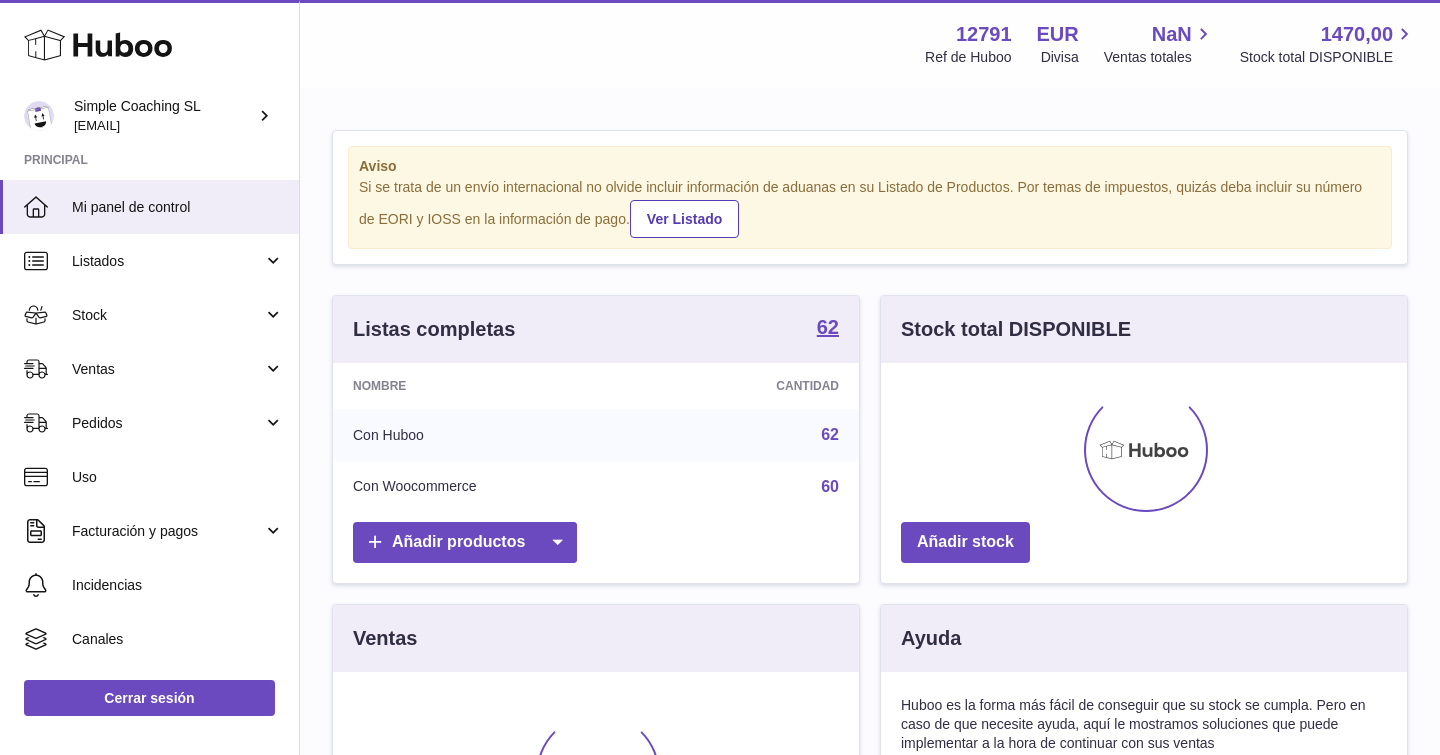 scroll, scrollTop: 0, scrollLeft: 0, axis: both 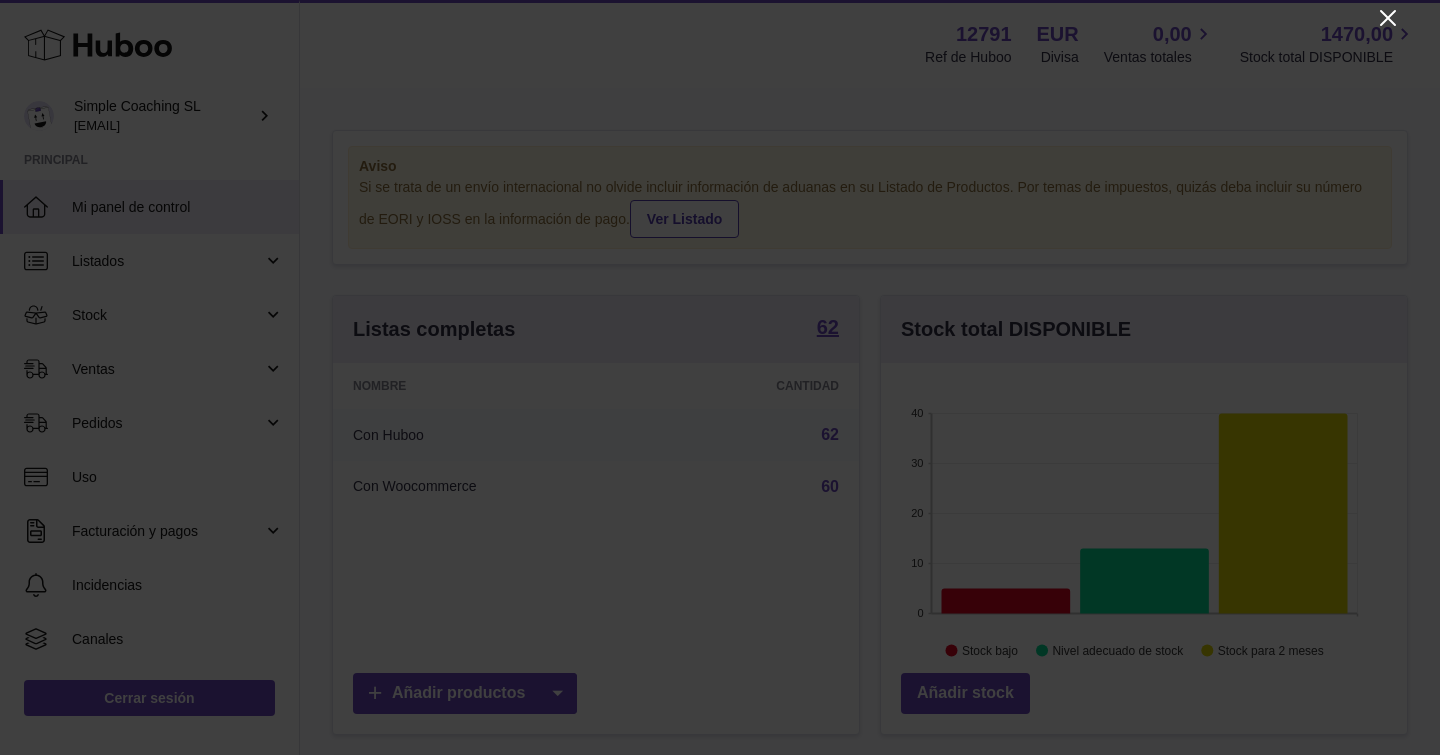 click 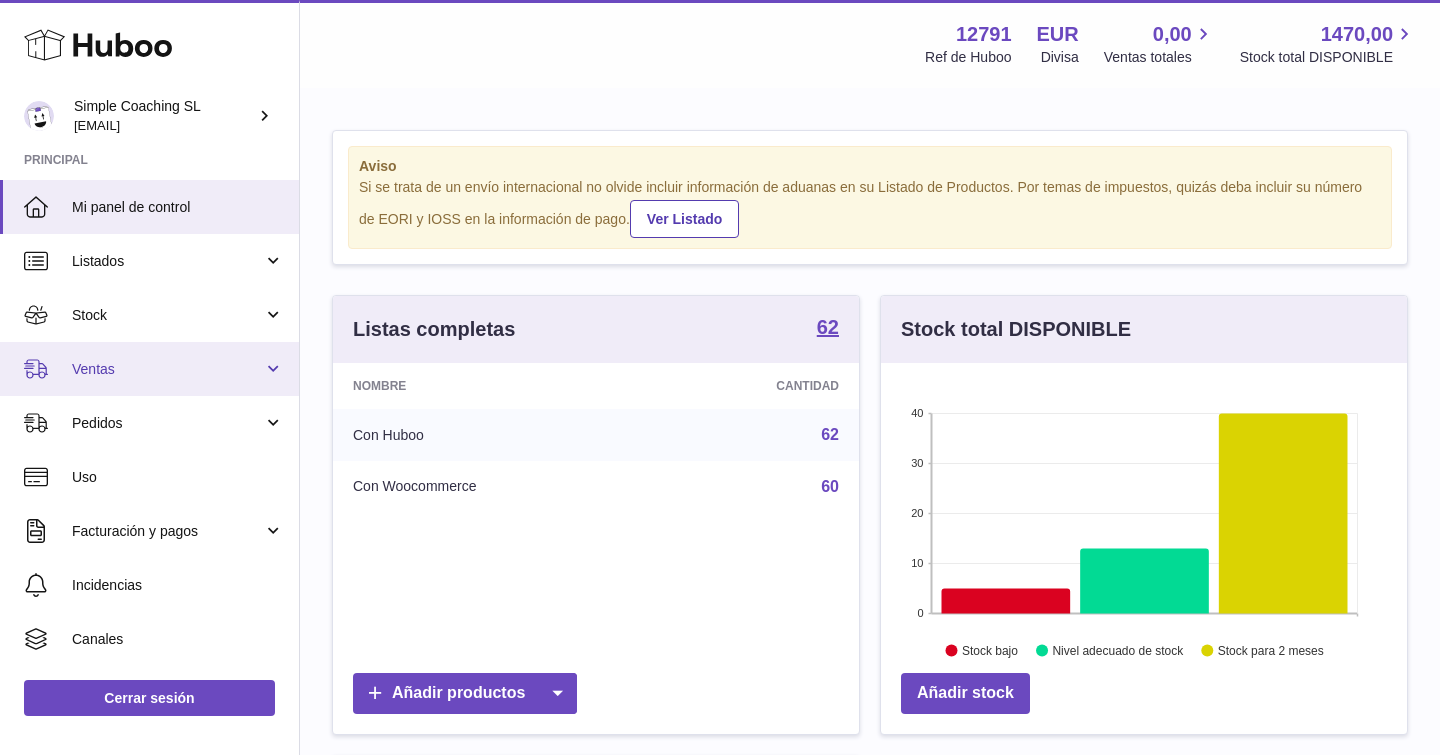 click on "Ventas" at bounding box center (149, 369) 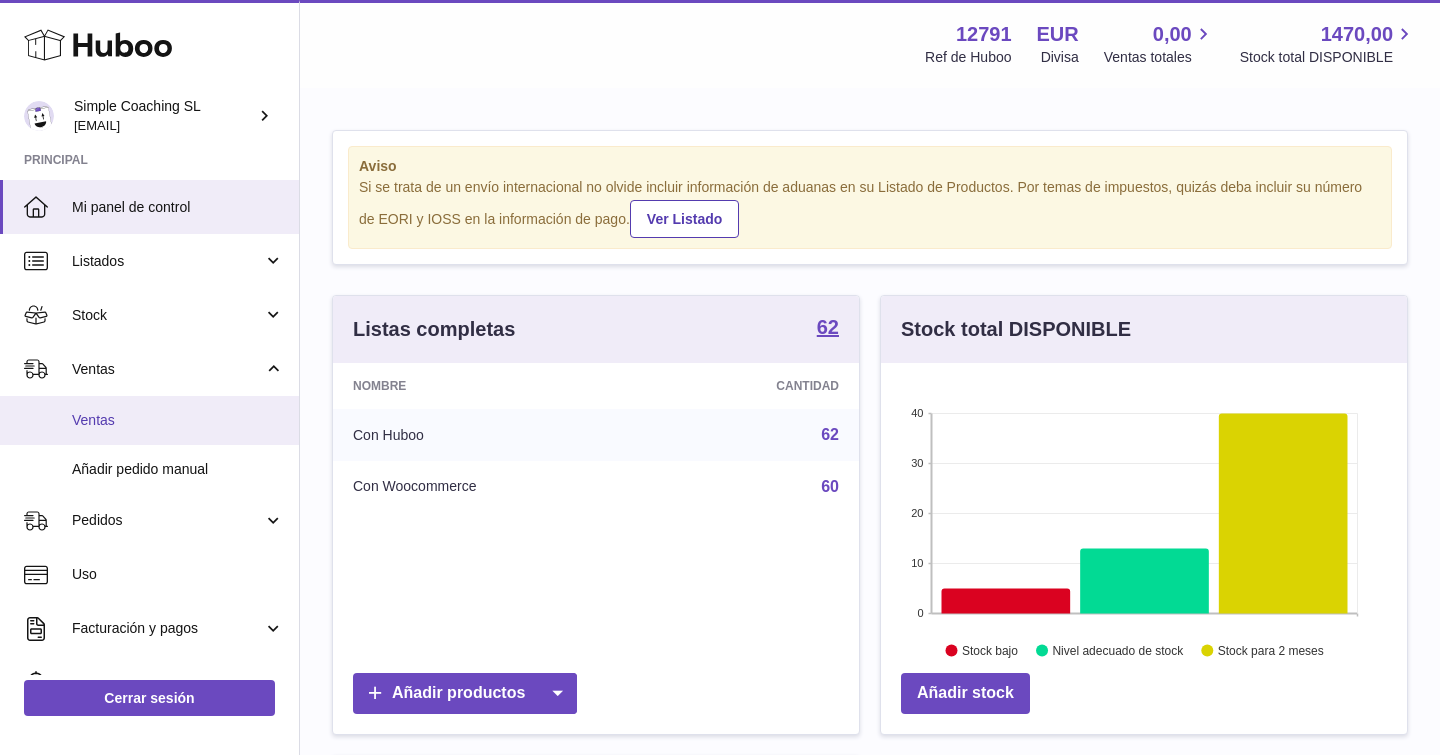 click on "Ventas" at bounding box center [178, 420] 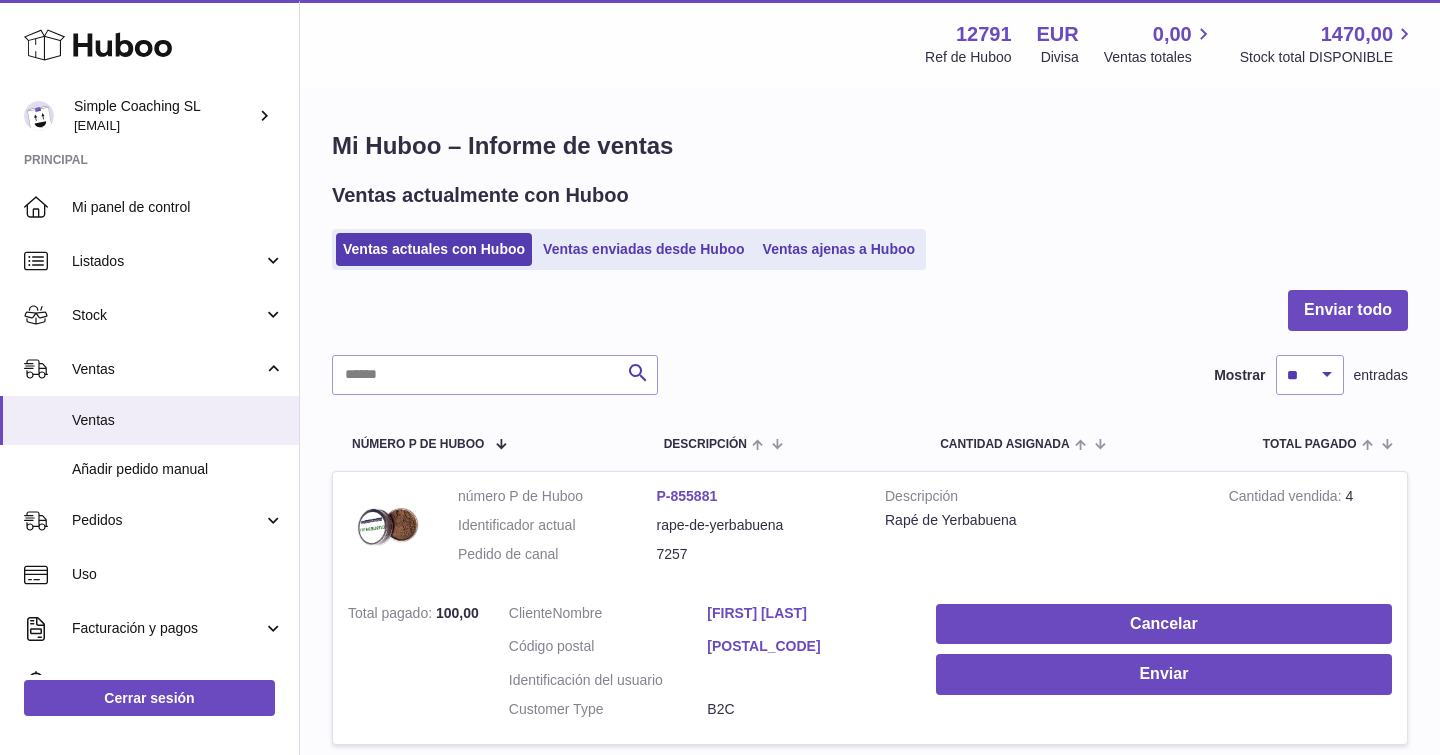 scroll, scrollTop: 0, scrollLeft: 0, axis: both 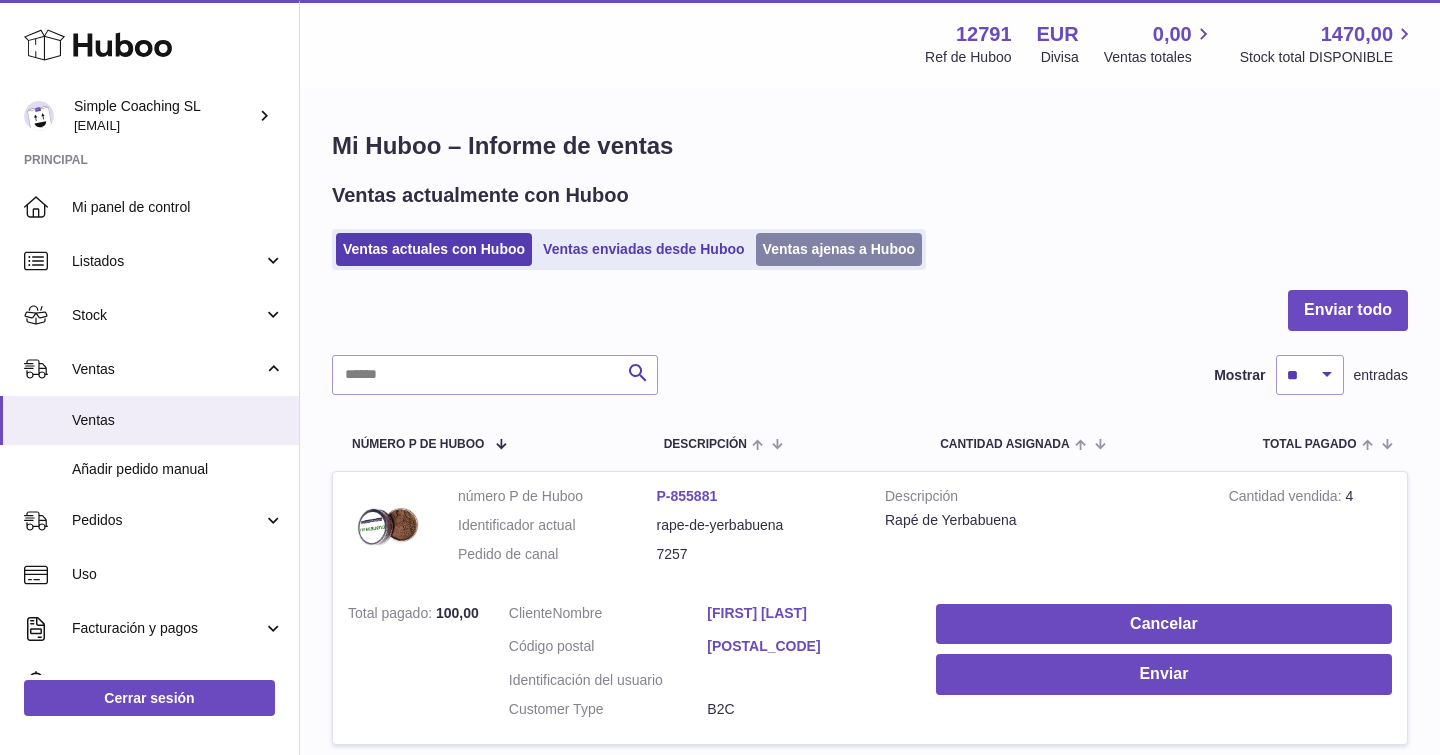 click on "Ventas ajenas a Huboo" at bounding box center (839, 249) 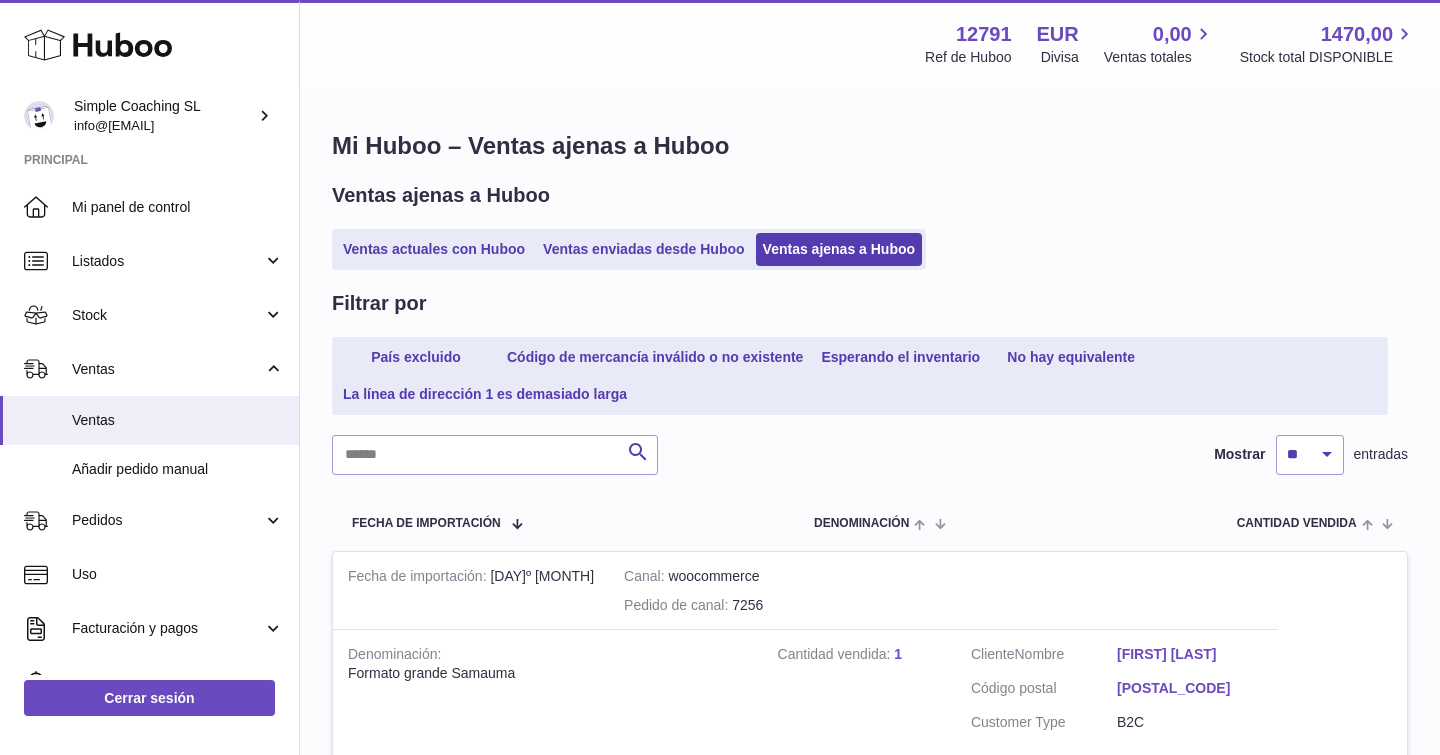 scroll, scrollTop: 0, scrollLeft: 0, axis: both 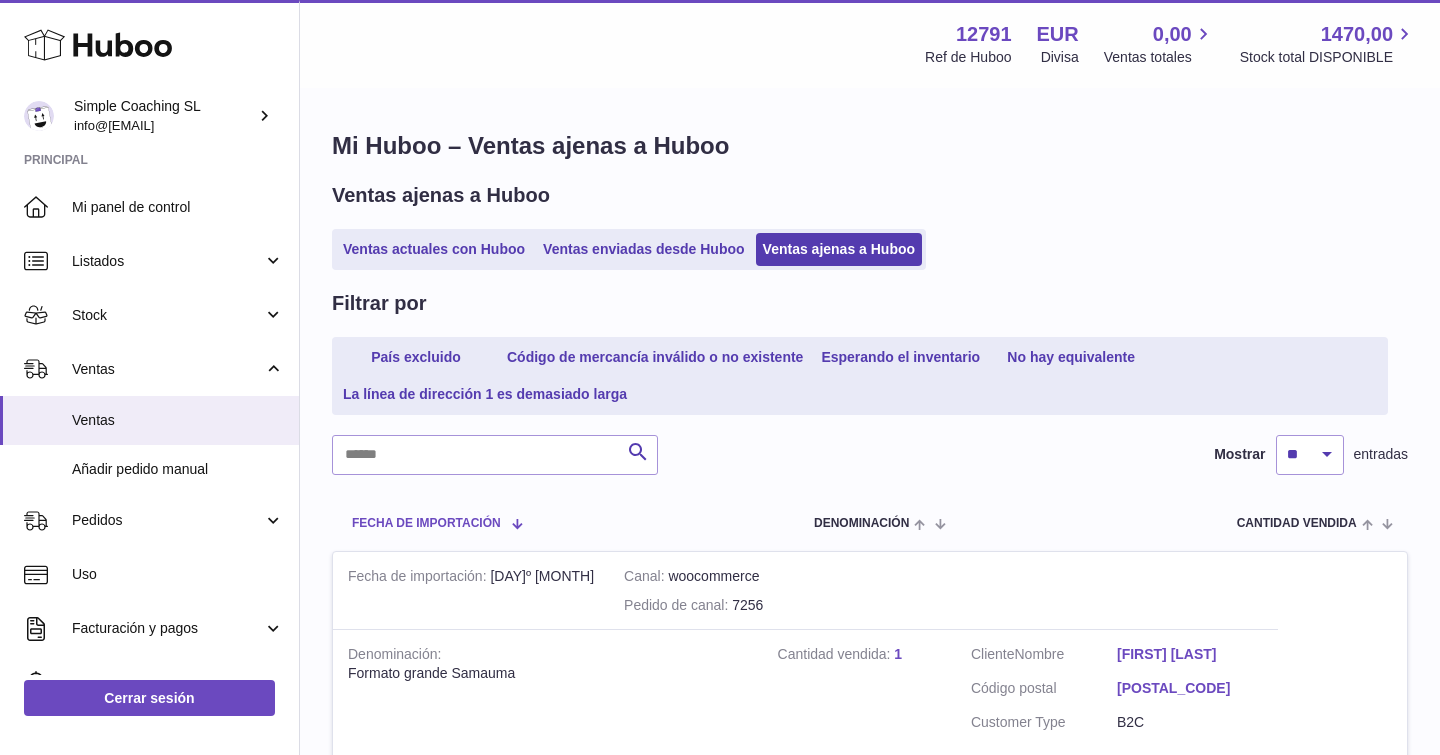 click on "Fecha de importación" at bounding box center (435, 523) 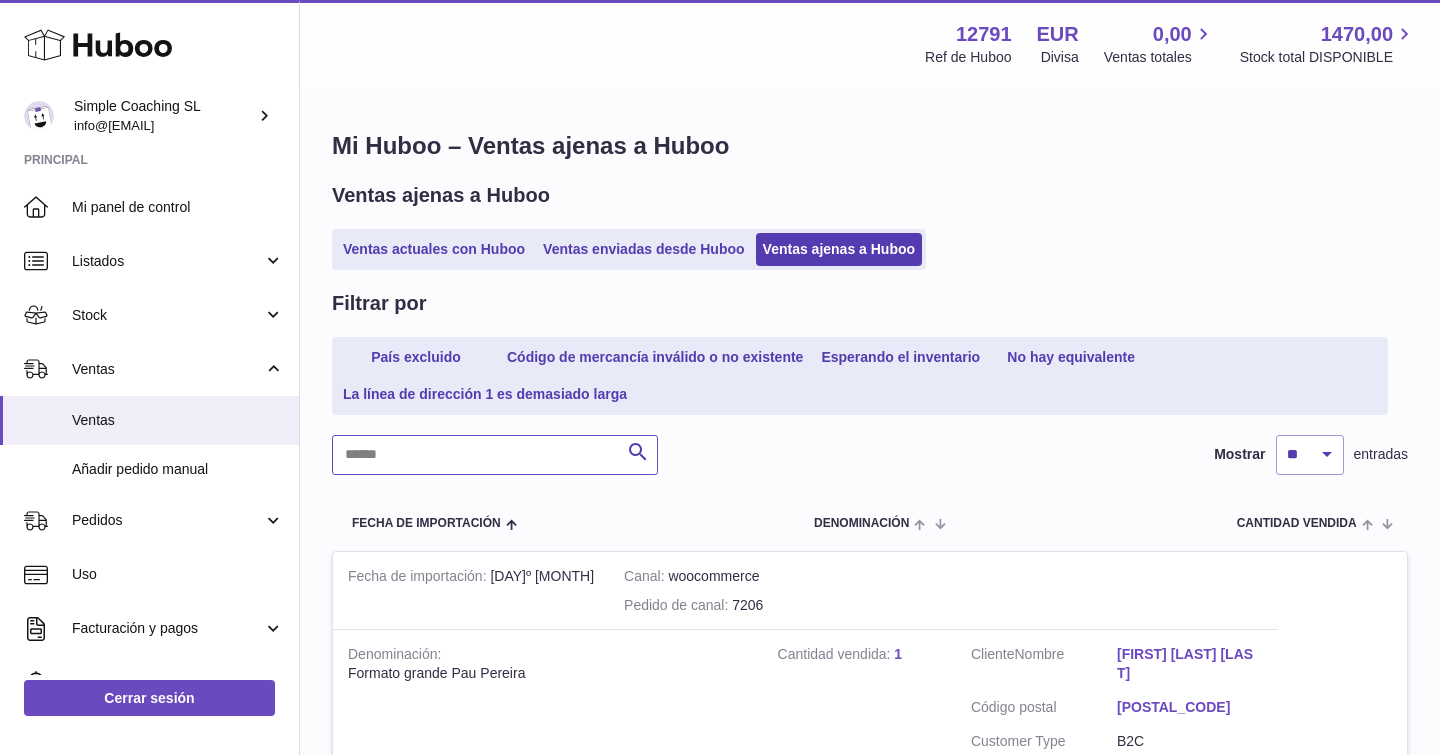 click at bounding box center (495, 455) 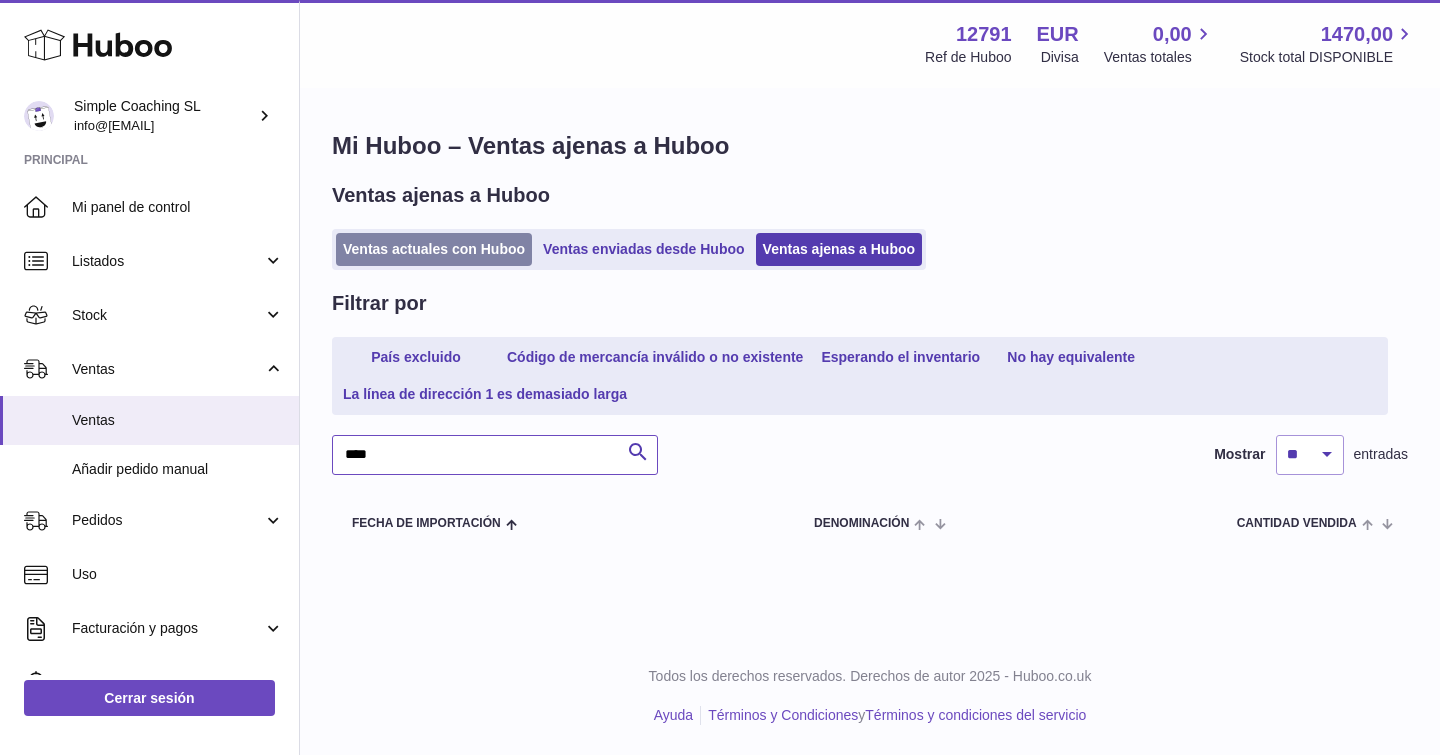 type on "****" 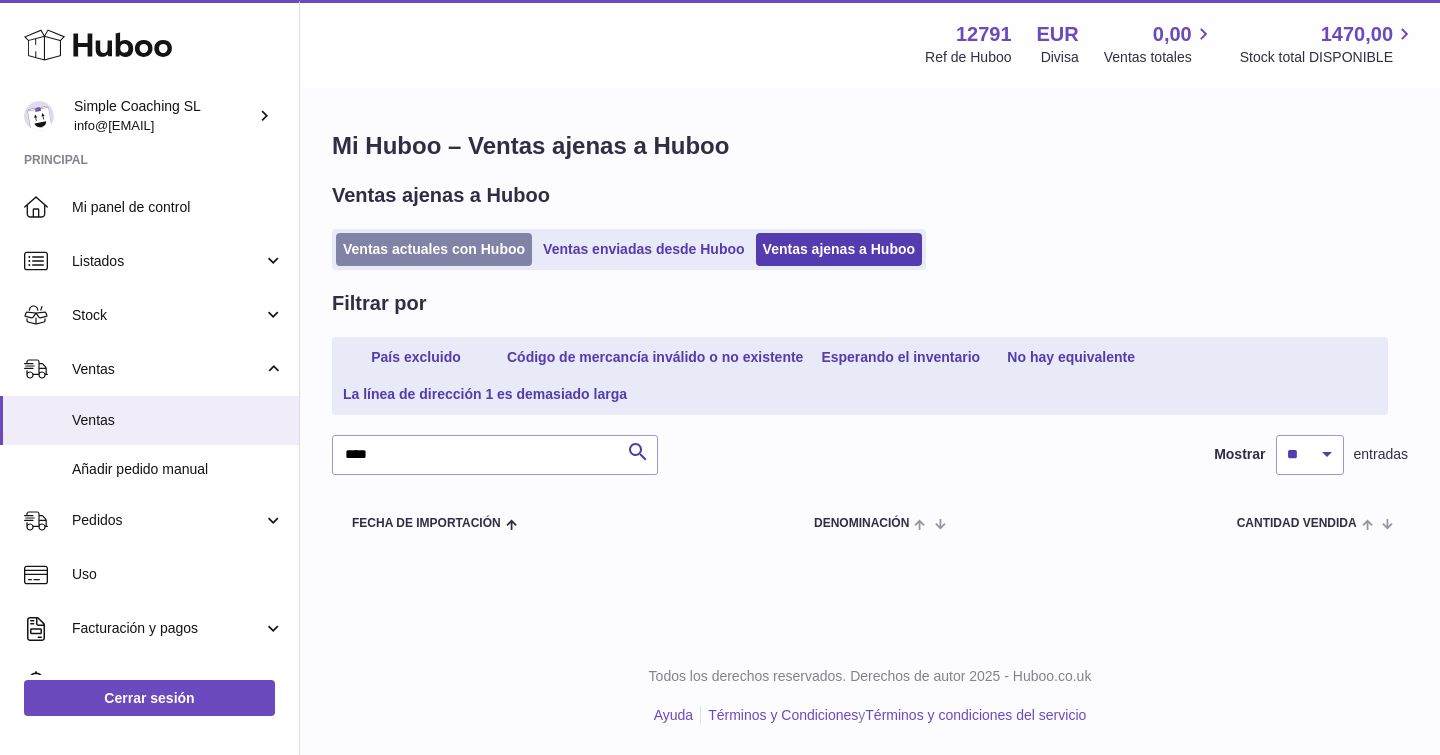 click on "Ventas actuales con Huboo" at bounding box center (434, 249) 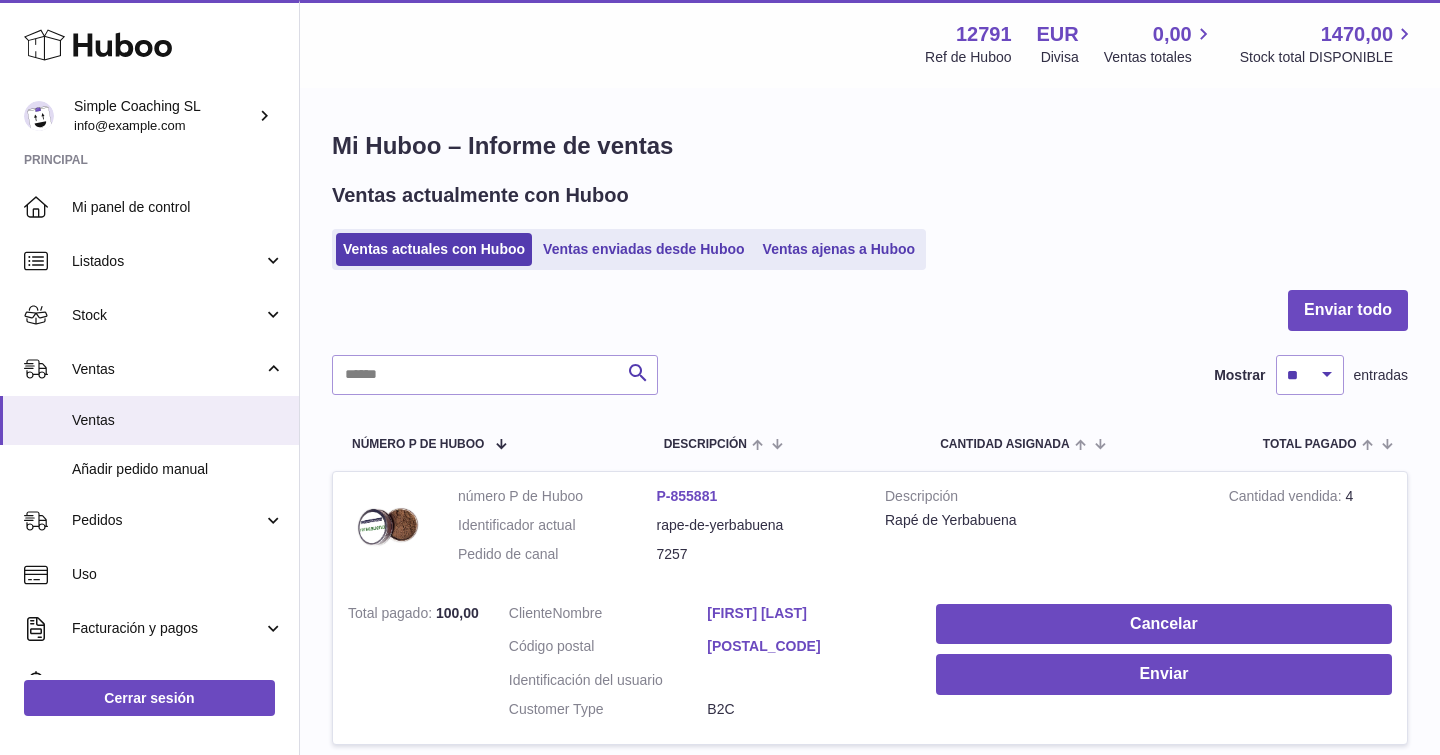 scroll, scrollTop: 0, scrollLeft: 0, axis: both 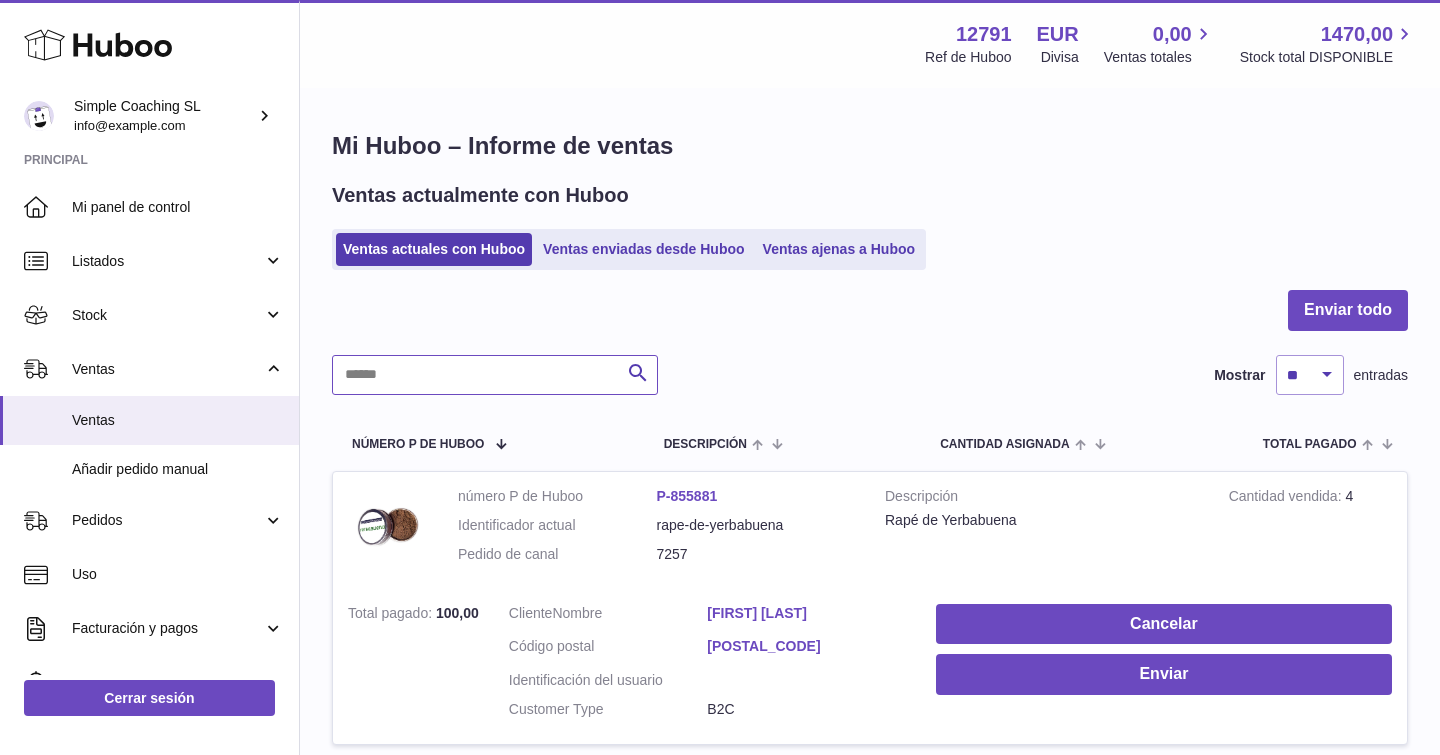 click at bounding box center (495, 375) 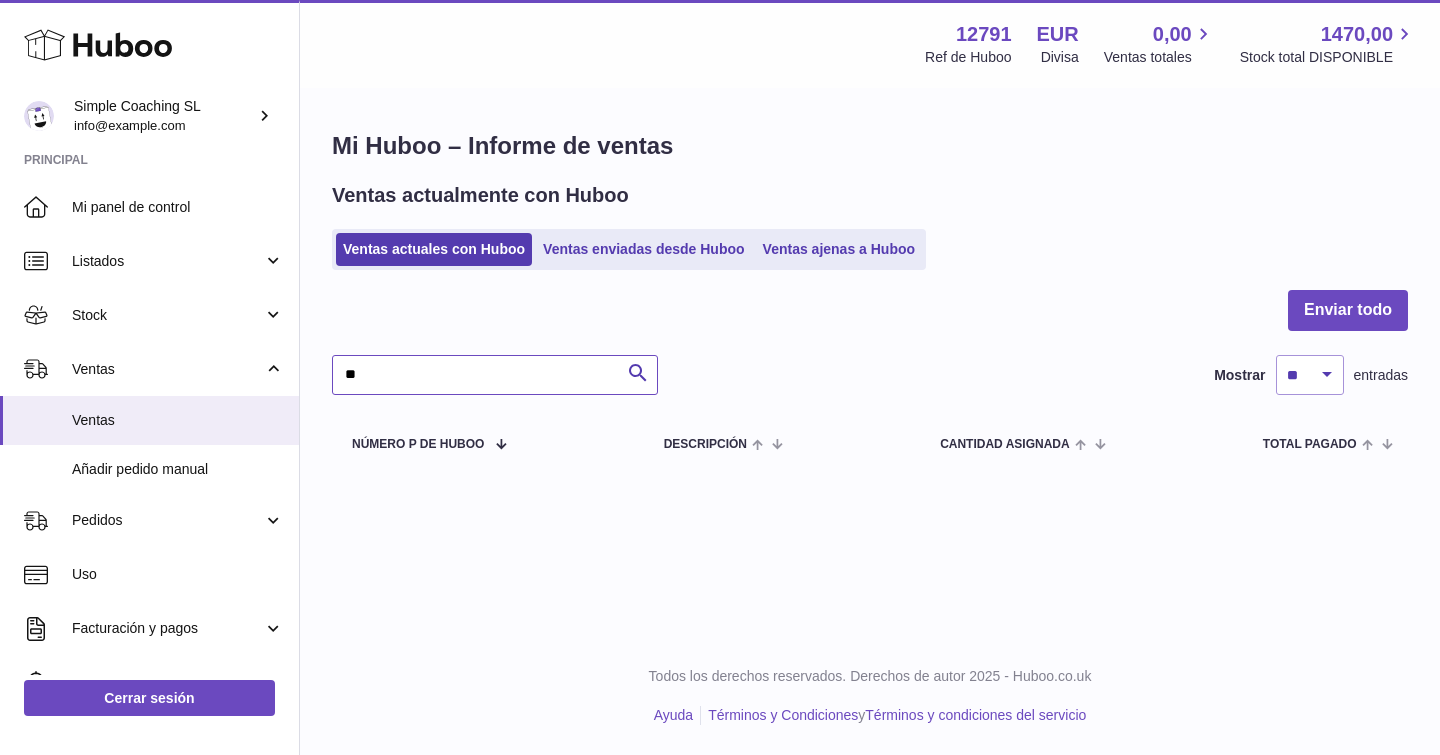 type on "*" 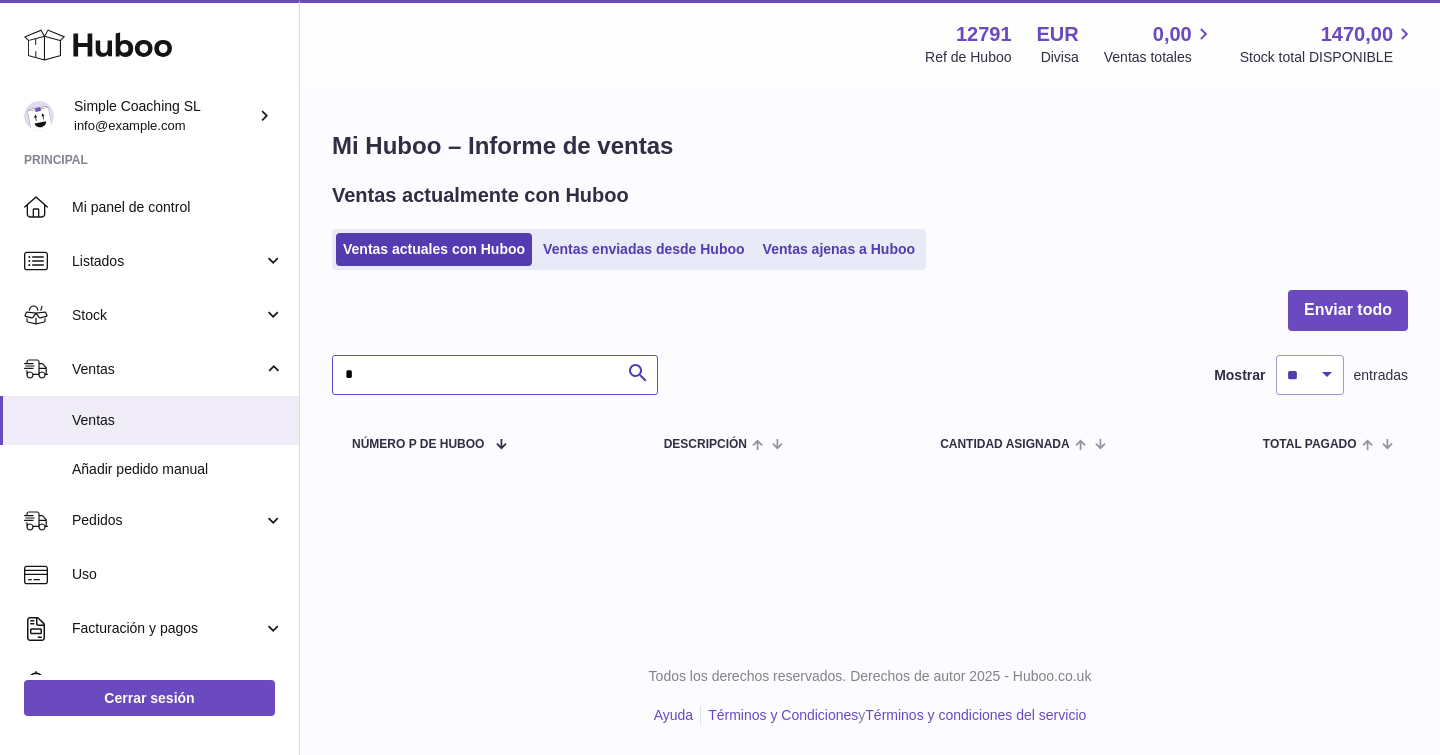 type 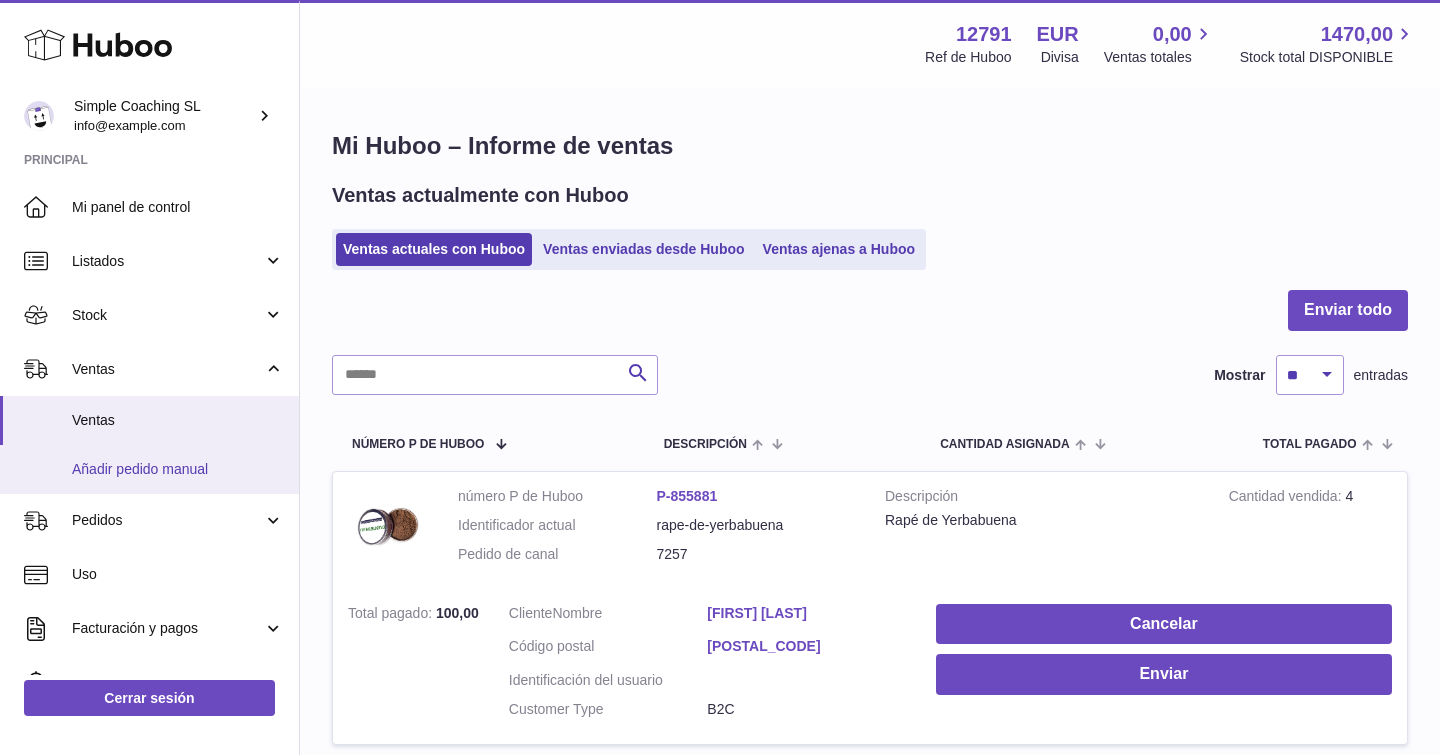 click on "Añadir pedido manual" at bounding box center (178, 469) 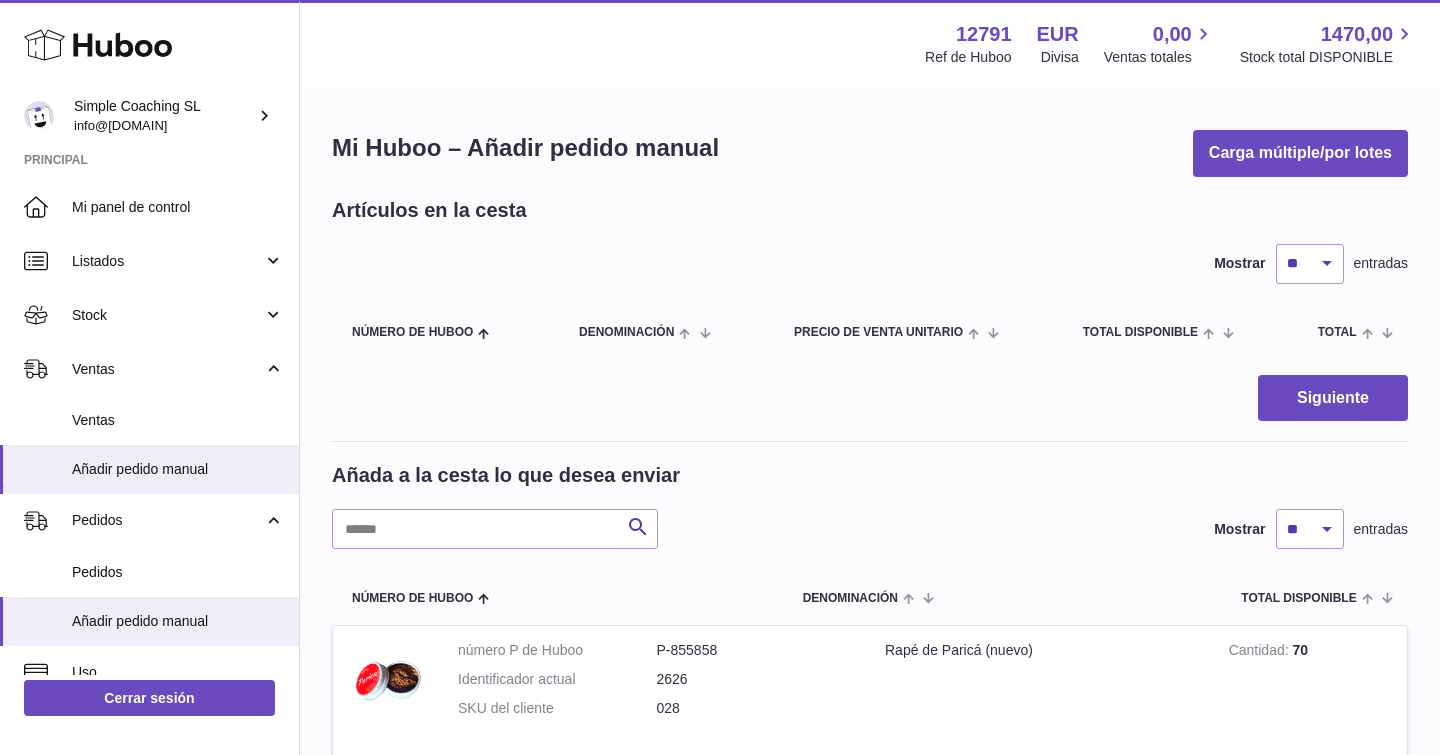 scroll, scrollTop: 0, scrollLeft: 0, axis: both 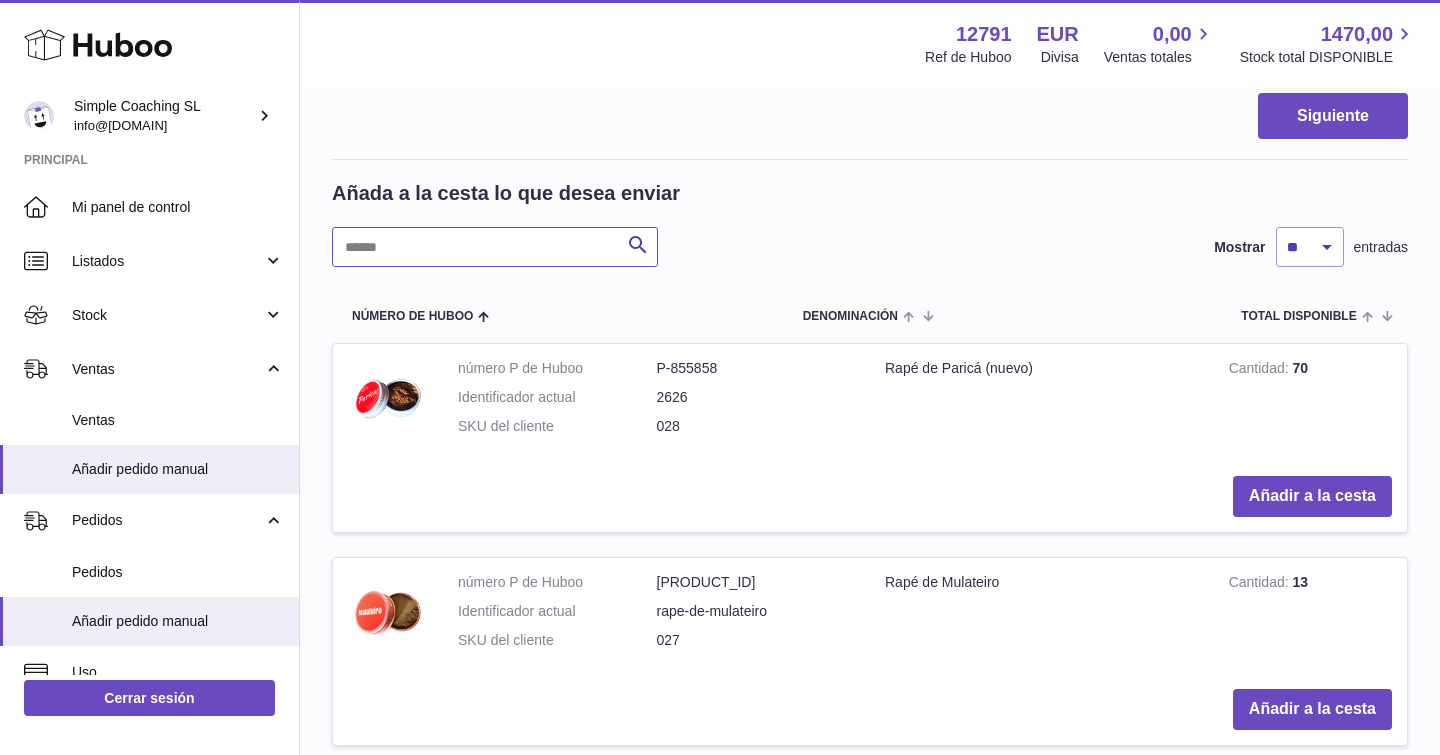 click at bounding box center [495, 247] 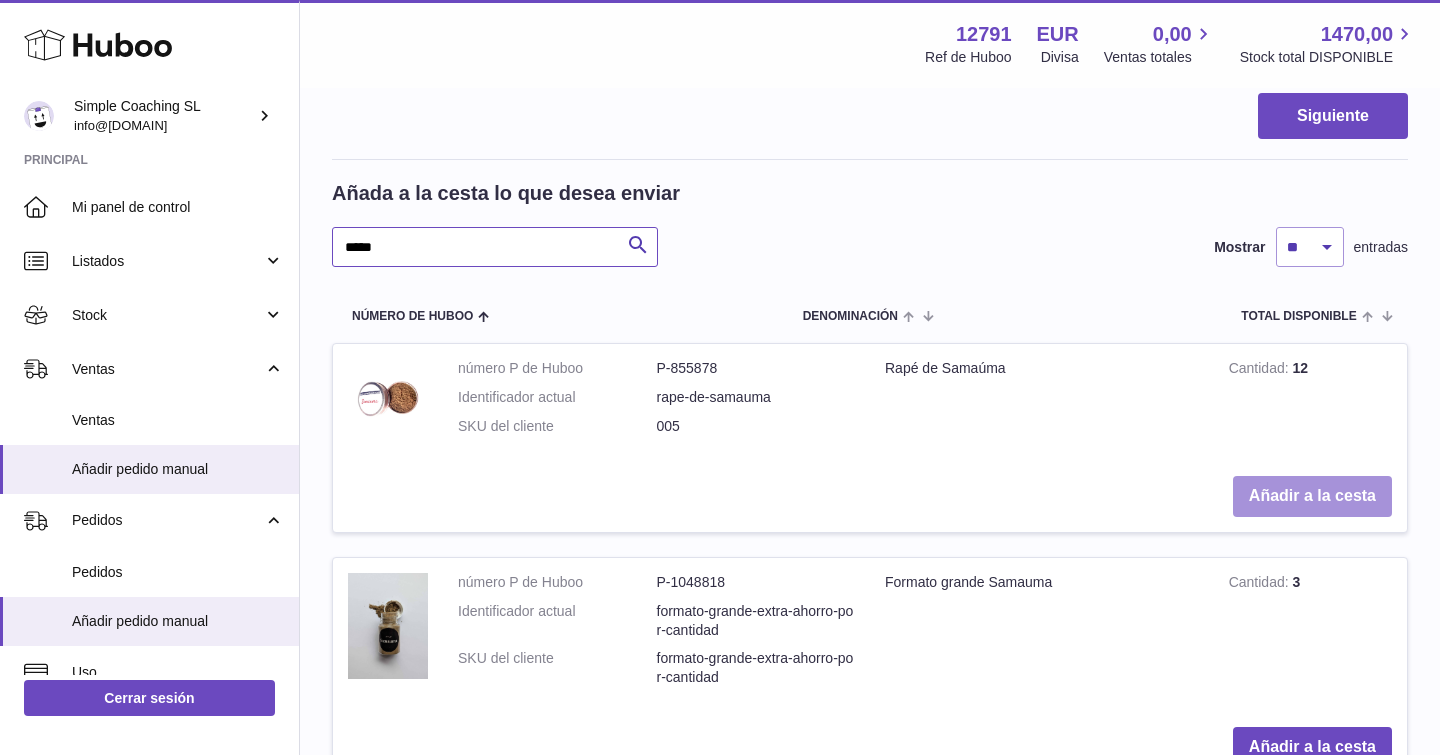 type on "*****" 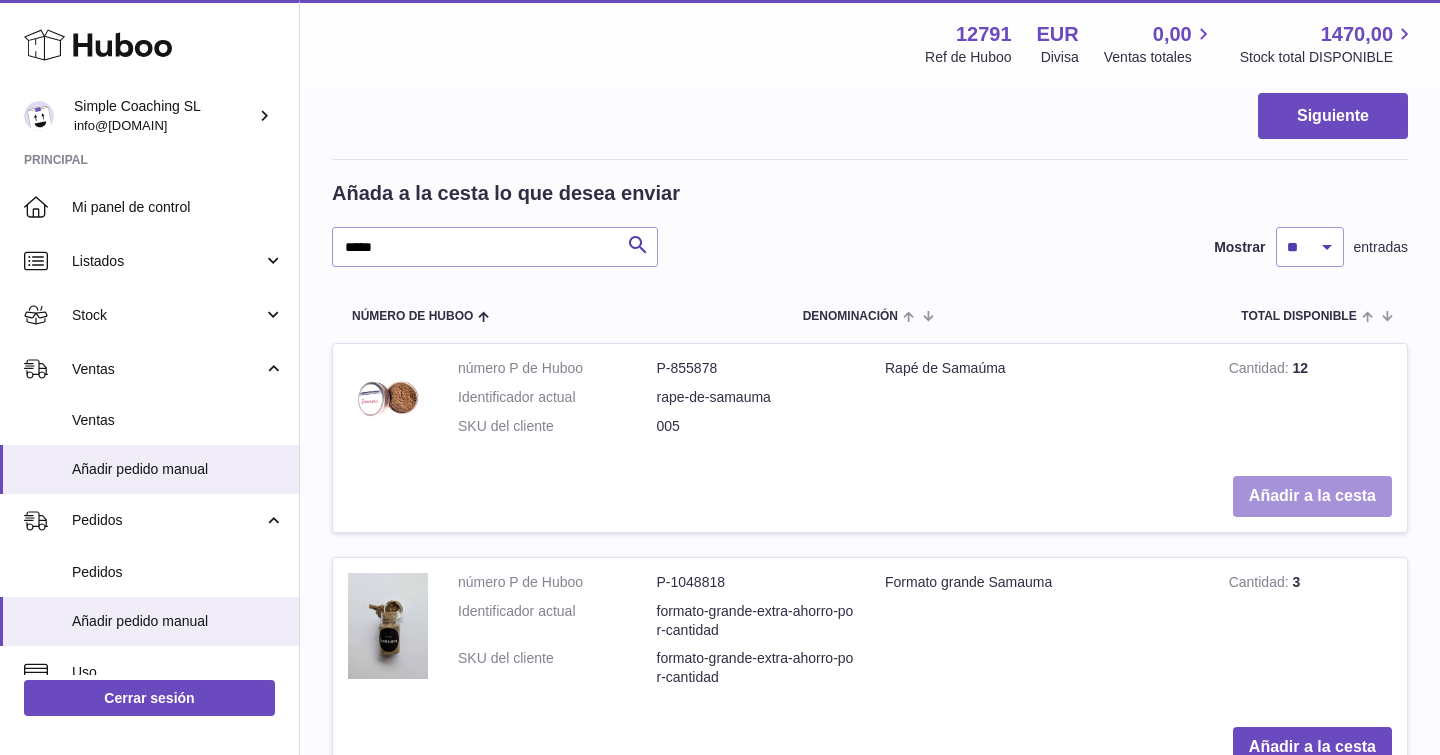 click on "Añadir a la cesta" at bounding box center [1312, 496] 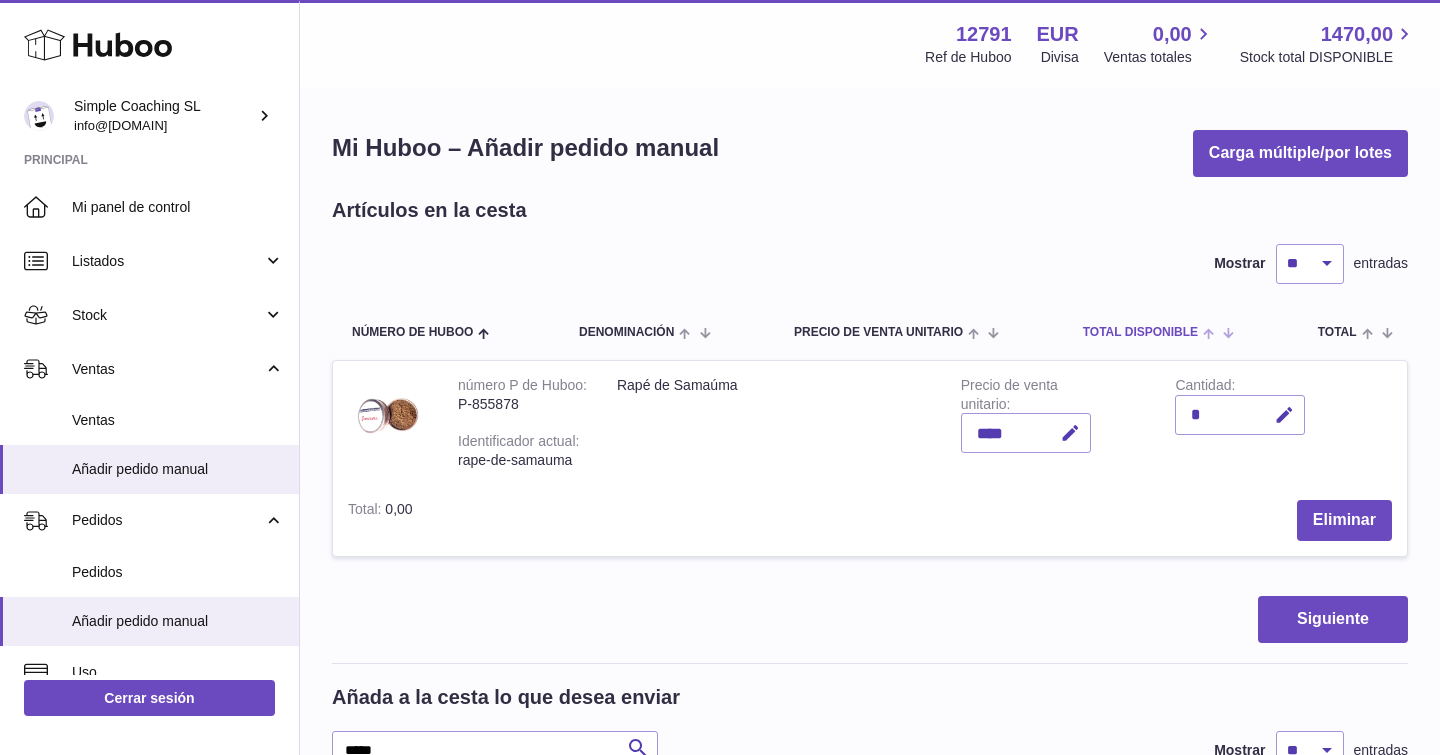 scroll, scrollTop: 0, scrollLeft: 0, axis: both 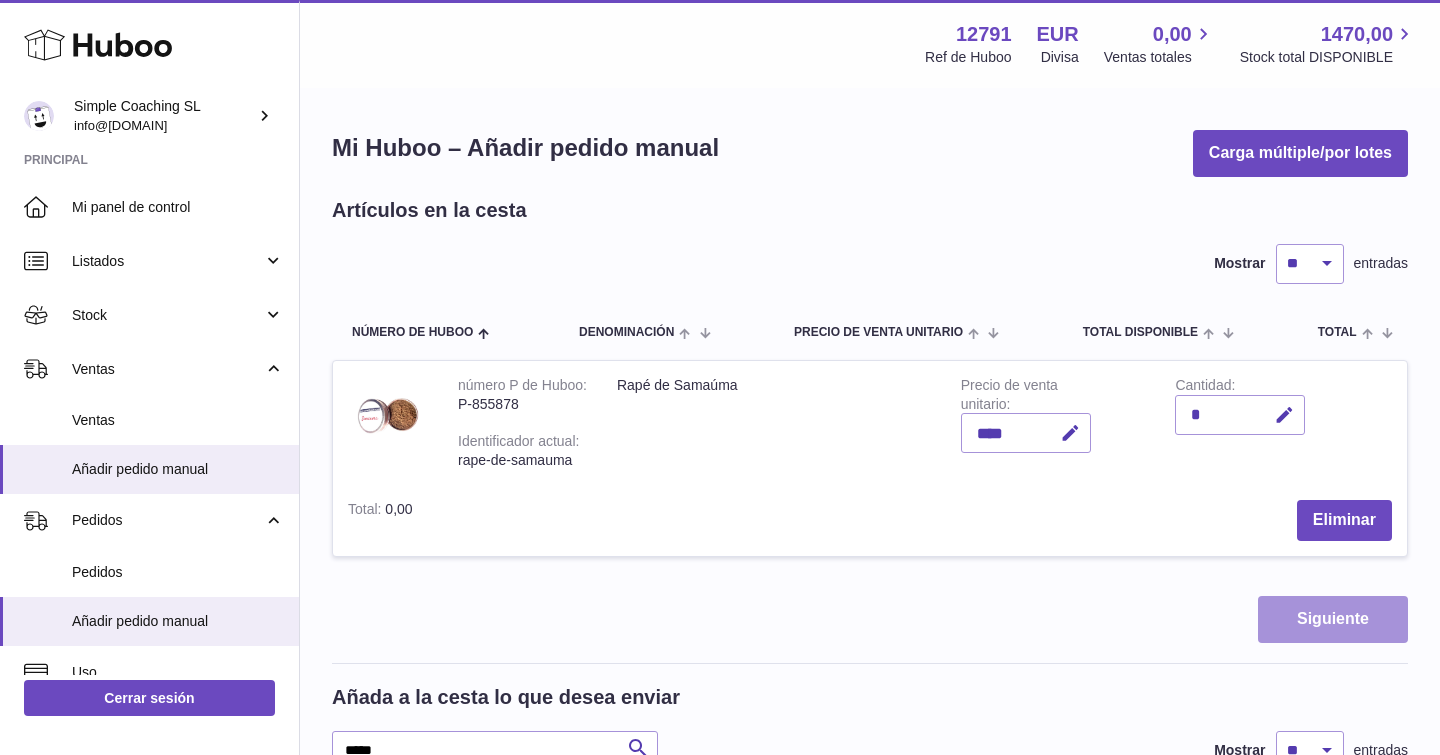 click on "Siguiente" at bounding box center [1333, 619] 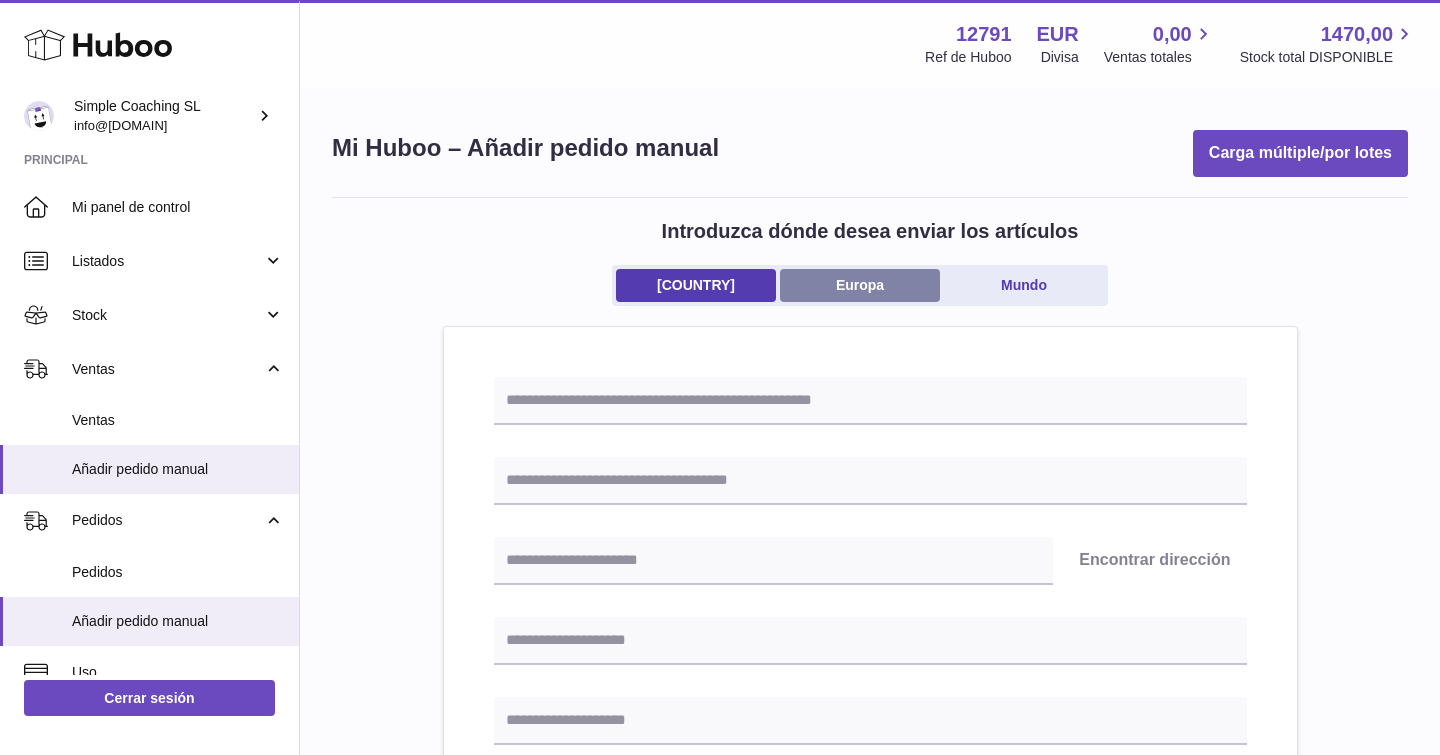 click on "Europa" at bounding box center [860, 285] 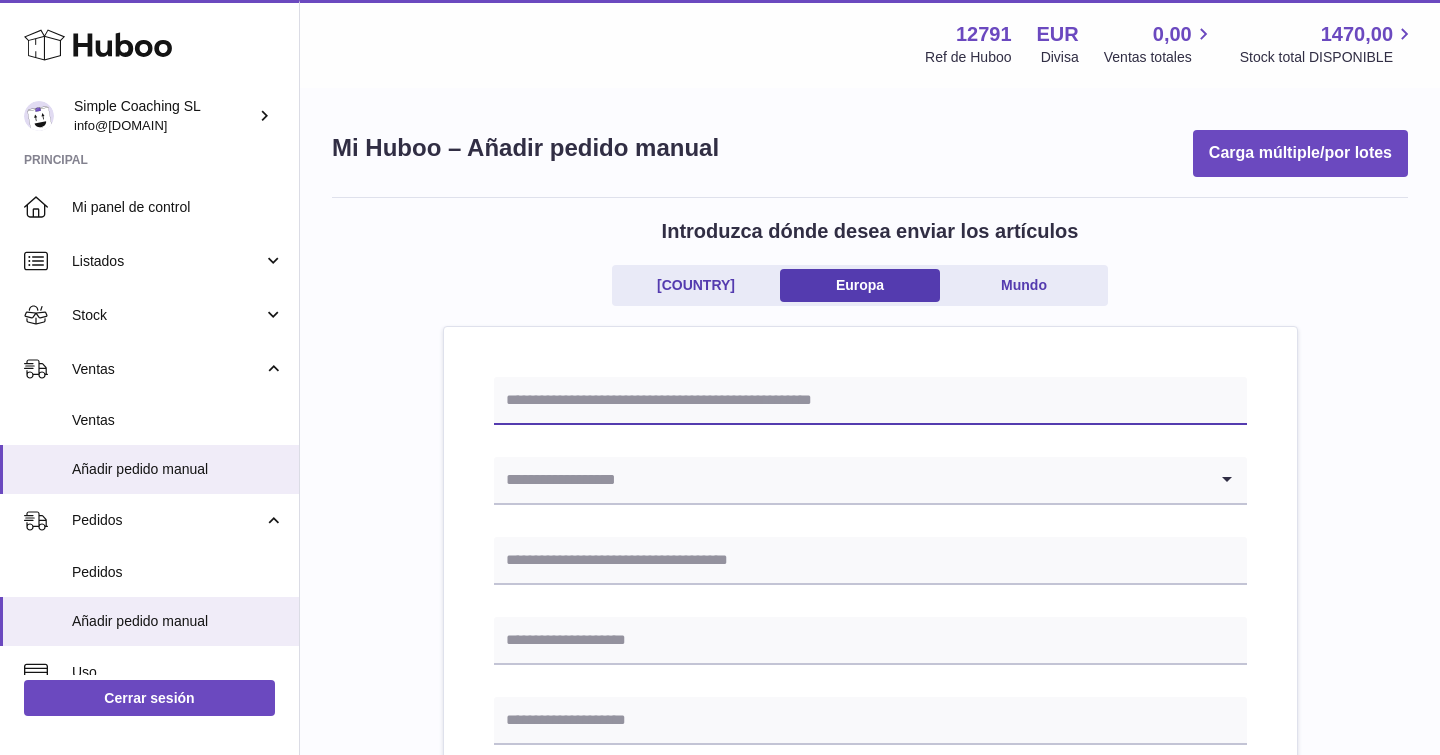 click at bounding box center (870, 401) 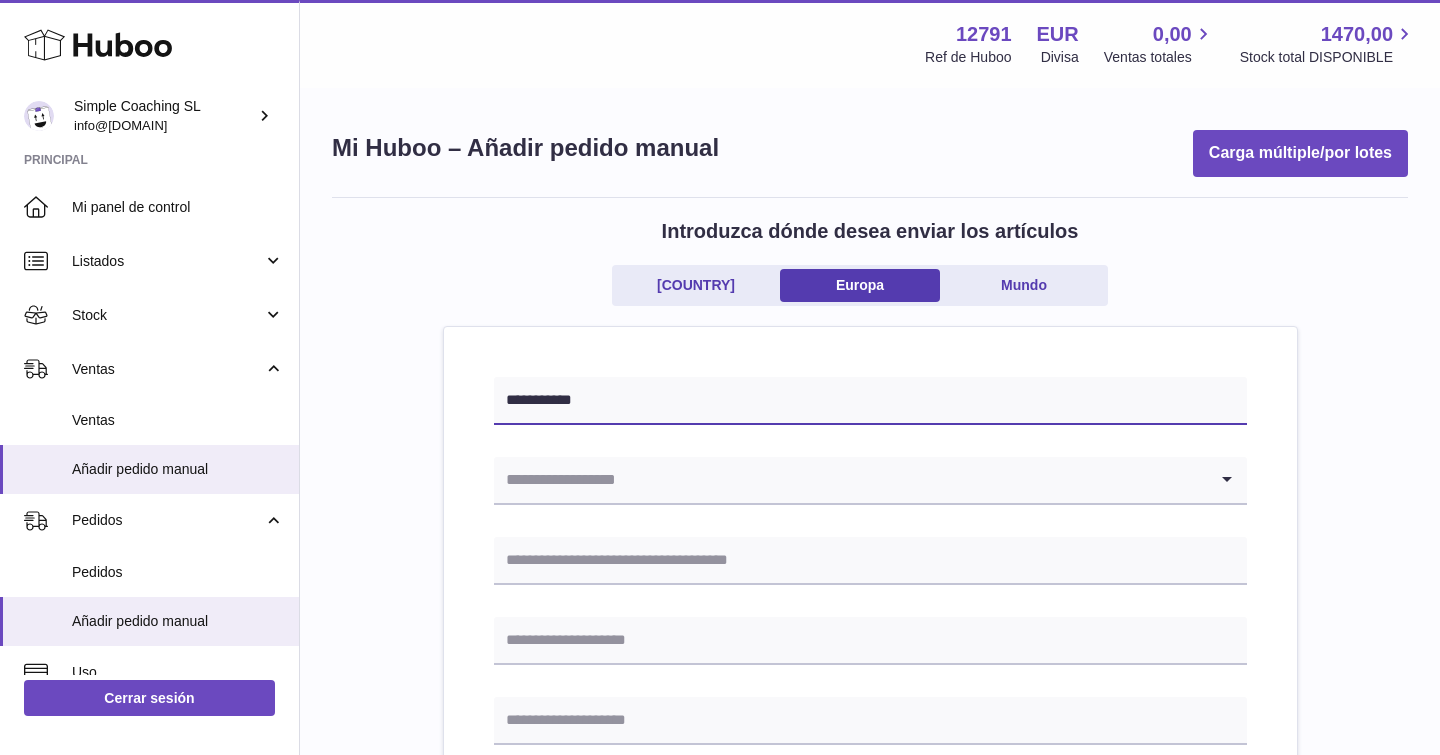 type on "**********" 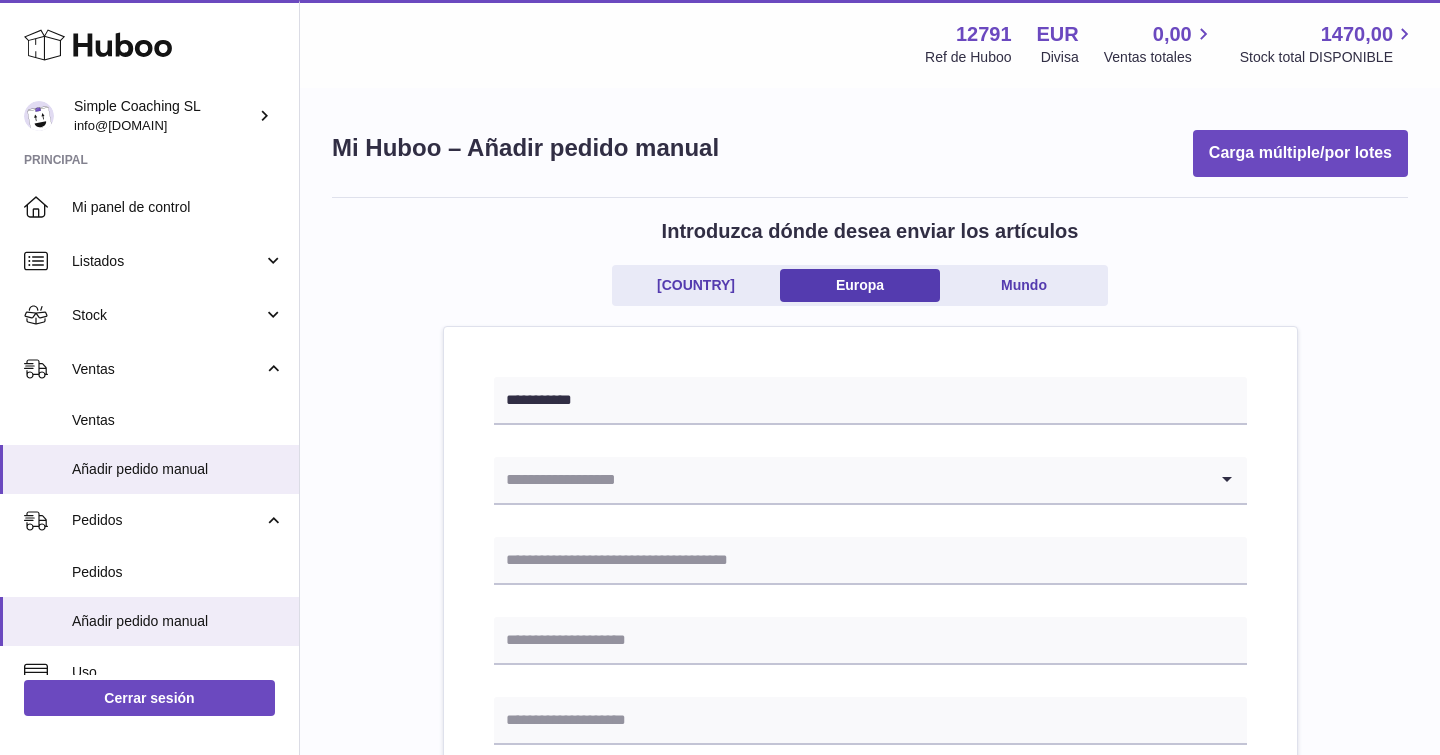 click at bounding box center [850, 480] 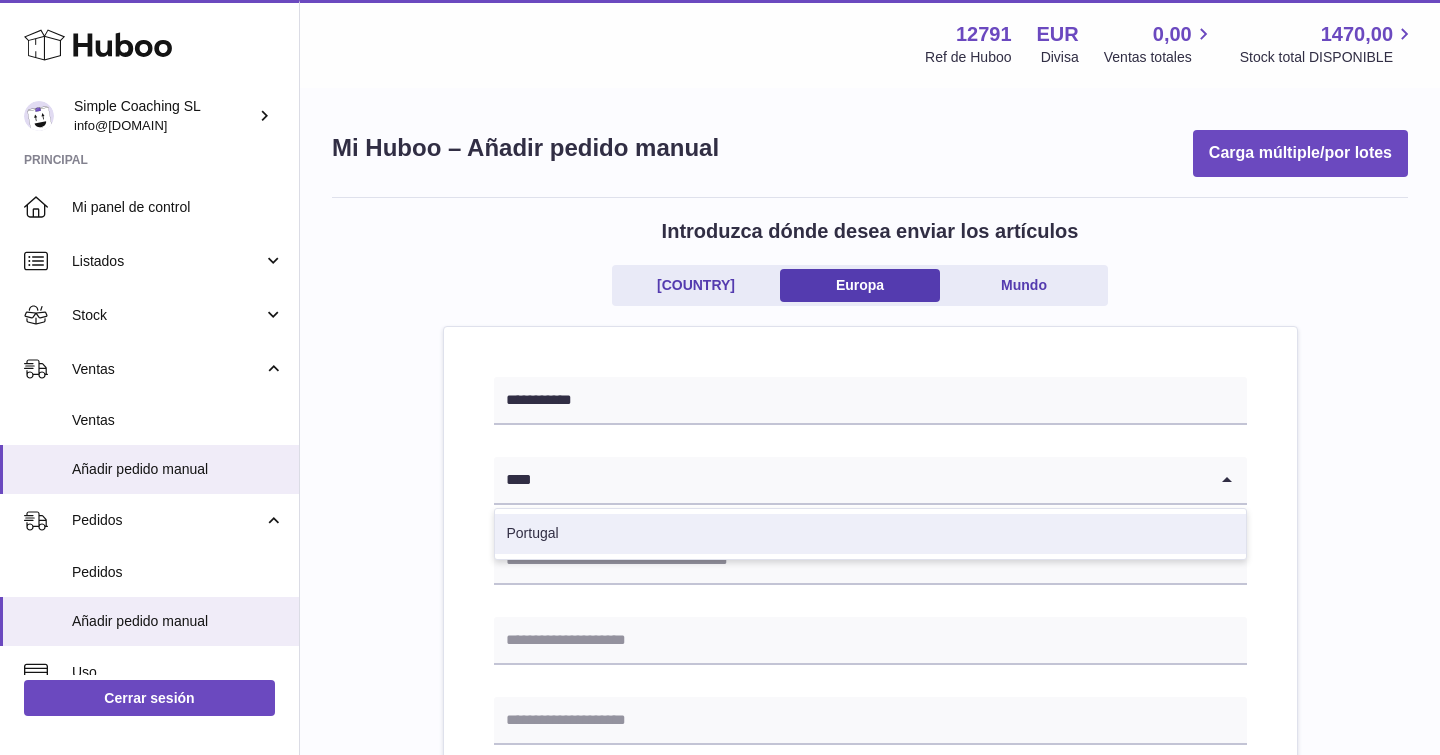 click on "Portugal" at bounding box center [870, 534] 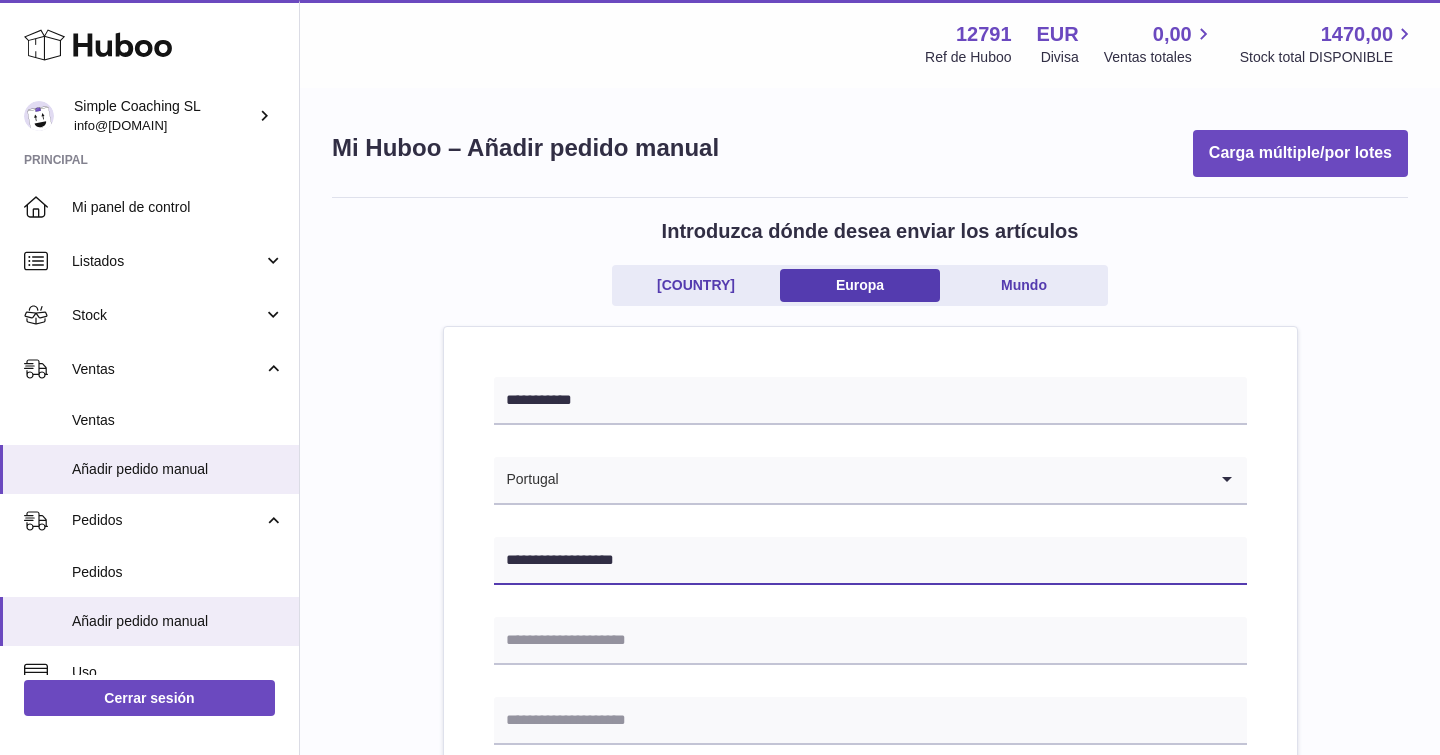 type on "**********" 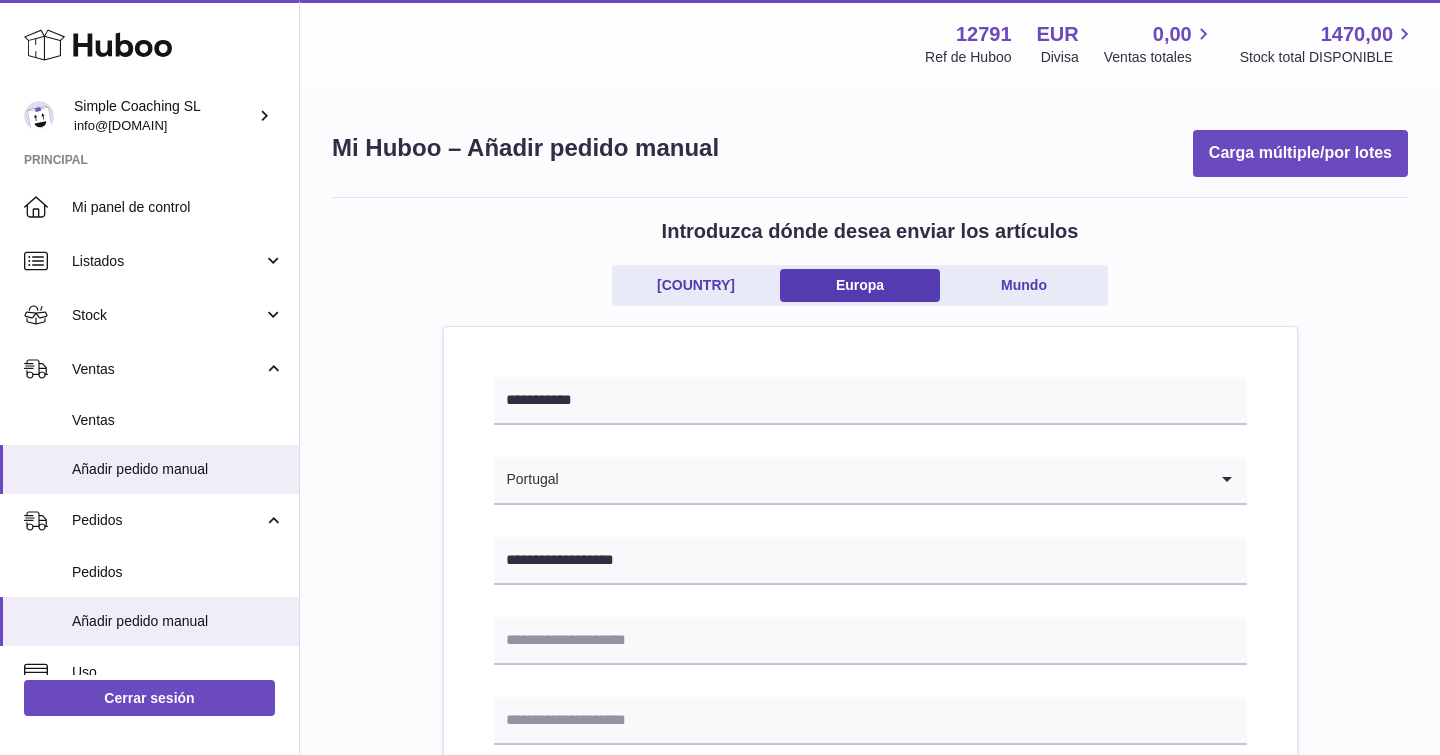 click on "**********" at bounding box center [870, 955] 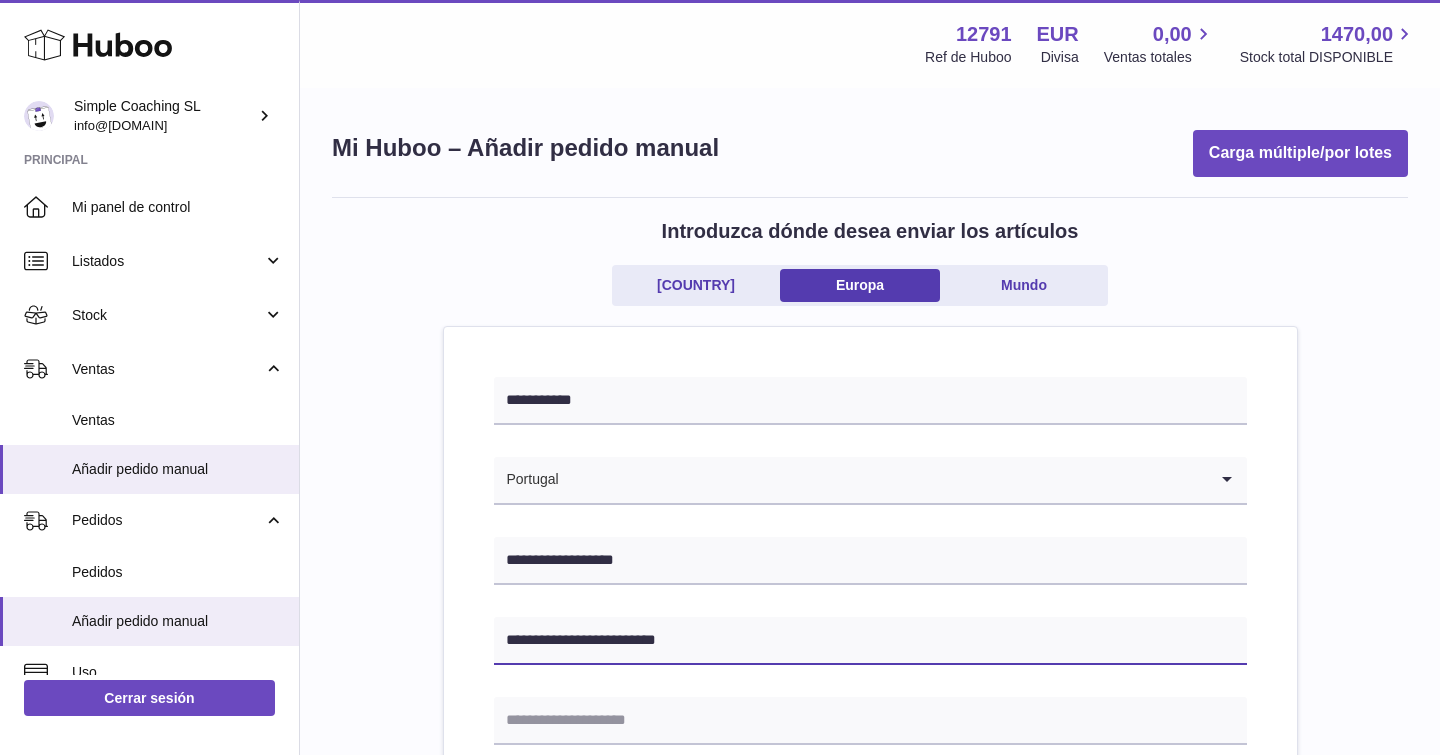 type on "**********" 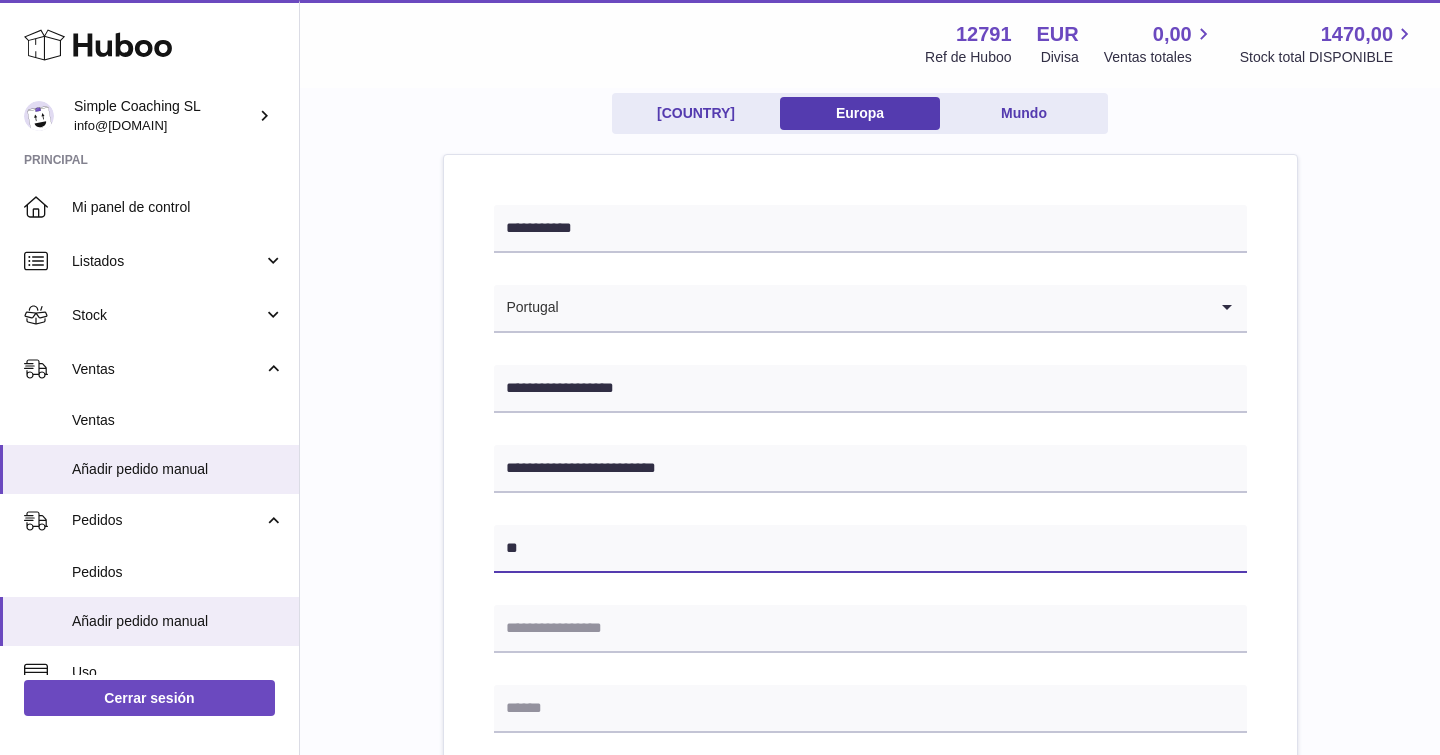 scroll, scrollTop: 175, scrollLeft: 0, axis: vertical 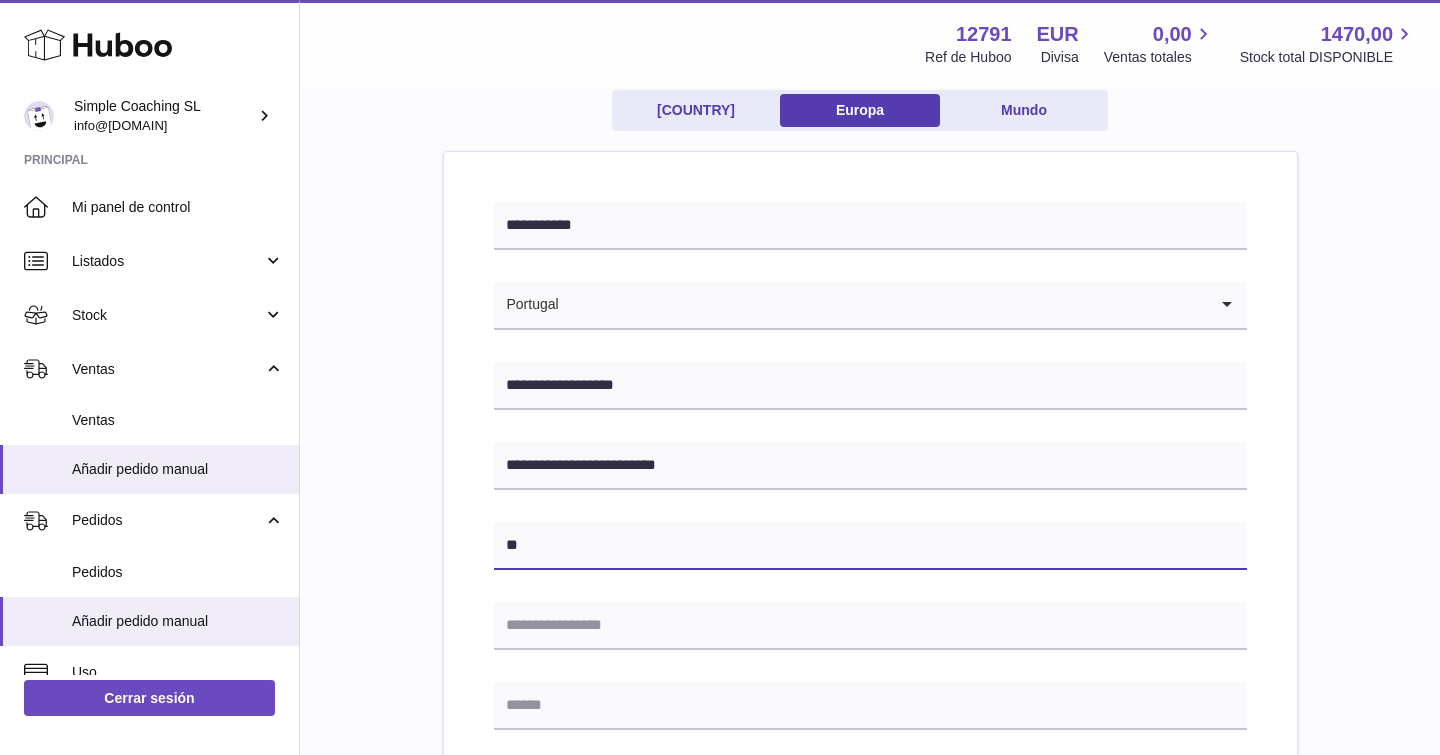 type on "*" 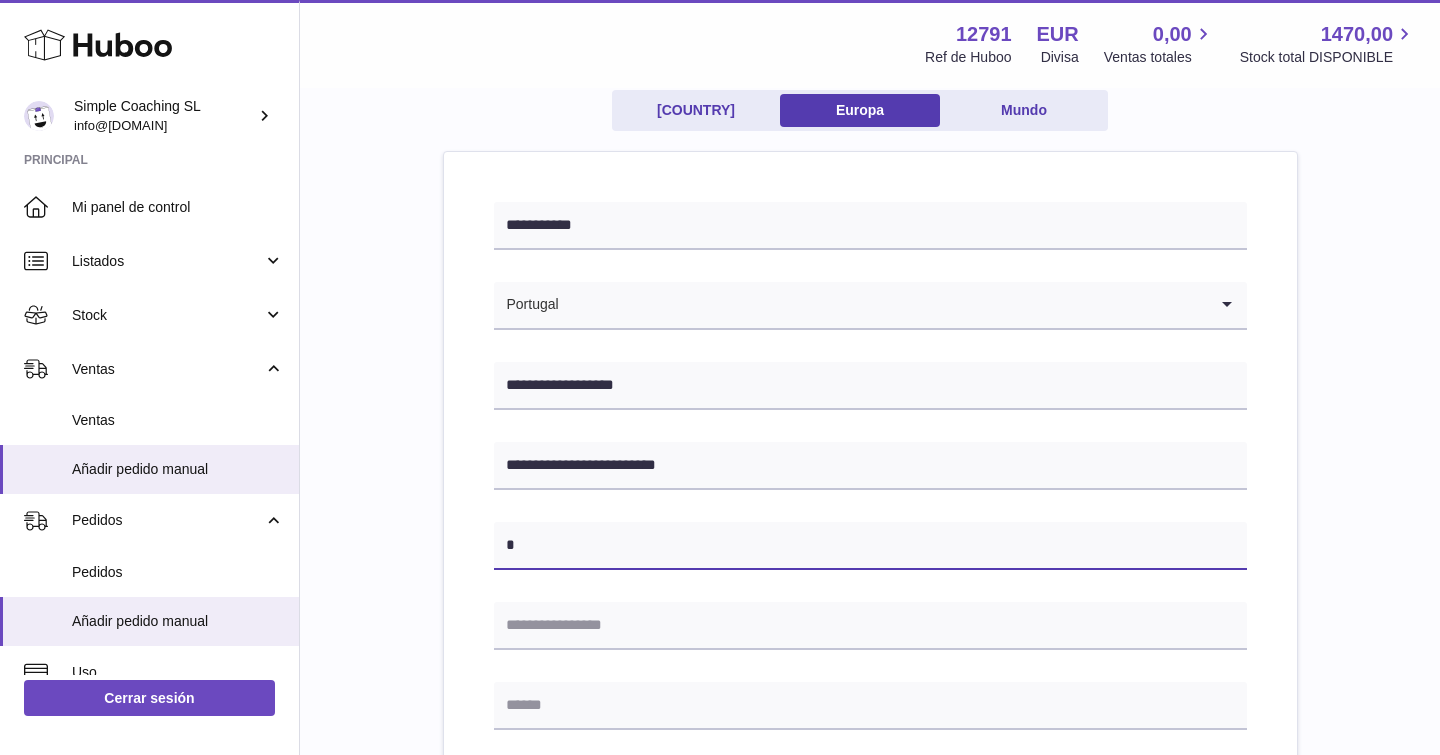 type 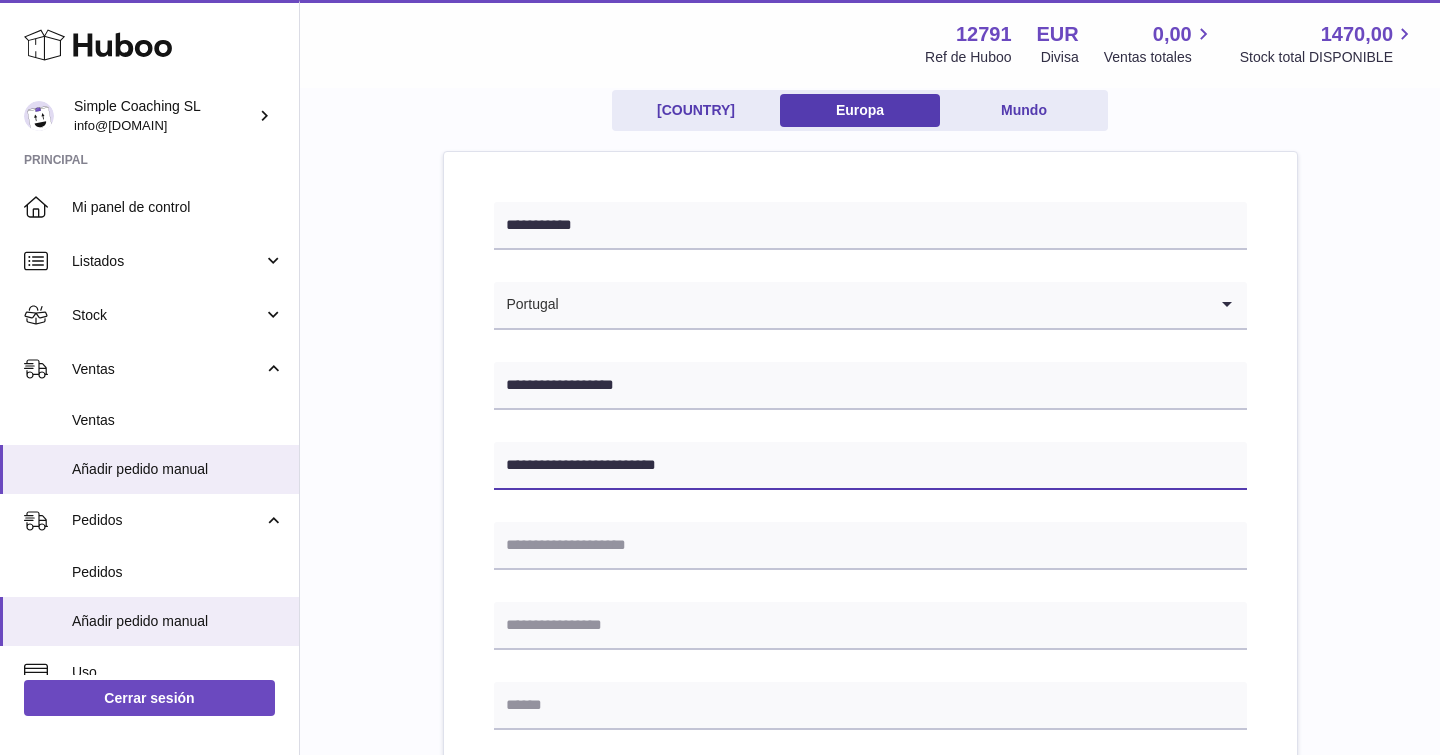 click on "**********" at bounding box center [870, 466] 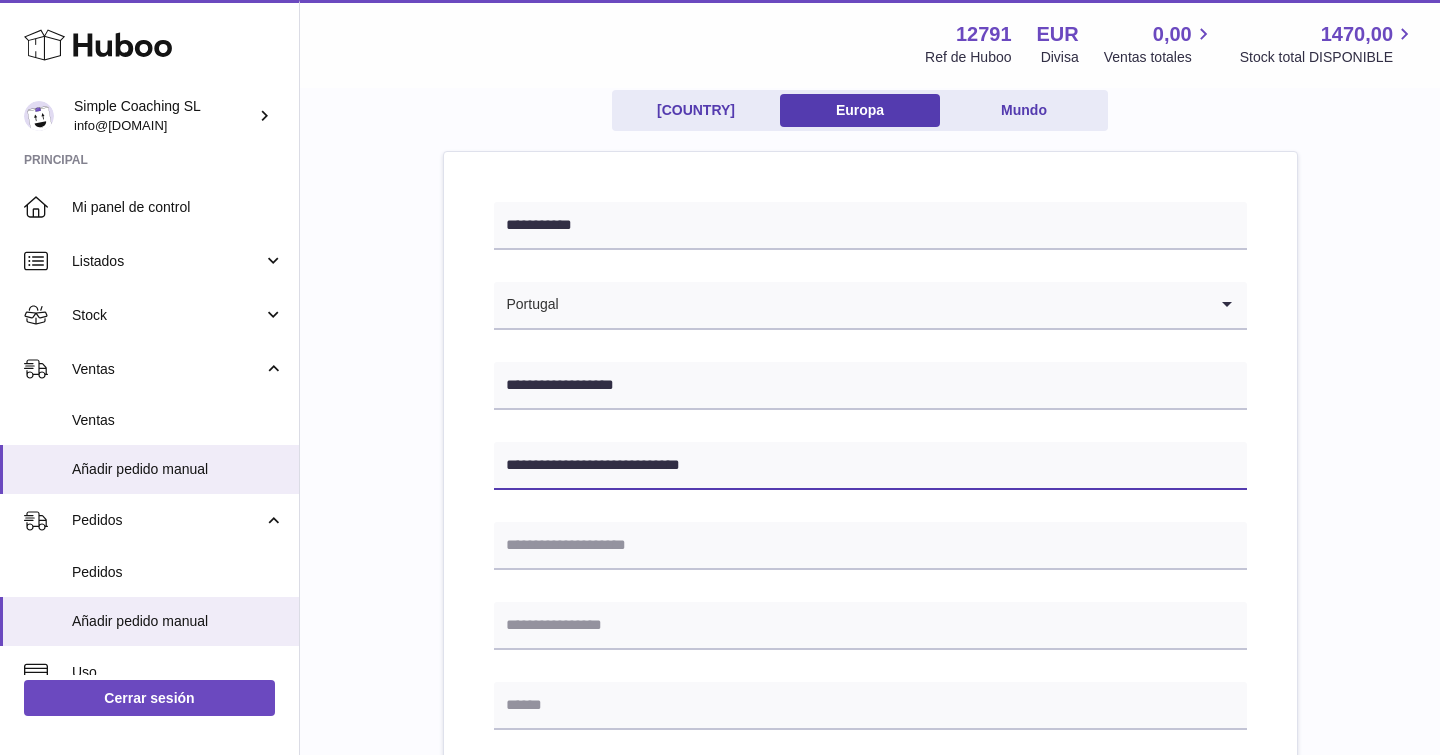 type on "**********" 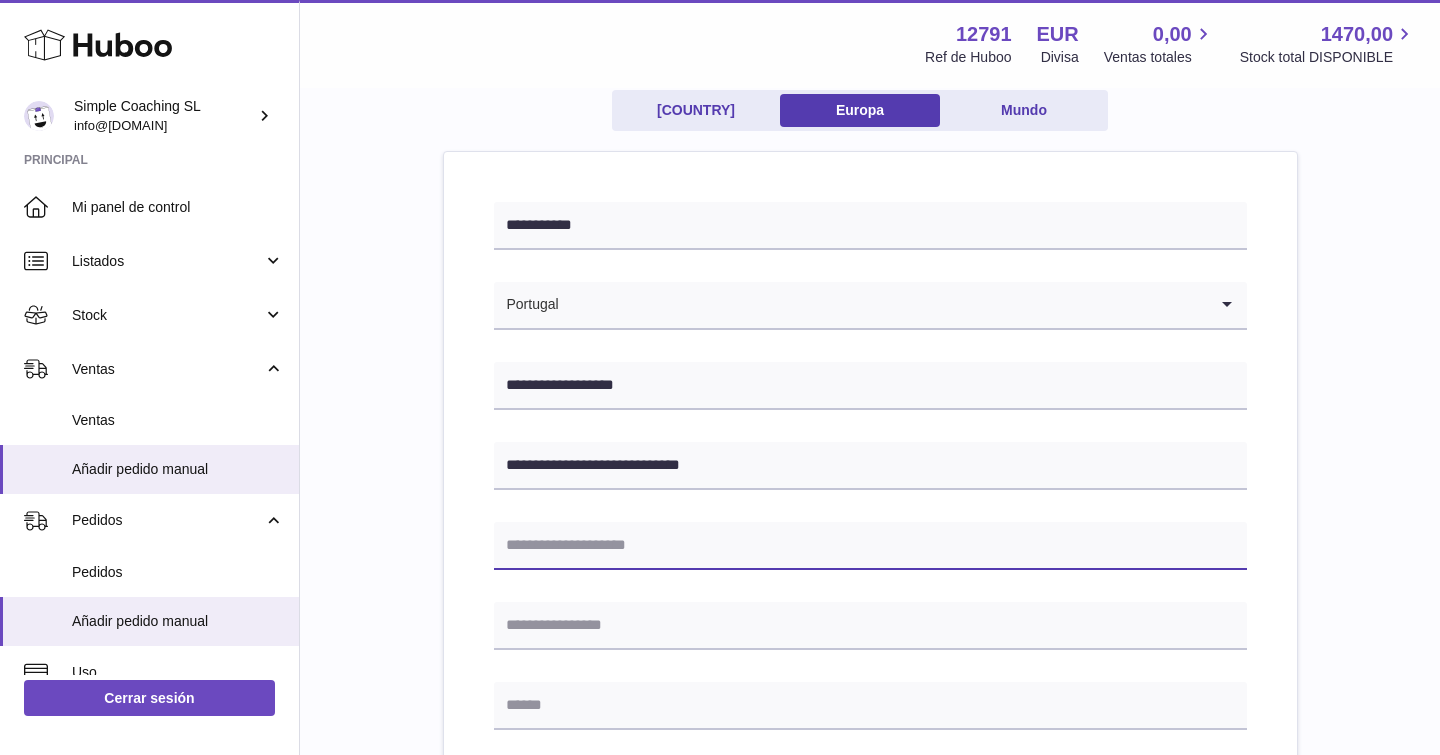 click at bounding box center (870, 546) 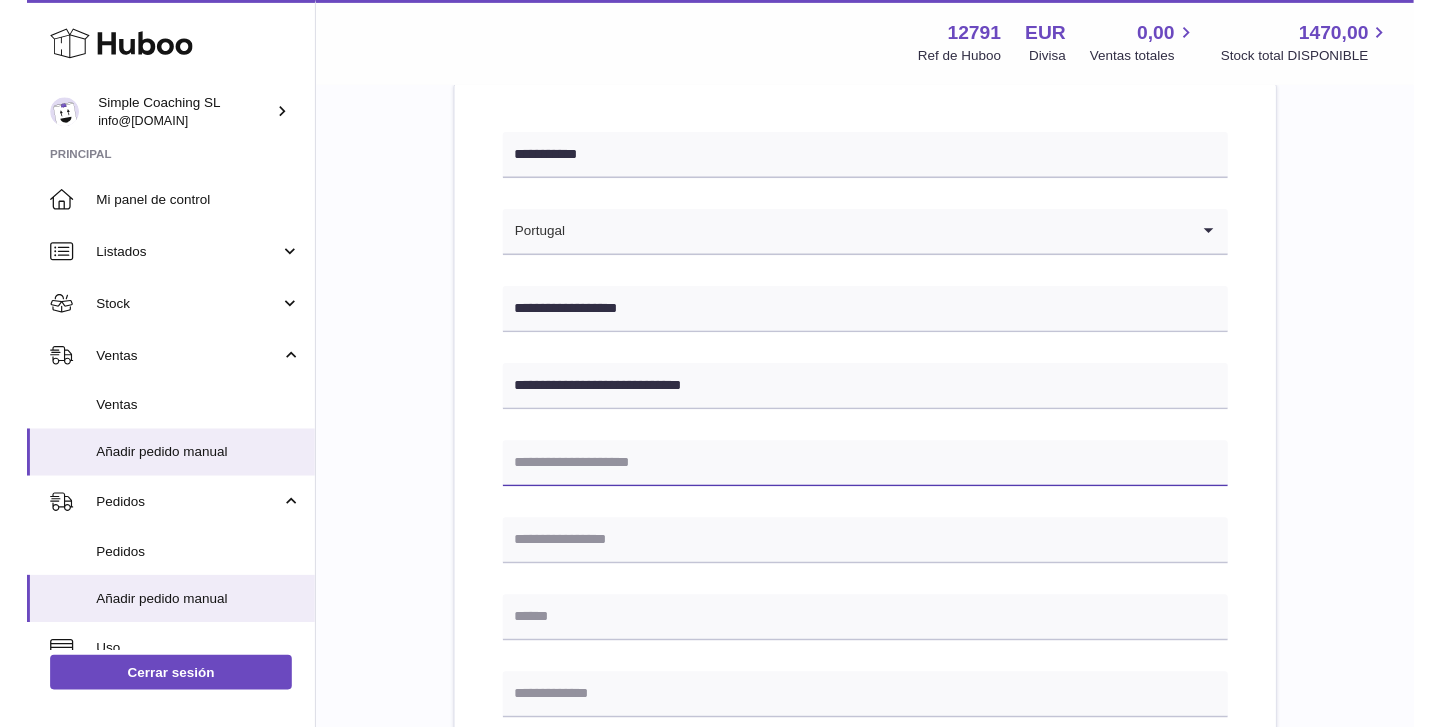 scroll, scrollTop: 244, scrollLeft: 0, axis: vertical 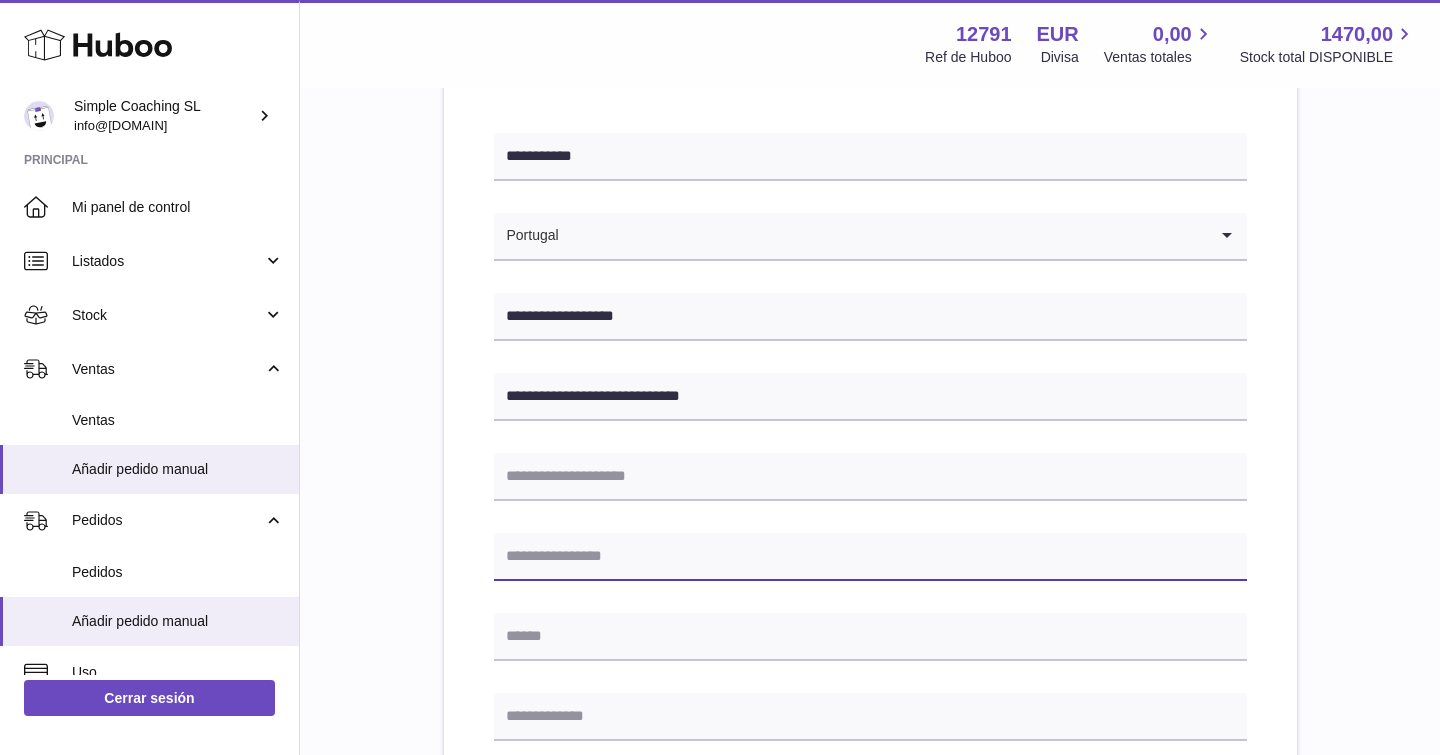type on "*" 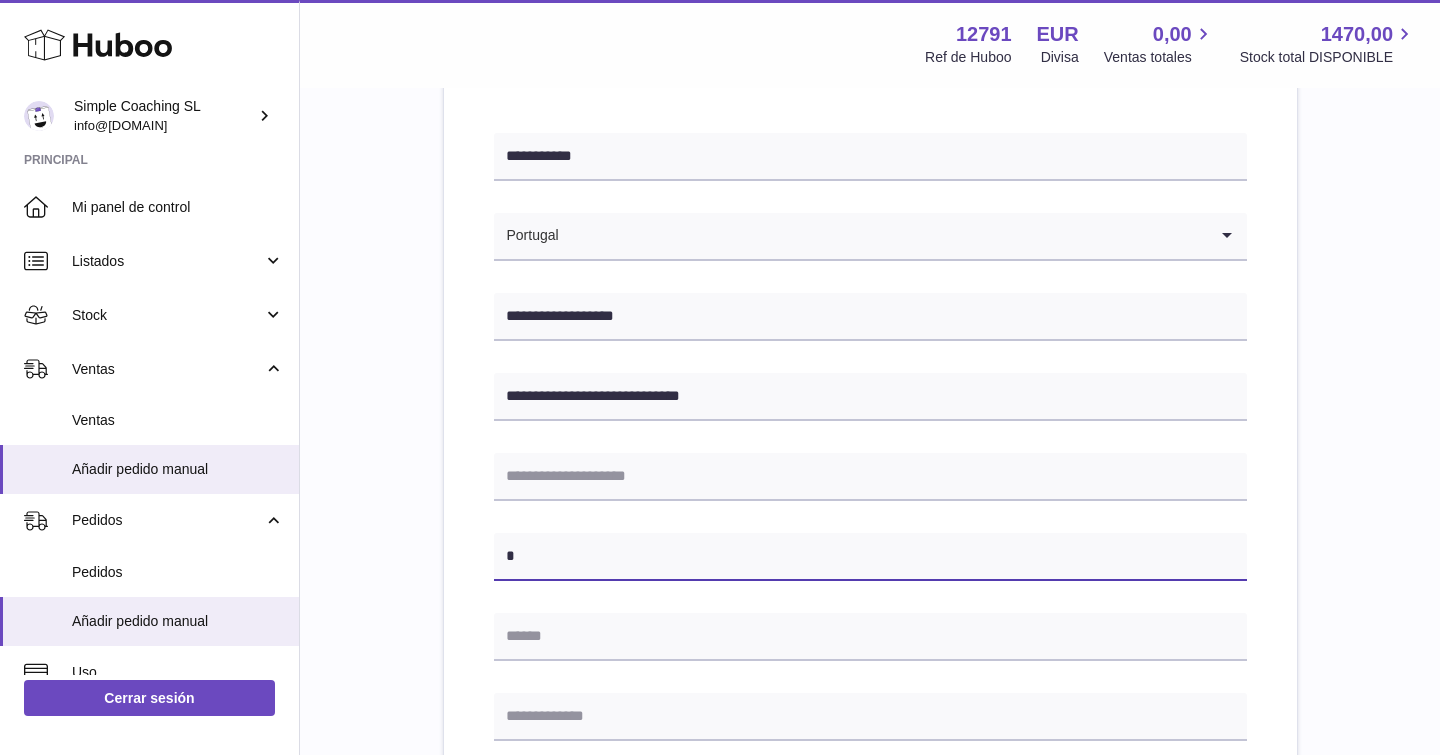 type 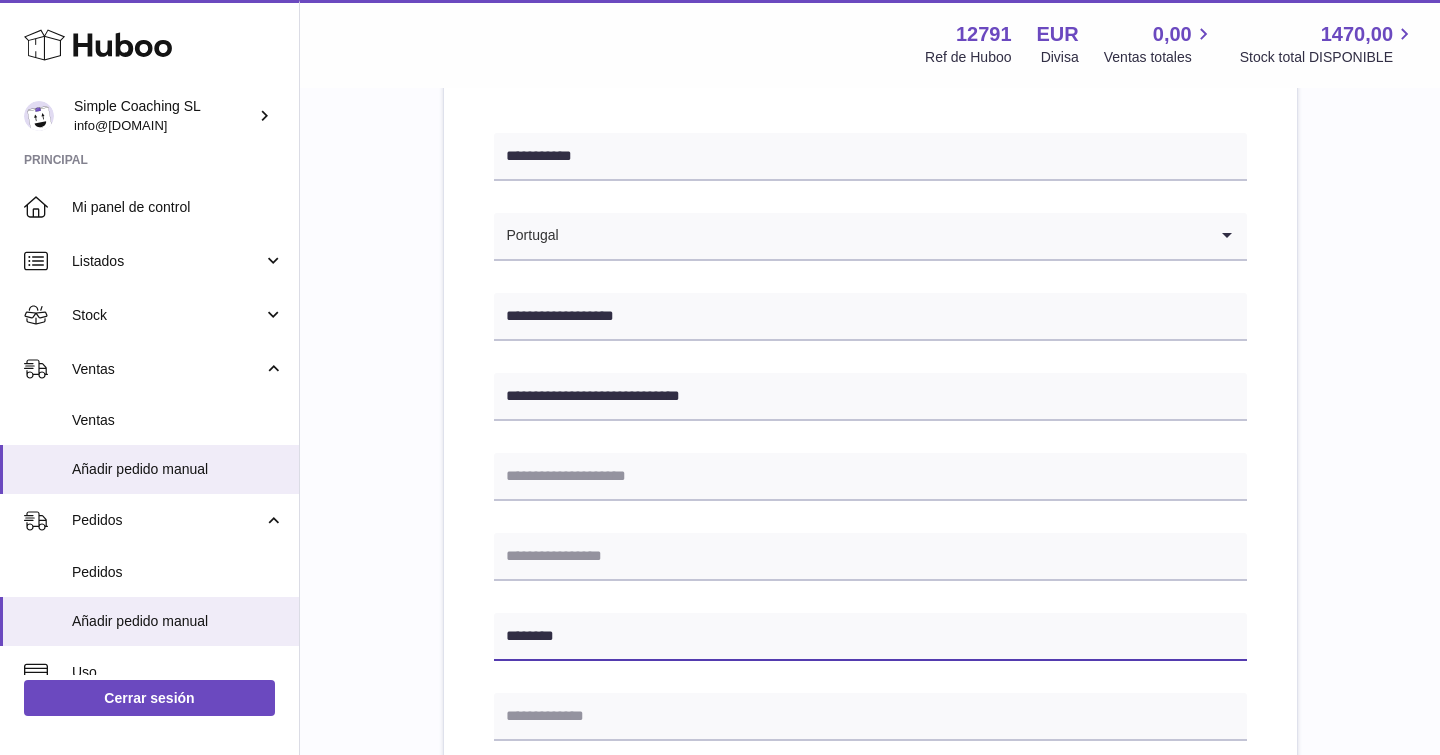 type on "********" 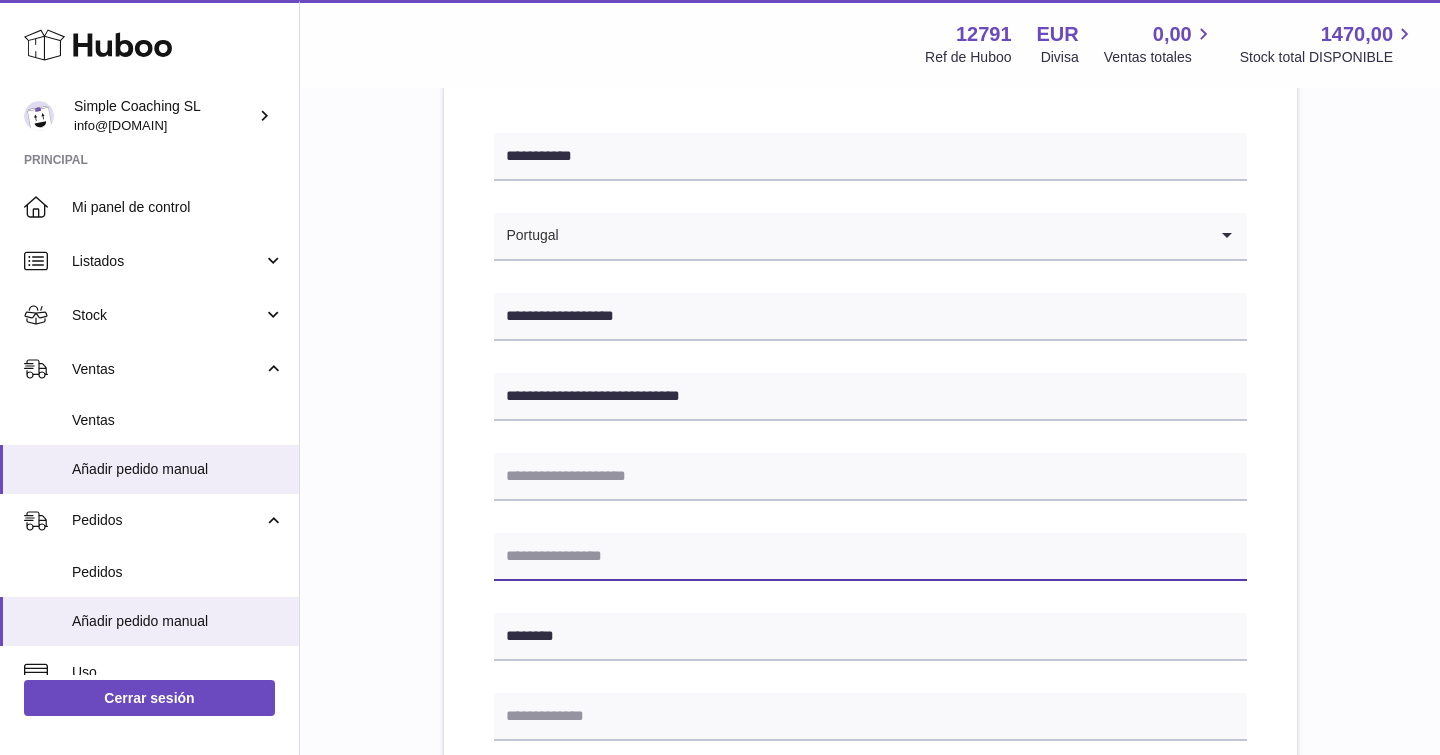 click at bounding box center (870, 557) 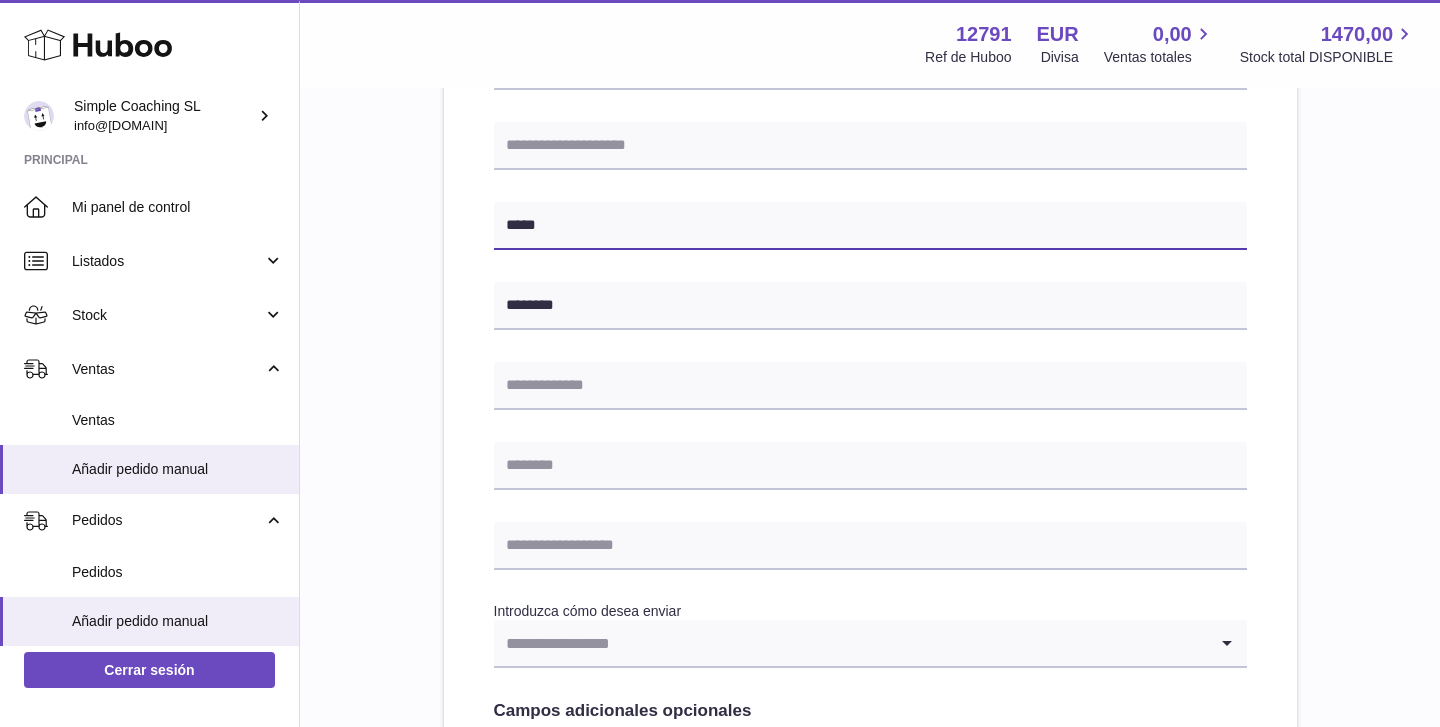 scroll, scrollTop: 582, scrollLeft: 0, axis: vertical 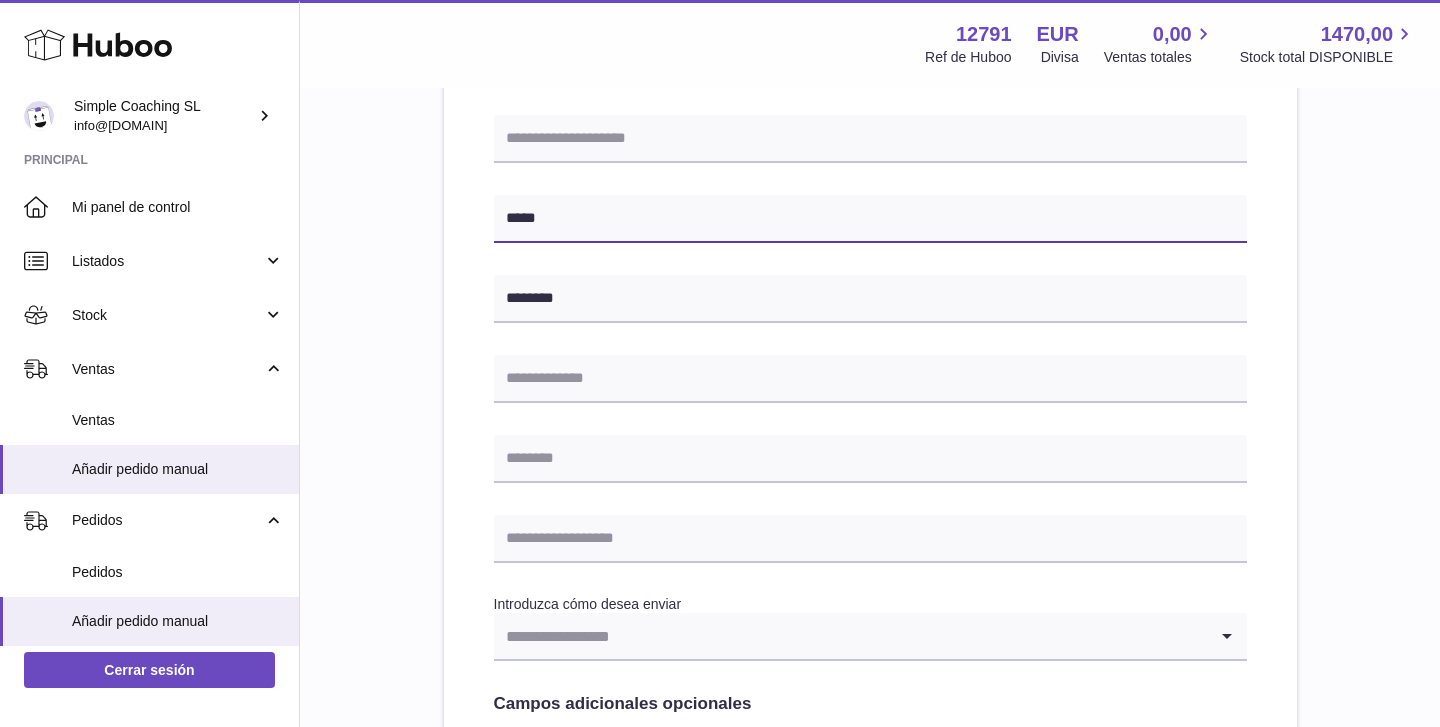 type on "*****" 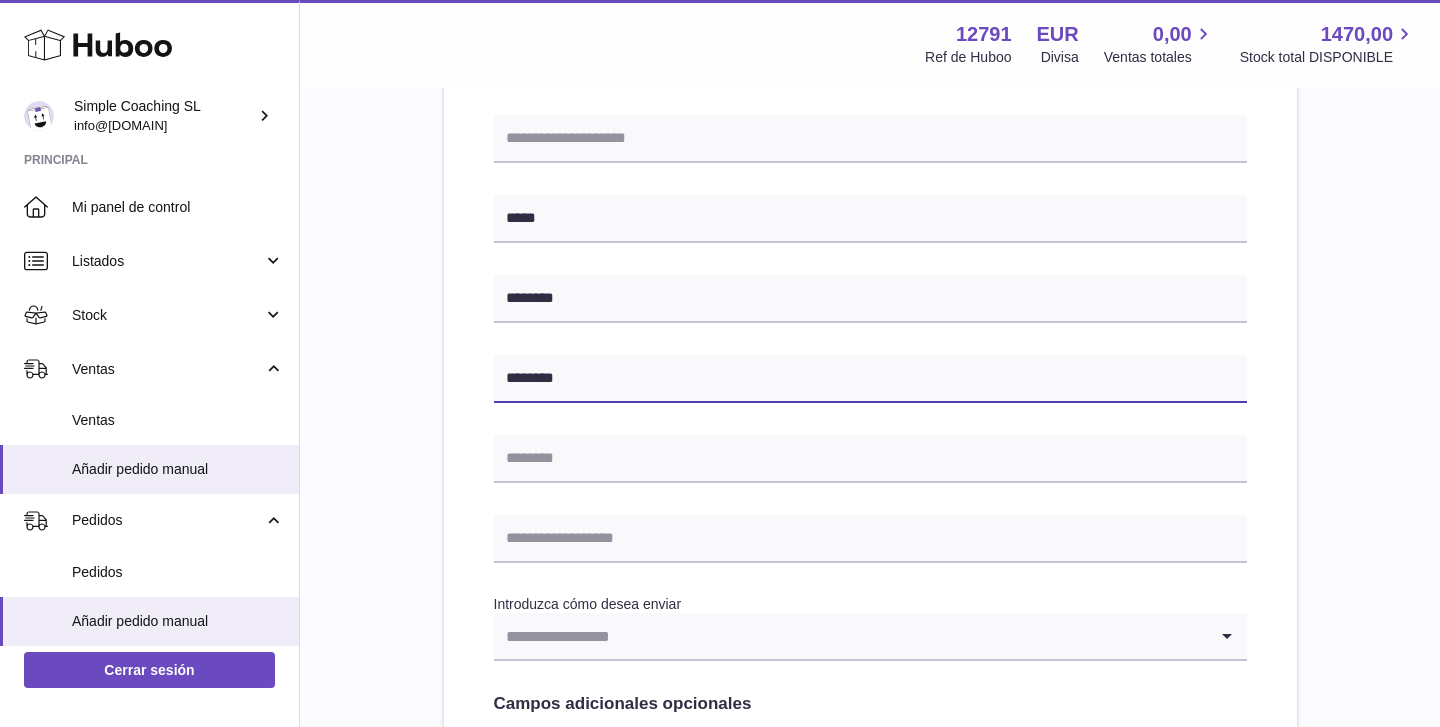 type on "********" 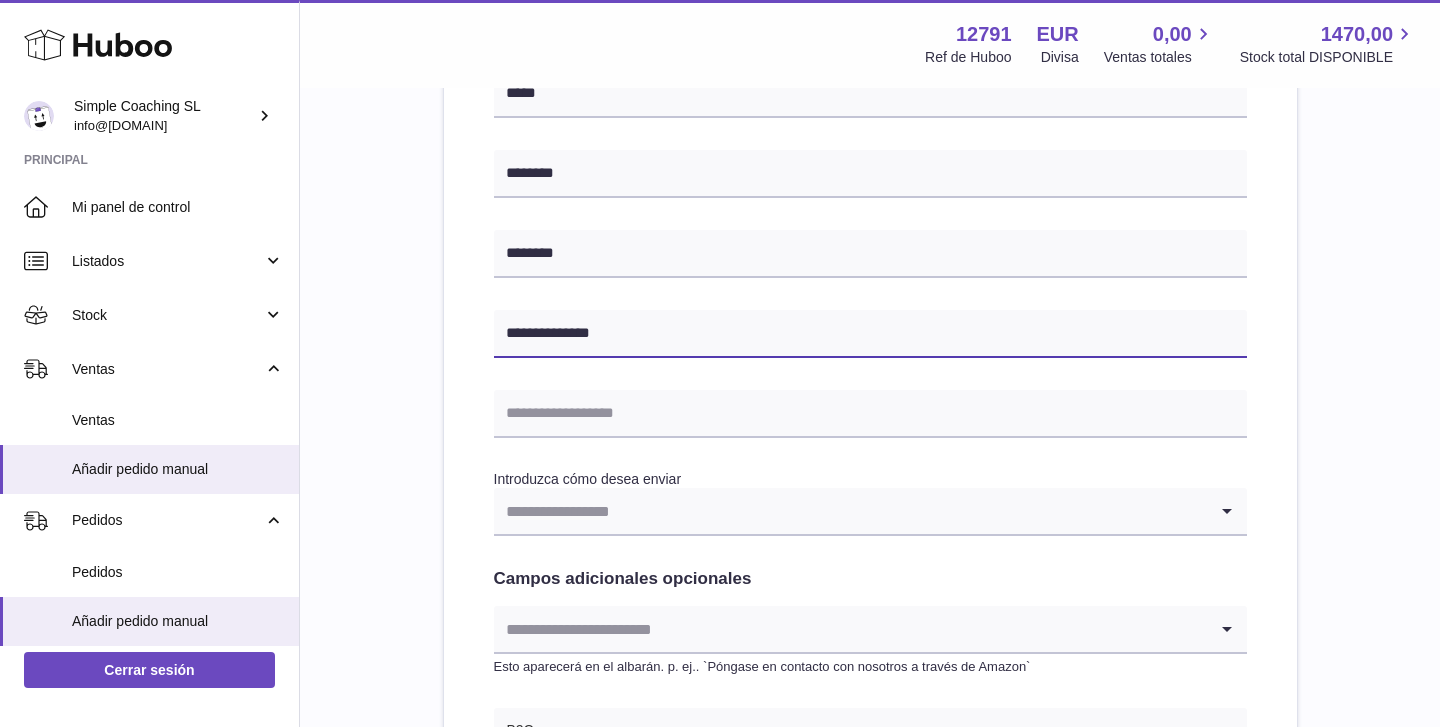 scroll, scrollTop: 710, scrollLeft: 0, axis: vertical 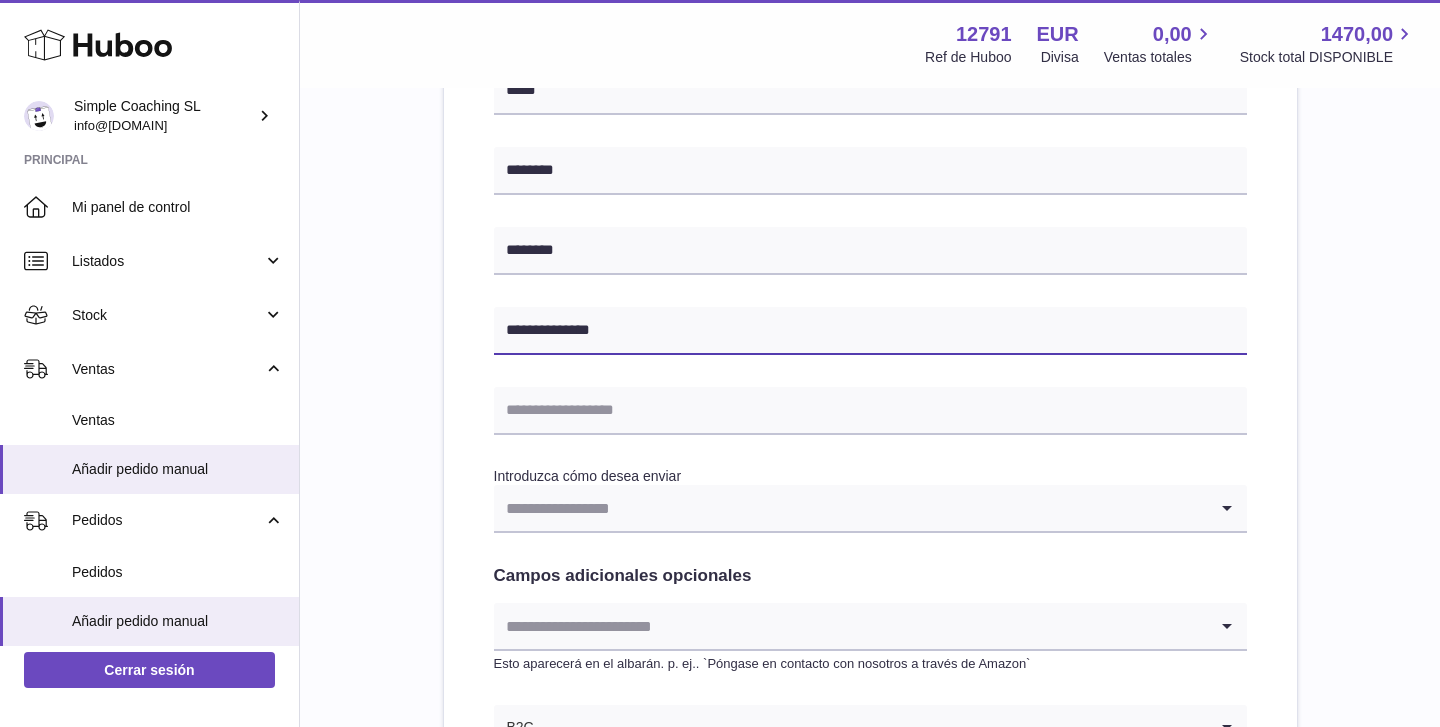 type on "**********" 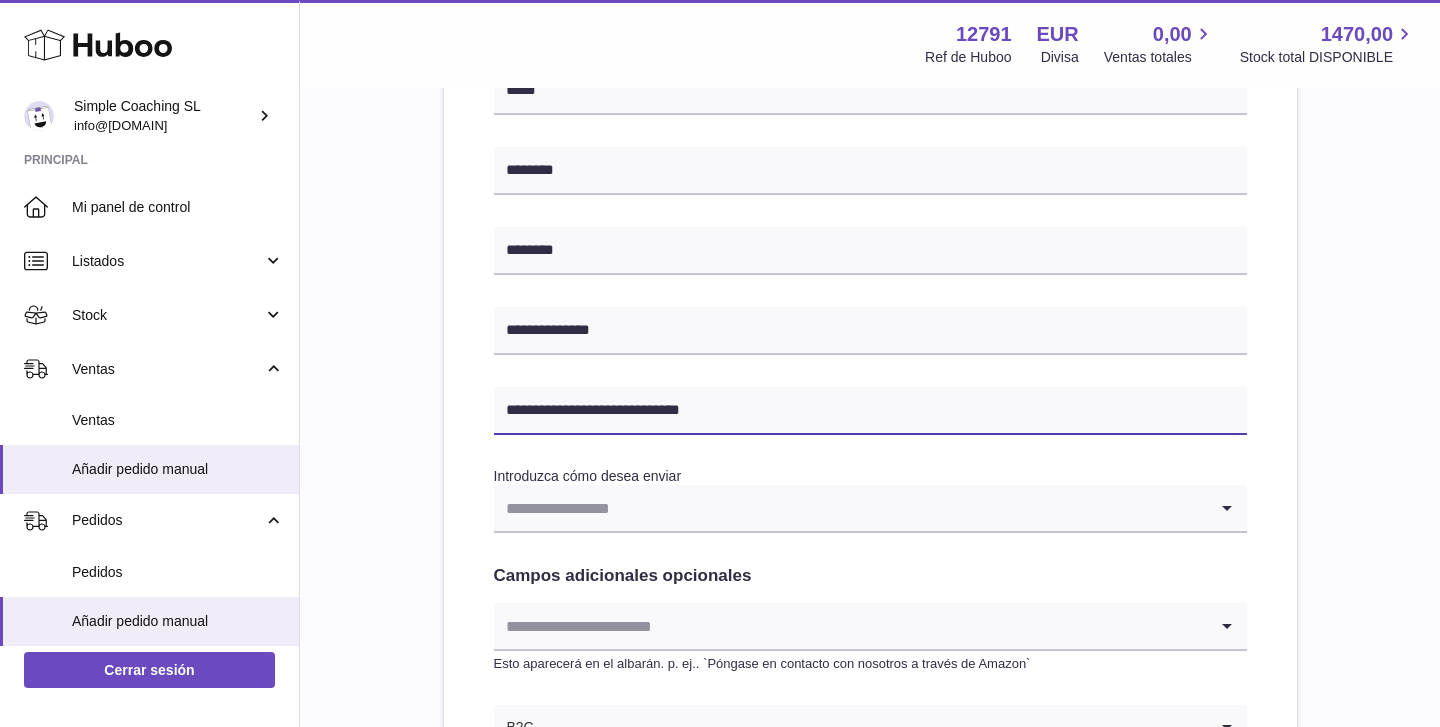 type on "**********" 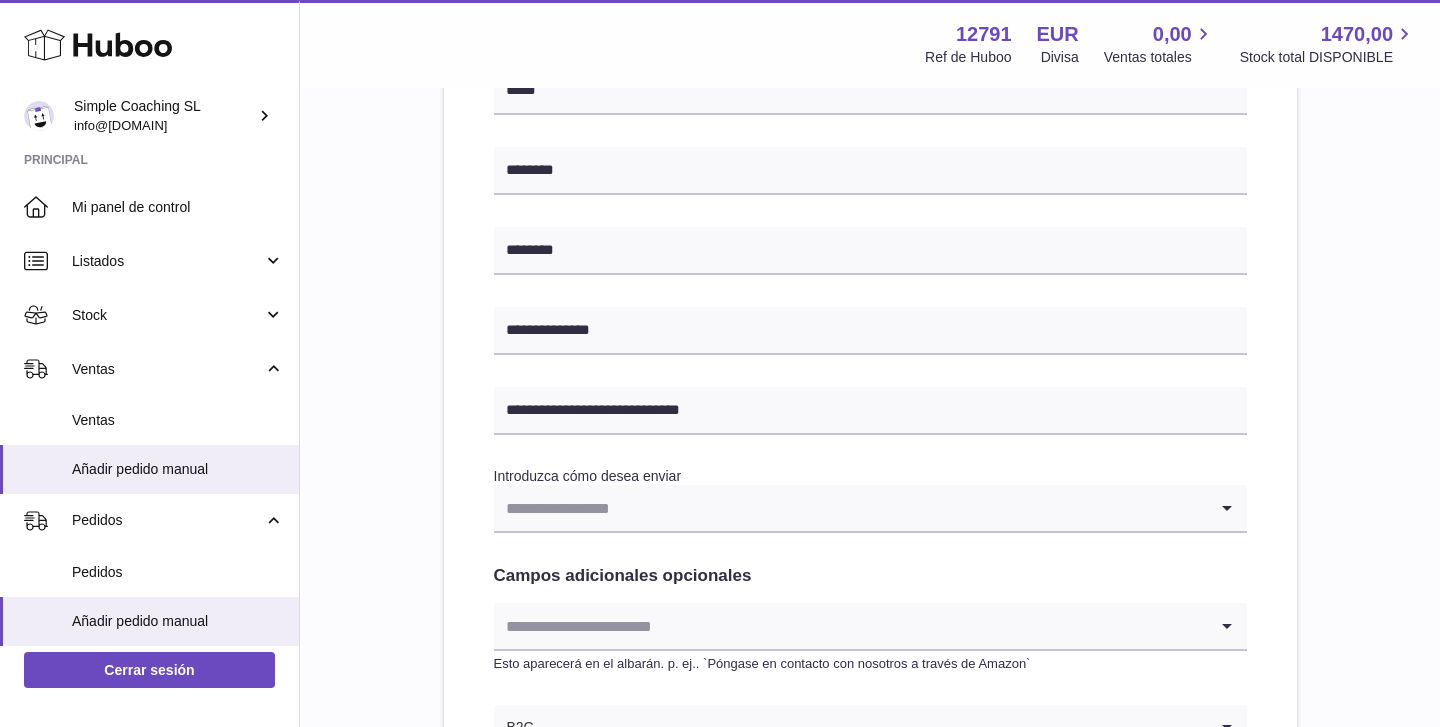 click on "**********" at bounding box center (870, 245) 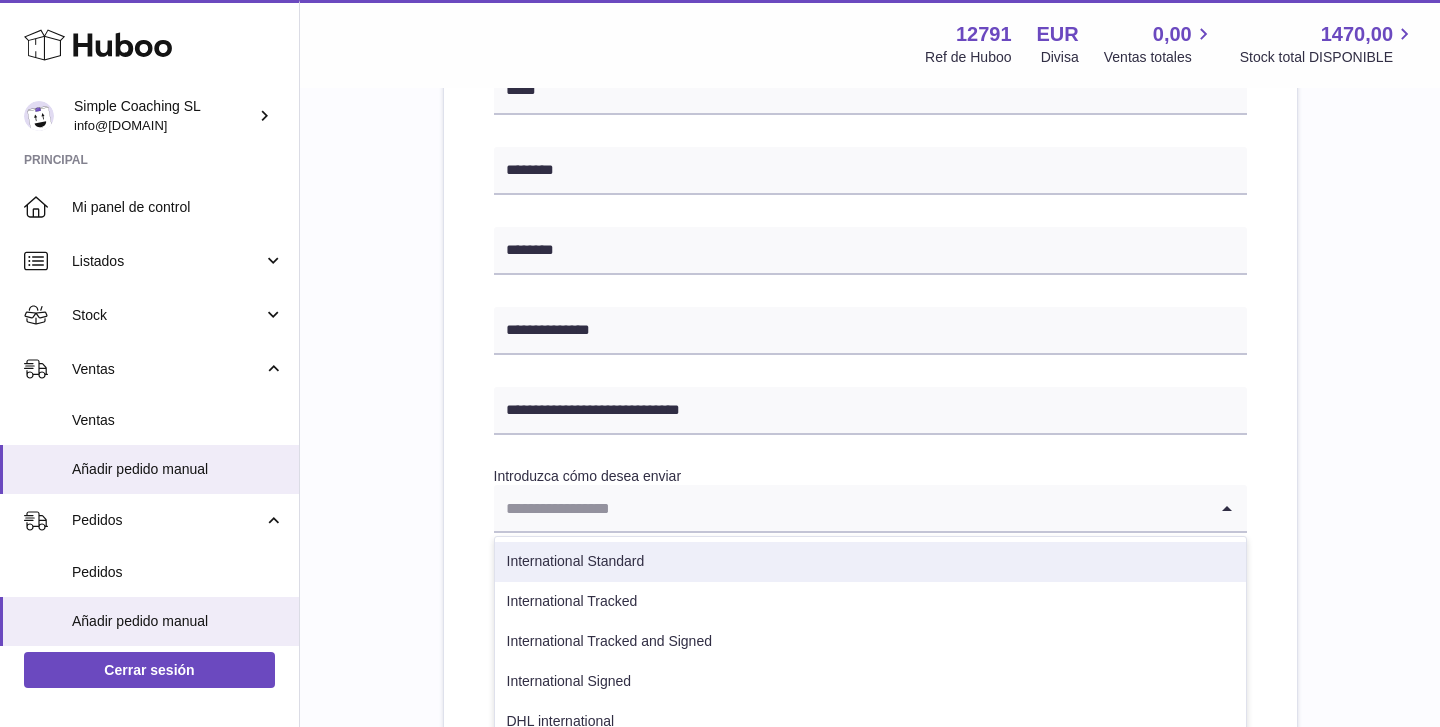 click on "International Standard" at bounding box center (870, 562) 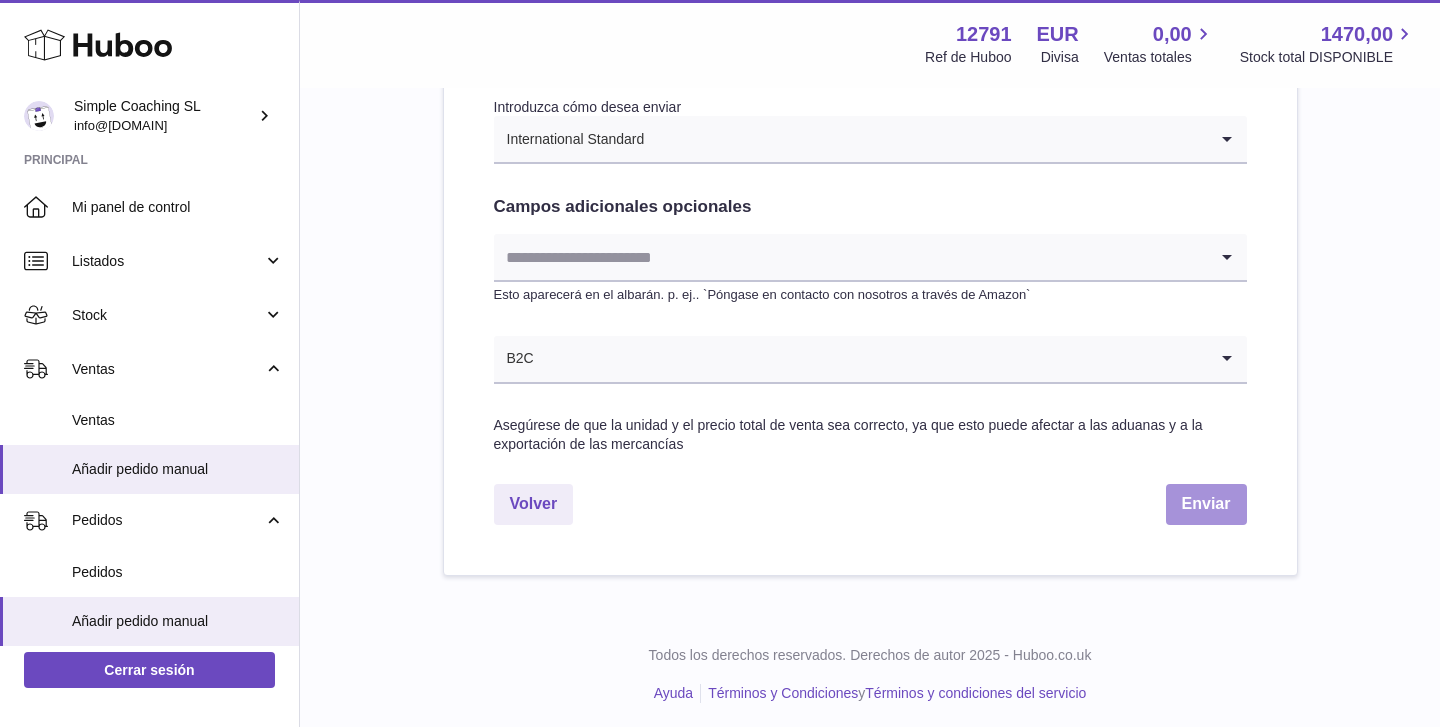 scroll, scrollTop: 1077, scrollLeft: 0, axis: vertical 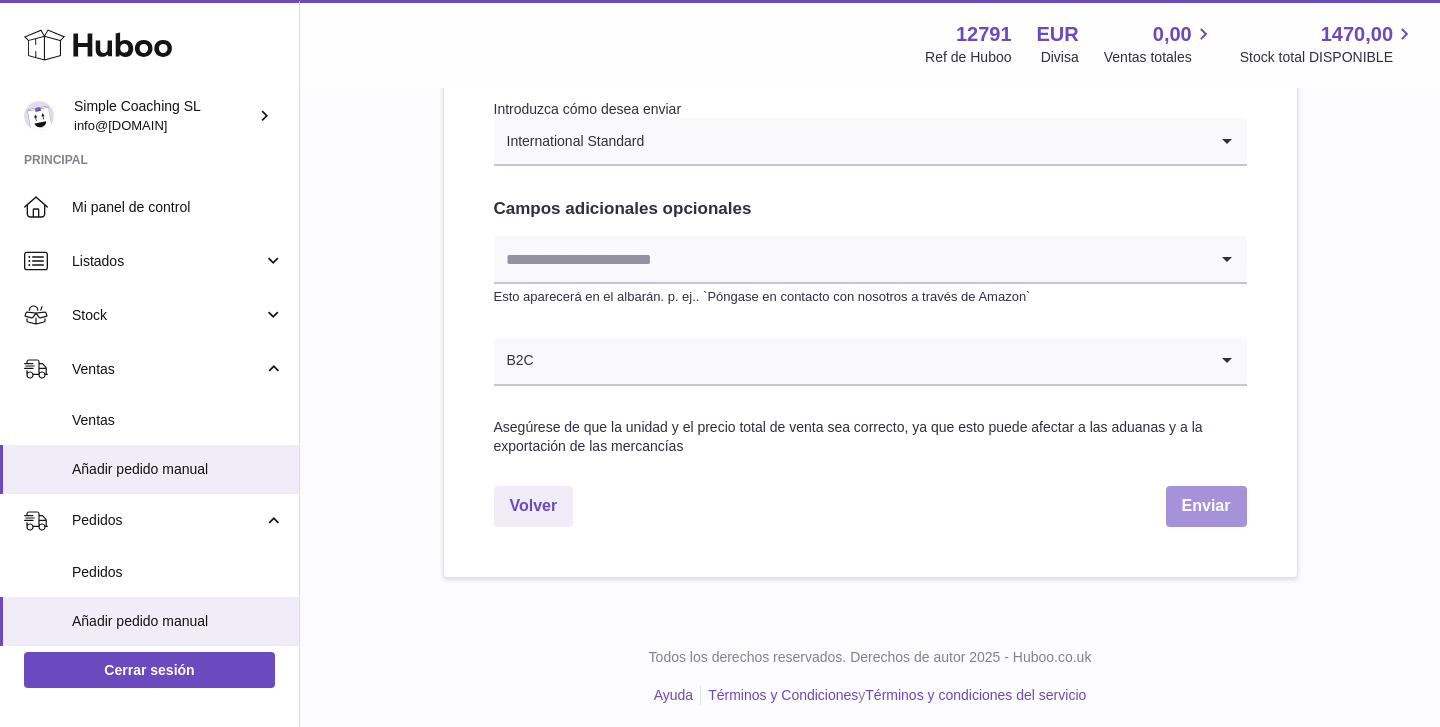 click on "Enviar" at bounding box center (1206, 506) 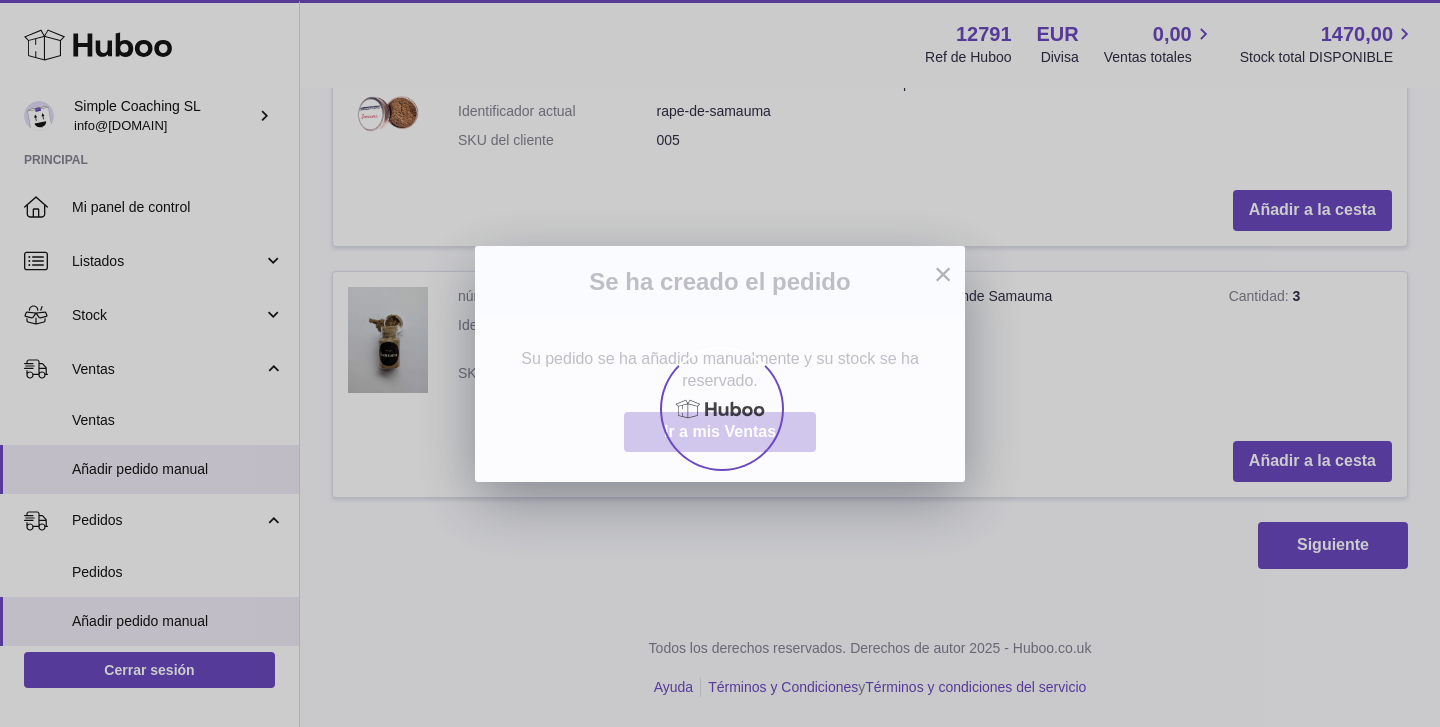 scroll, scrollTop: 0, scrollLeft: 0, axis: both 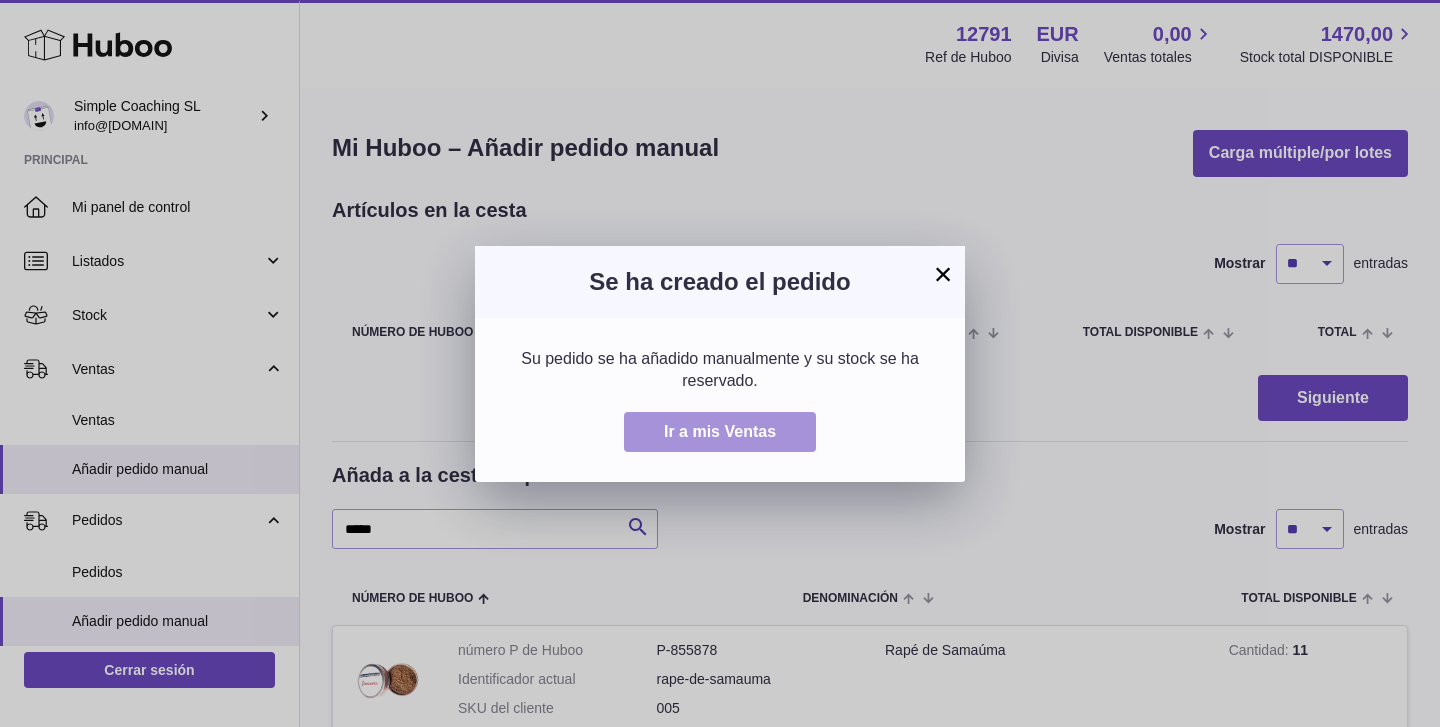 click on "Ir a mis Ventas" at bounding box center [720, 432] 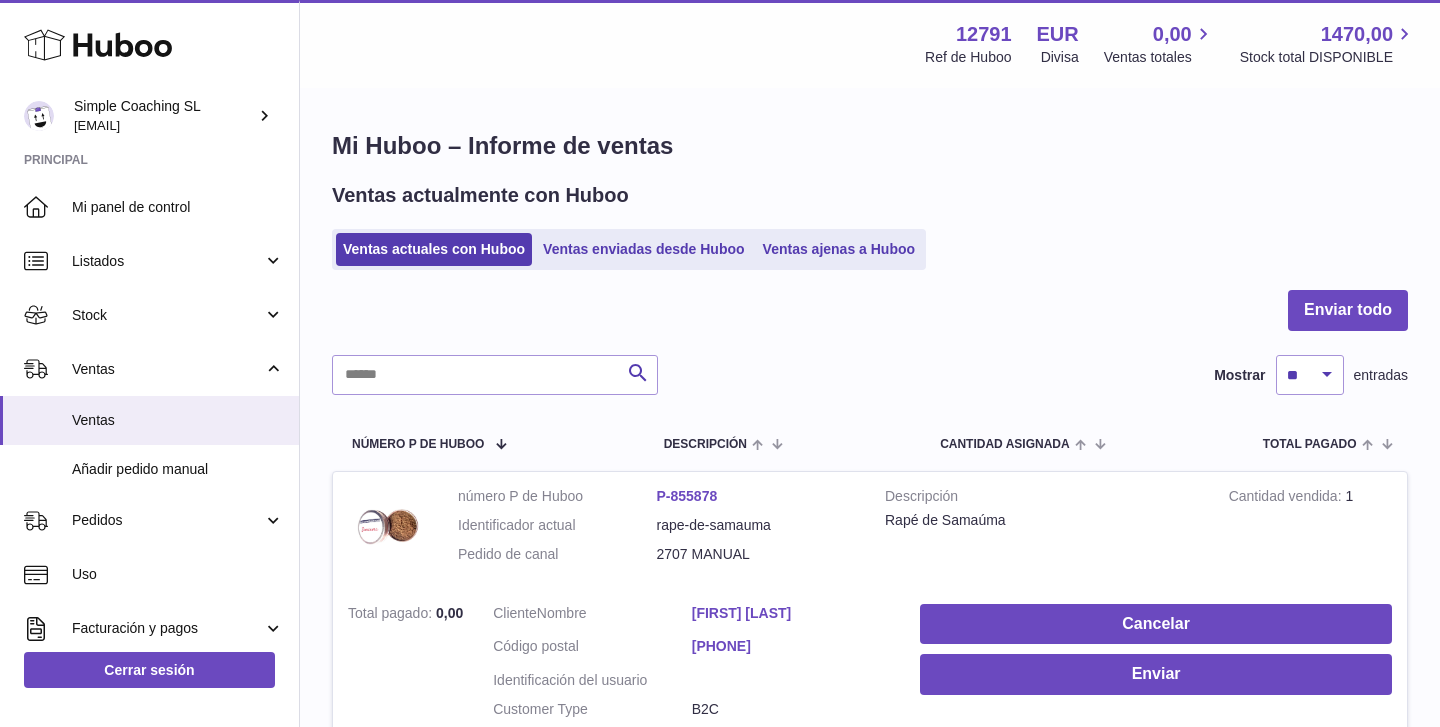scroll, scrollTop: 0, scrollLeft: 0, axis: both 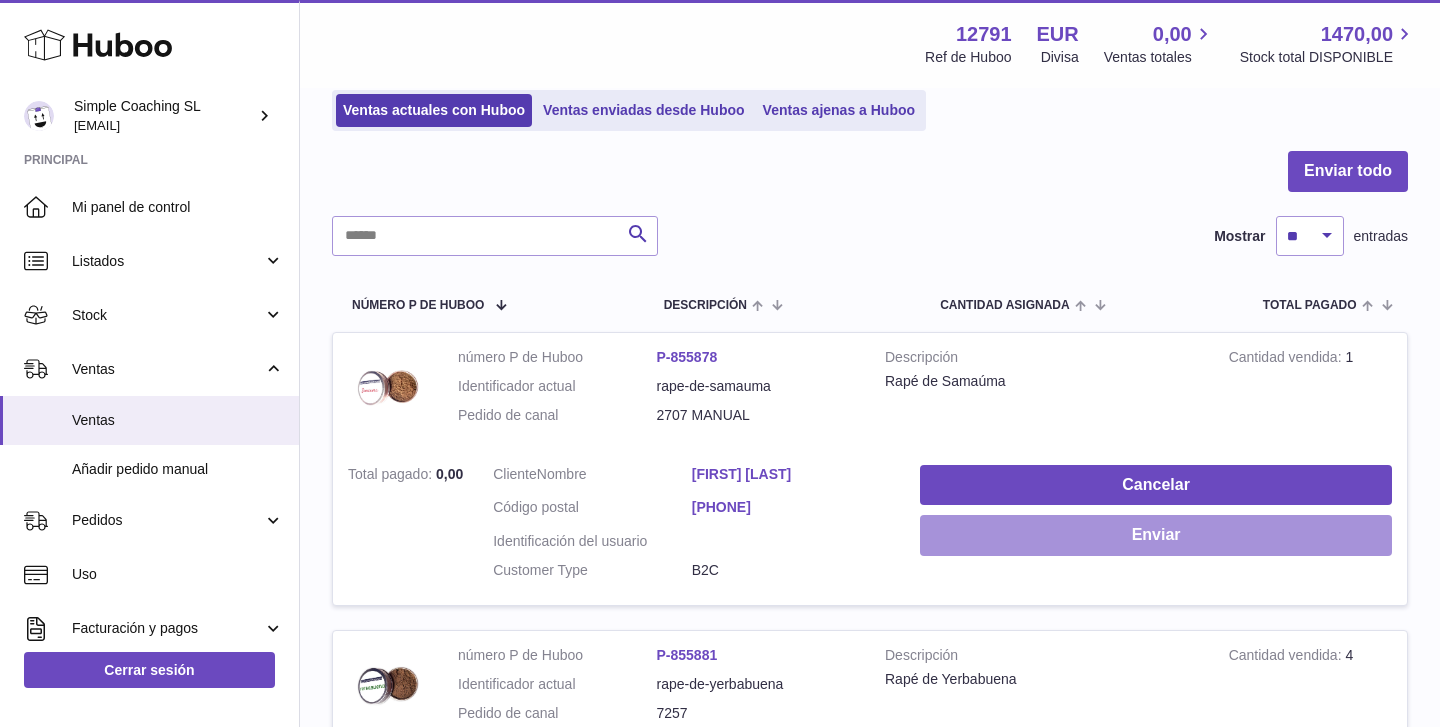 click on "Enviar" at bounding box center (1156, 535) 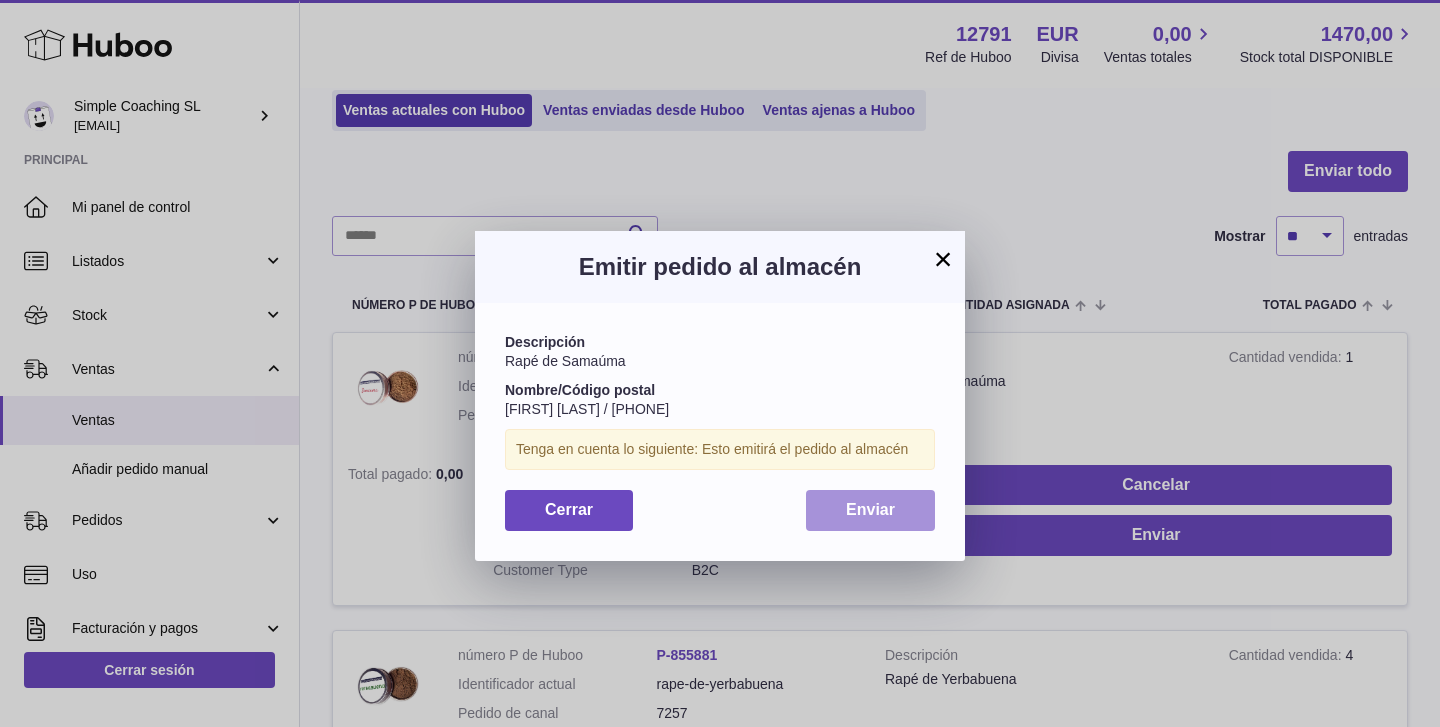 click on "Enviar" at bounding box center [870, 510] 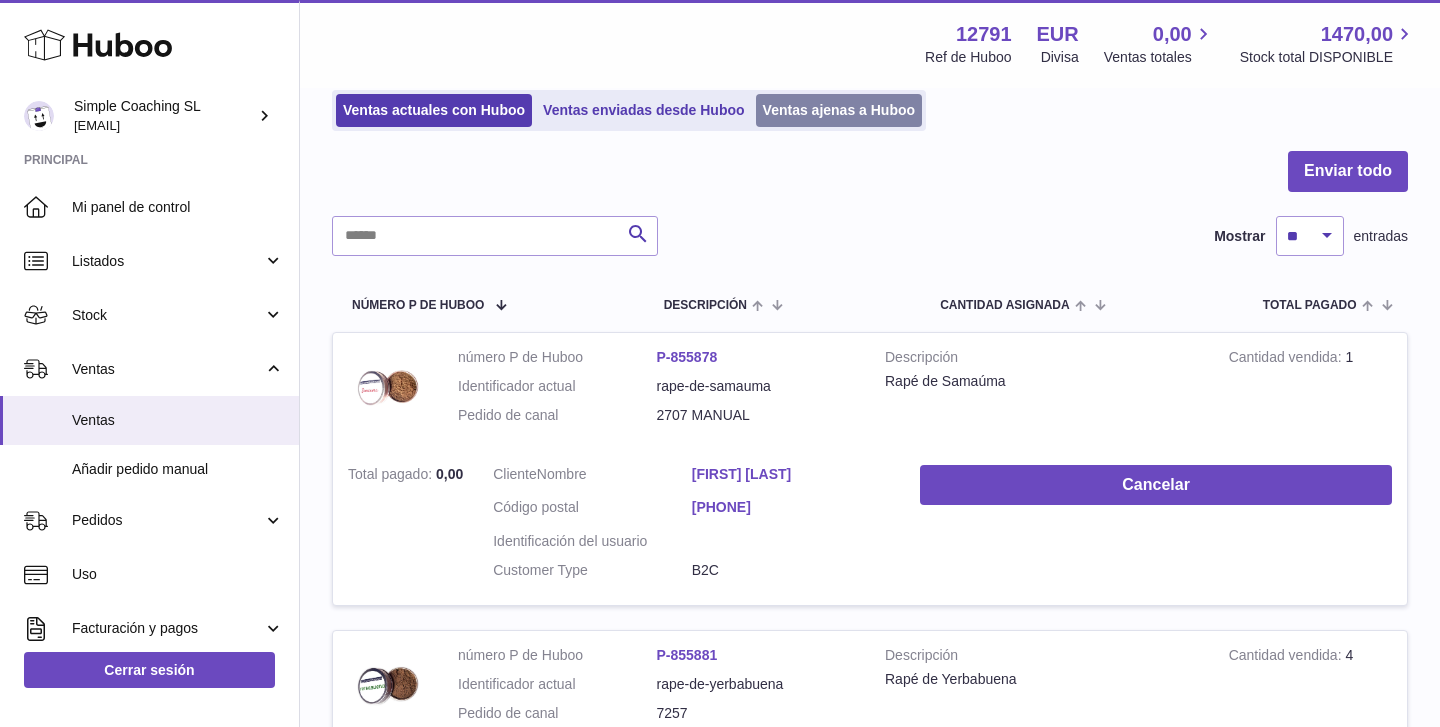 click on "Ventas ajenas a Huboo" at bounding box center [839, 110] 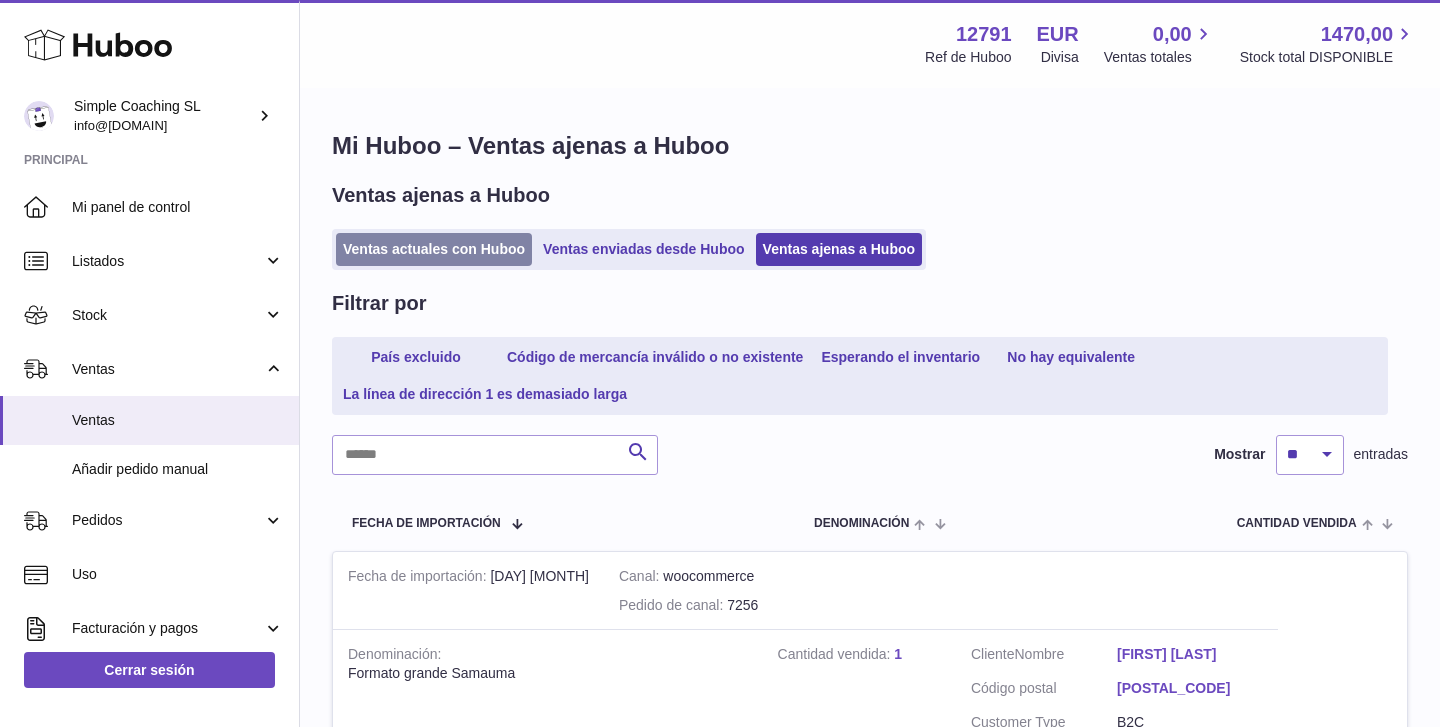 scroll, scrollTop: 0, scrollLeft: 0, axis: both 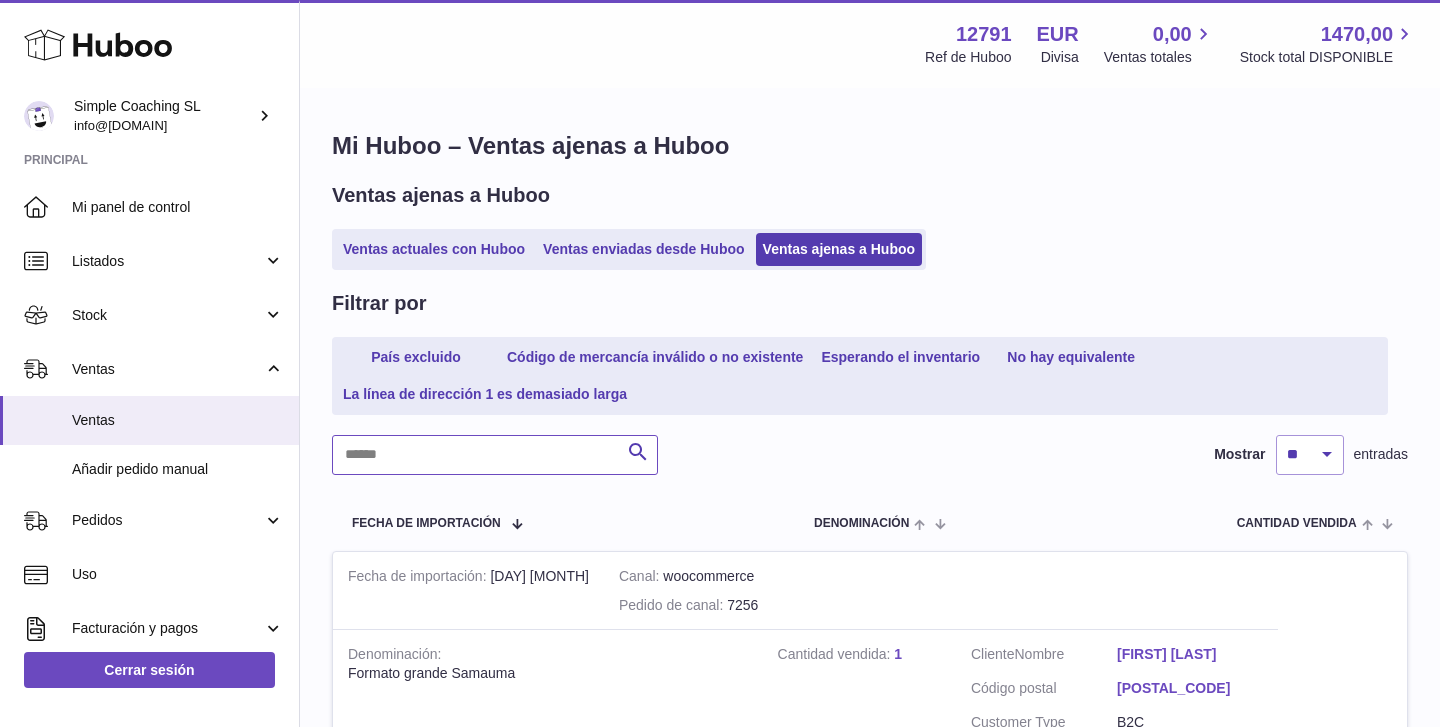 click at bounding box center [495, 455] 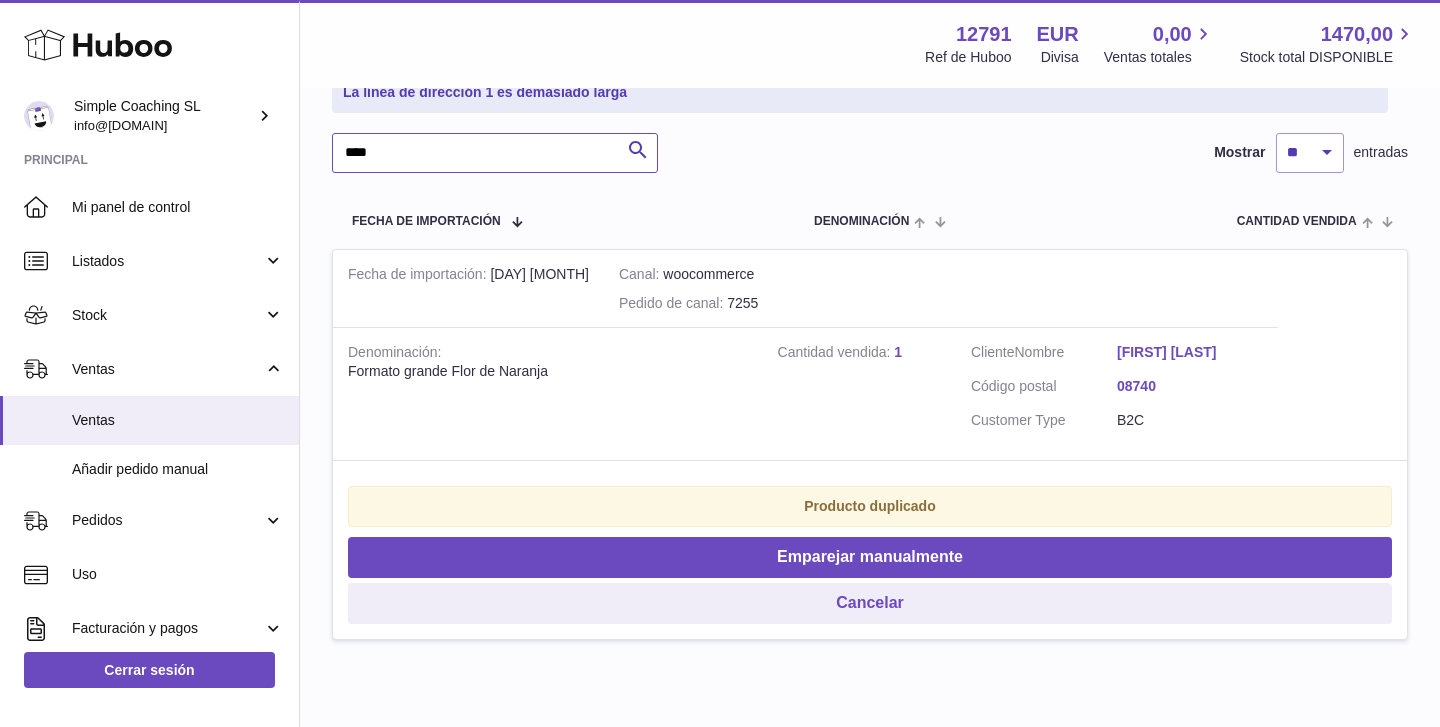 scroll, scrollTop: 303, scrollLeft: 0, axis: vertical 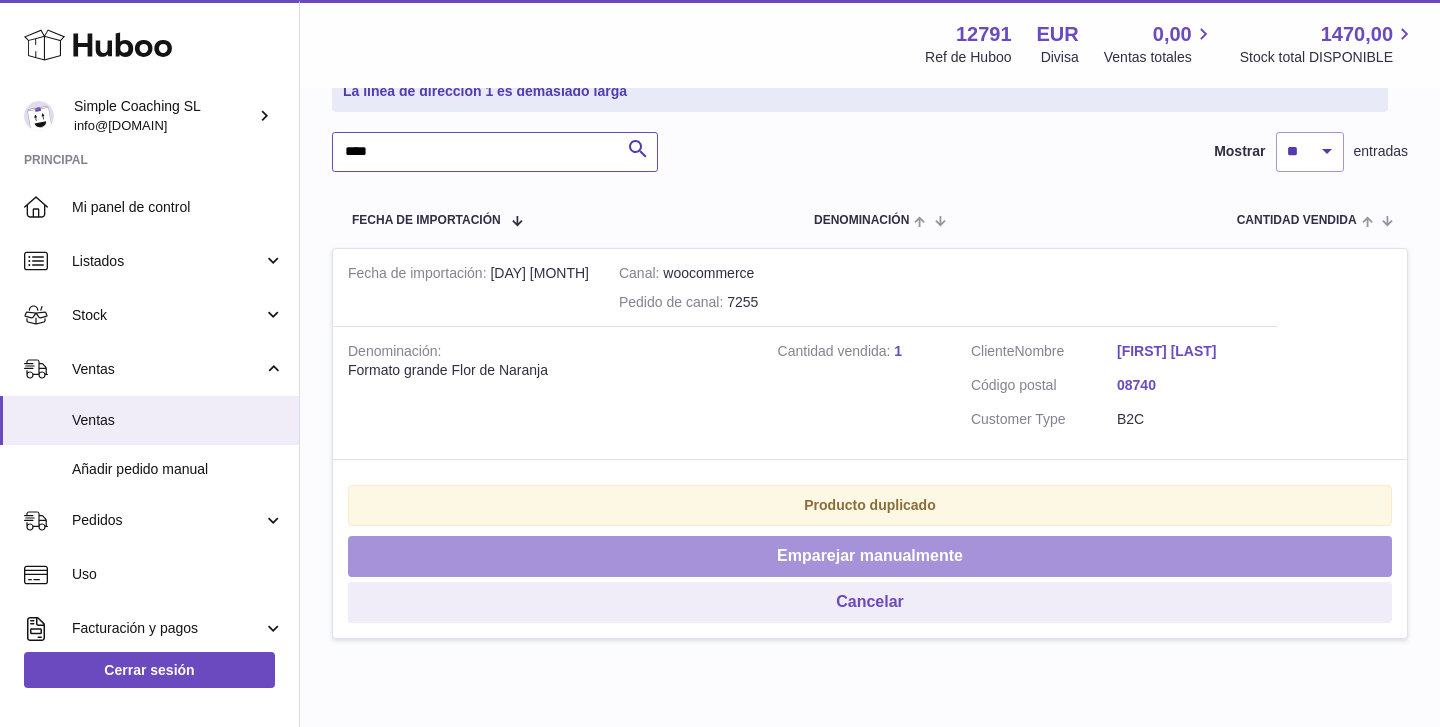 type on "****" 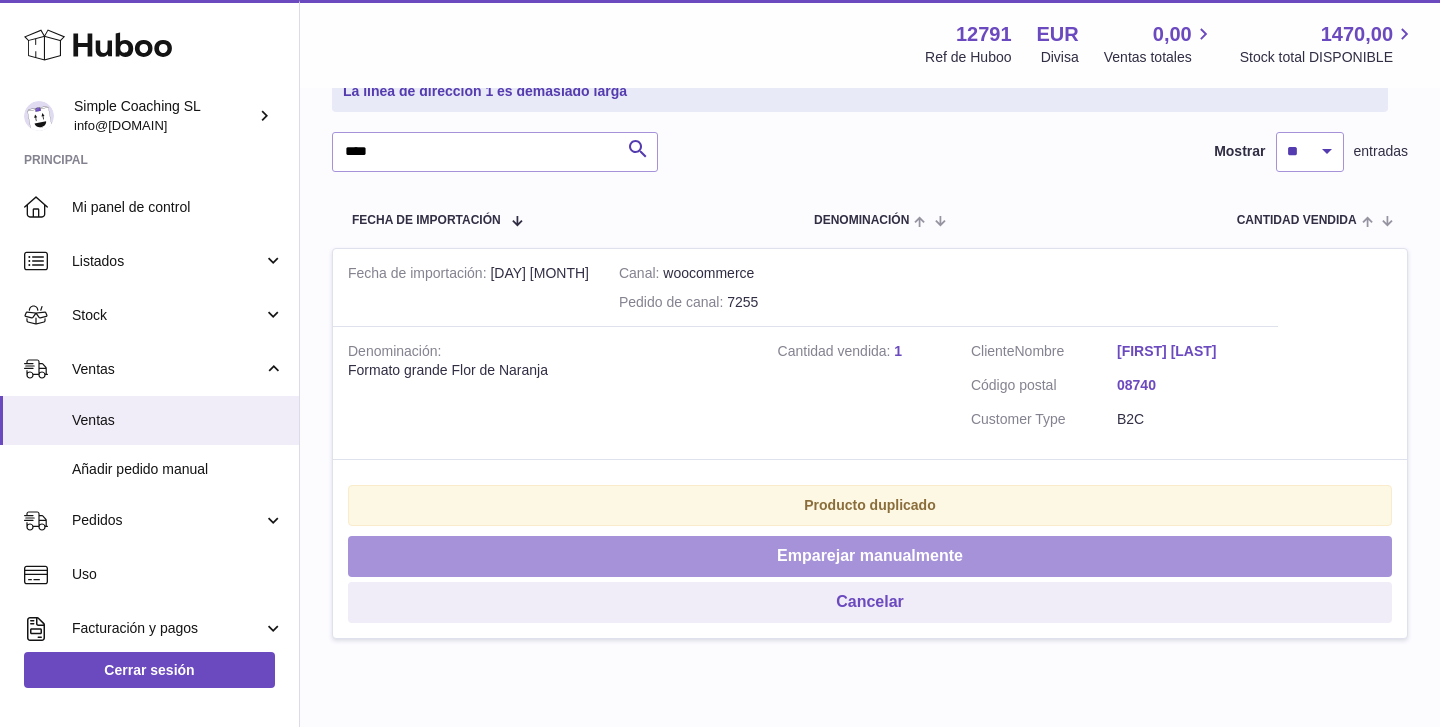 click on "Emparejar manualmente" at bounding box center (870, 556) 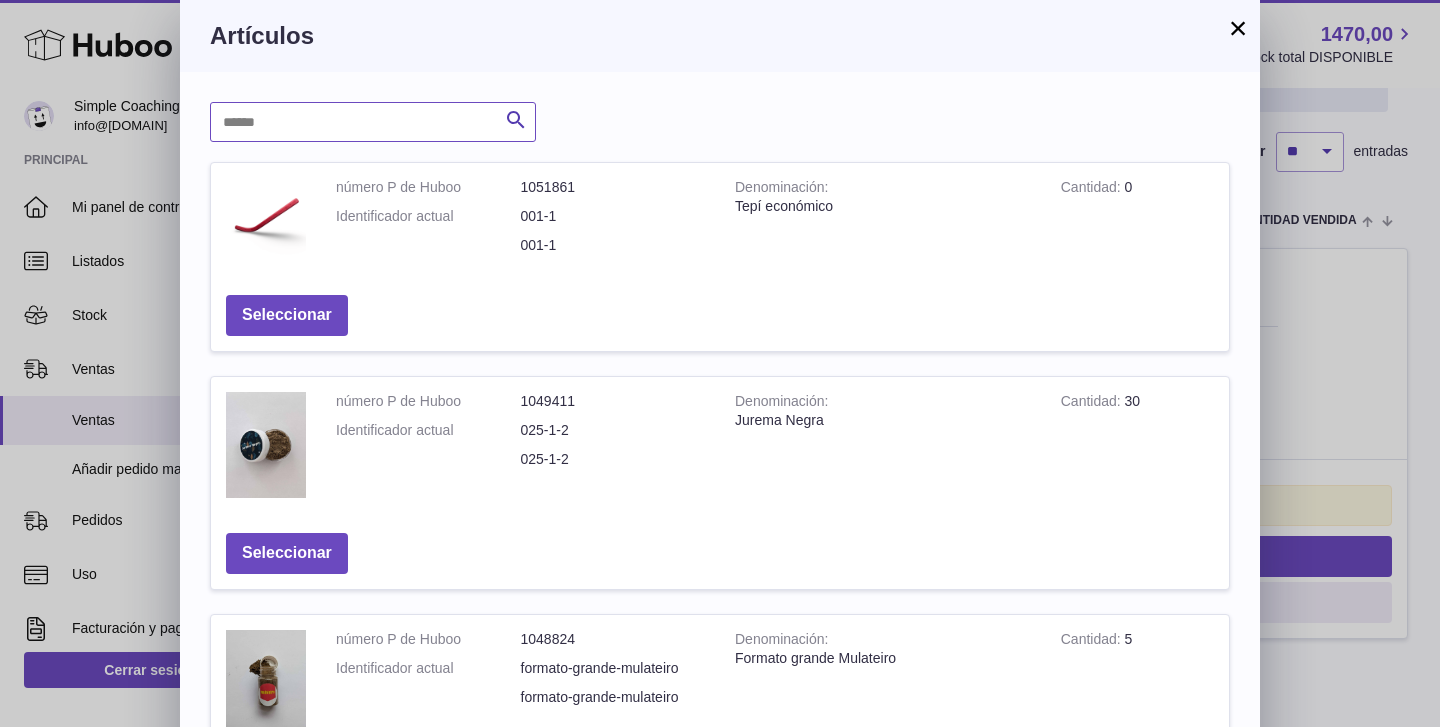 click at bounding box center (373, 122) 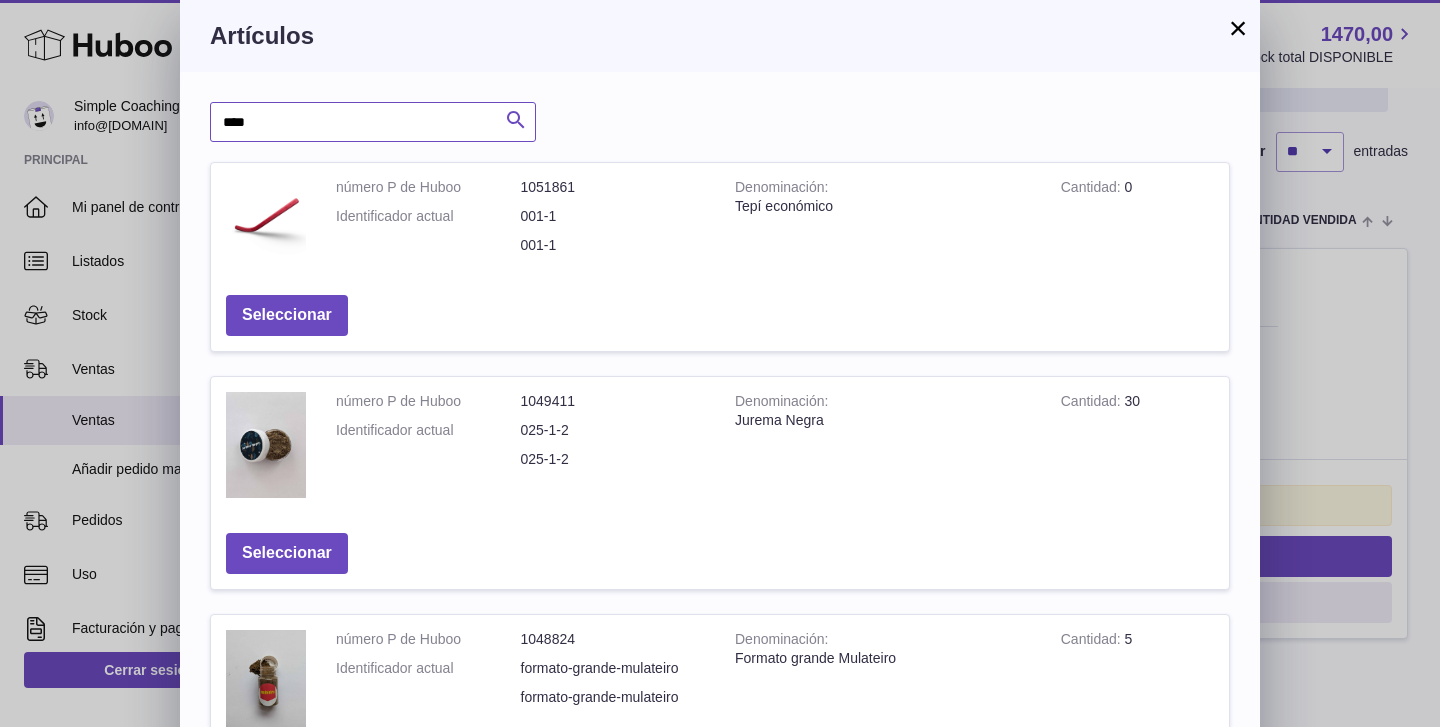 type on "****" 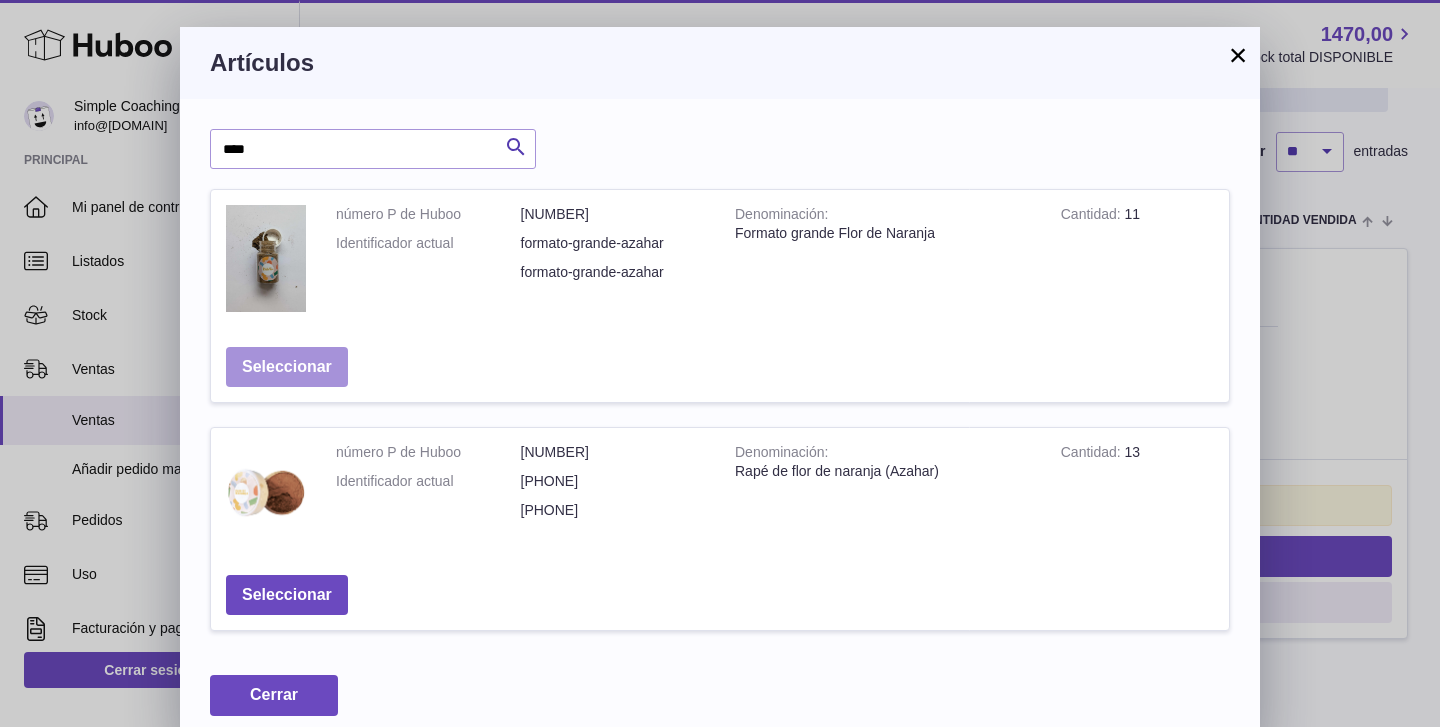 click on "Seleccionar" at bounding box center (287, 367) 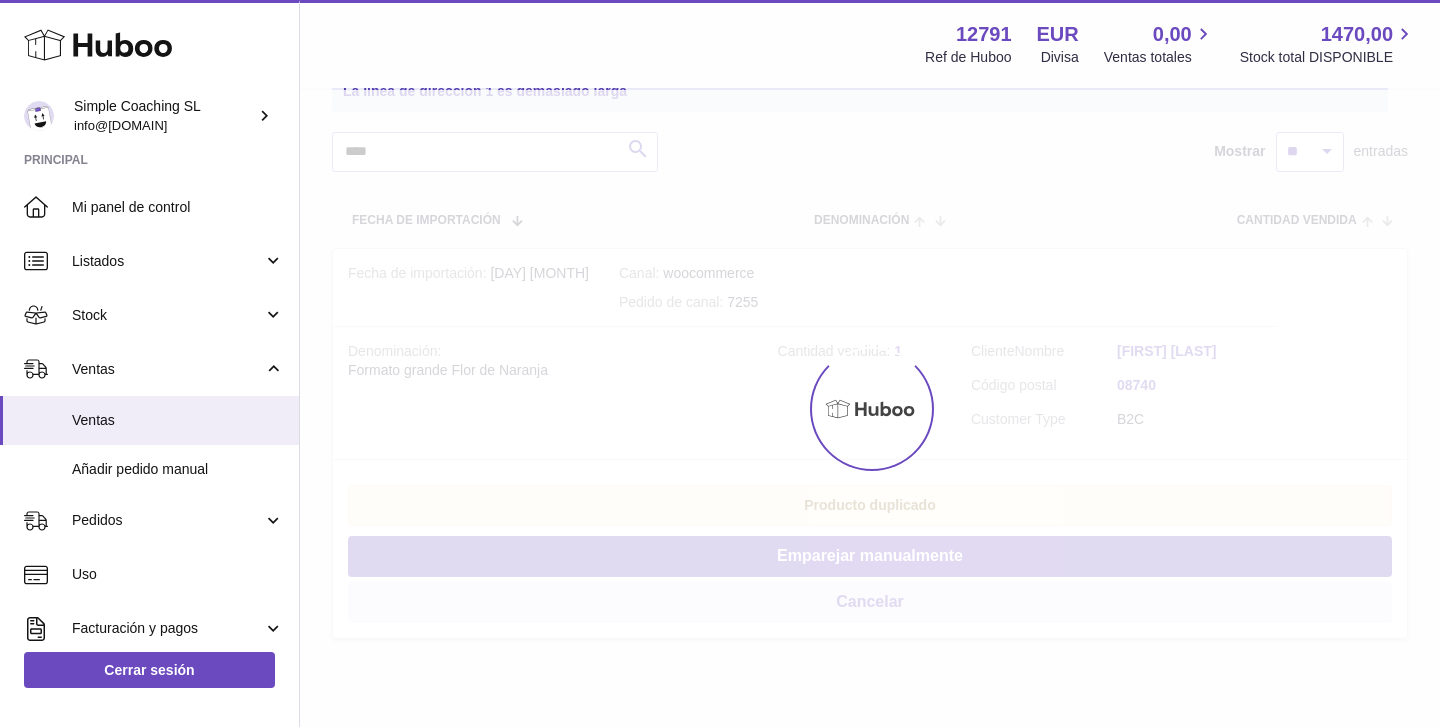 scroll, scrollTop: 0, scrollLeft: 0, axis: both 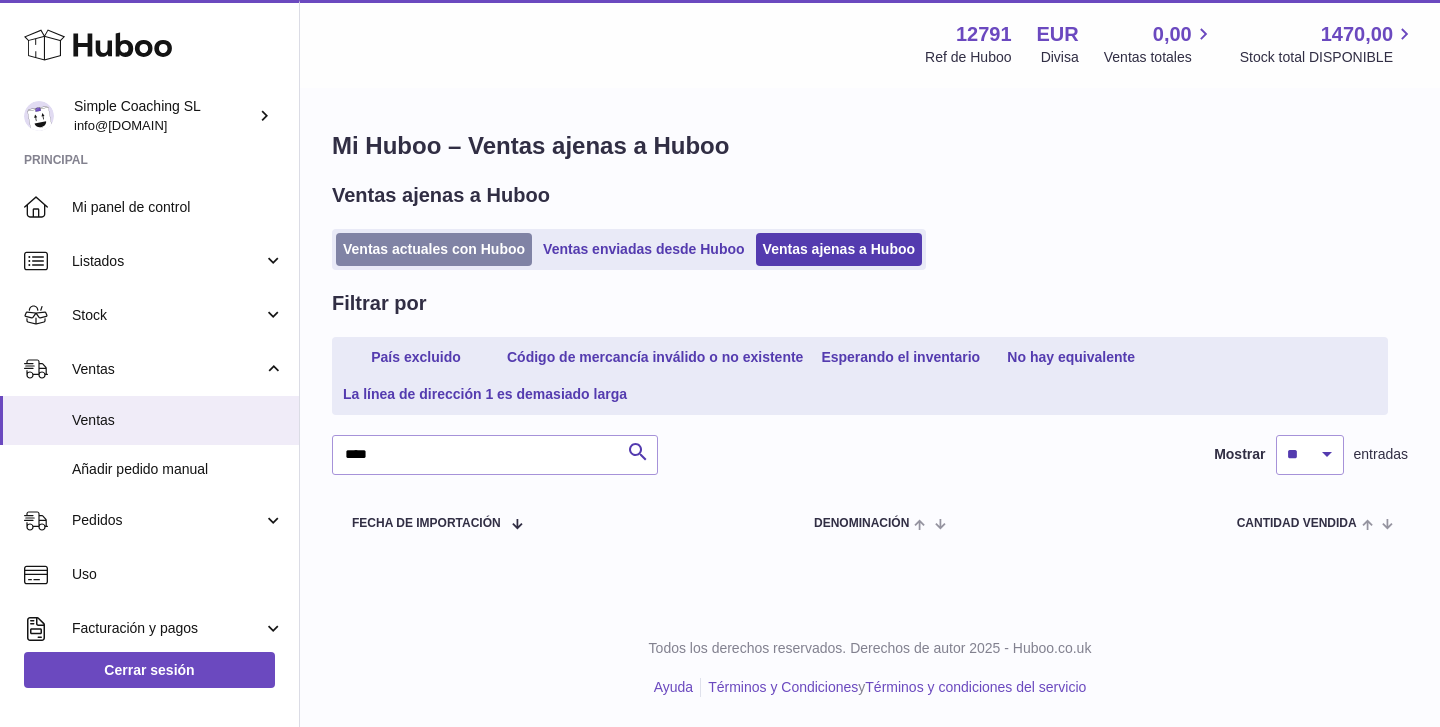 click on "Ventas actuales con Huboo" at bounding box center (434, 249) 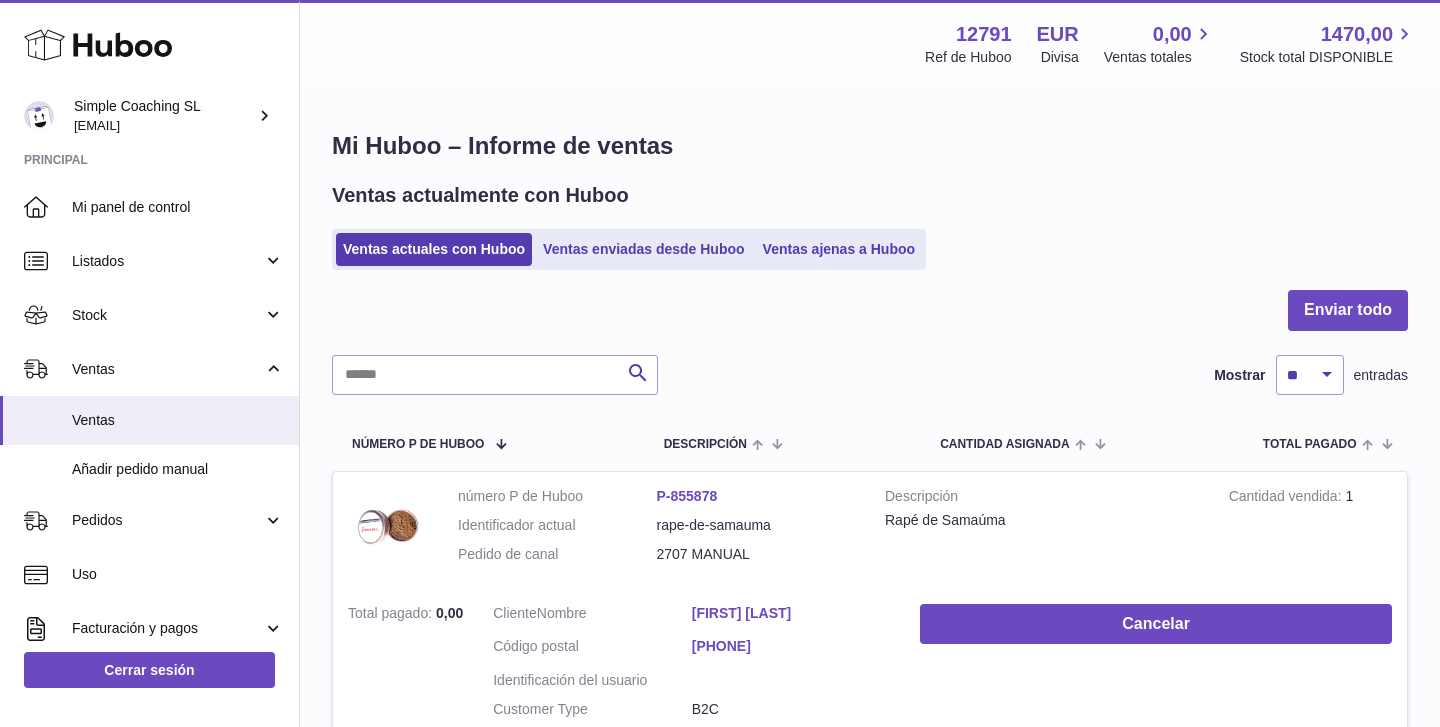 scroll, scrollTop: 0, scrollLeft: 0, axis: both 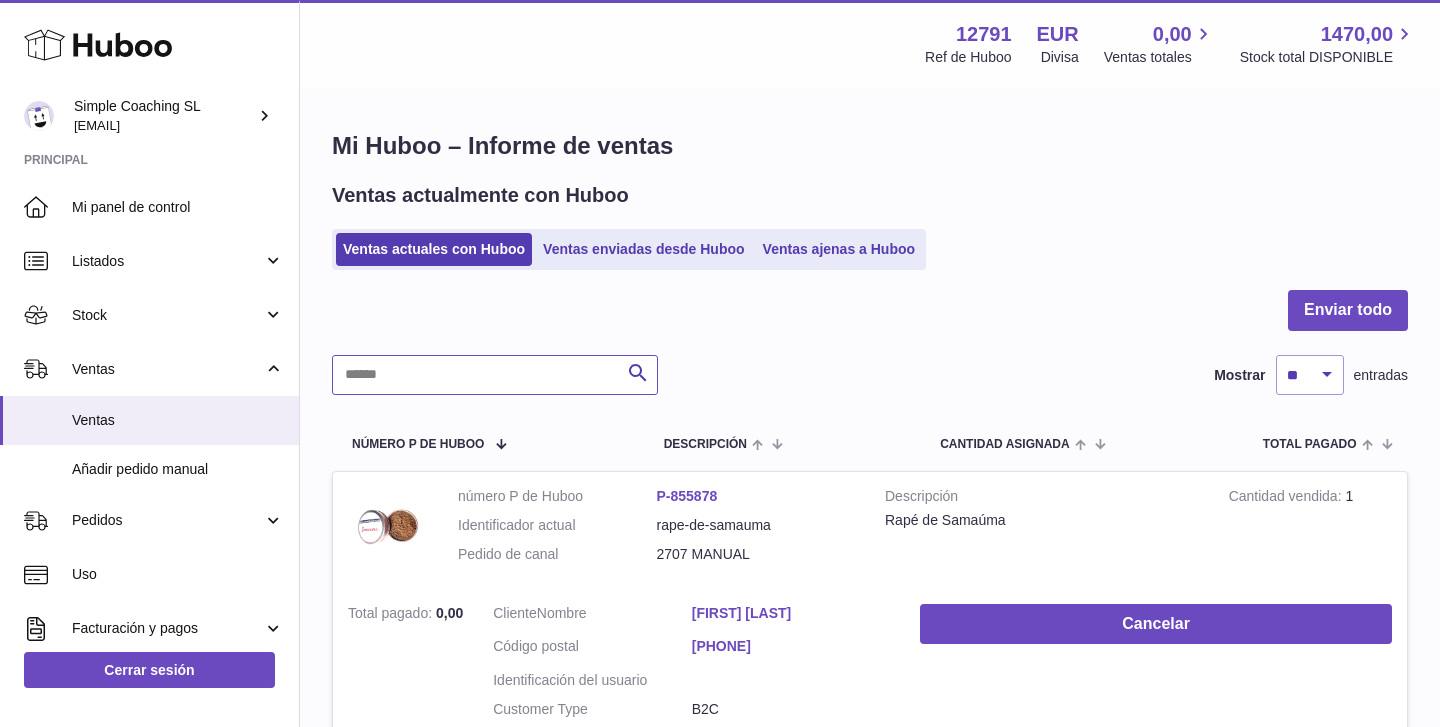 click at bounding box center [495, 375] 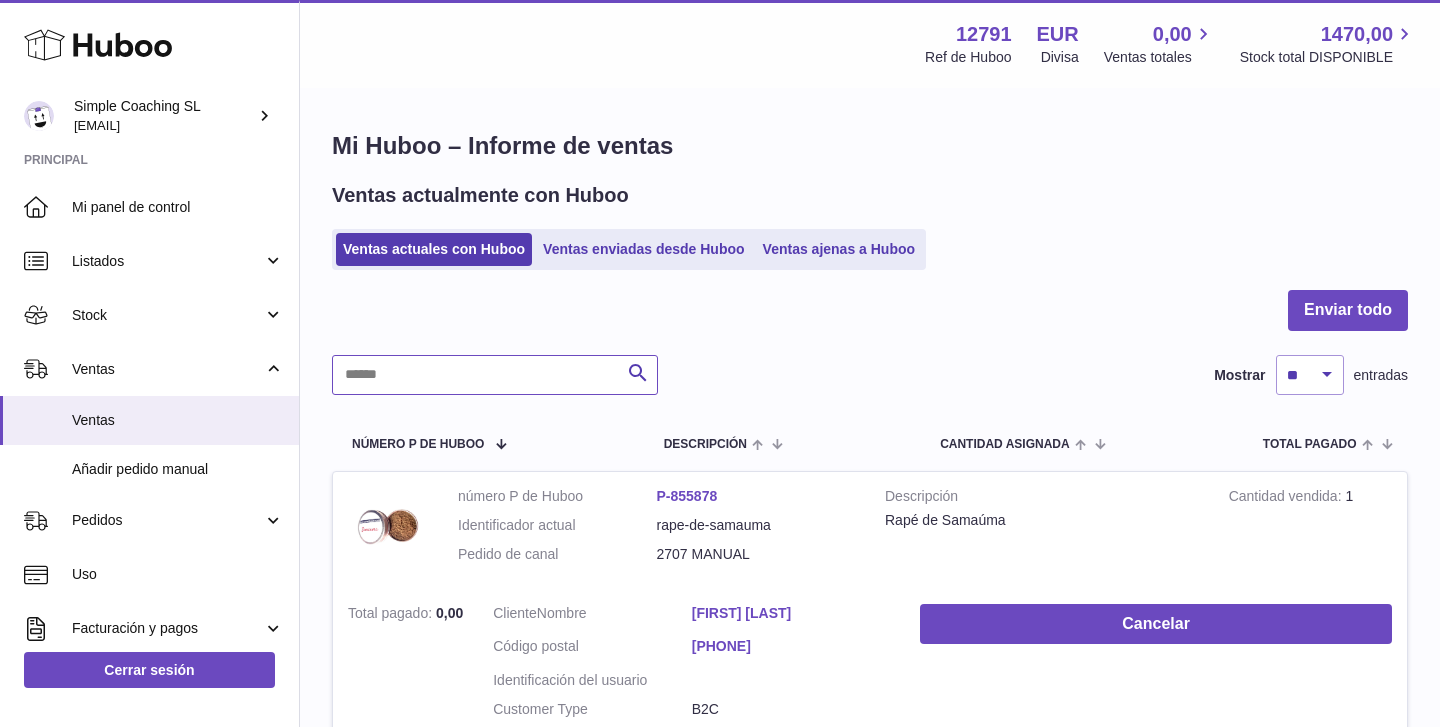 type on "*" 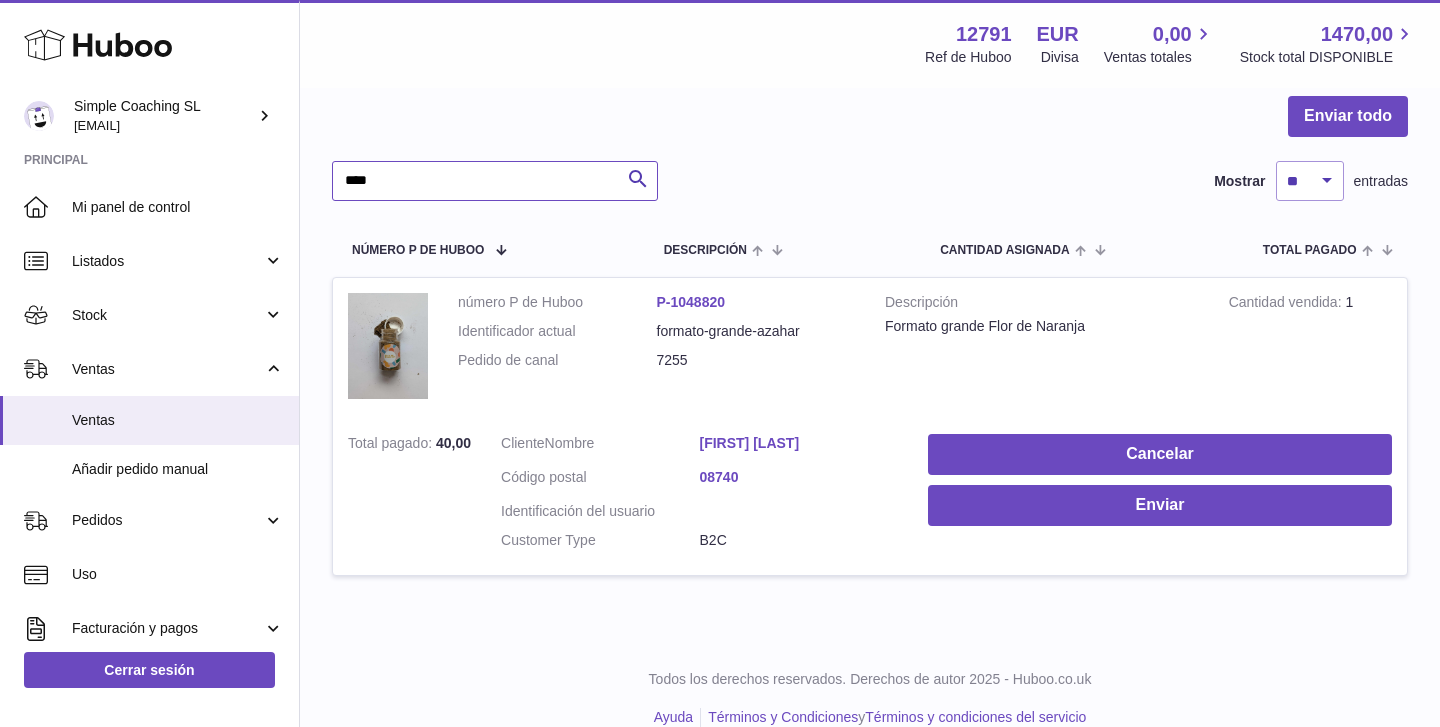 scroll, scrollTop: 195, scrollLeft: 0, axis: vertical 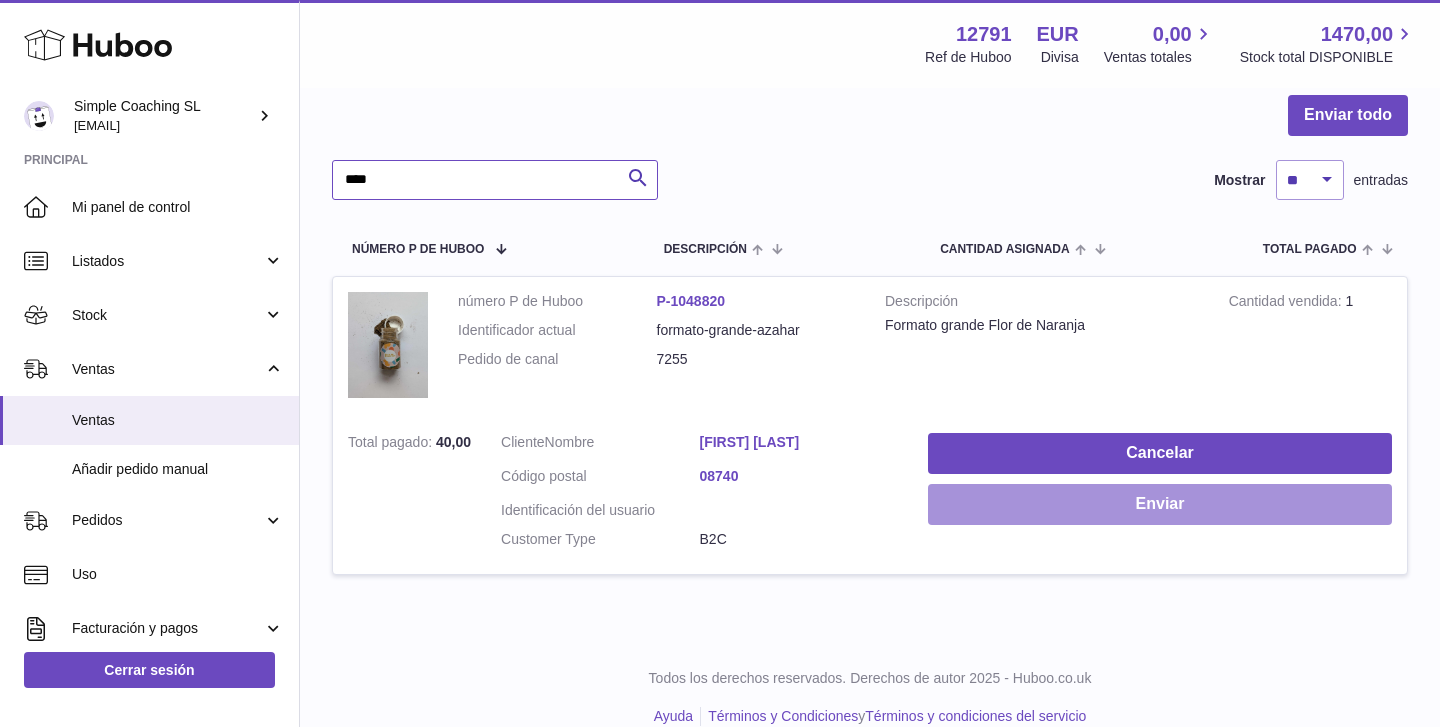 type on "****" 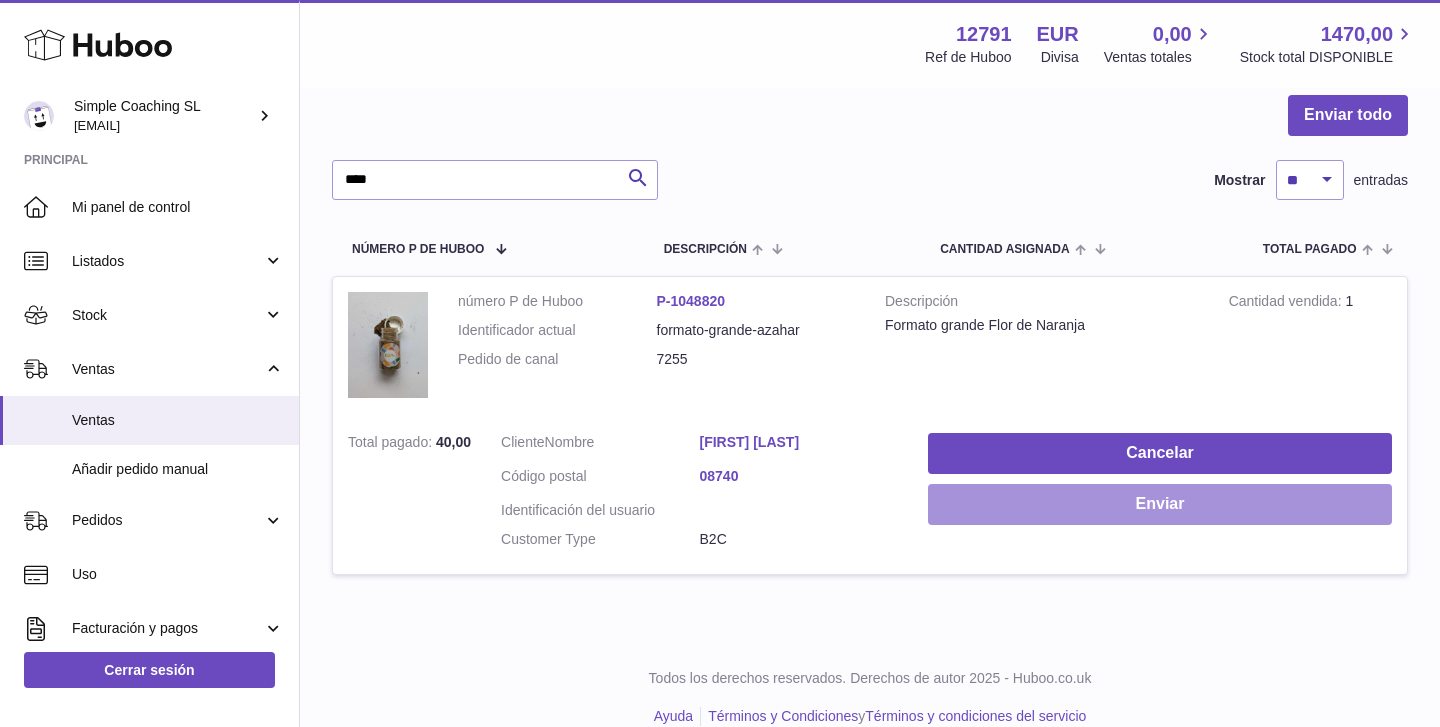 click on "Enviar" at bounding box center [1160, 504] 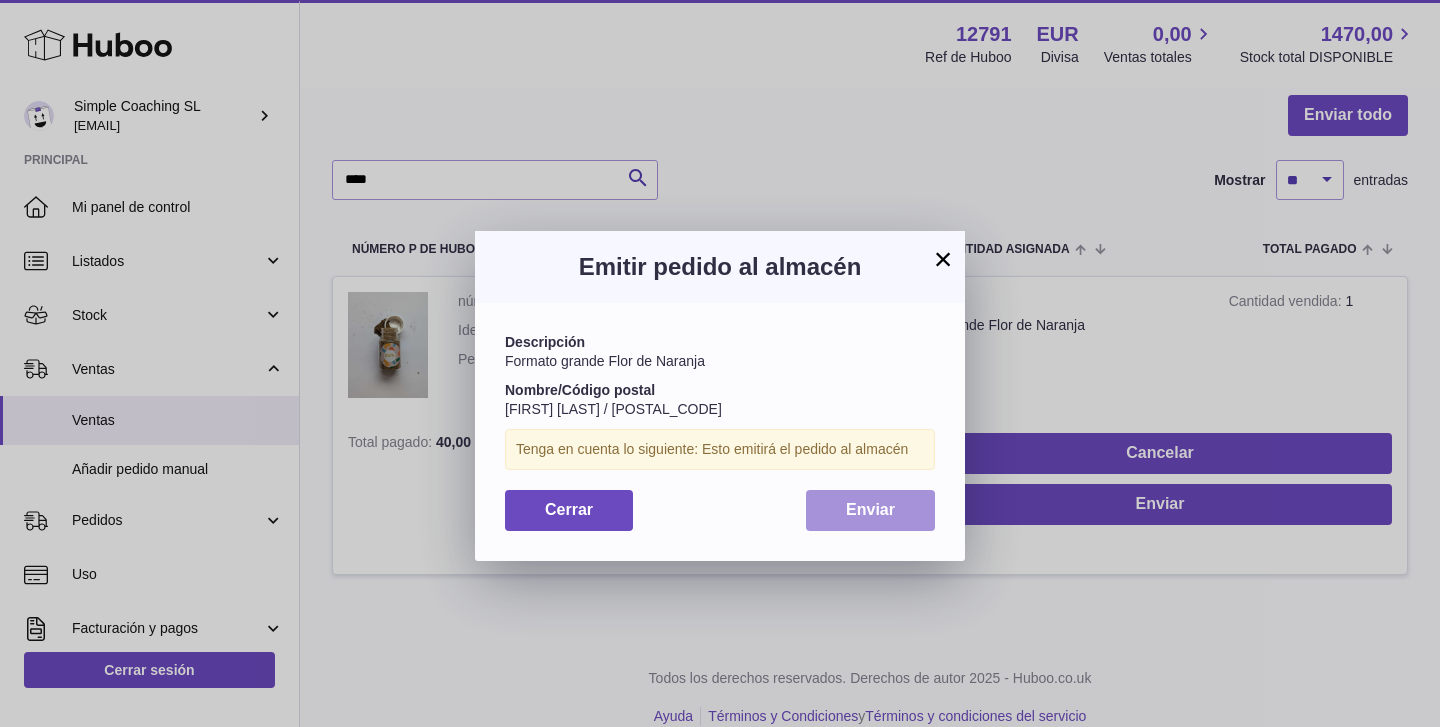 click on "Enviar" at bounding box center (870, 509) 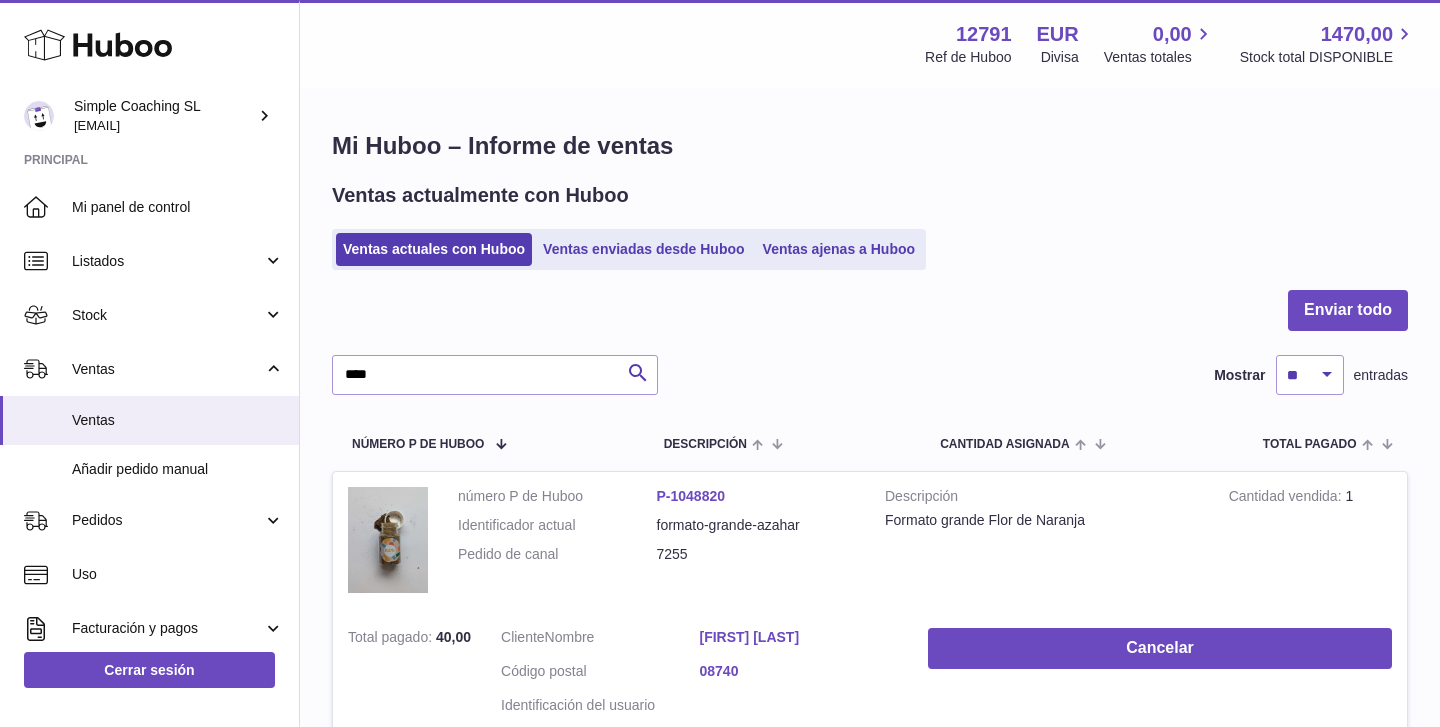 scroll, scrollTop: 0, scrollLeft: 0, axis: both 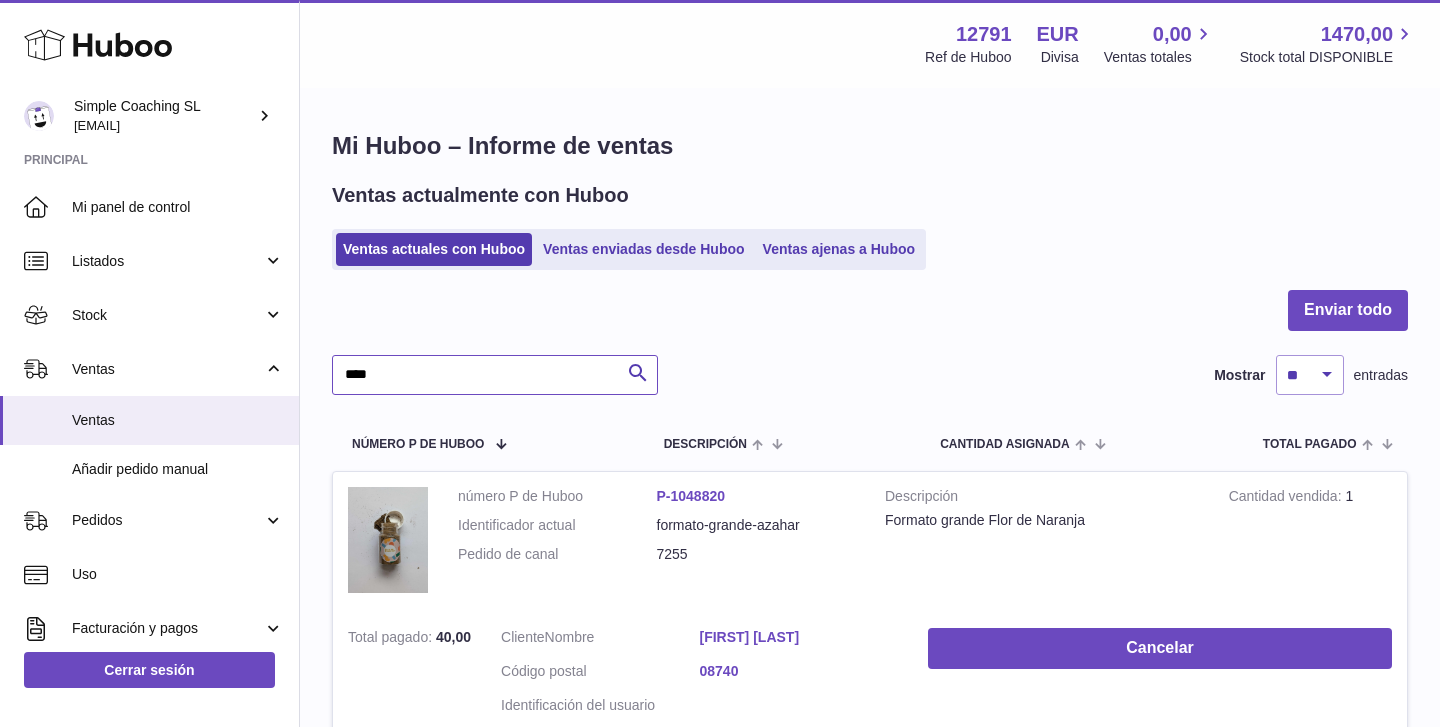 drag, startPoint x: 466, startPoint y: 360, endPoint x: 323, endPoint y: 333, distance: 145.52663 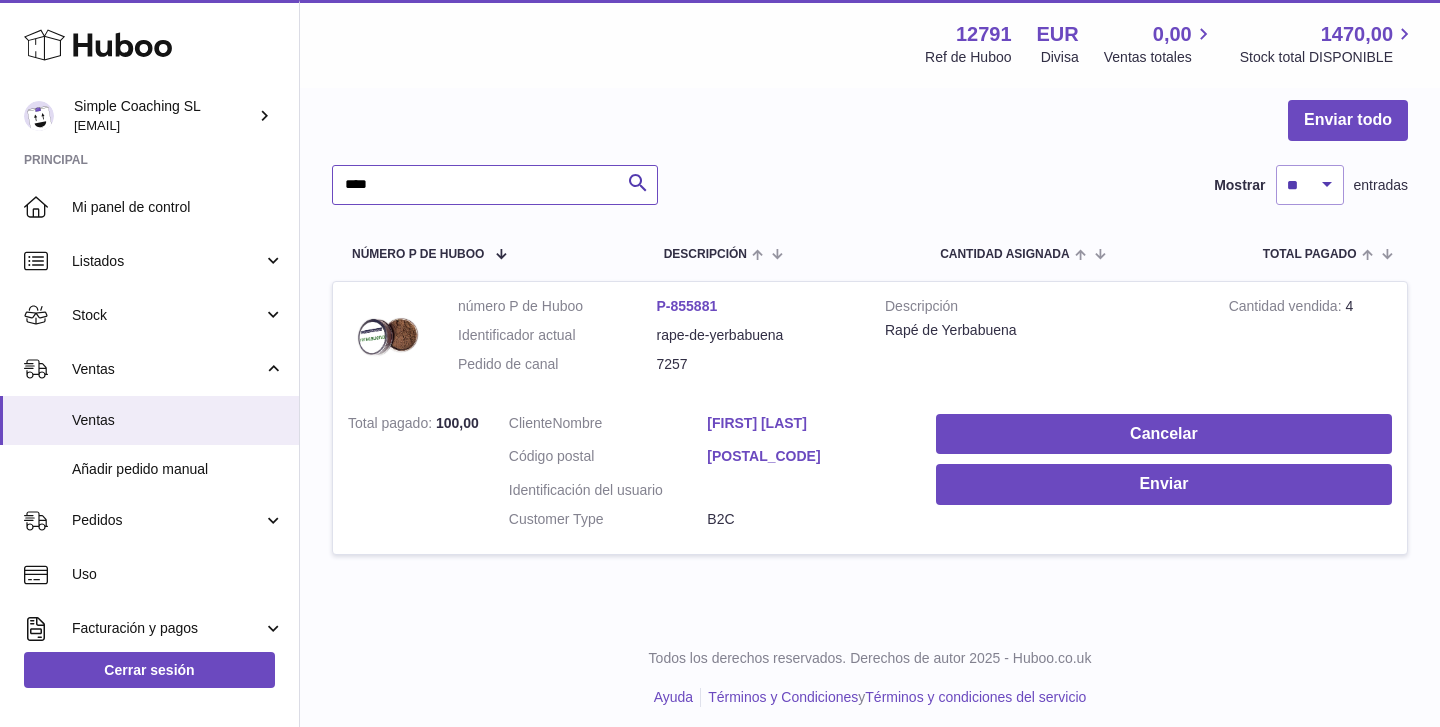 scroll, scrollTop: 189, scrollLeft: 0, axis: vertical 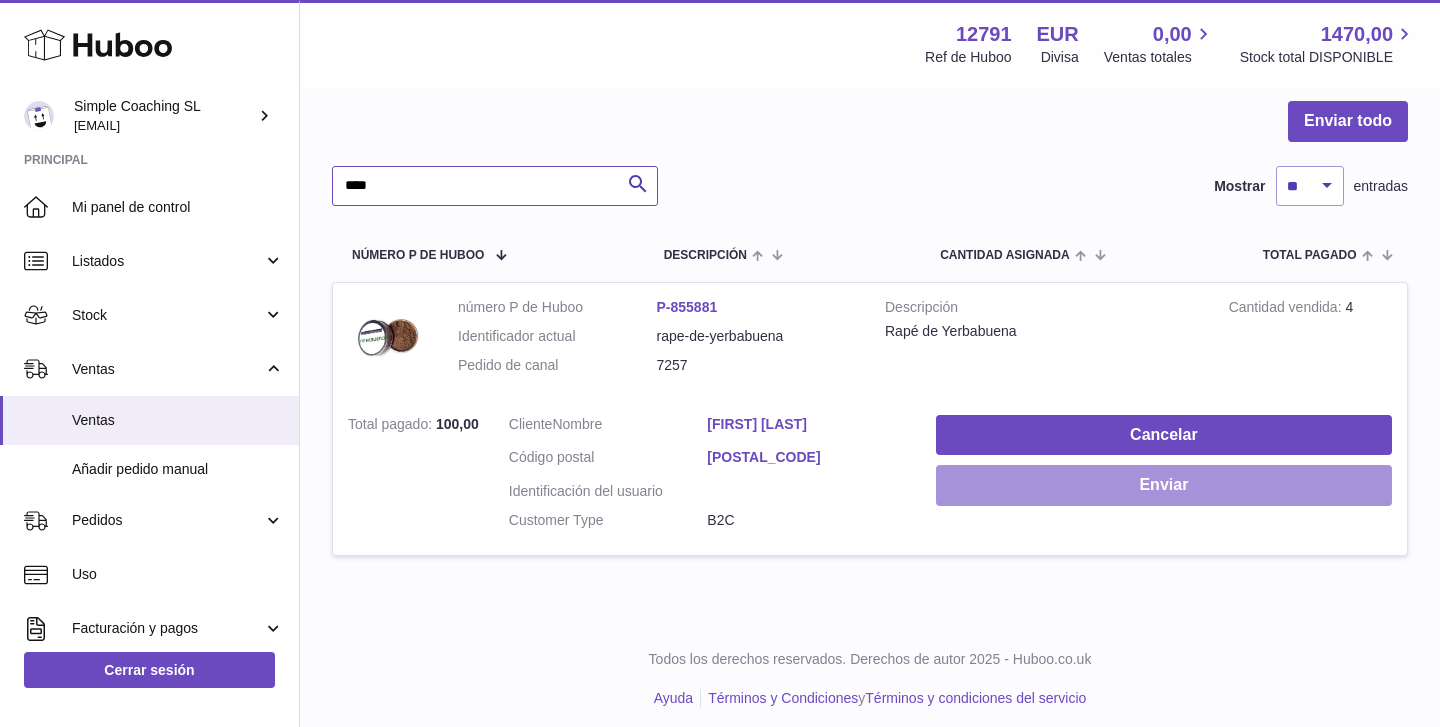 type on "****" 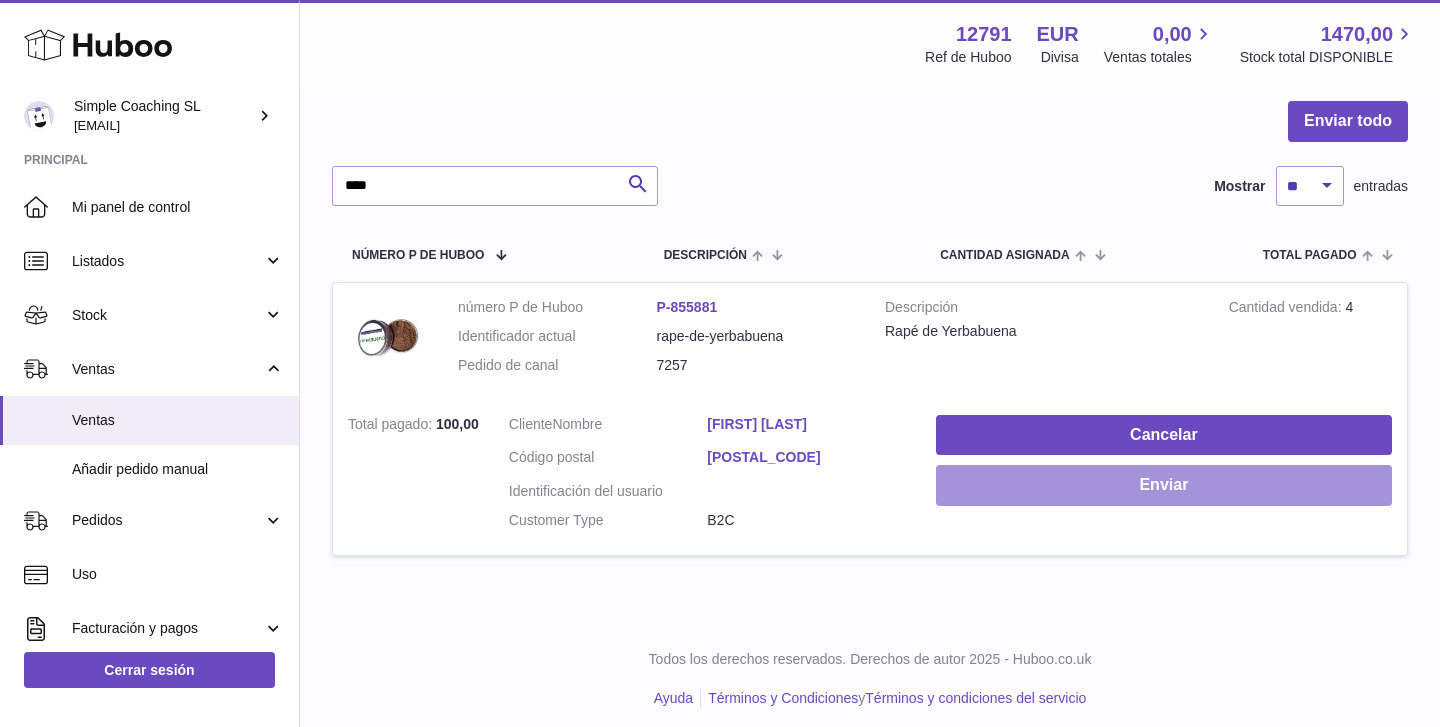 click on "Enviar" at bounding box center [1164, 485] 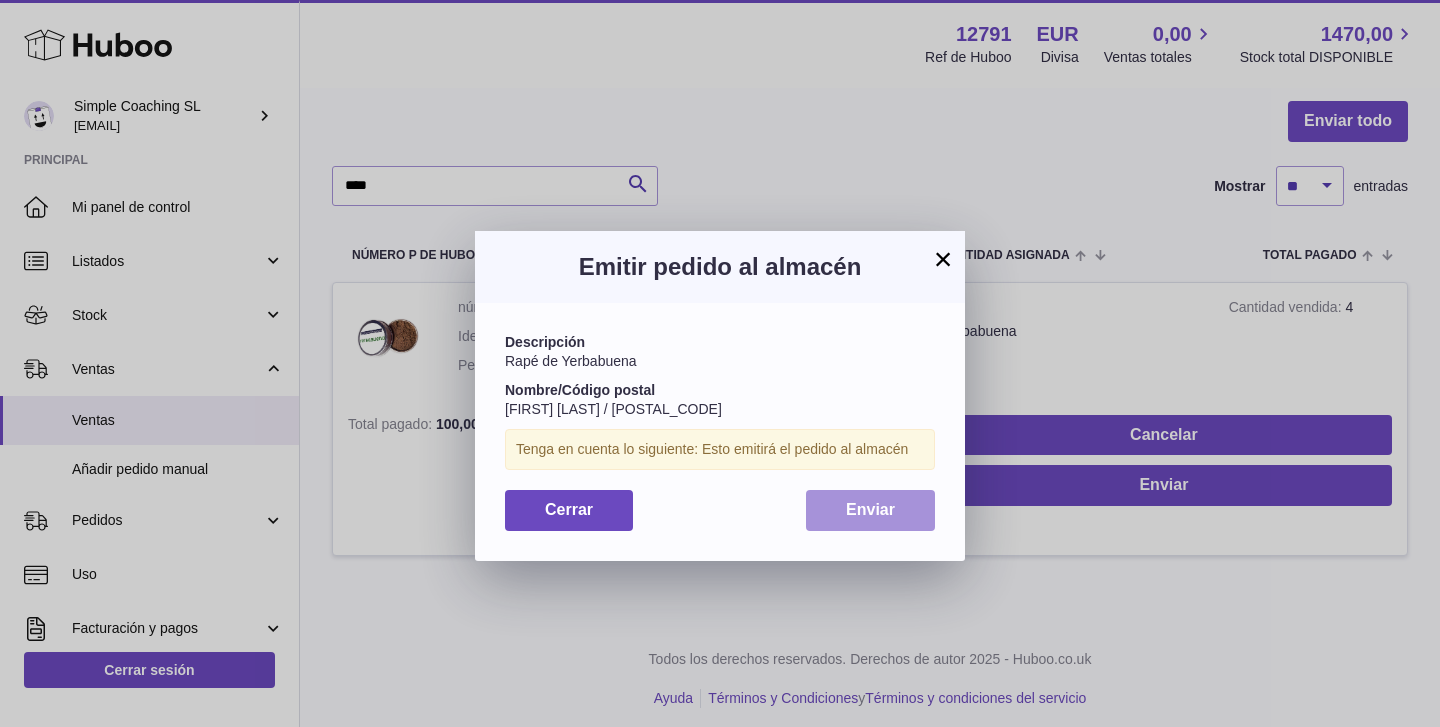 click on "Enviar" at bounding box center [870, 509] 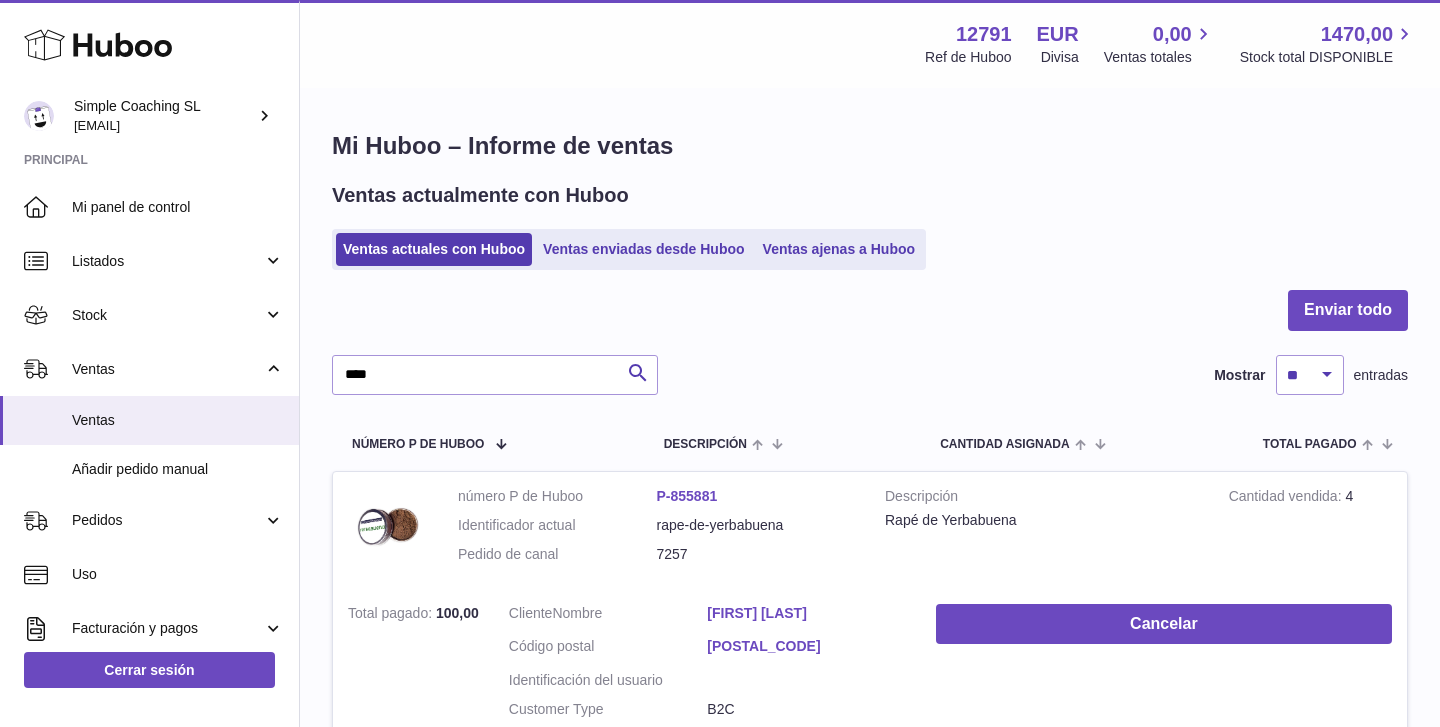 scroll, scrollTop: 0, scrollLeft: 0, axis: both 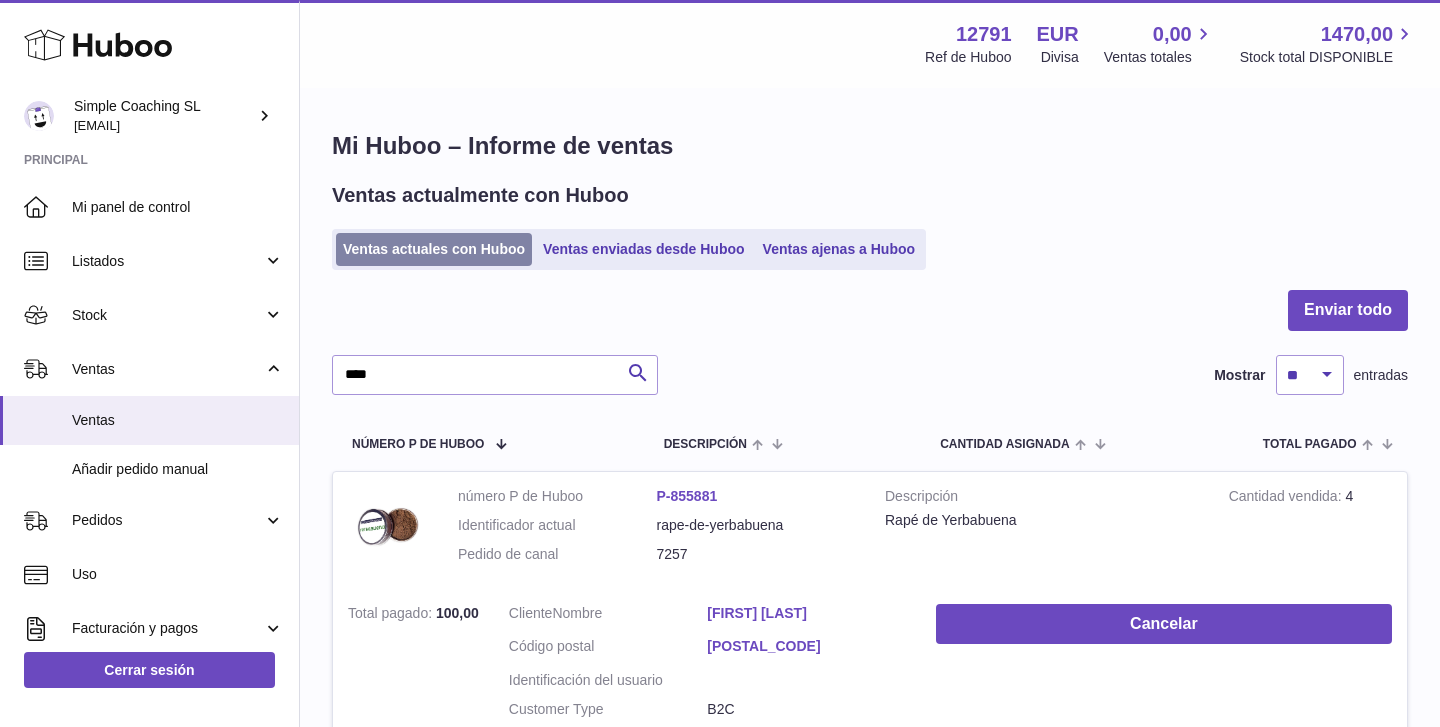 click on "Ventas actuales con Huboo" at bounding box center [434, 249] 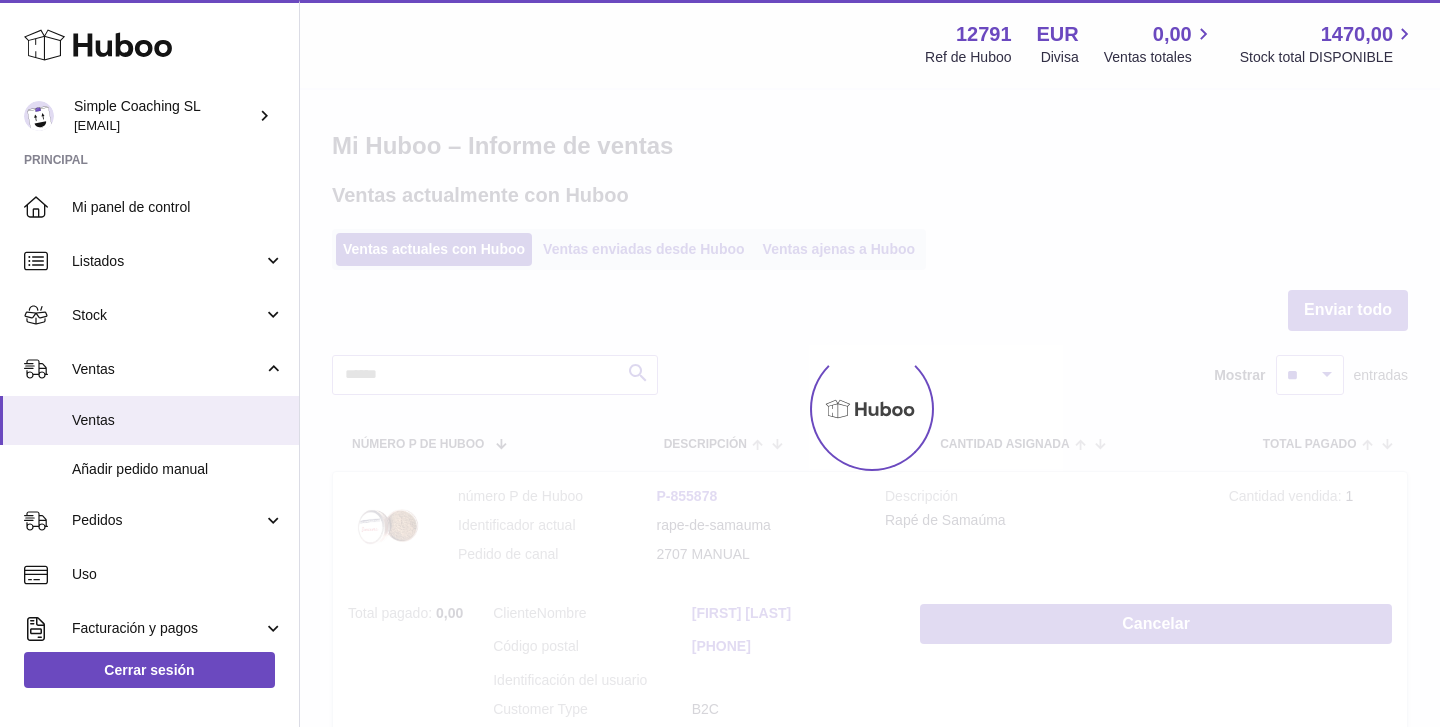 scroll, scrollTop: 0, scrollLeft: 0, axis: both 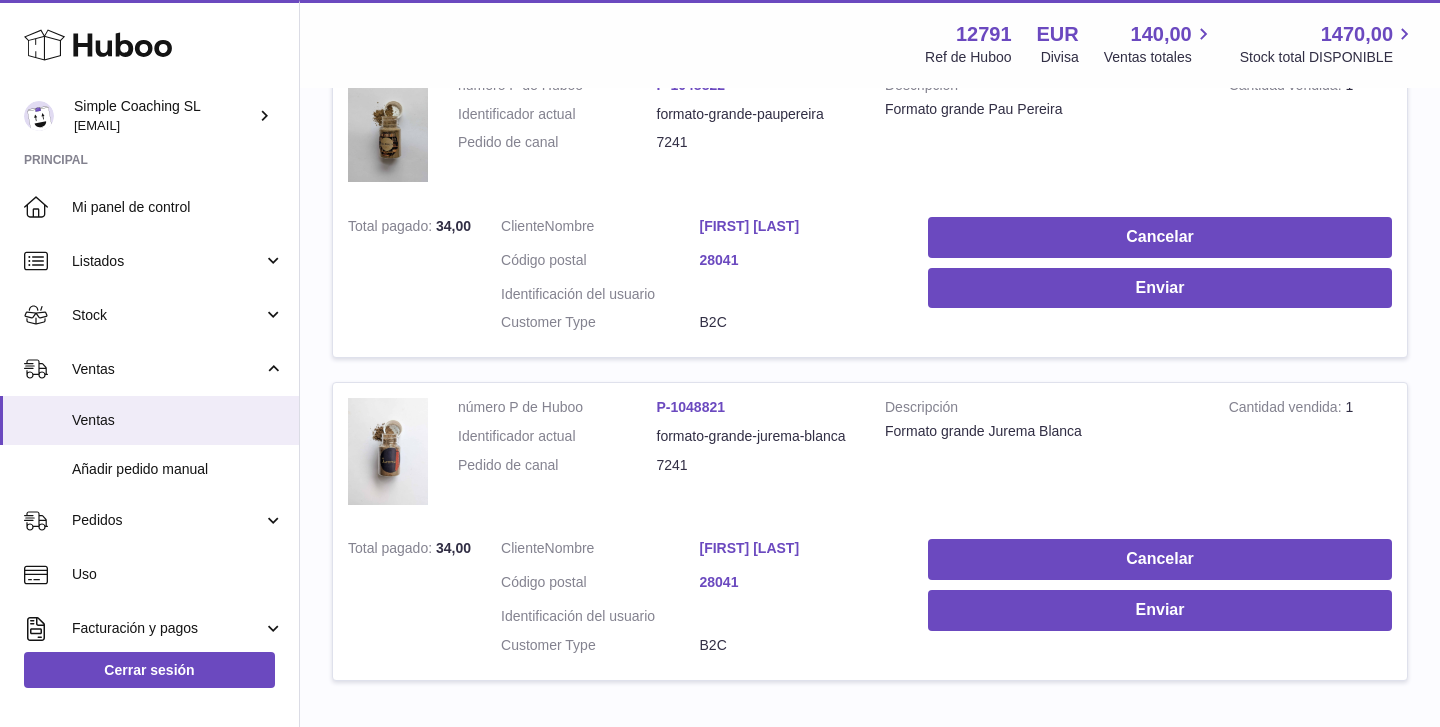 click on "[FIRST] [LAST]" at bounding box center [799, 548] 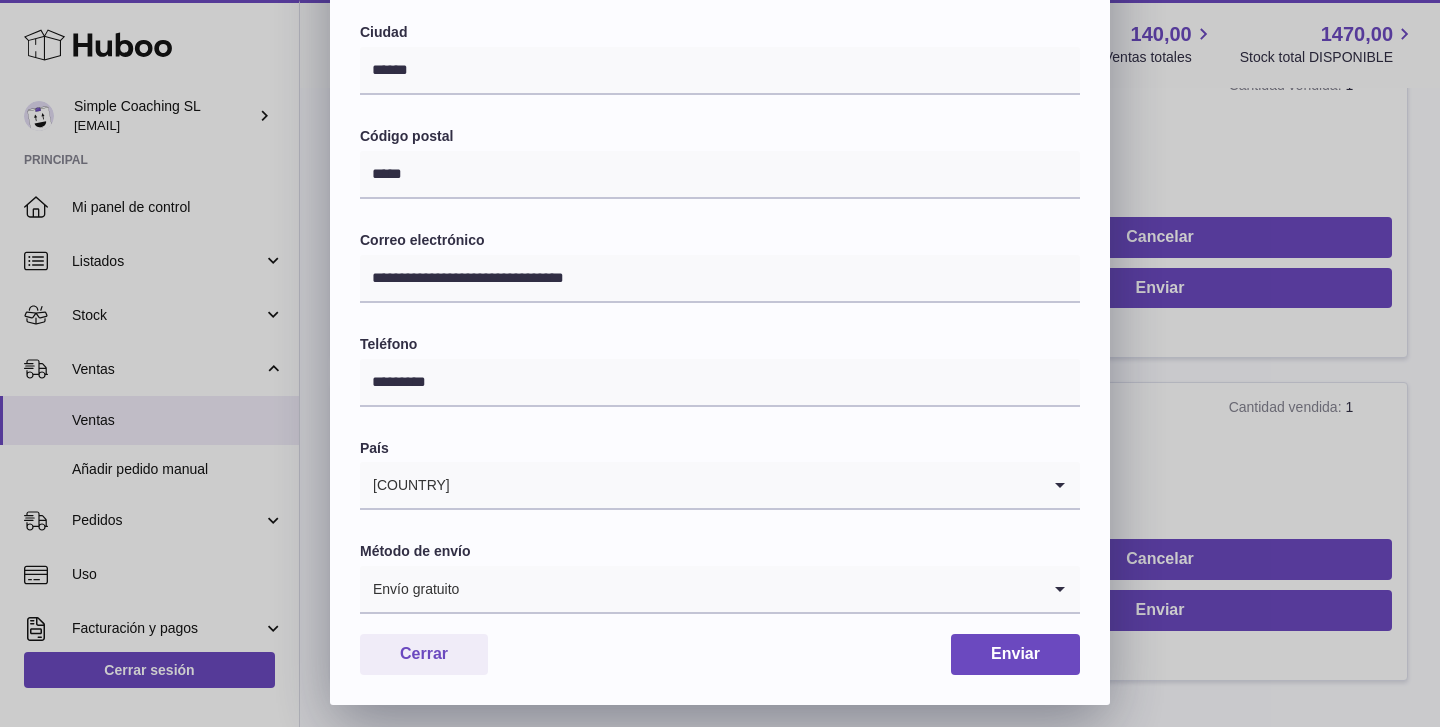 scroll, scrollTop: 523, scrollLeft: 0, axis: vertical 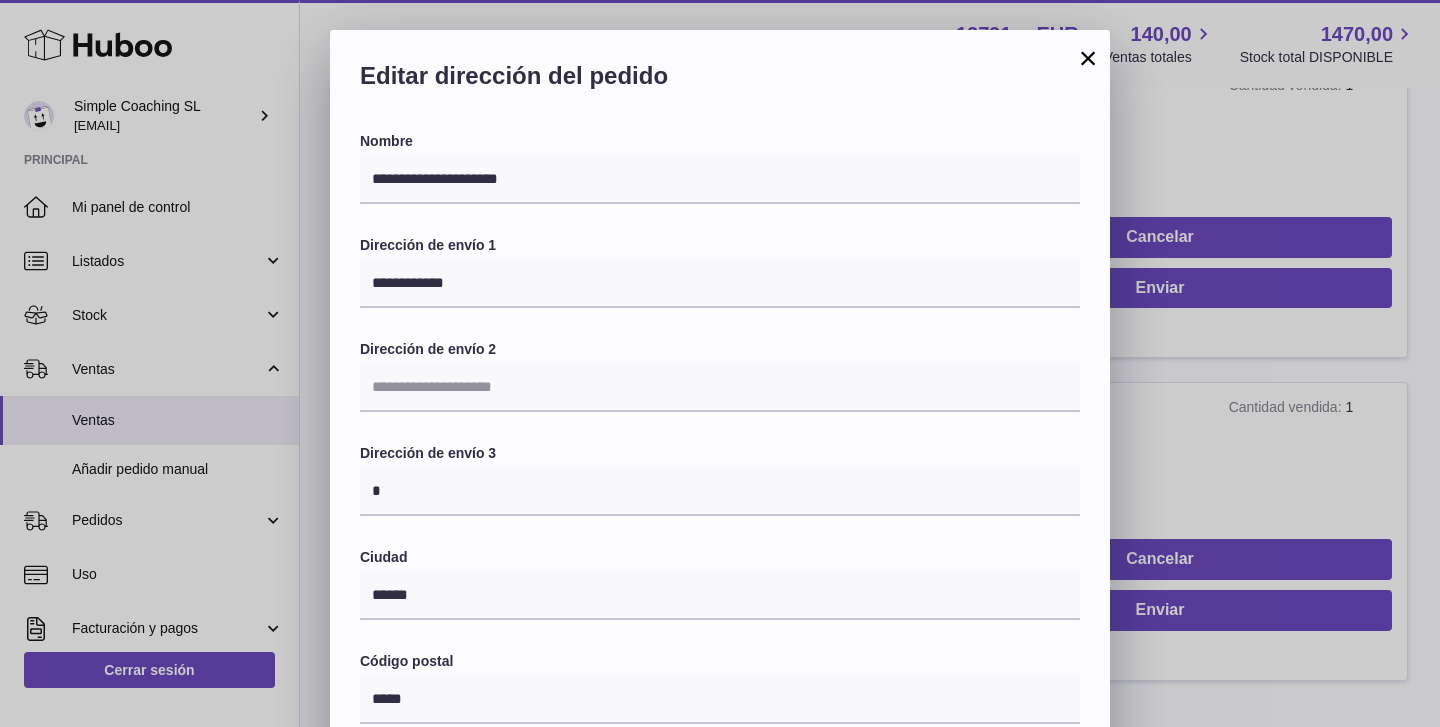 click on "**********" at bounding box center [720, 630] 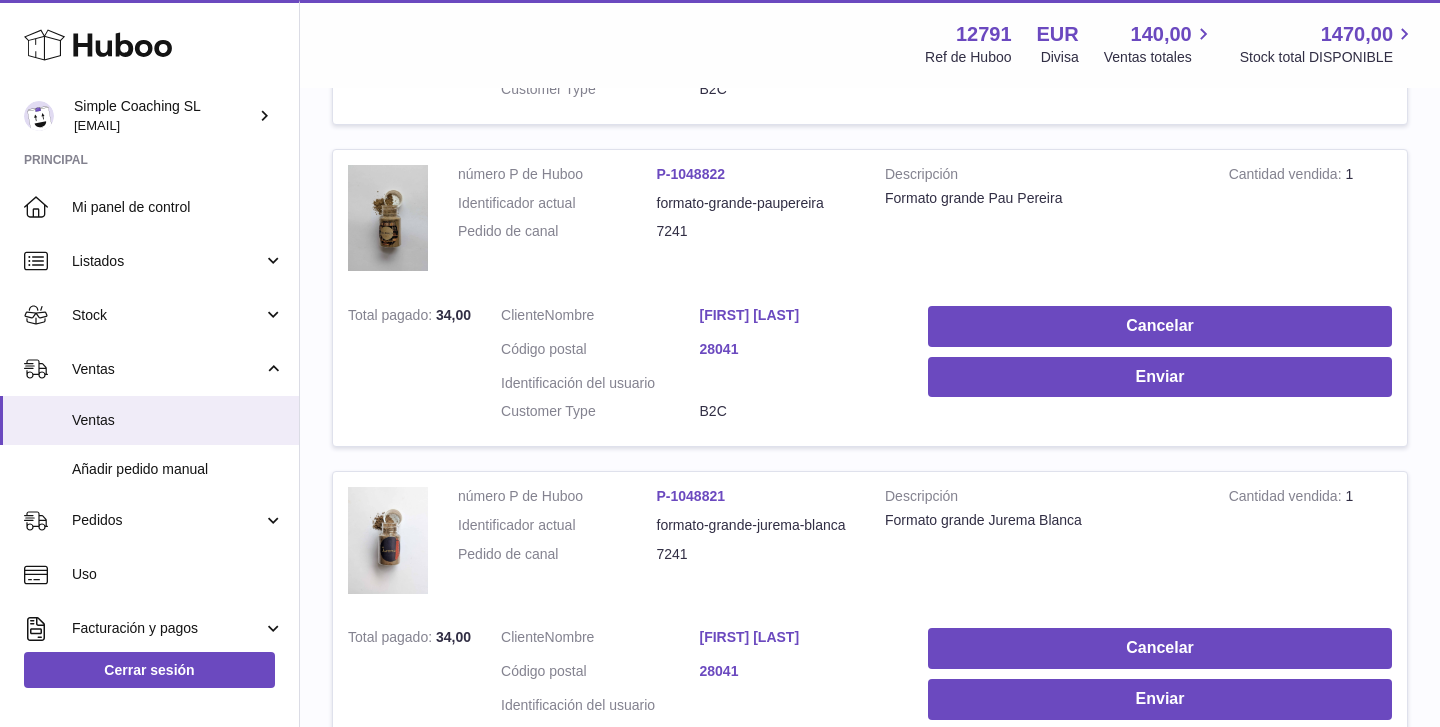 scroll, scrollTop: 1510, scrollLeft: 0, axis: vertical 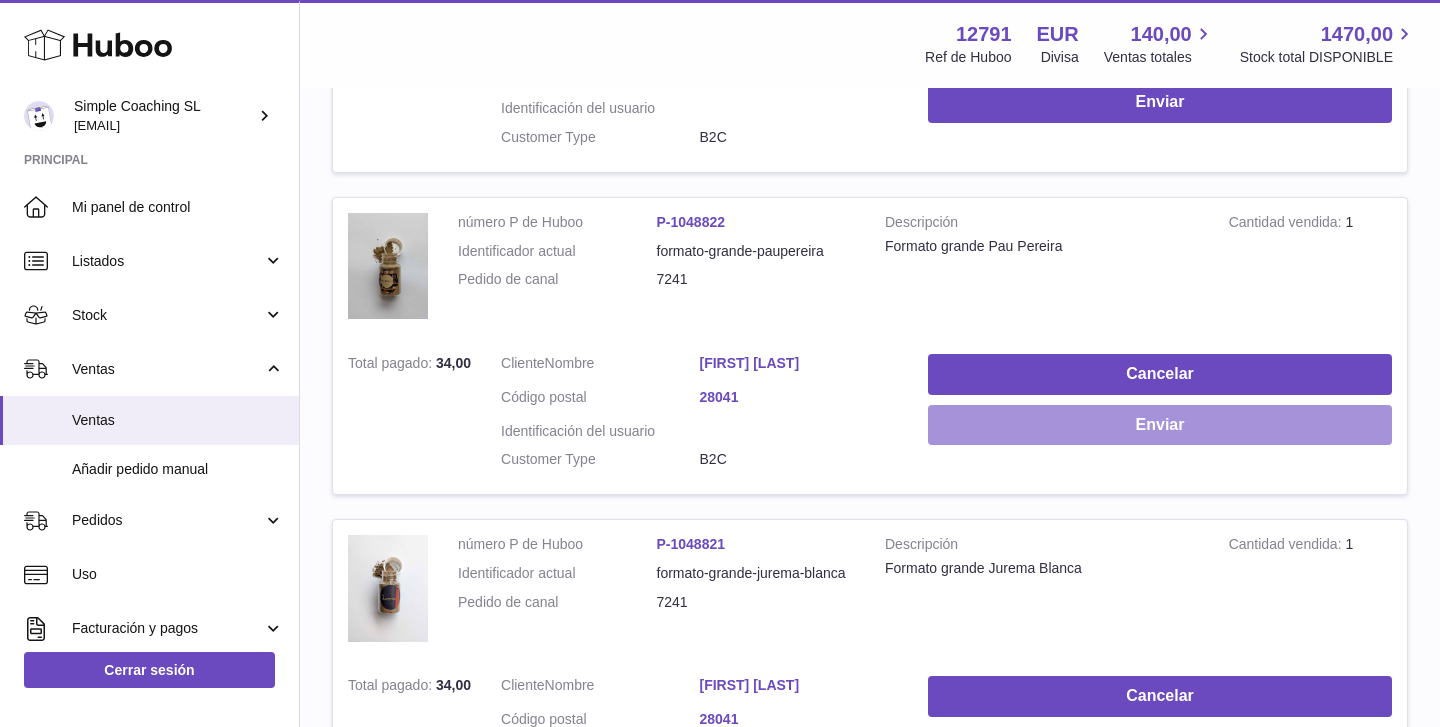 click on "Enviar" at bounding box center (1160, 425) 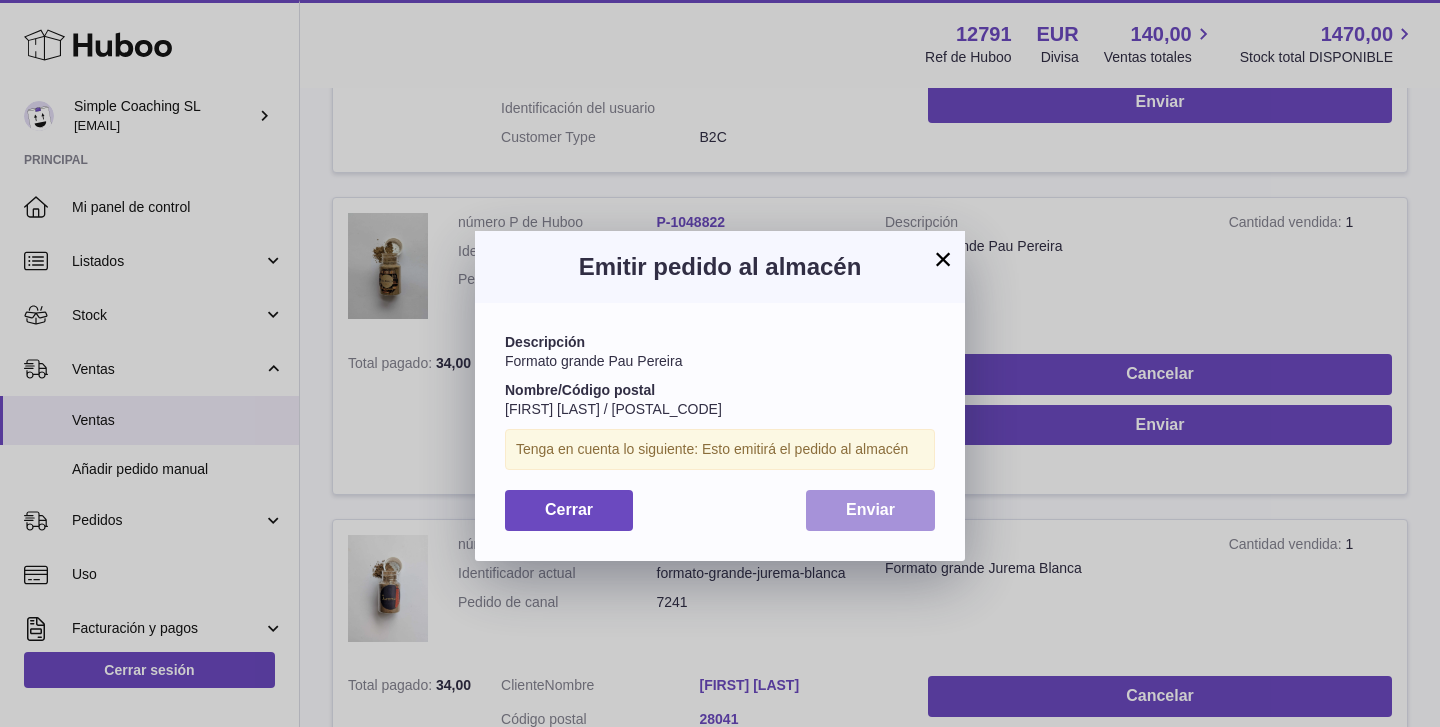 click on "Enviar" at bounding box center (870, 510) 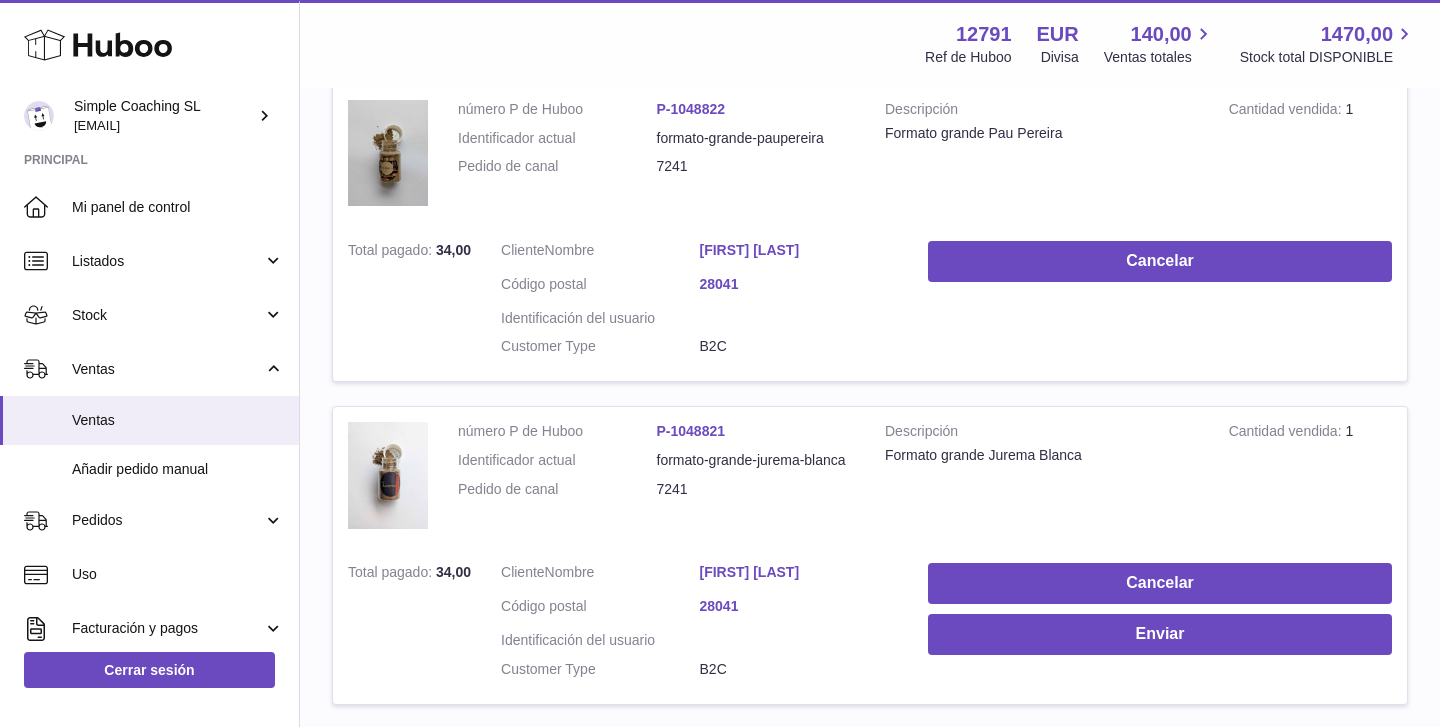 scroll, scrollTop: 1624, scrollLeft: 0, axis: vertical 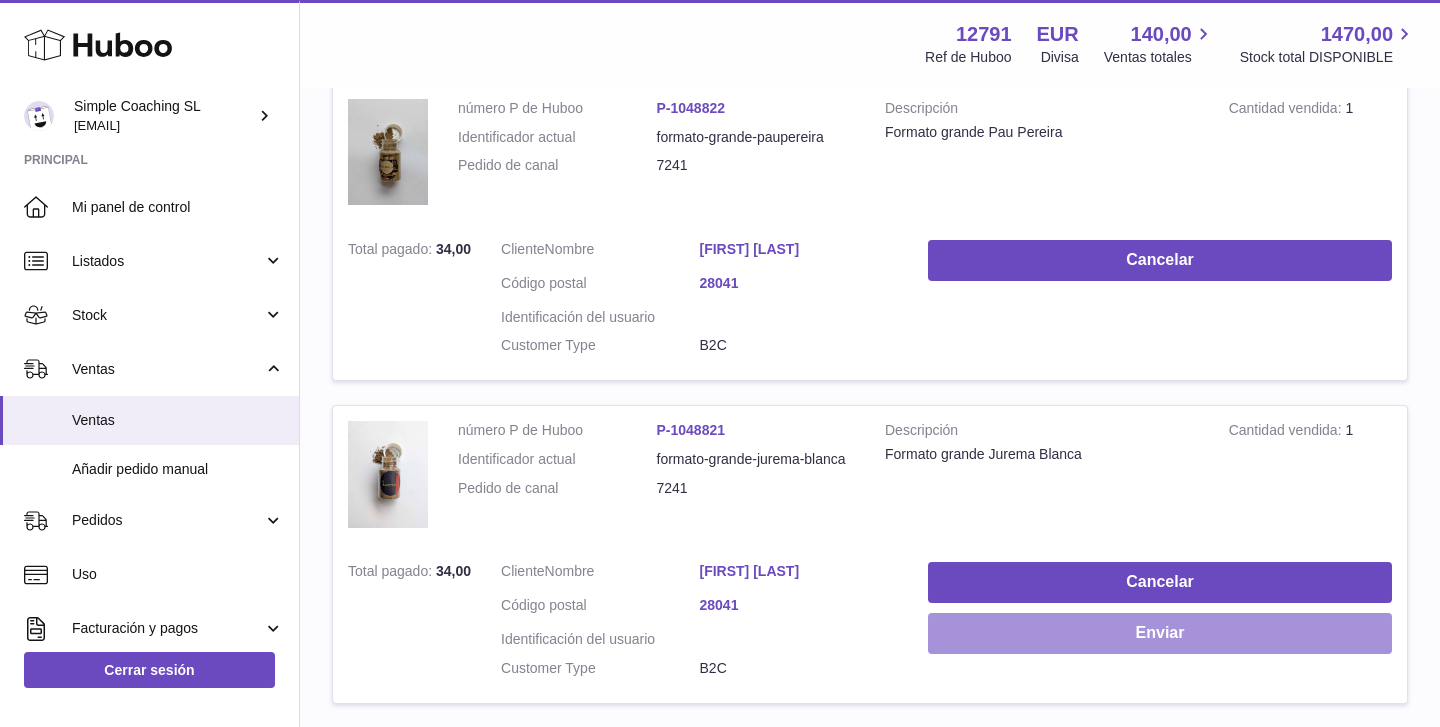 click on "Enviar" at bounding box center [1160, 633] 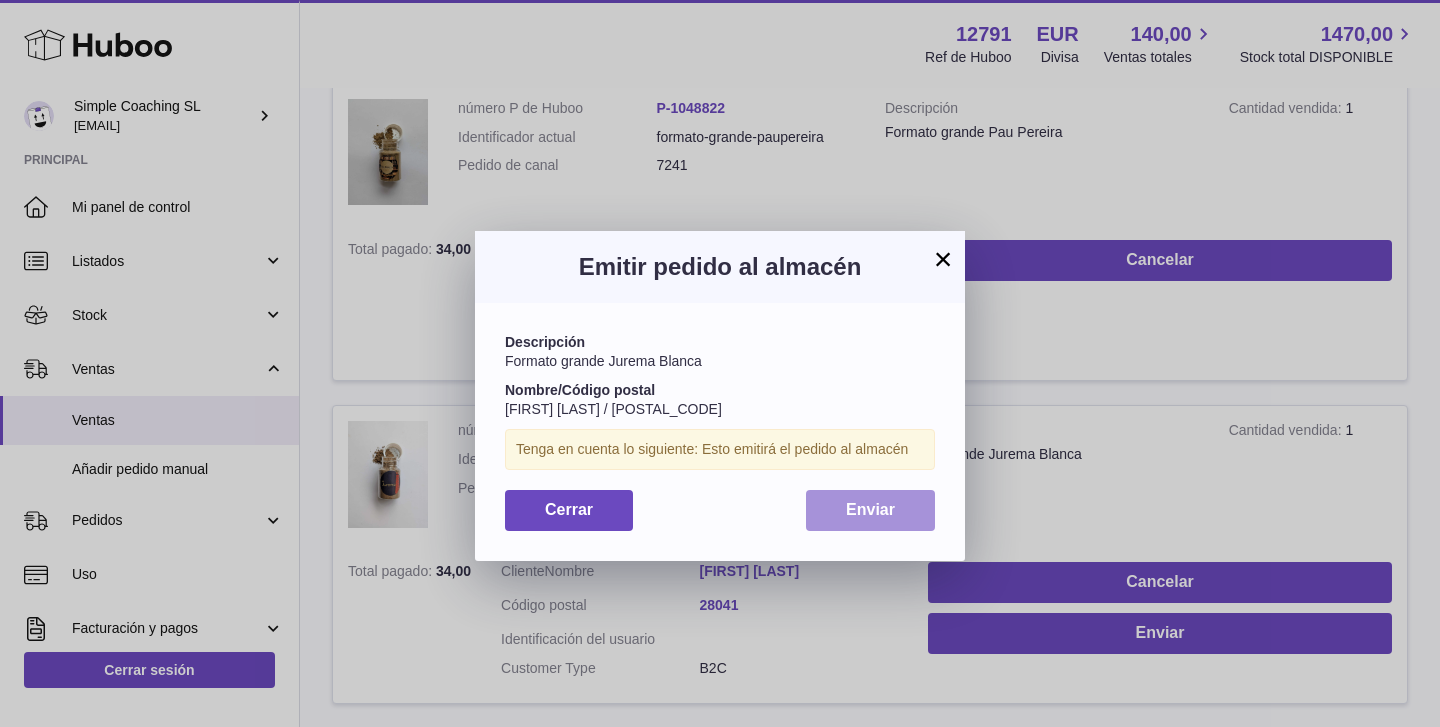 click on "Enviar" at bounding box center [870, 510] 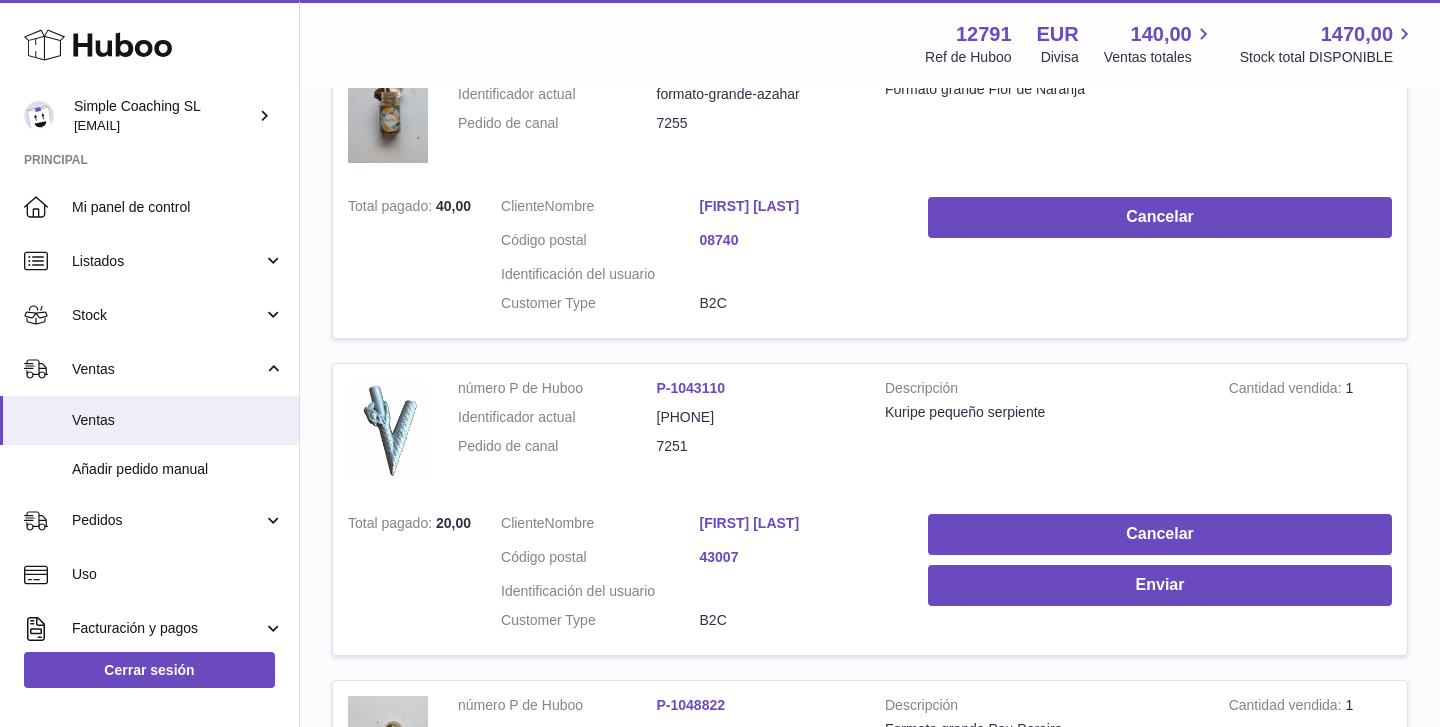 scroll, scrollTop: 1028, scrollLeft: 0, axis: vertical 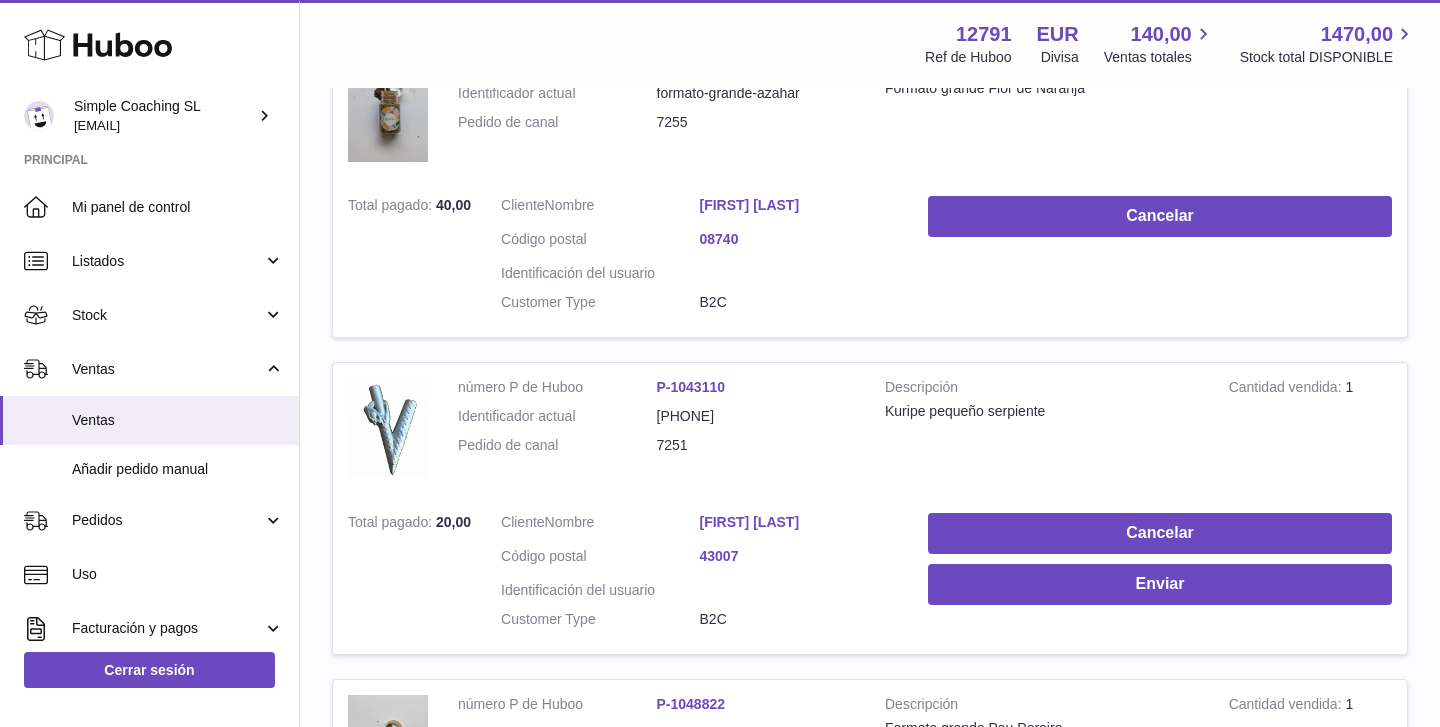 click on "[FIRST] [LAST] [LAST]" at bounding box center (799, 522) 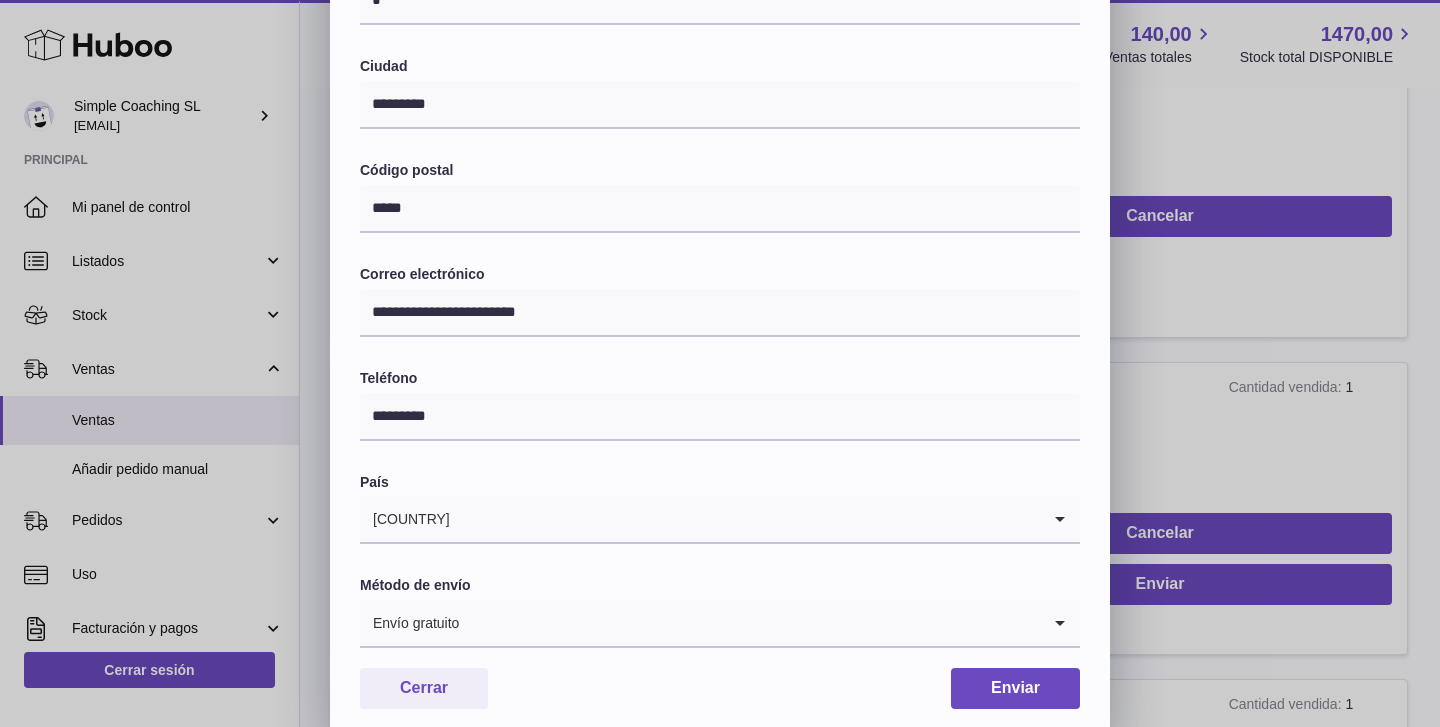 scroll, scrollTop: 497, scrollLeft: 0, axis: vertical 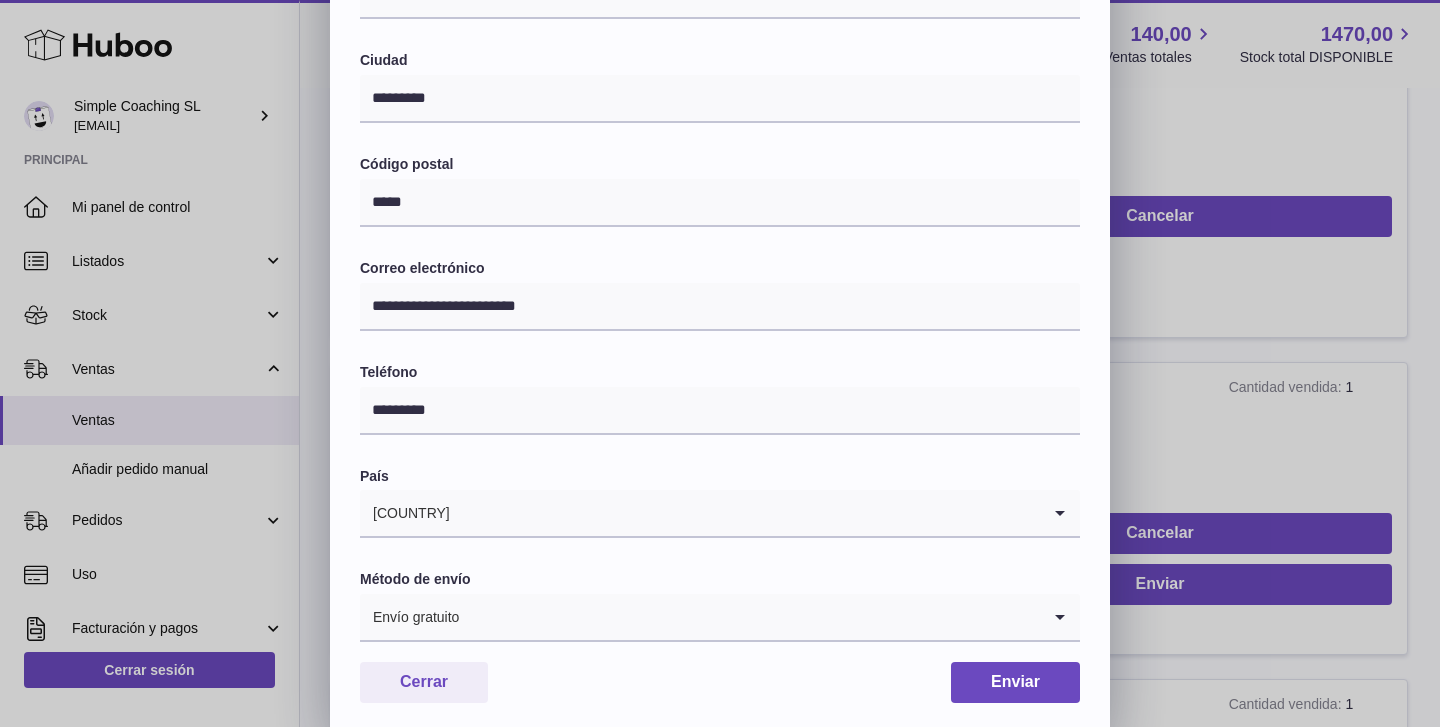 click on "**********" at bounding box center [720, 133] 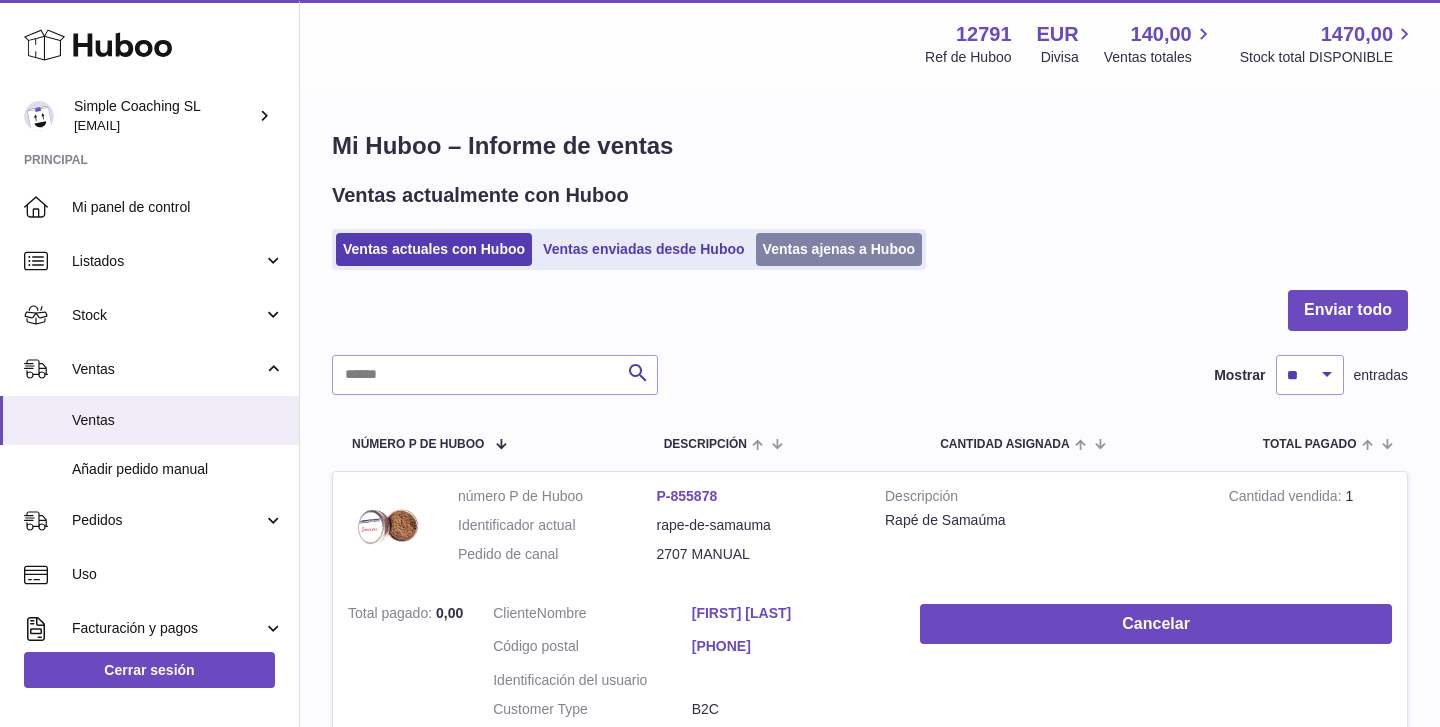 scroll, scrollTop: 0, scrollLeft: 0, axis: both 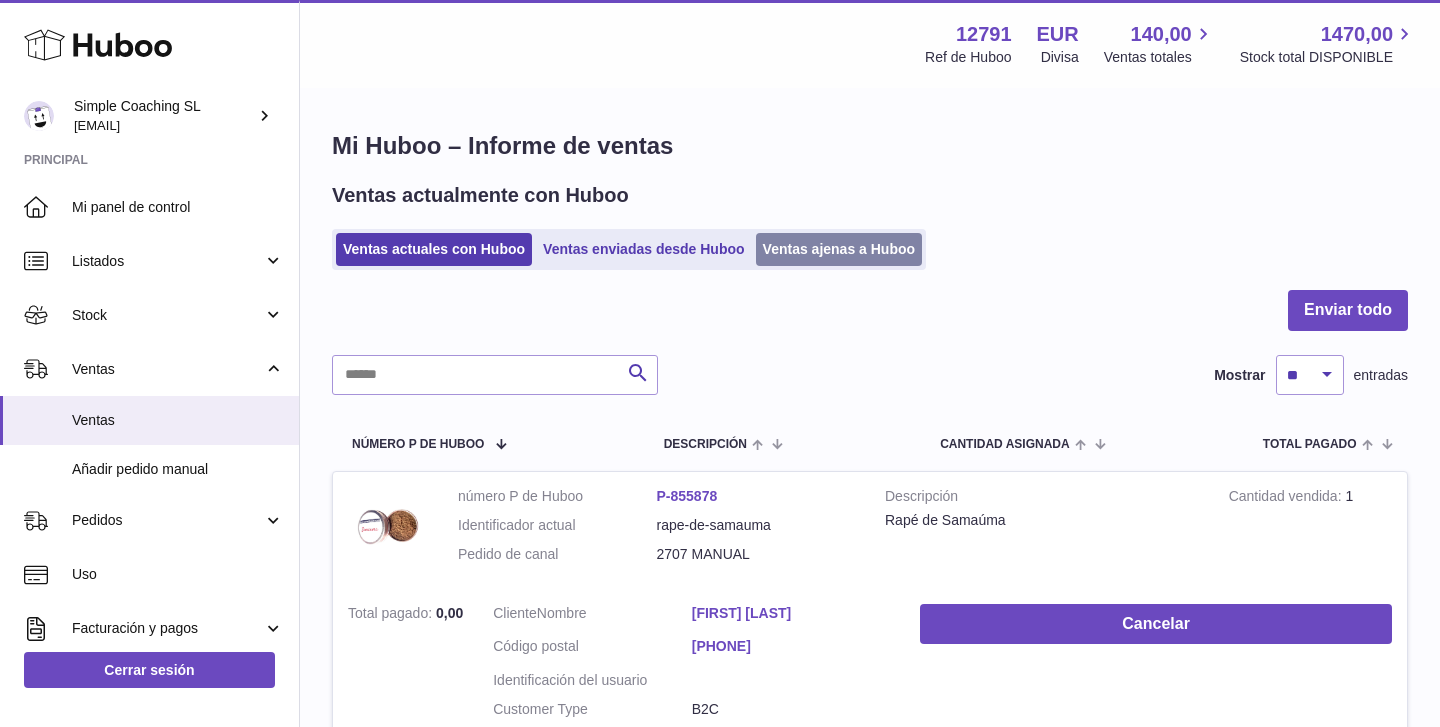 click on "Ventas ajenas a Huboo" at bounding box center (839, 249) 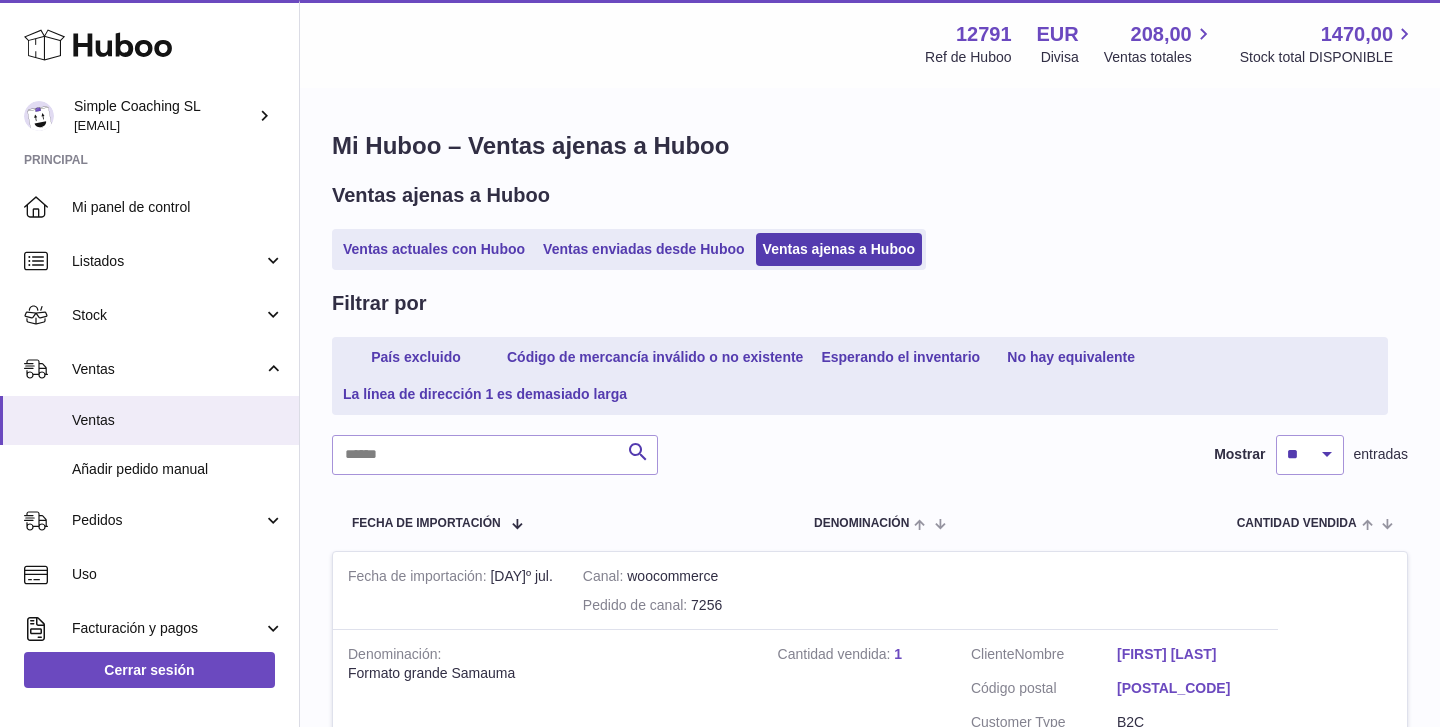 scroll, scrollTop: 0, scrollLeft: 0, axis: both 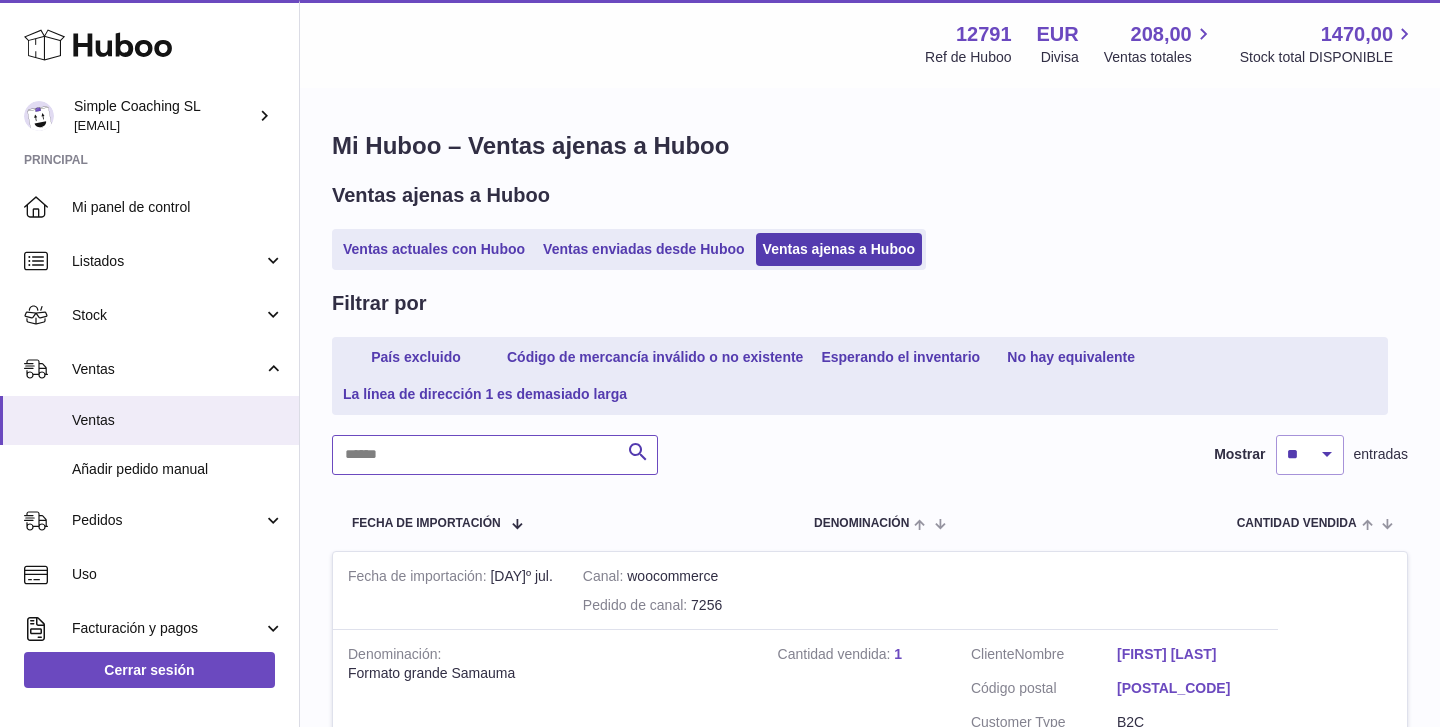 click at bounding box center (495, 455) 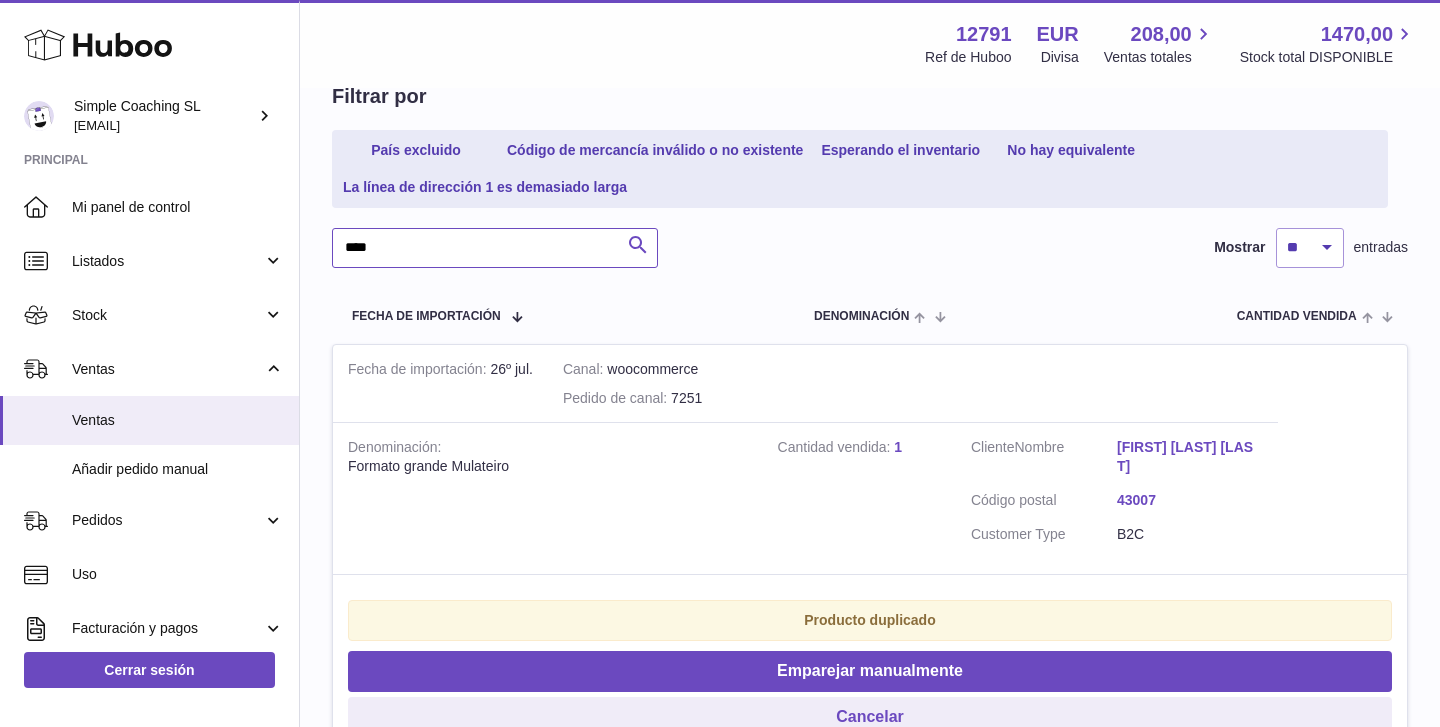 scroll, scrollTop: 33, scrollLeft: 0, axis: vertical 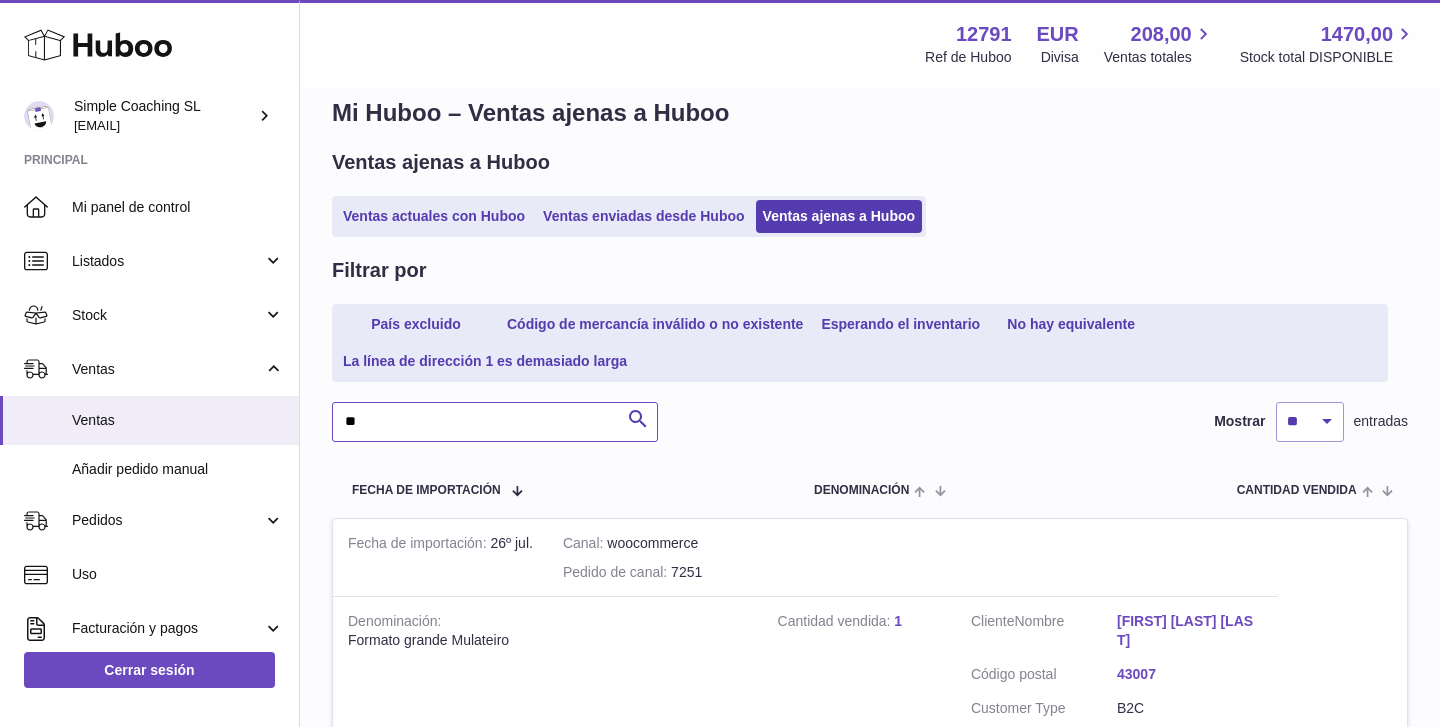 type on "*" 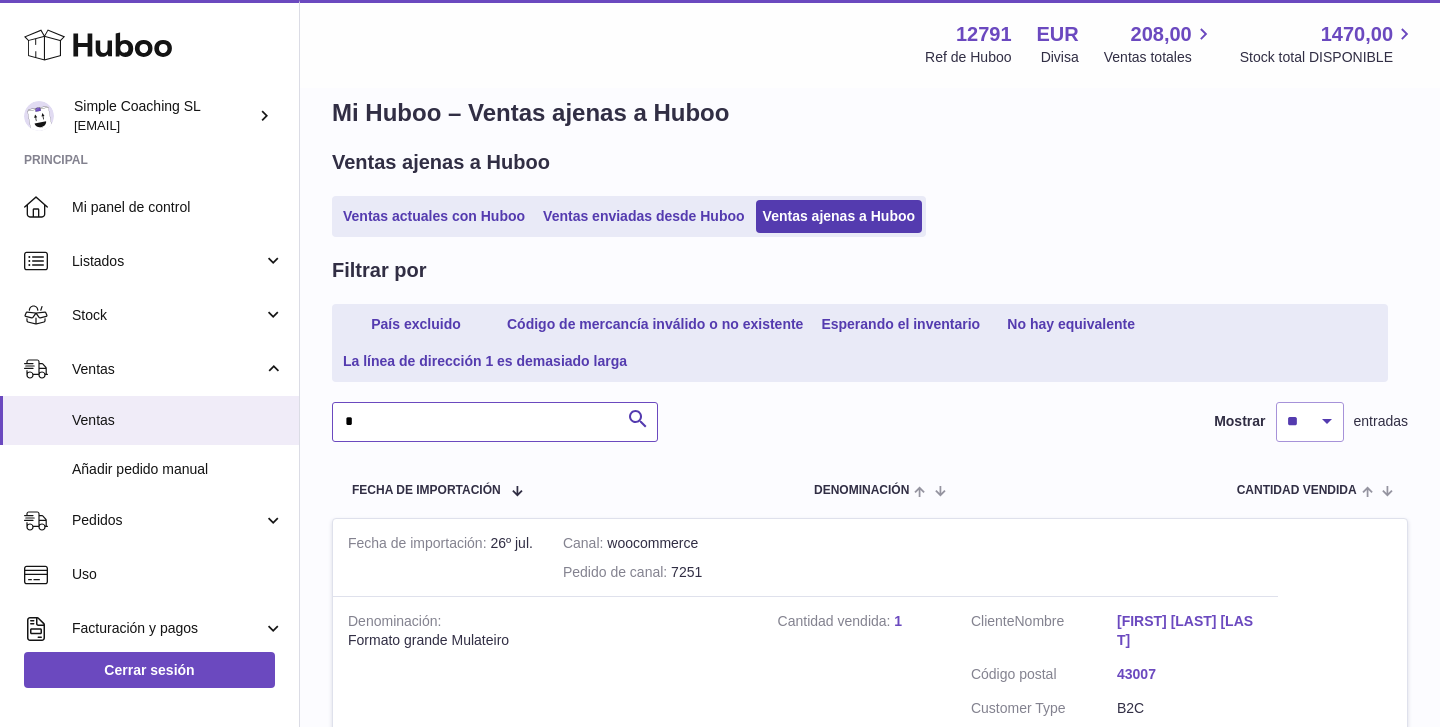 type 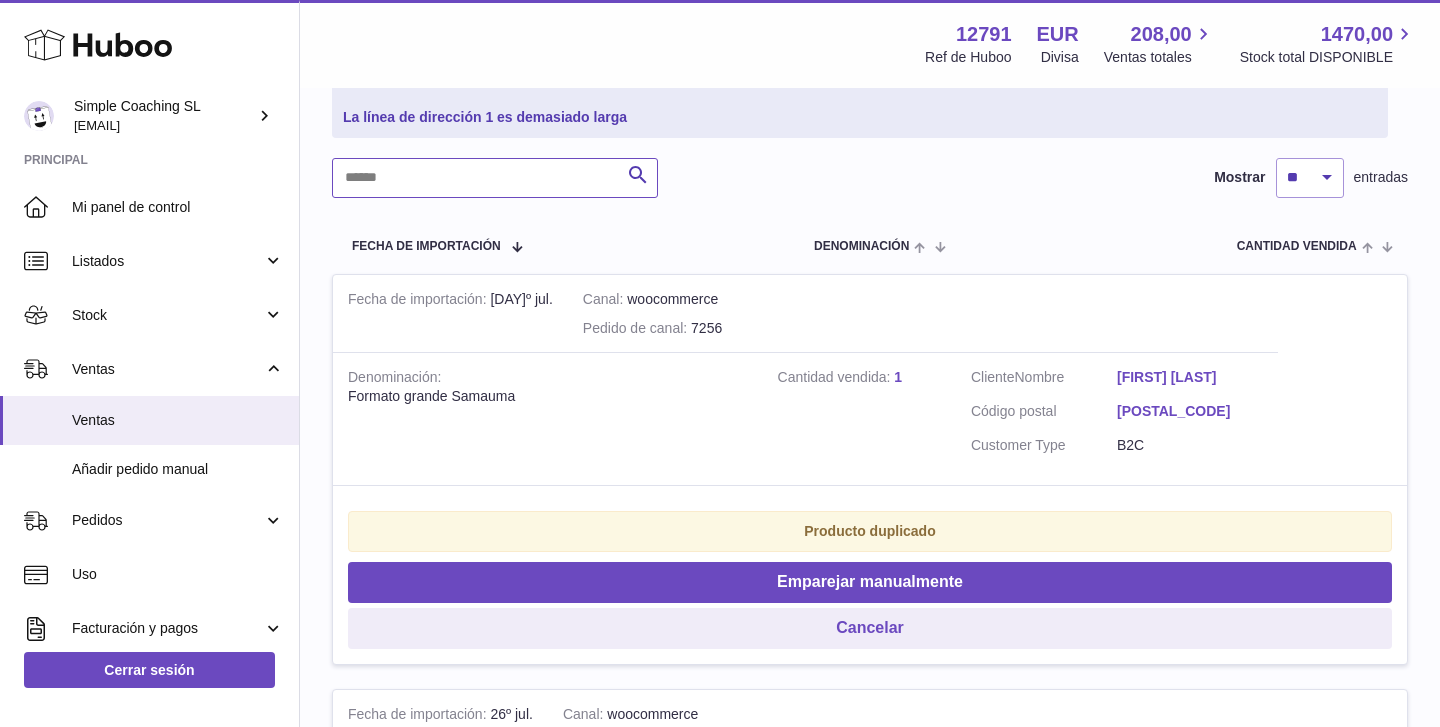 scroll, scrollTop: 277, scrollLeft: 0, axis: vertical 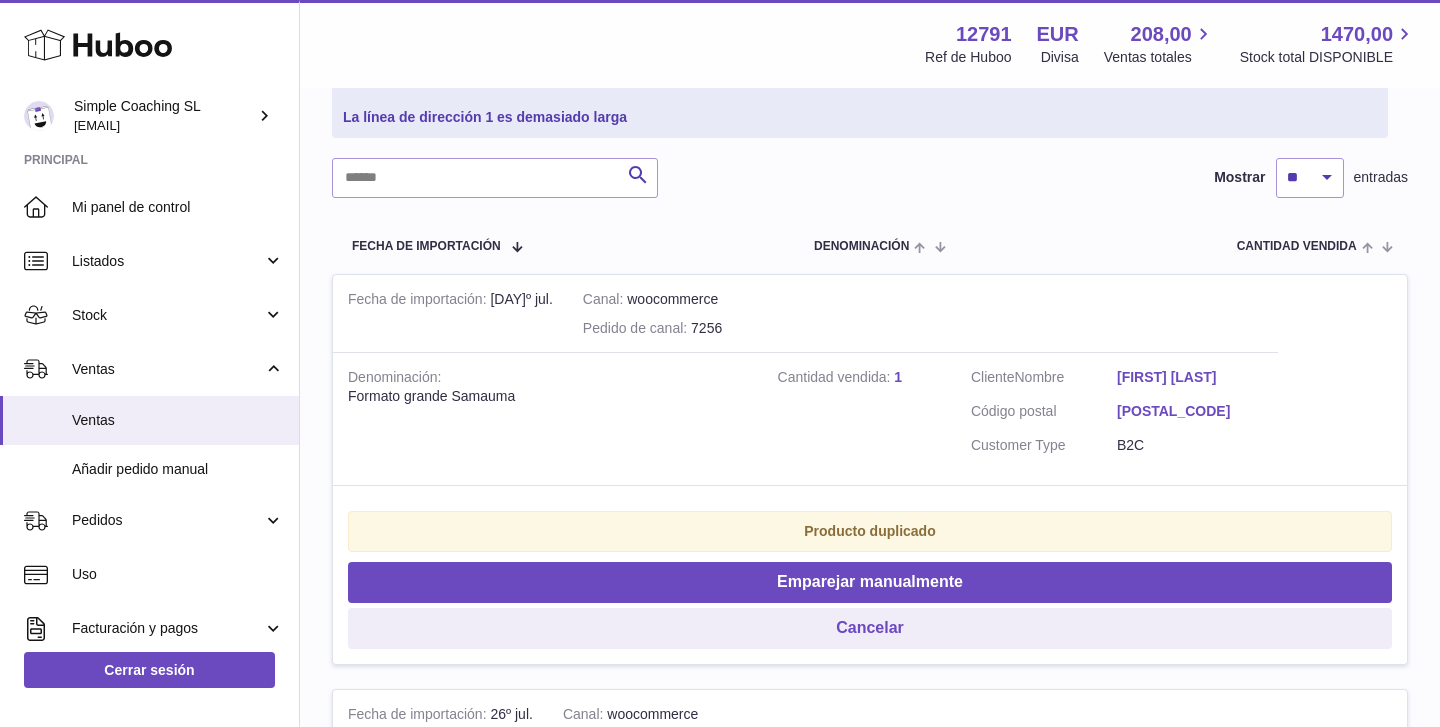click on "[FIRST] [LAST]" at bounding box center [1190, 377] 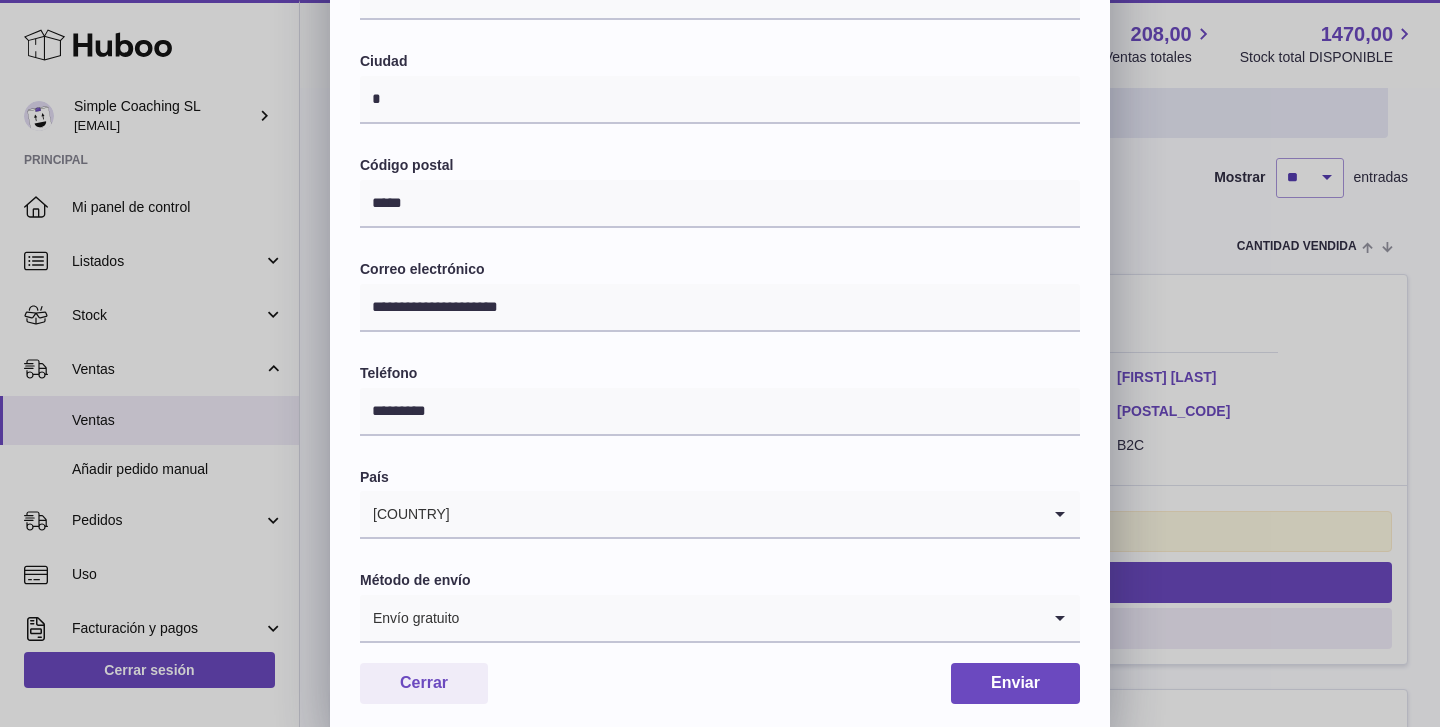 scroll, scrollTop: 465, scrollLeft: 0, axis: vertical 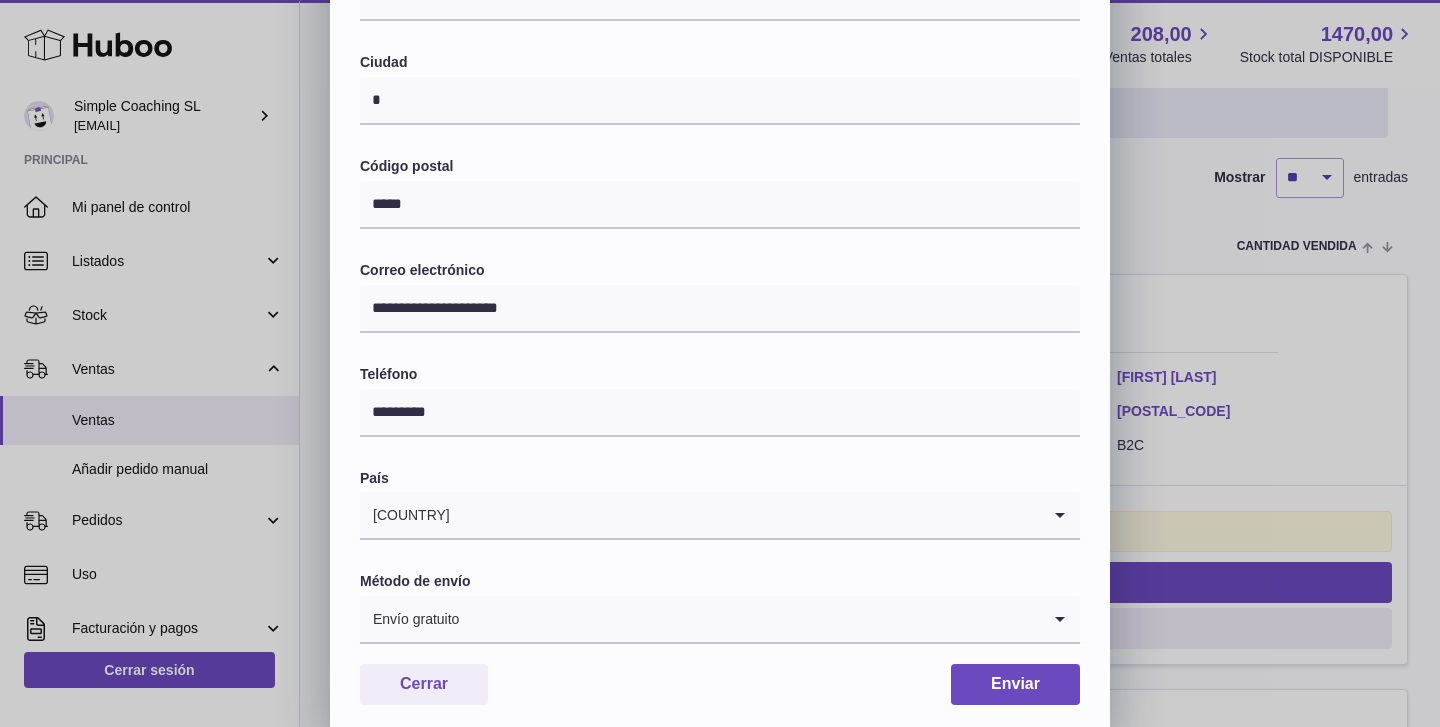 click on "Nombre   [FIRST] [LAST]
Dirección de envío 1   [ADDRESS]
Dirección de envío 2
Dirección de envío 3   [ADDRESS]
Ciudad   [CITY]
Código postal   [POSTAL_CODE]
Correo electrónico   [EMAIL]
Teléfono   [PHONE]
País
[COUNTRY]
Loading...
Método de envío
Envío gratuito
Loading..." at bounding box center [720, 140] 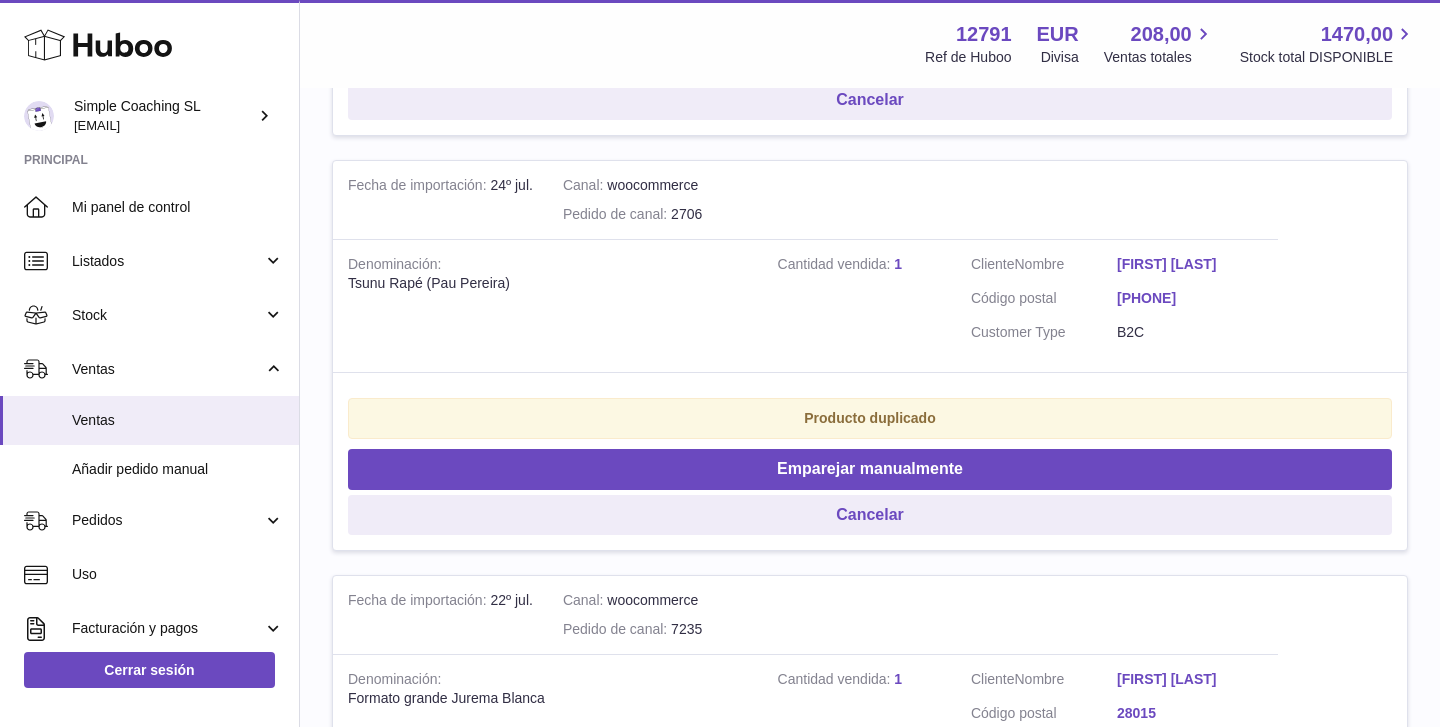 scroll, scrollTop: 1238, scrollLeft: 0, axis: vertical 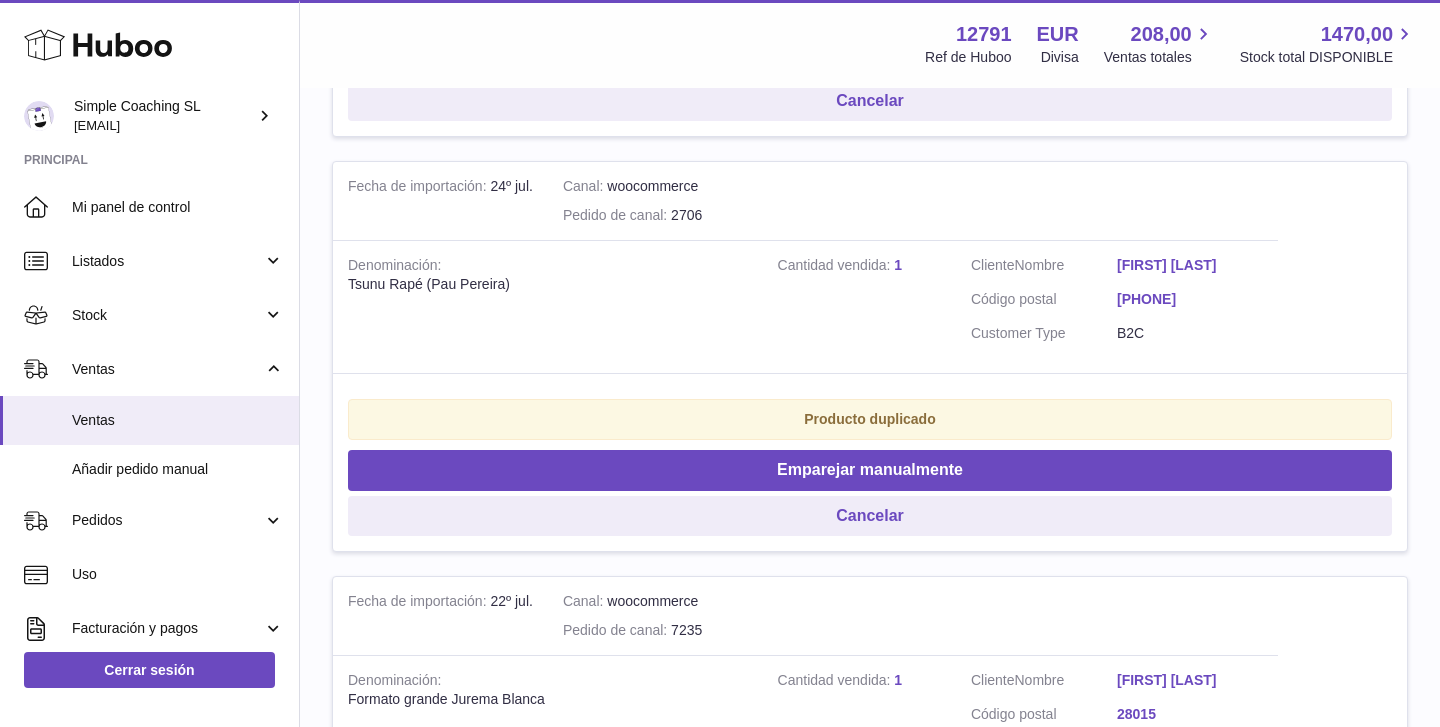 click on "[FIRST] [LAST]" at bounding box center (1190, 265) 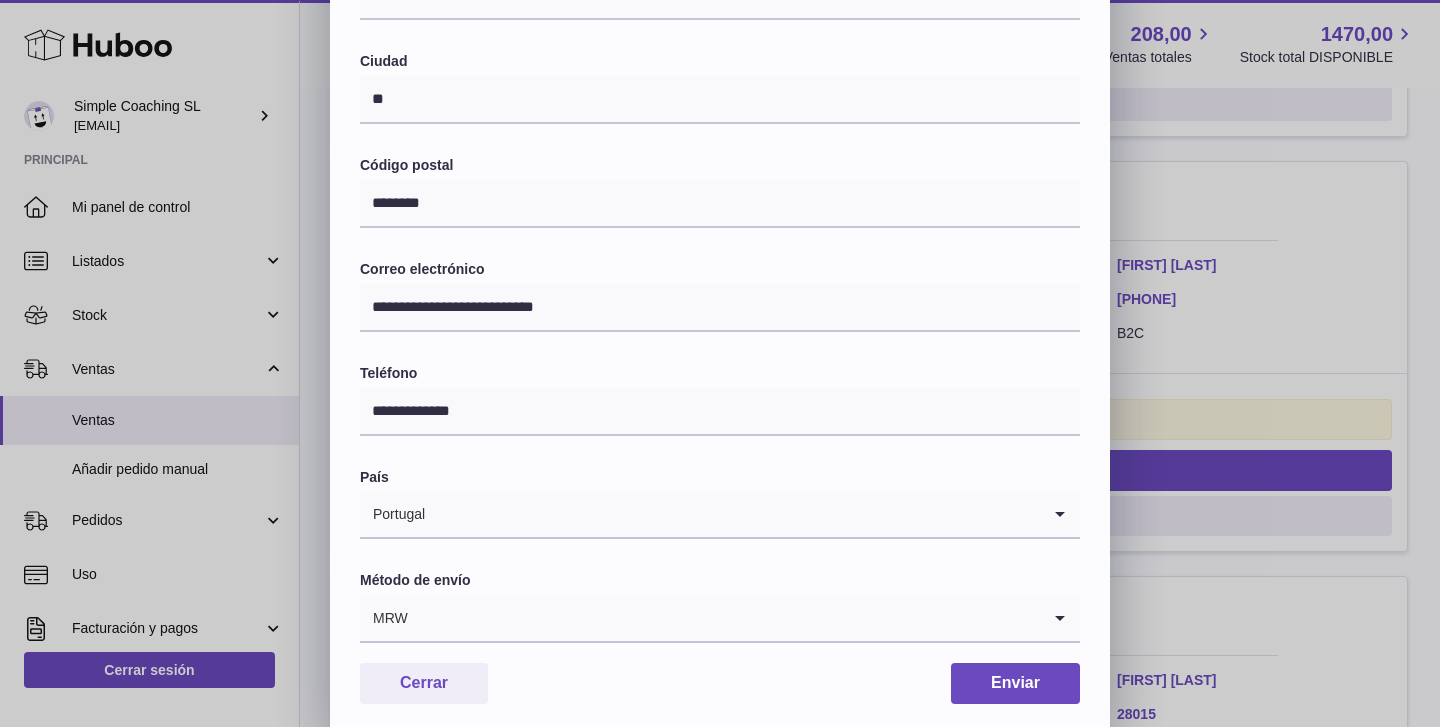 scroll, scrollTop: 465, scrollLeft: 0, axis: vertical 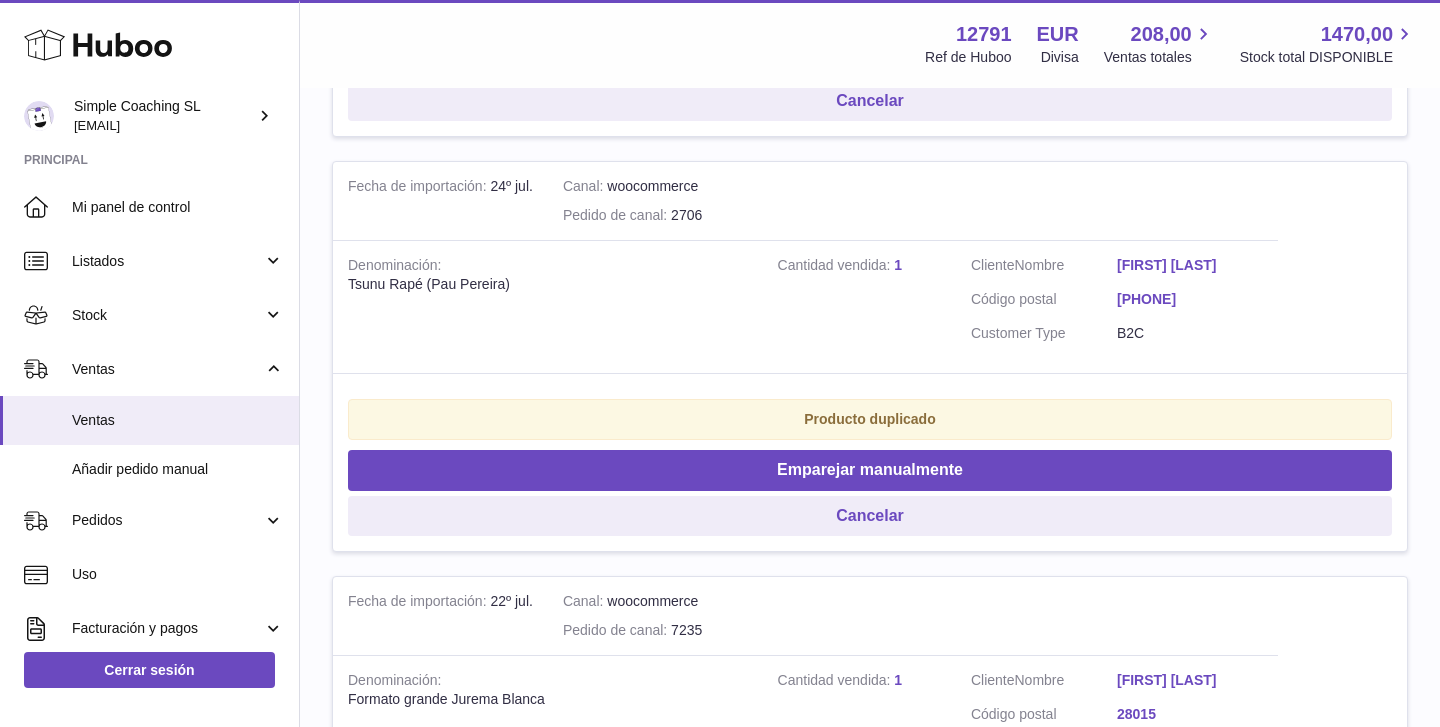 click at bounding box center (720, 363) 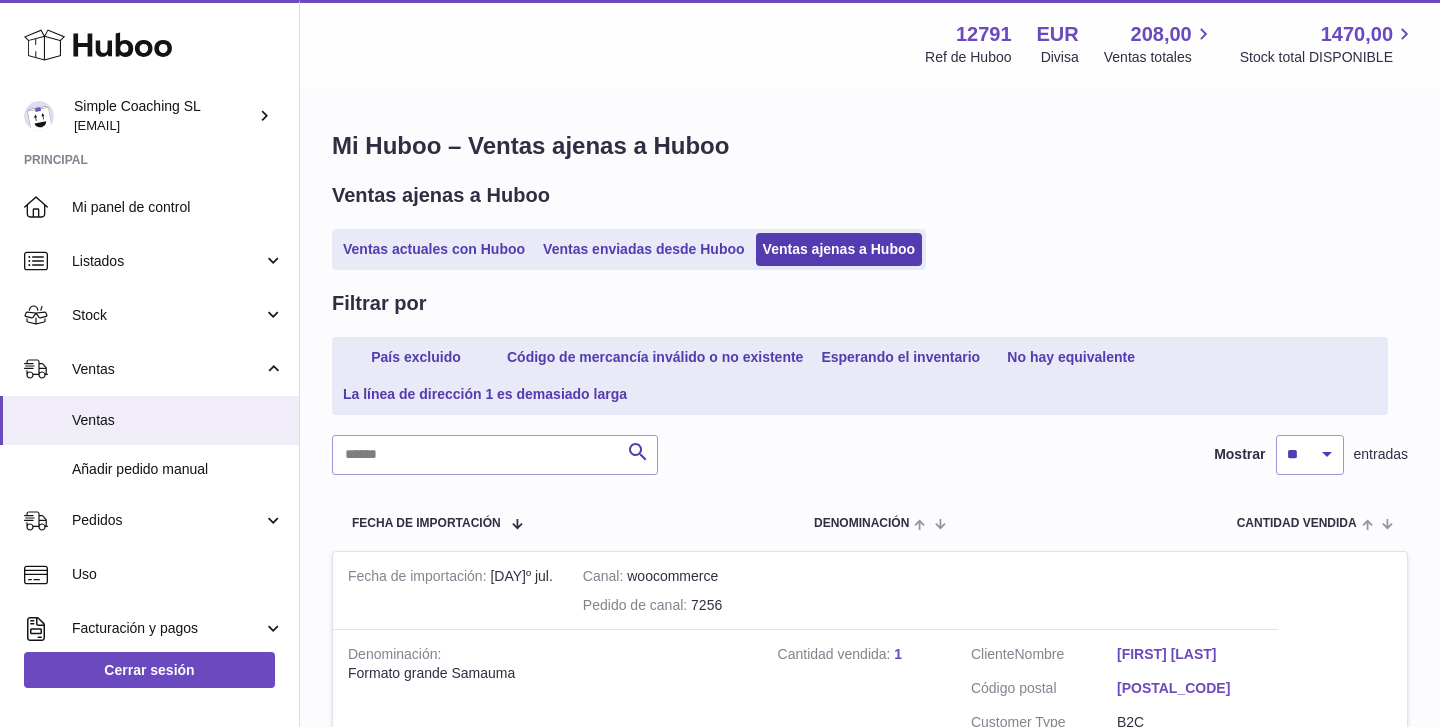 scroll, scrollTop: 0, scrollLeft: 0, axis: both 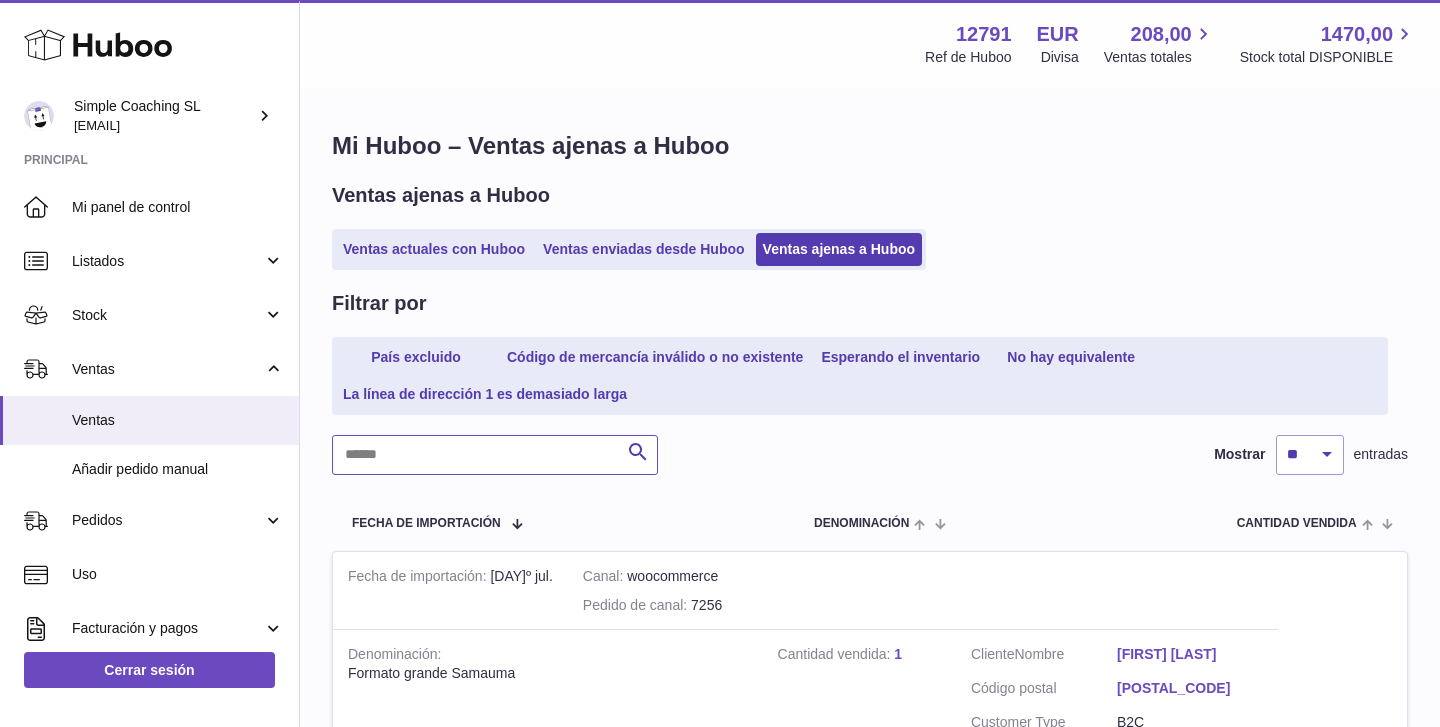 click at bounding box center [495, 455] 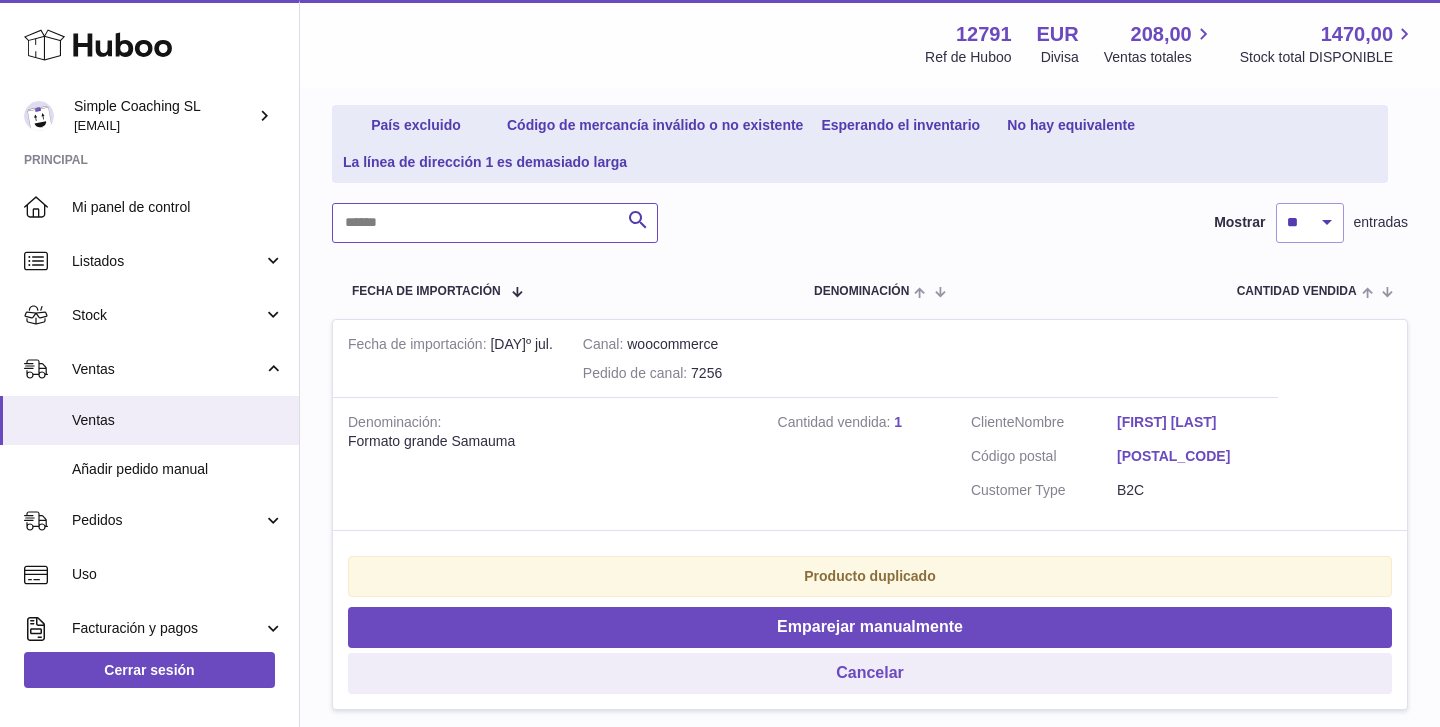 scroll, scrollTop: 232, scrollLeft: 0, axis: vertical 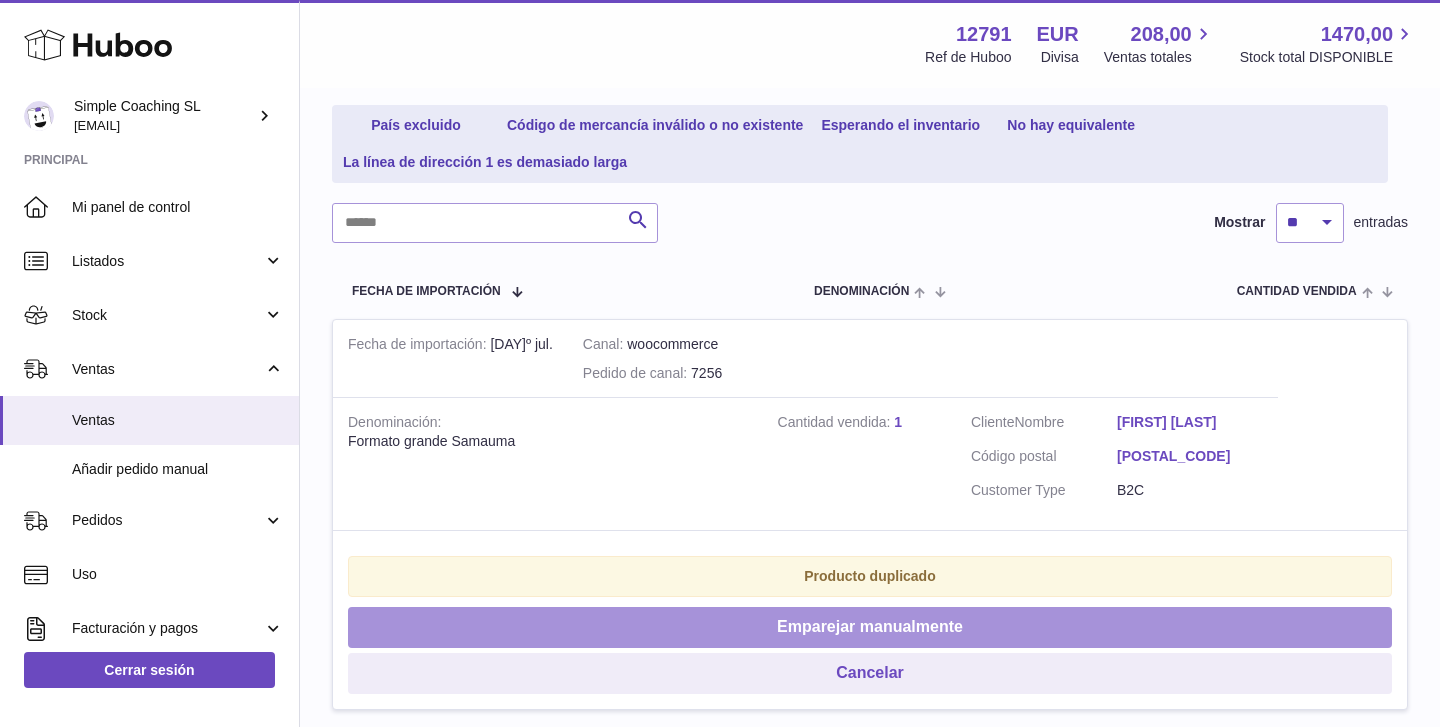 click on "Emparejar manualmente" at bounding box center [870, 627] 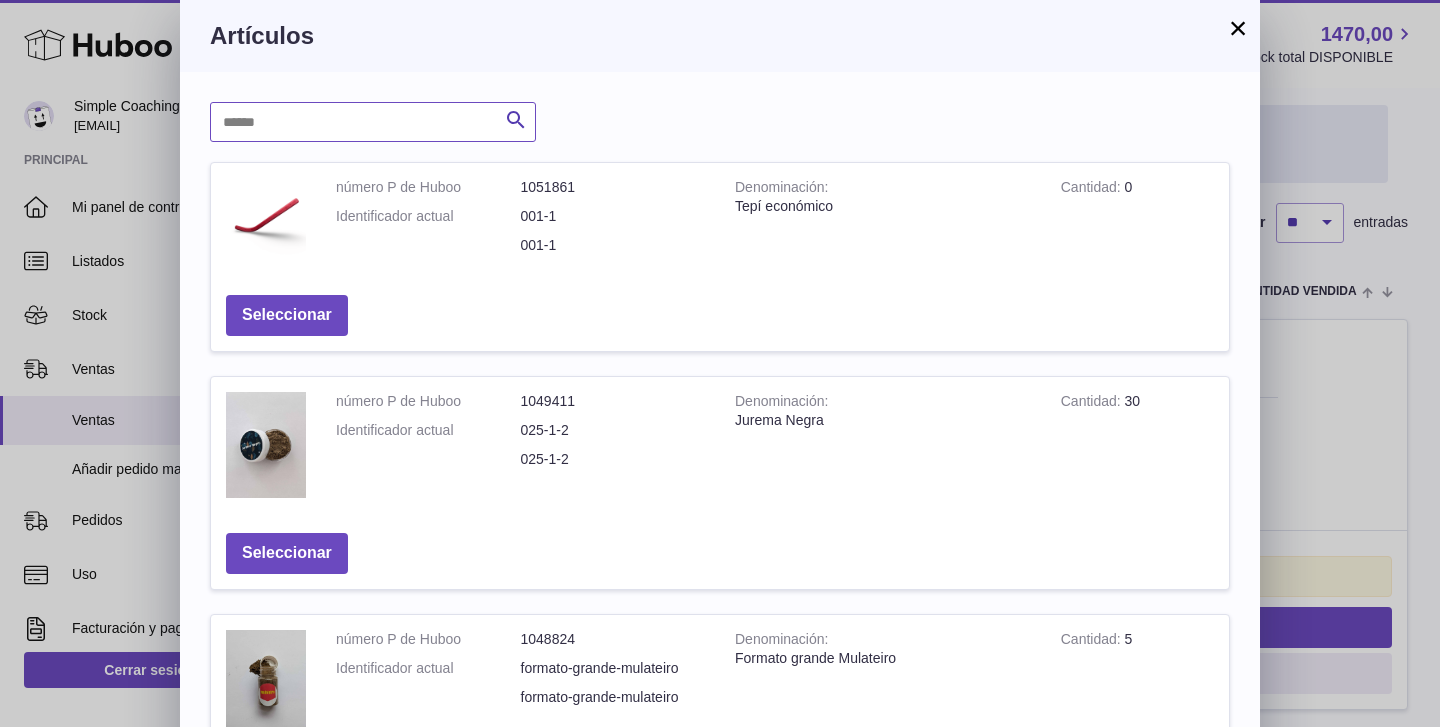 click at bounding box center (373, 122) 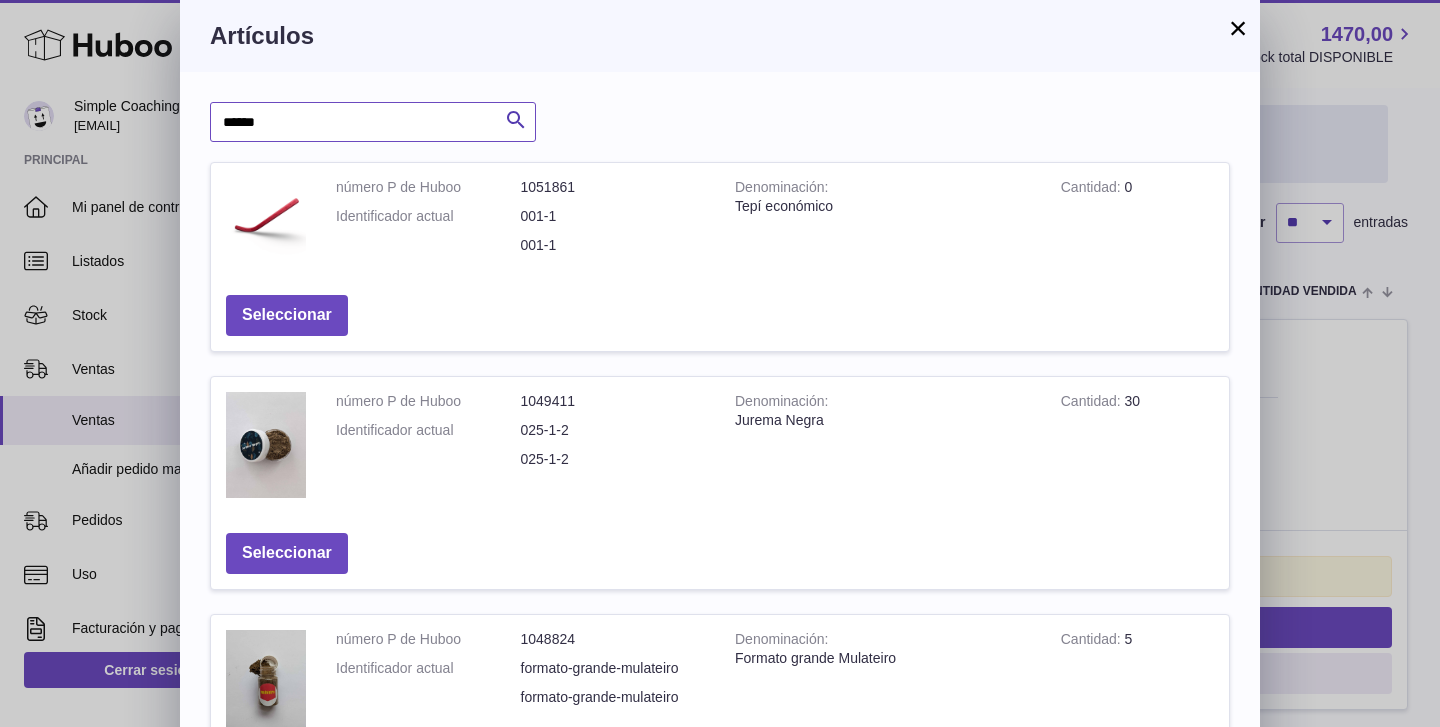 type on "******" 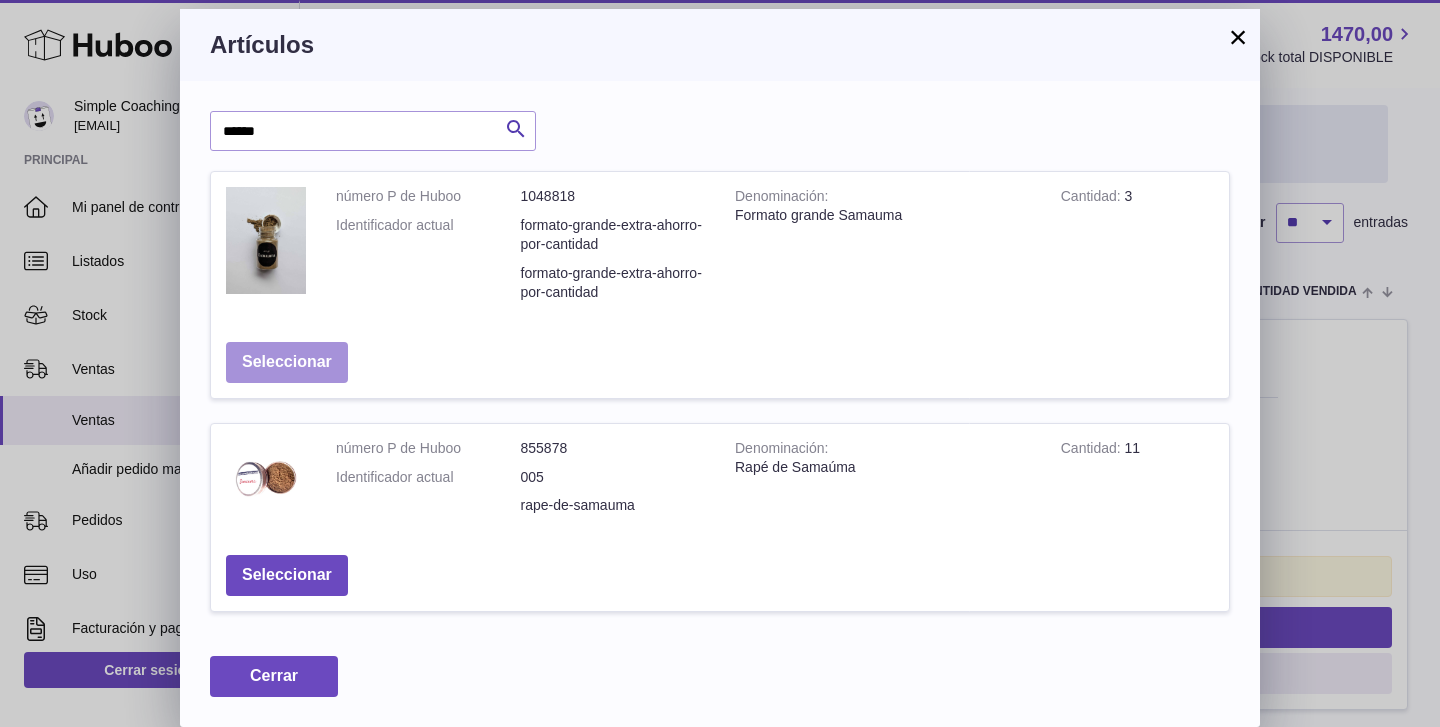 click on "Seleccionar" at bounding box center [287, 362] 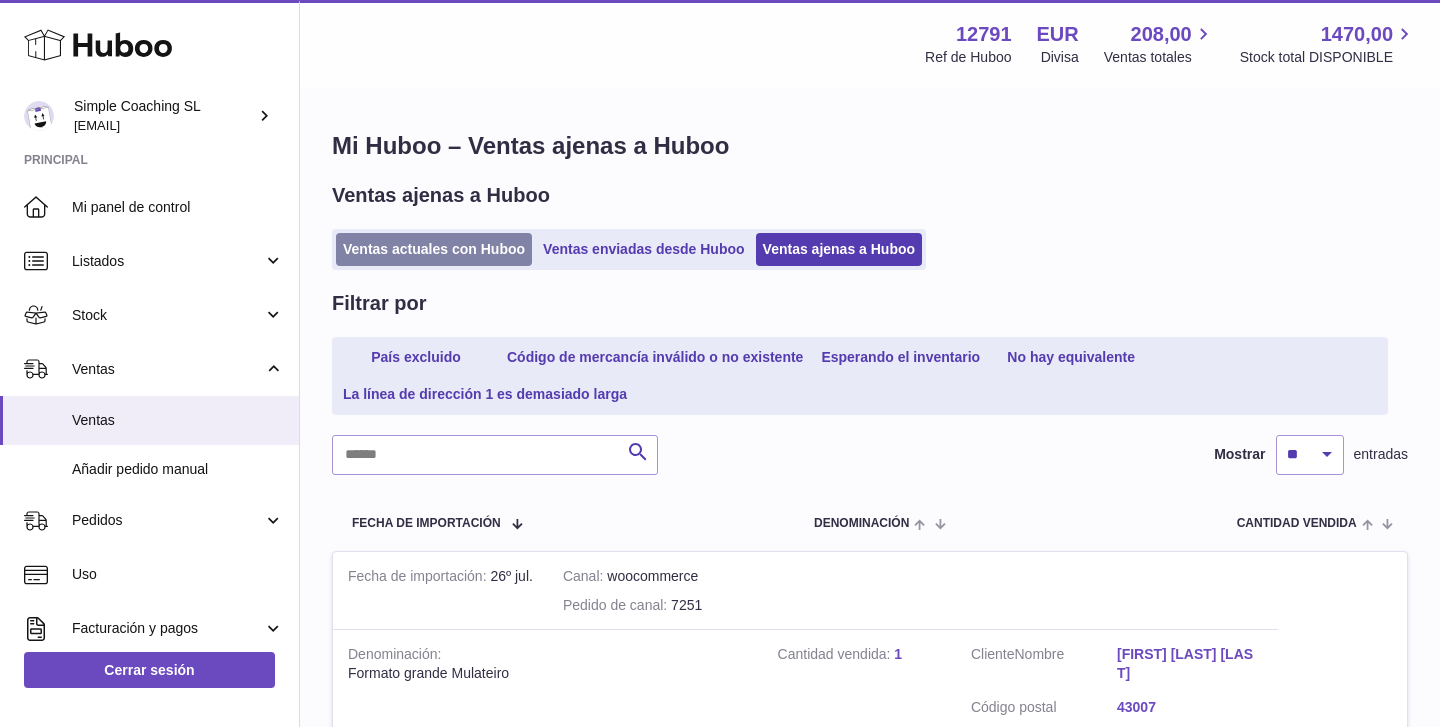 scroll, scrollTop: 0, scrollLeft: 0, axis: both 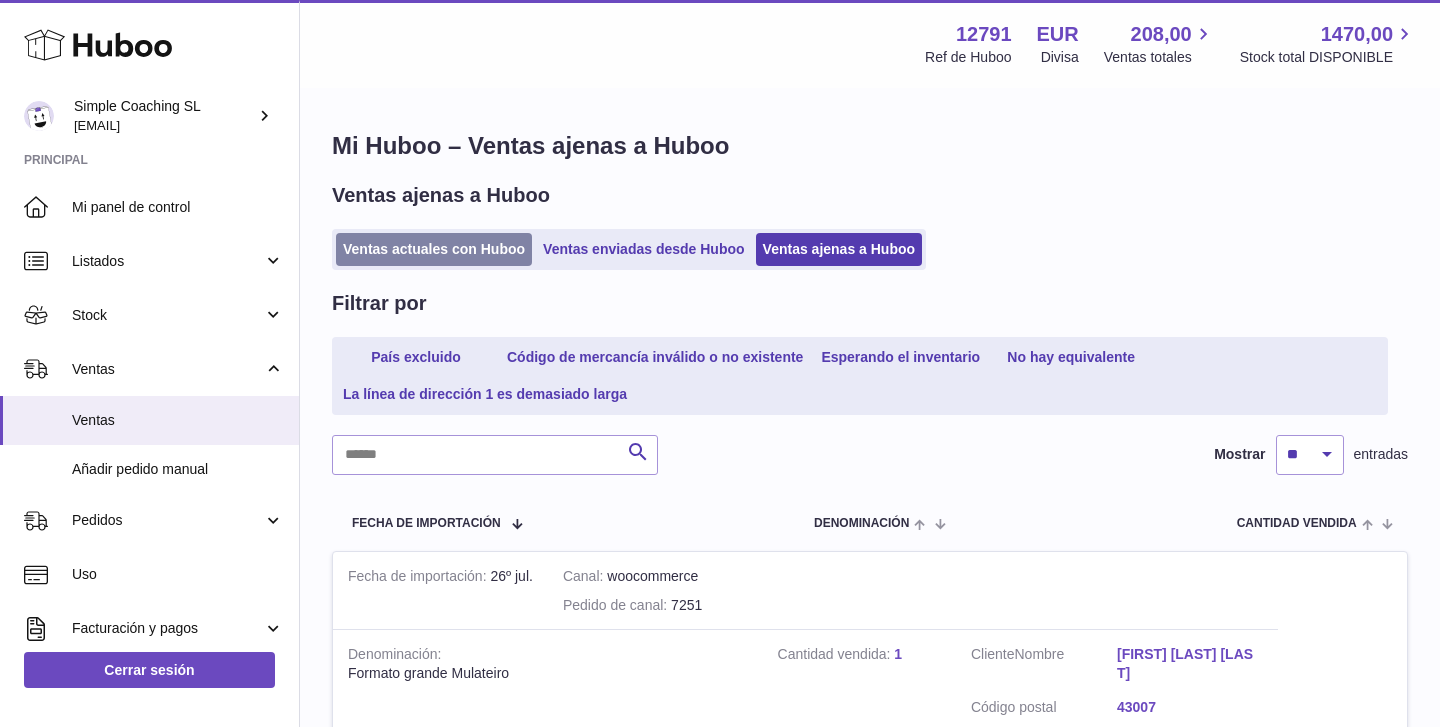 click on "Ventas actuales con Huboo" at bounding box center (434, 249) 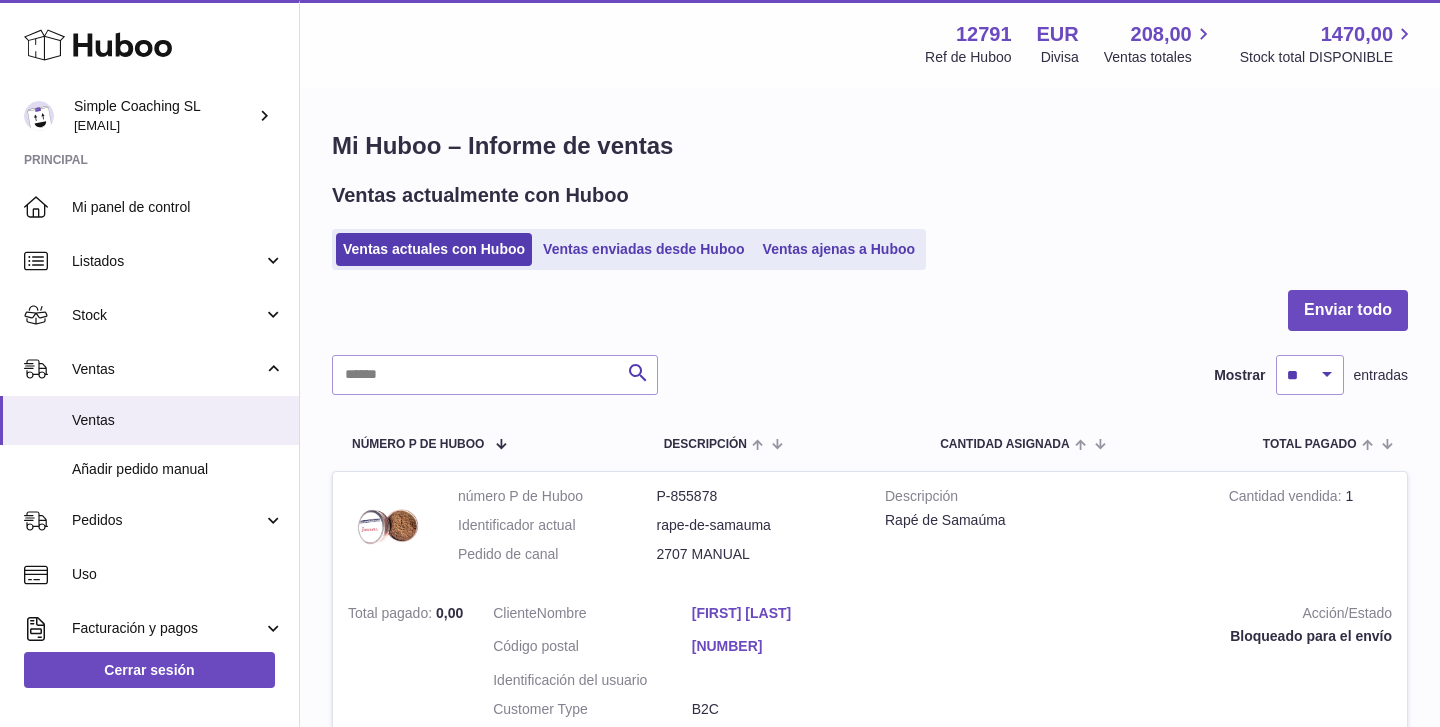 scroll, scrollTop: 0, scrollLeft: 0, axis: both 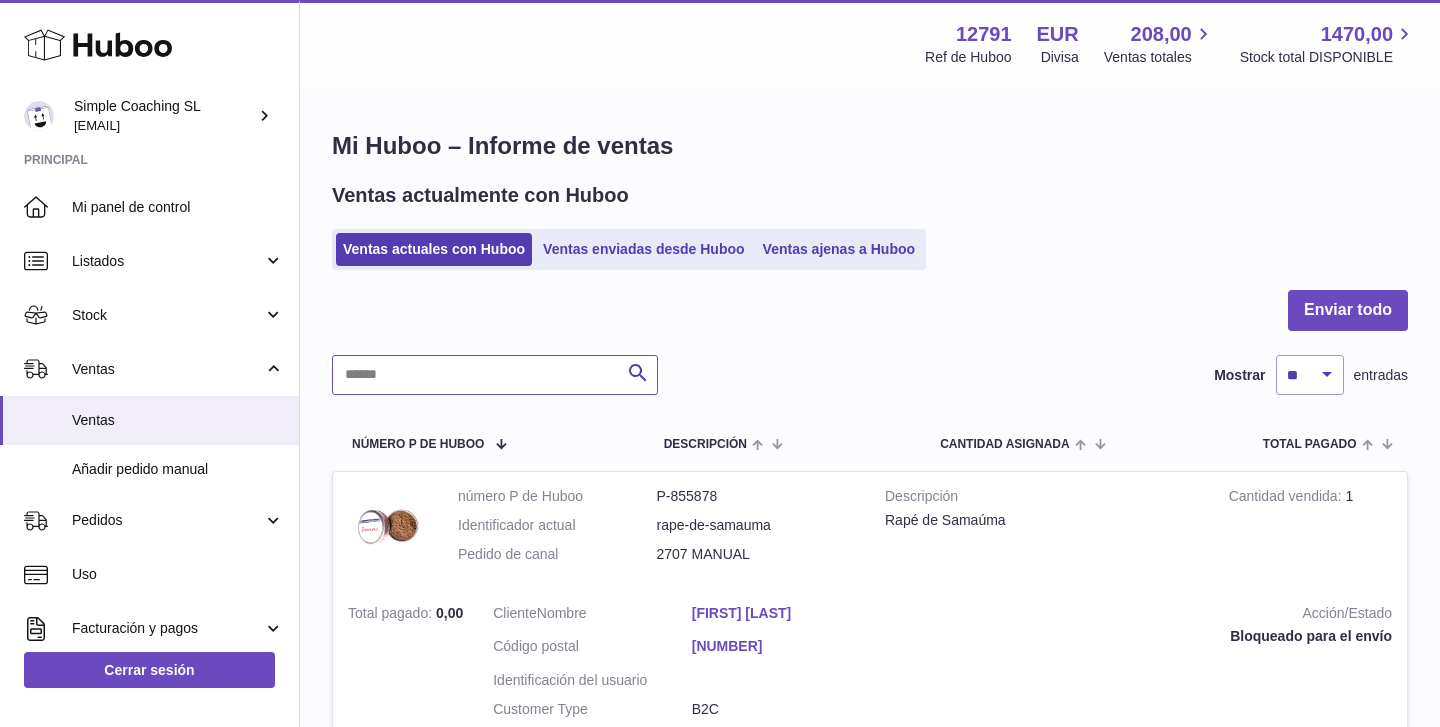 click at bounding box center [495, 375] 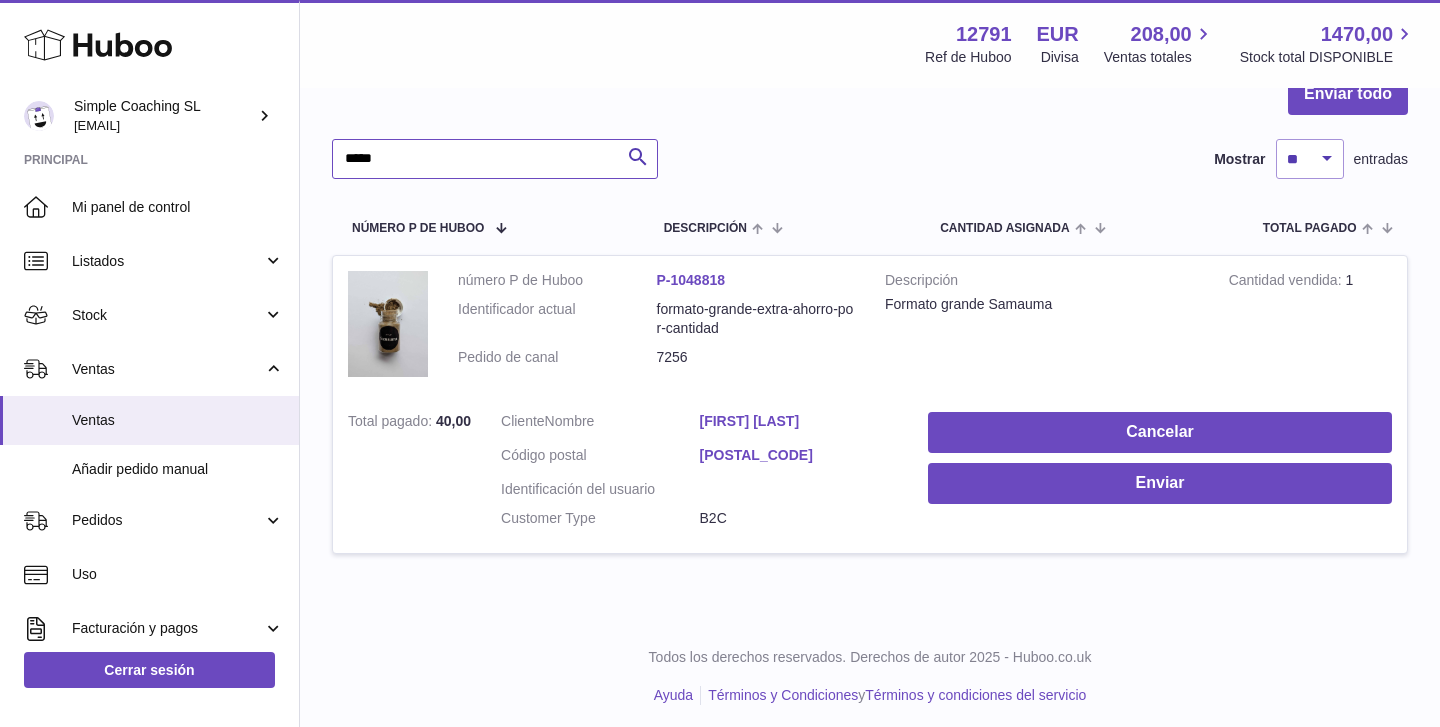 scroll, scrollTop: 215, scrollLeft: 0, axis: vertical 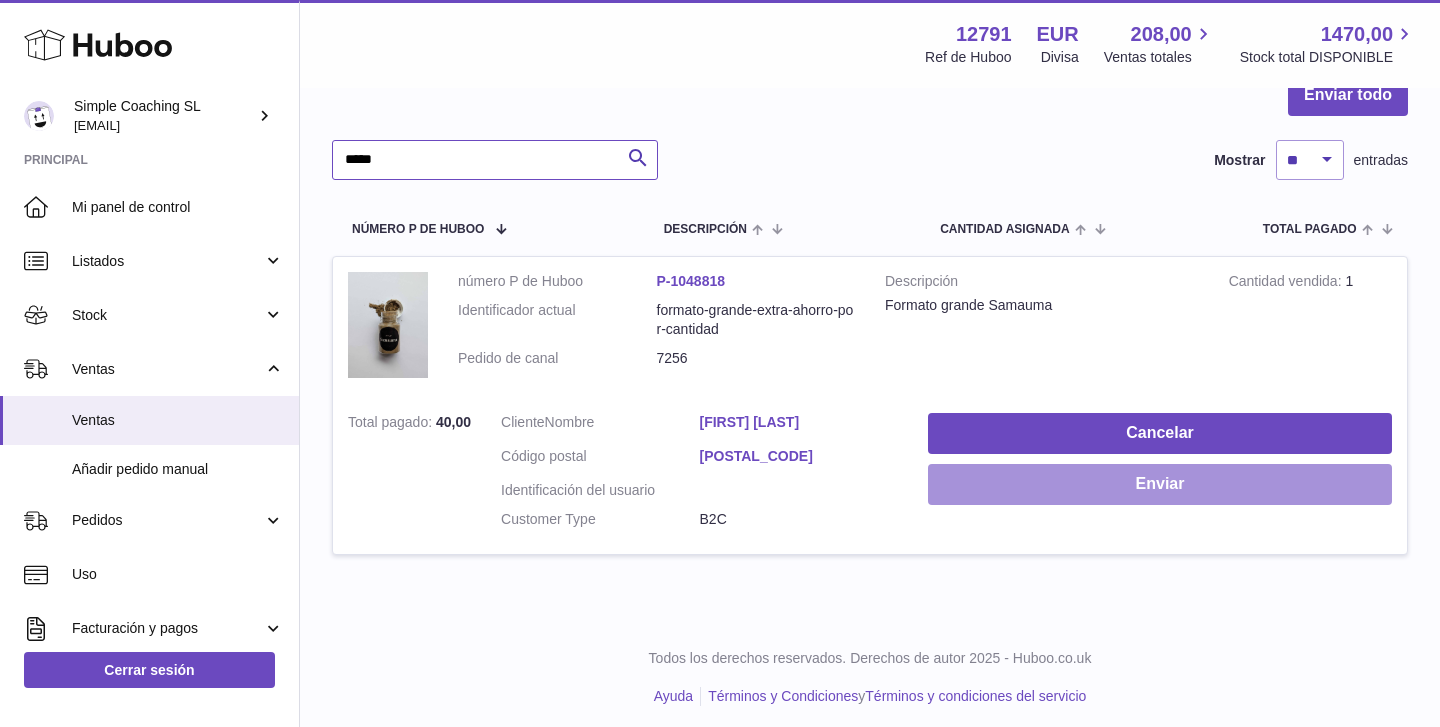 type on "*****" 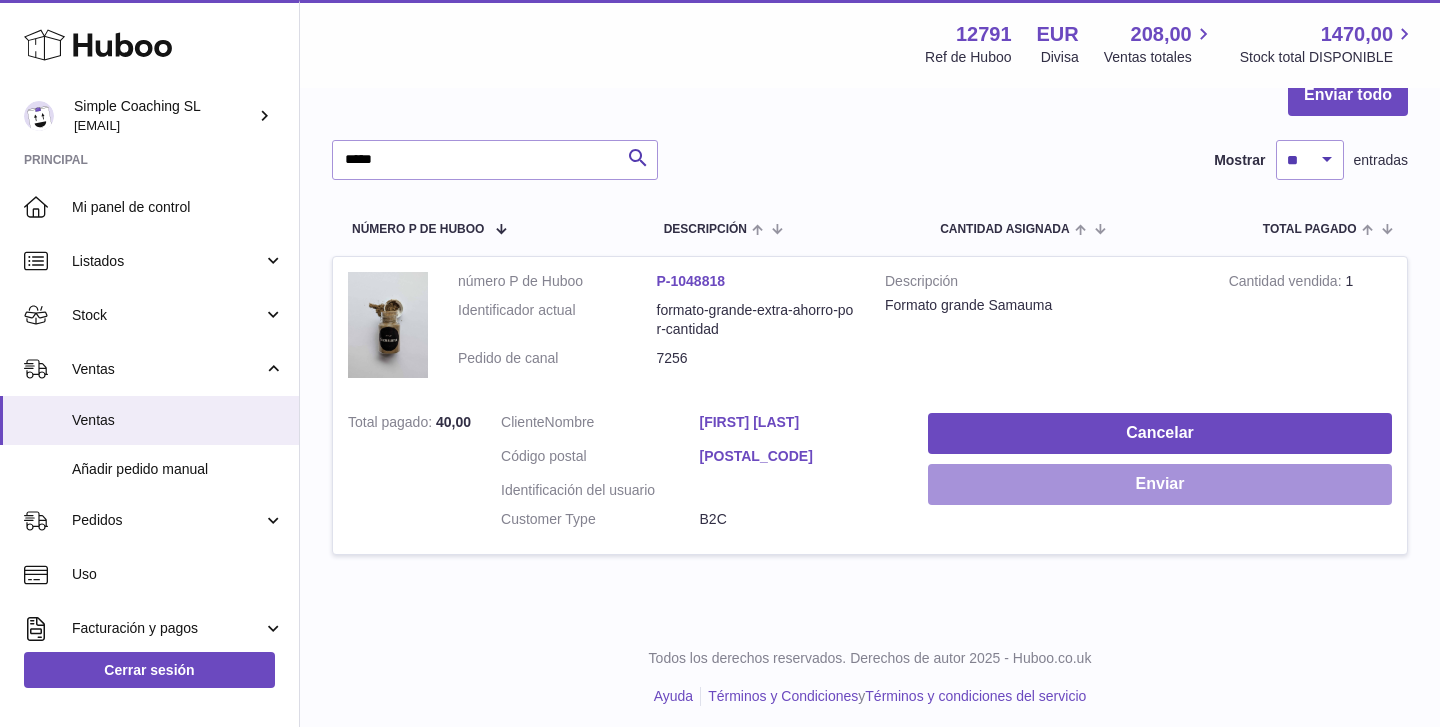 click on "Enviar" at bounding box center [1160, 484] 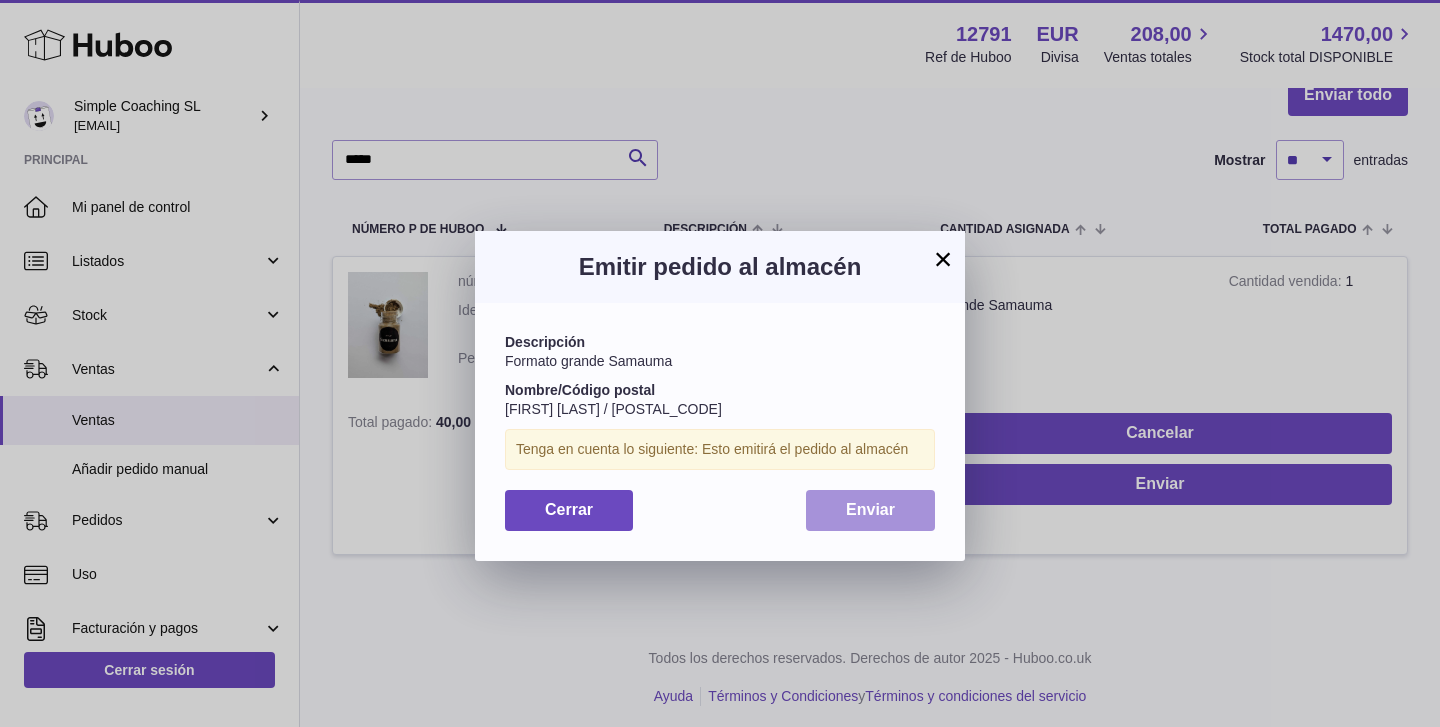 click on "Enviar" at bounding box center (870, 509) 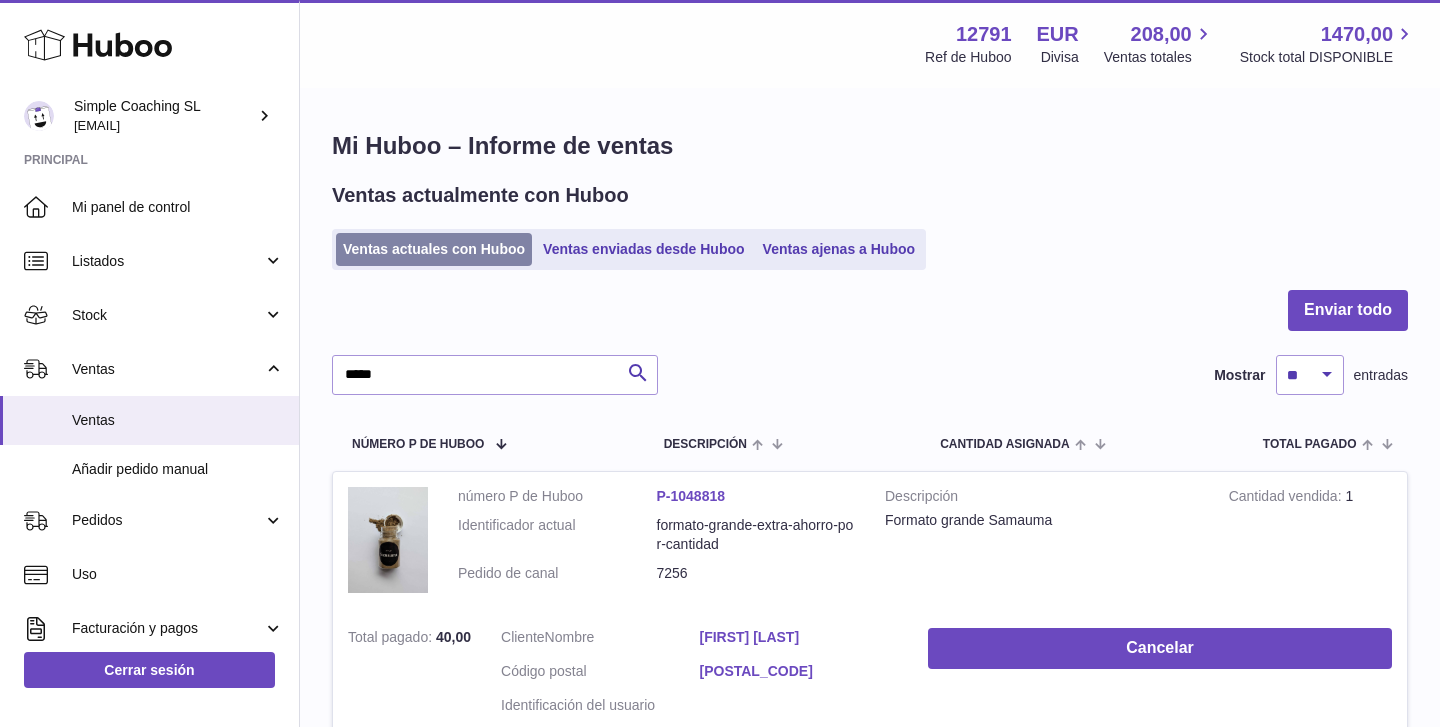 scroll, scrollTop: 0, scrollLeft: 0, axis: both 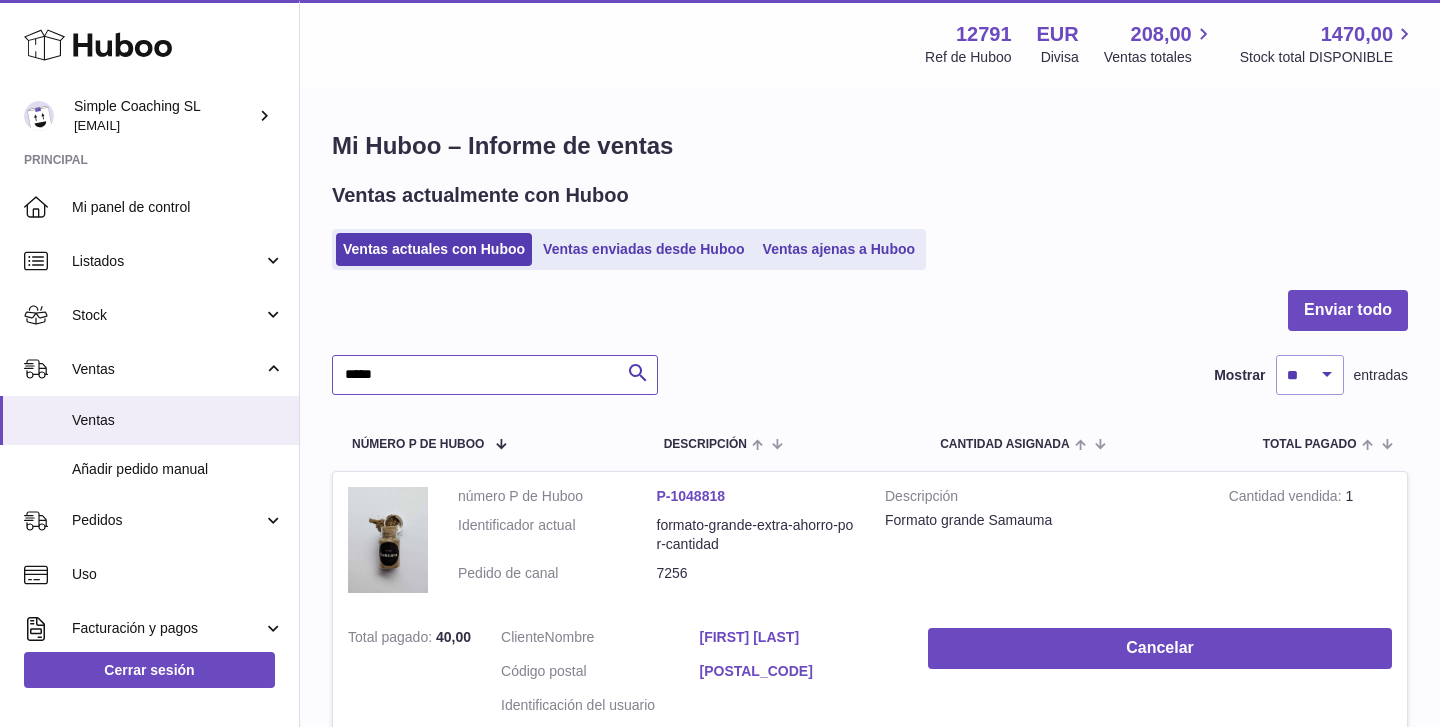 click on "*****" at bounding box center (495, 375) 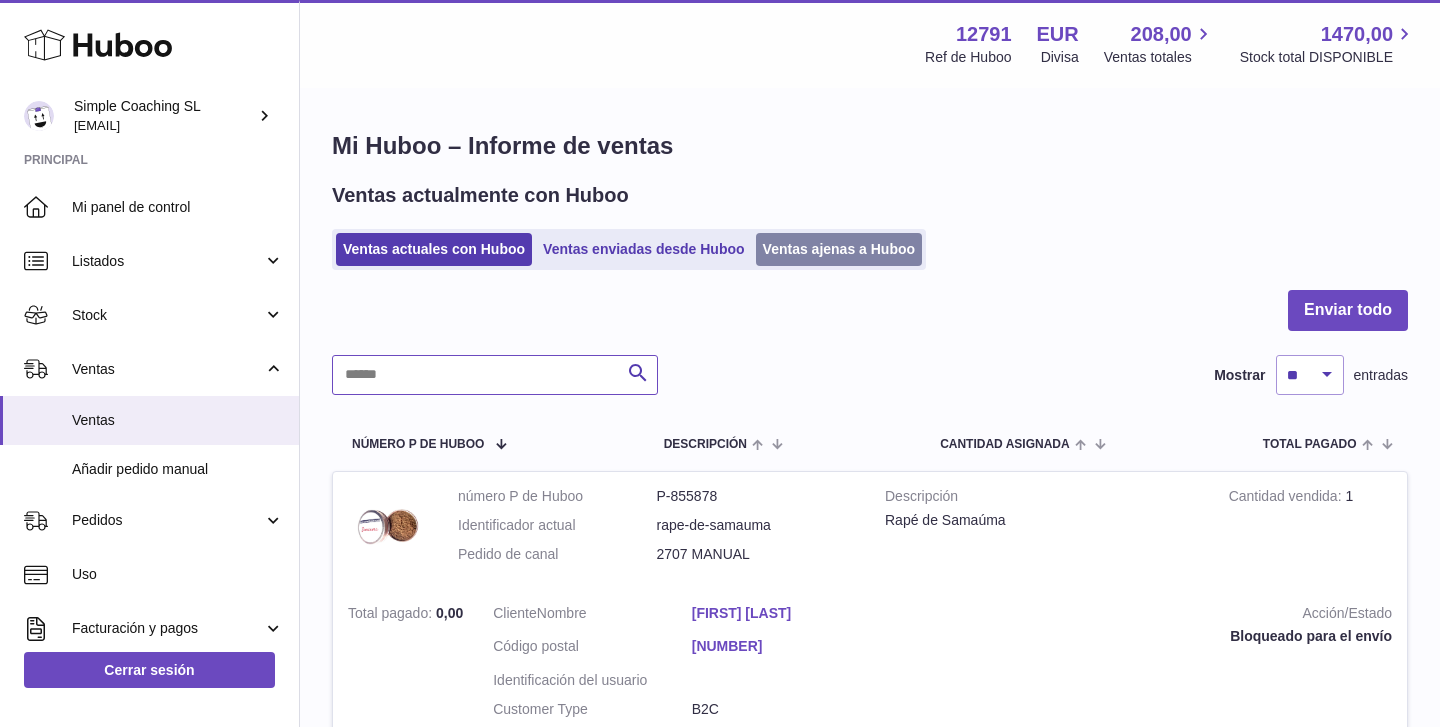 scroll, scrollTop: -1, scrollLeft: 0, axis: vertical 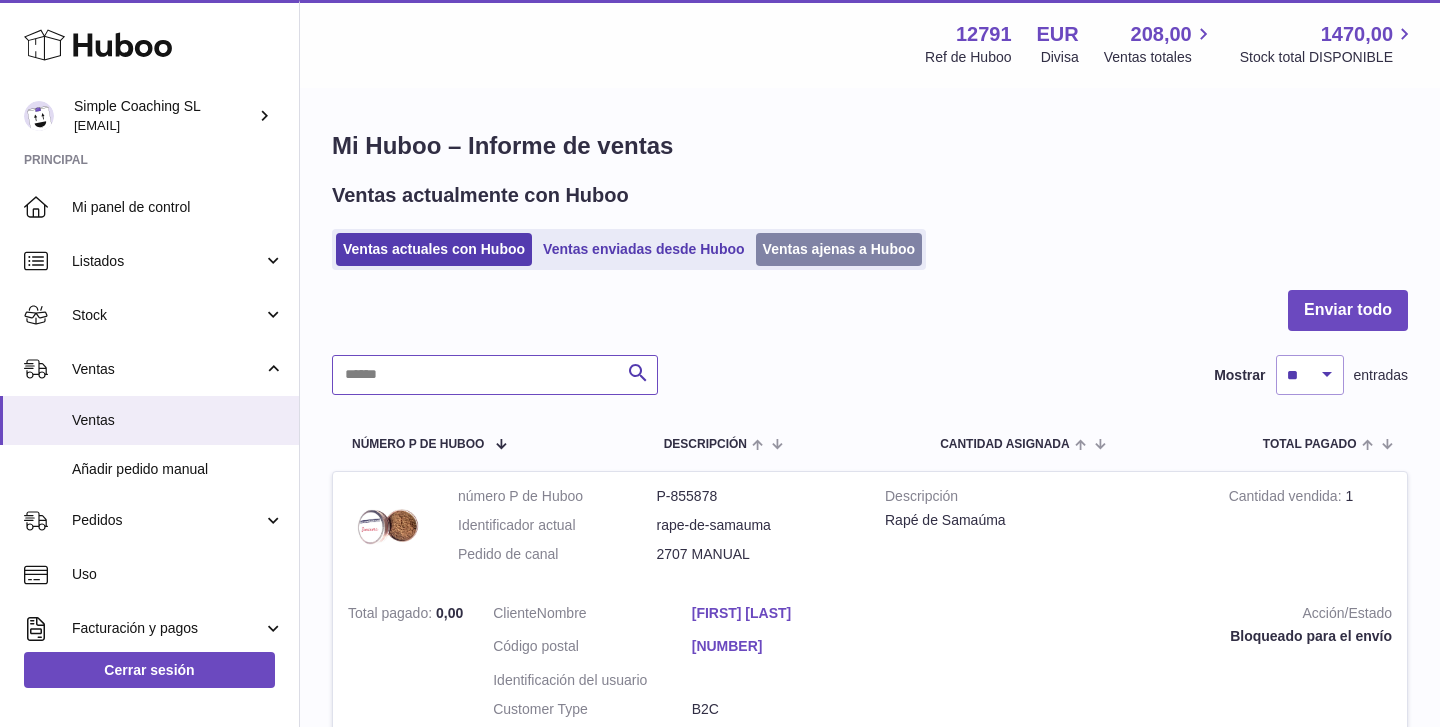 type 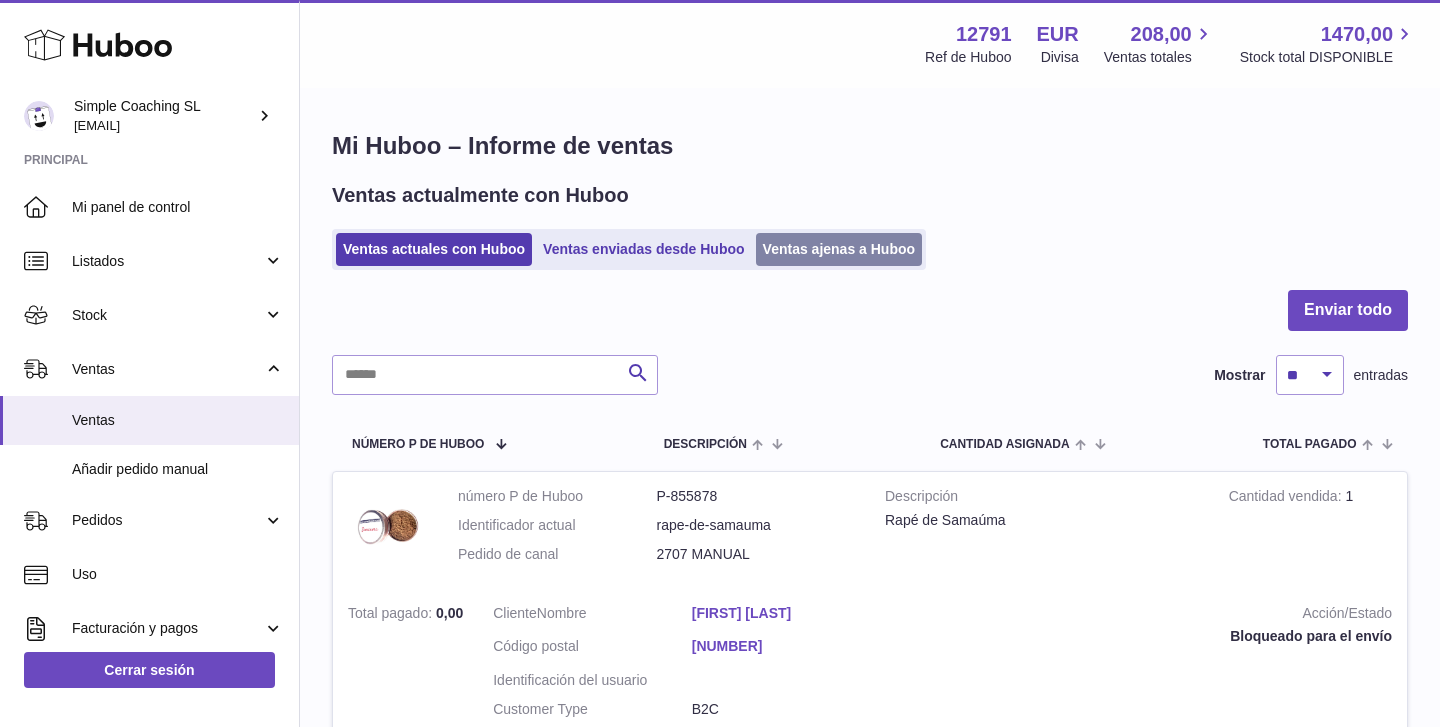 click on "Ventas ajenas a Huboo" at bounding box center [839, 249] 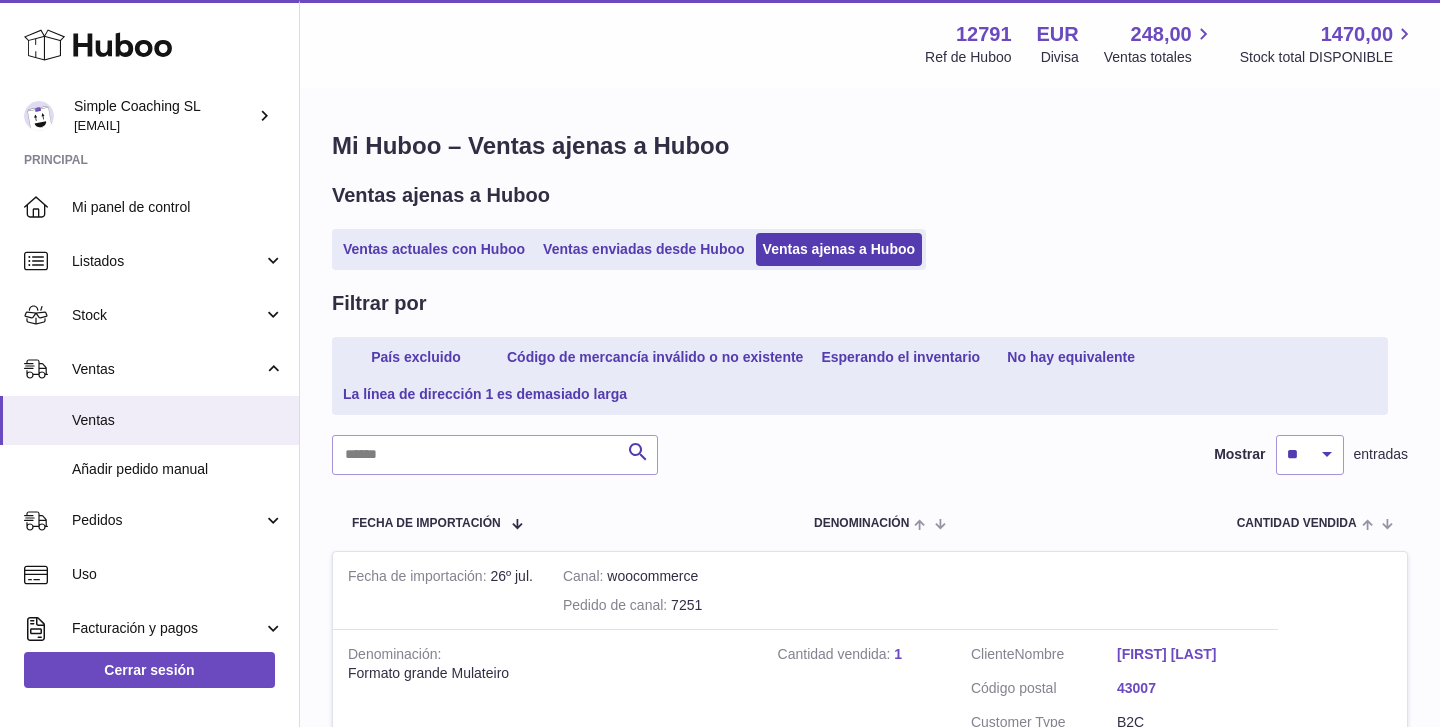 scroll, scrollTop: 0, scrollLeft: 0, axis: both 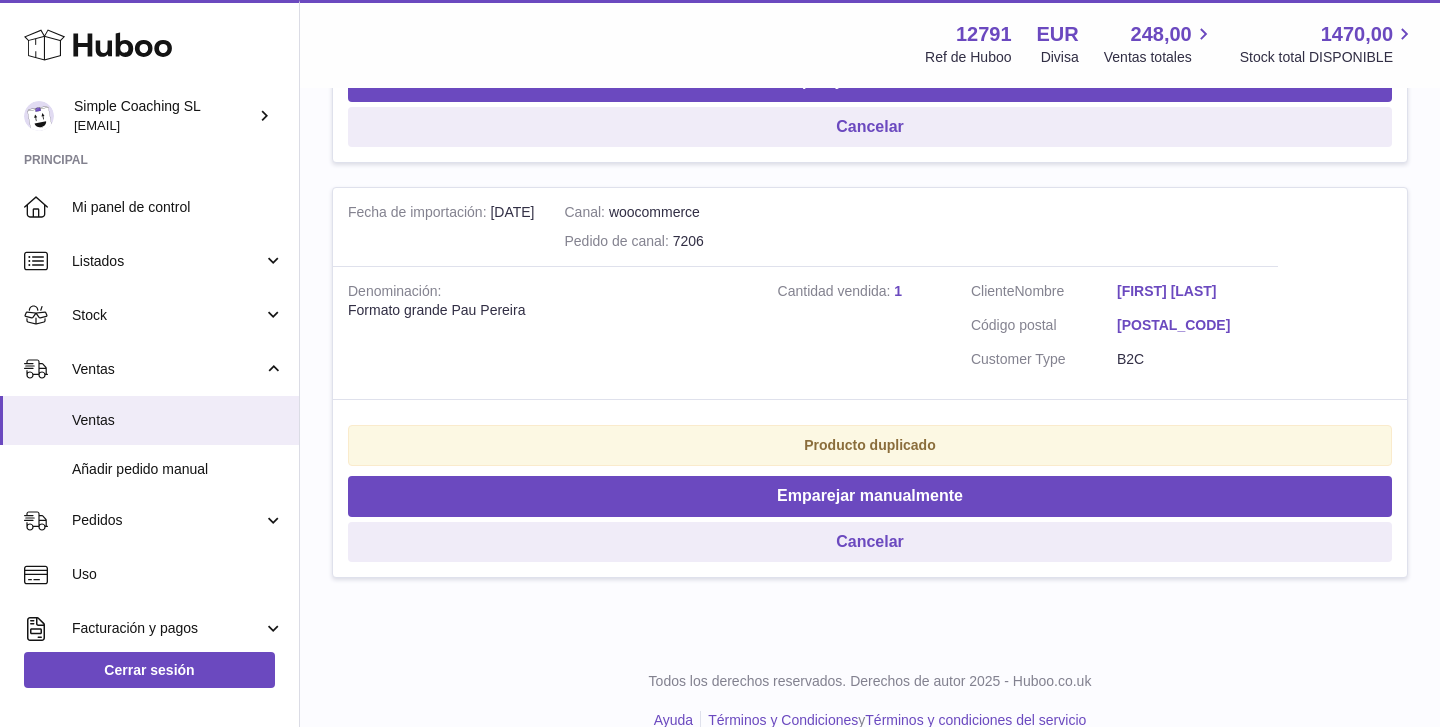 click on "[FIRST] [LAST]" at bounding box center [1190, 291] 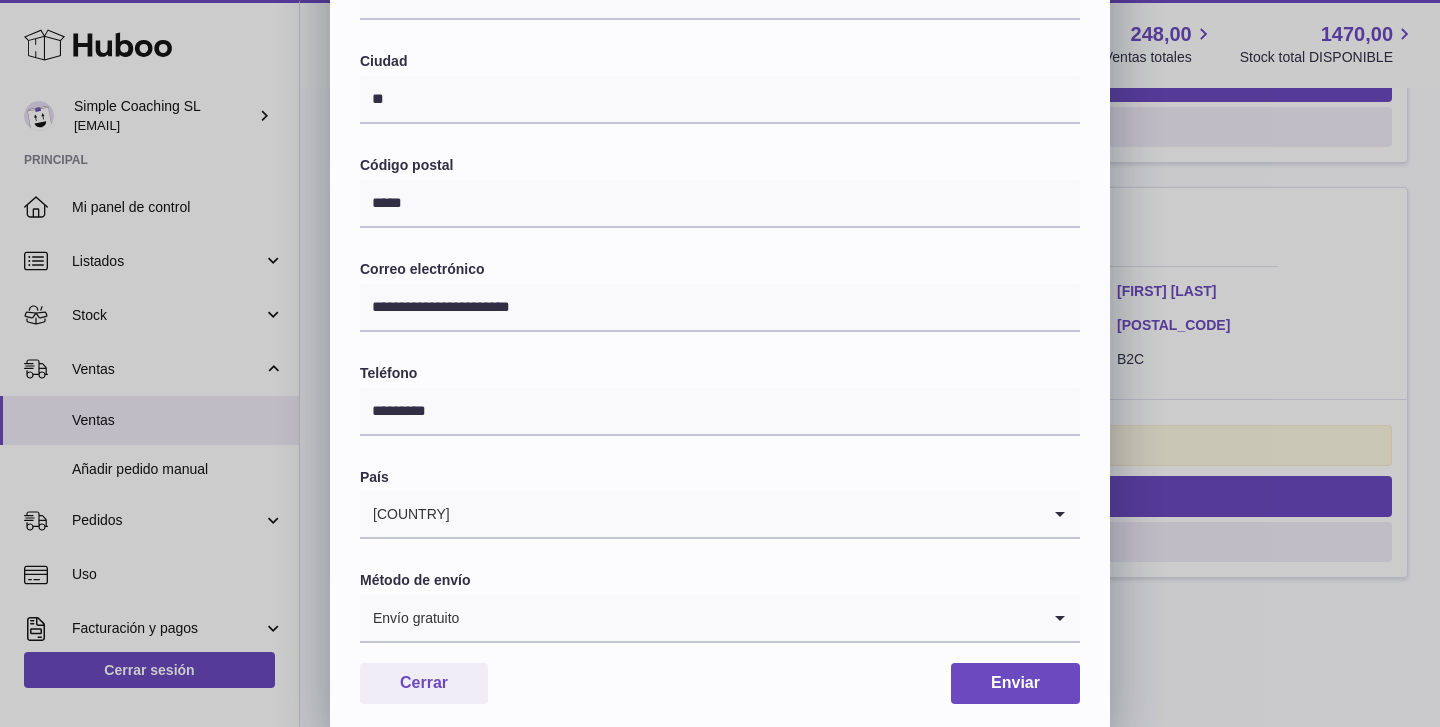 scroll, scrollTop: 465, scrollLeft: 0, axis: vertical 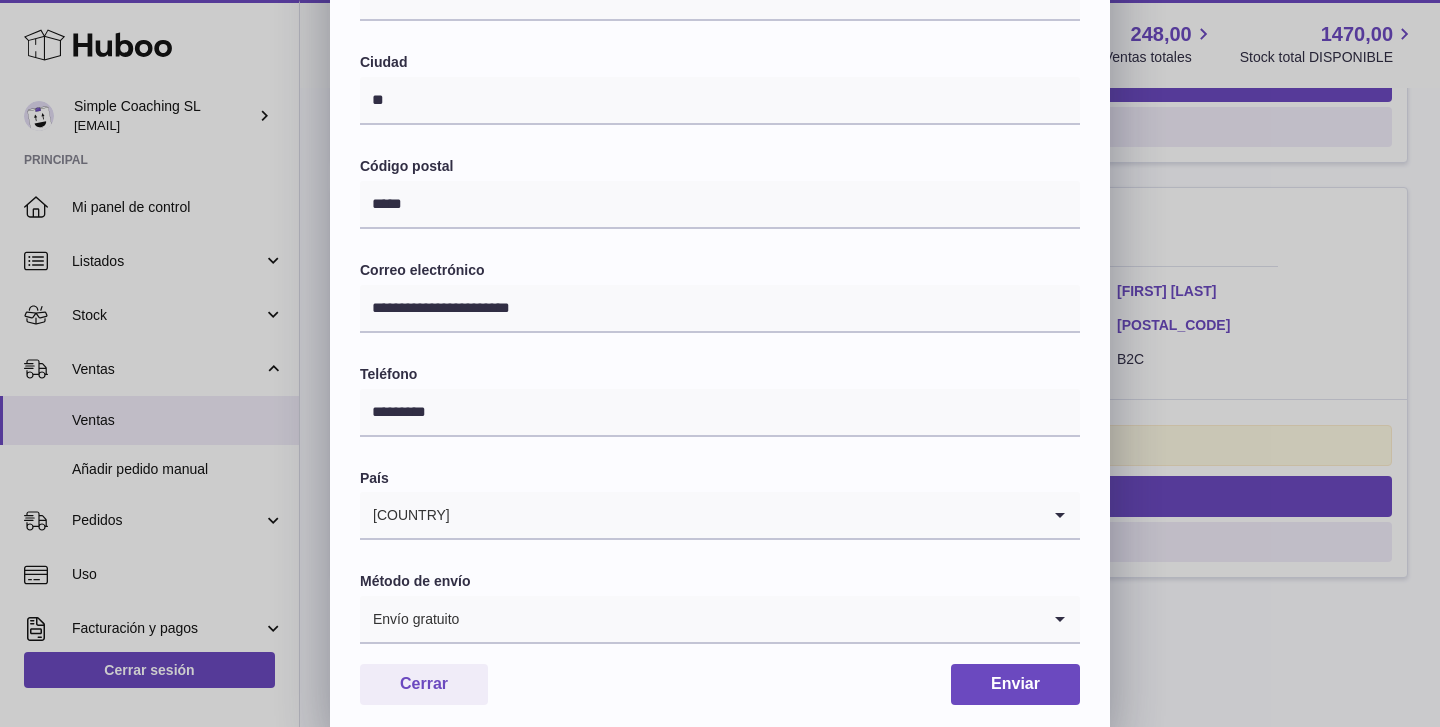 click on "×   Editar dirección del pedido   Nombre   [NAME]
Dirección de envío 1   [ADDRESS]
Dirección de envío 2   [ADDRESS]
Dirección de envío 3   [ADDRESS]
Ciudad   [CITY]
Código postal   [POSTAL_CODE]
Correo electrónico   [EMAIL]
Teléfono   [PHONE]
País
España
Loading...
Método de envío
Envío gratuito
Loading...
Cerrar" at bounding box center [720, 135] 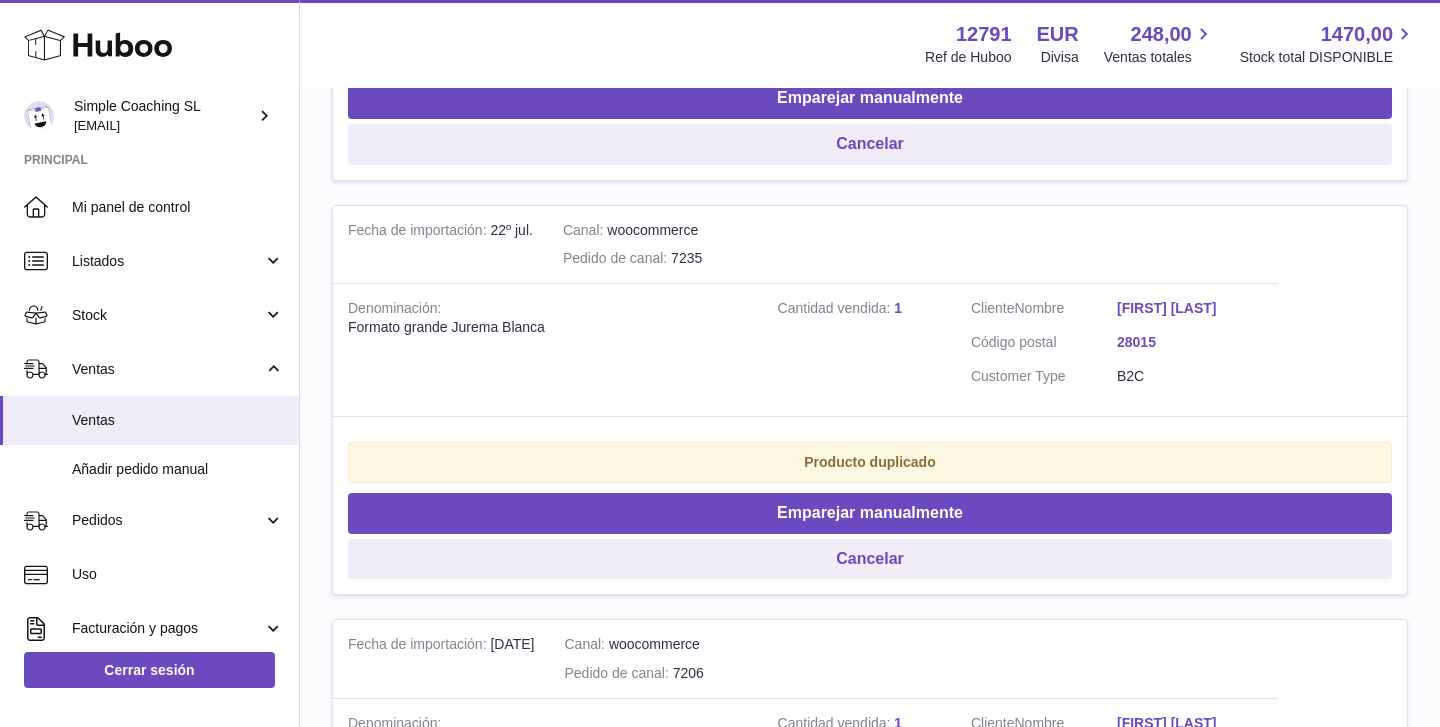 scroll, scrollTop: 1177, scrollLeft: 0, axis: vertical 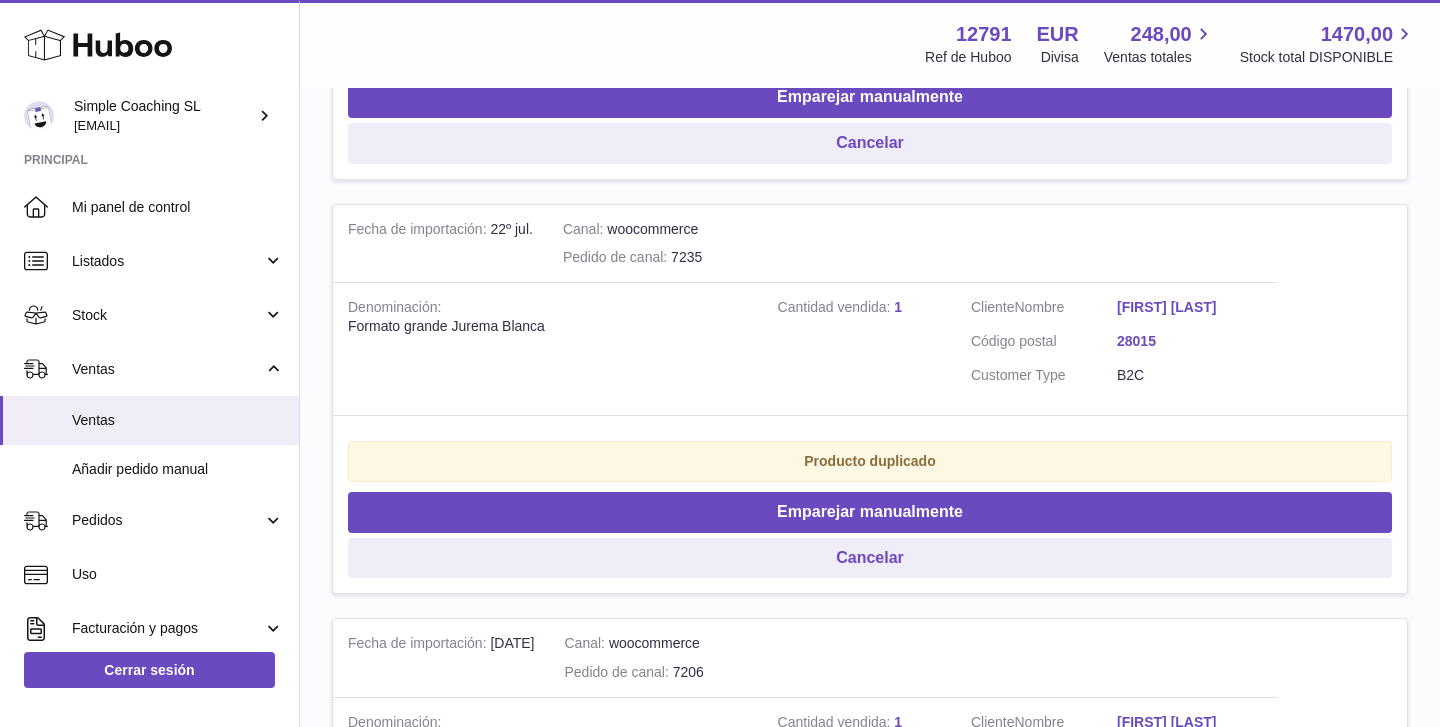 click on "Rosario Janza" at bounding box center (1190, 307) 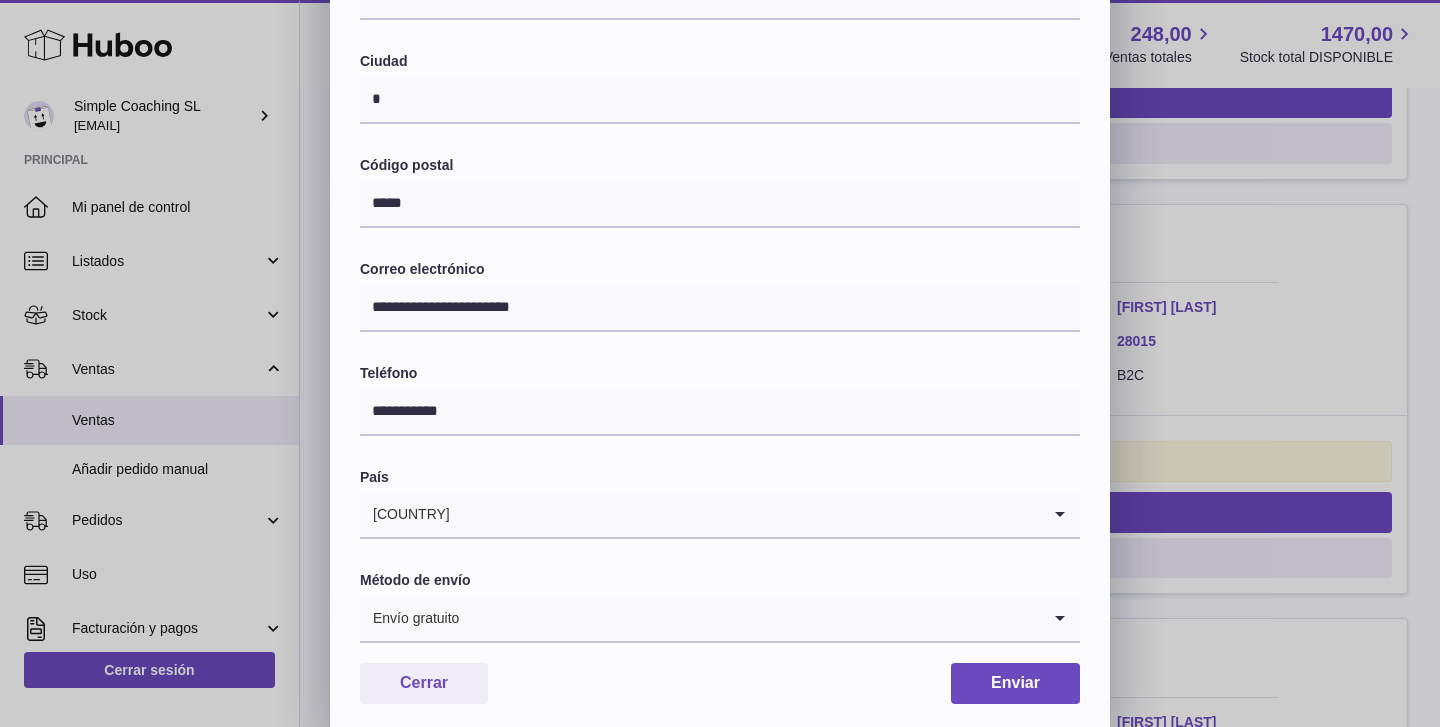 scroll, scrollTop: 465, scrollLeft: 0, axis: vertical 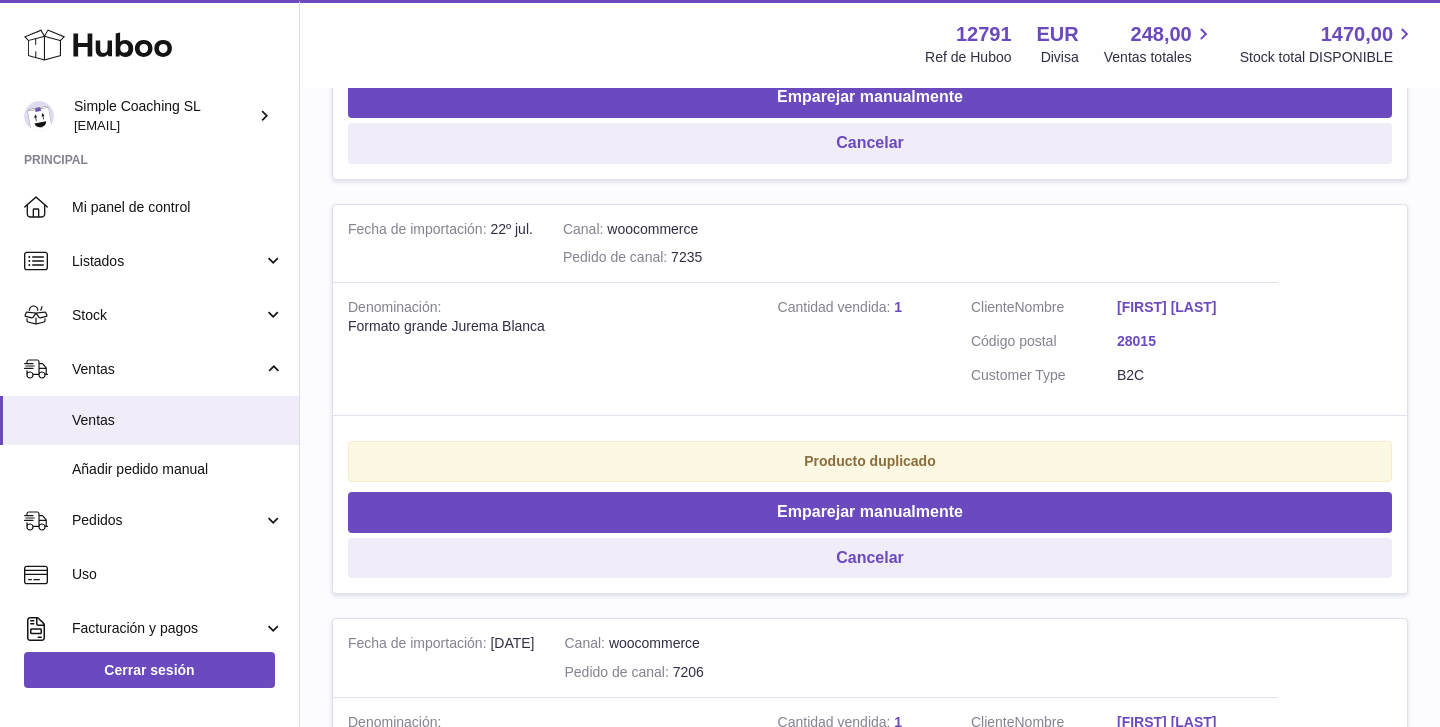click at bounding box center [720, 363] 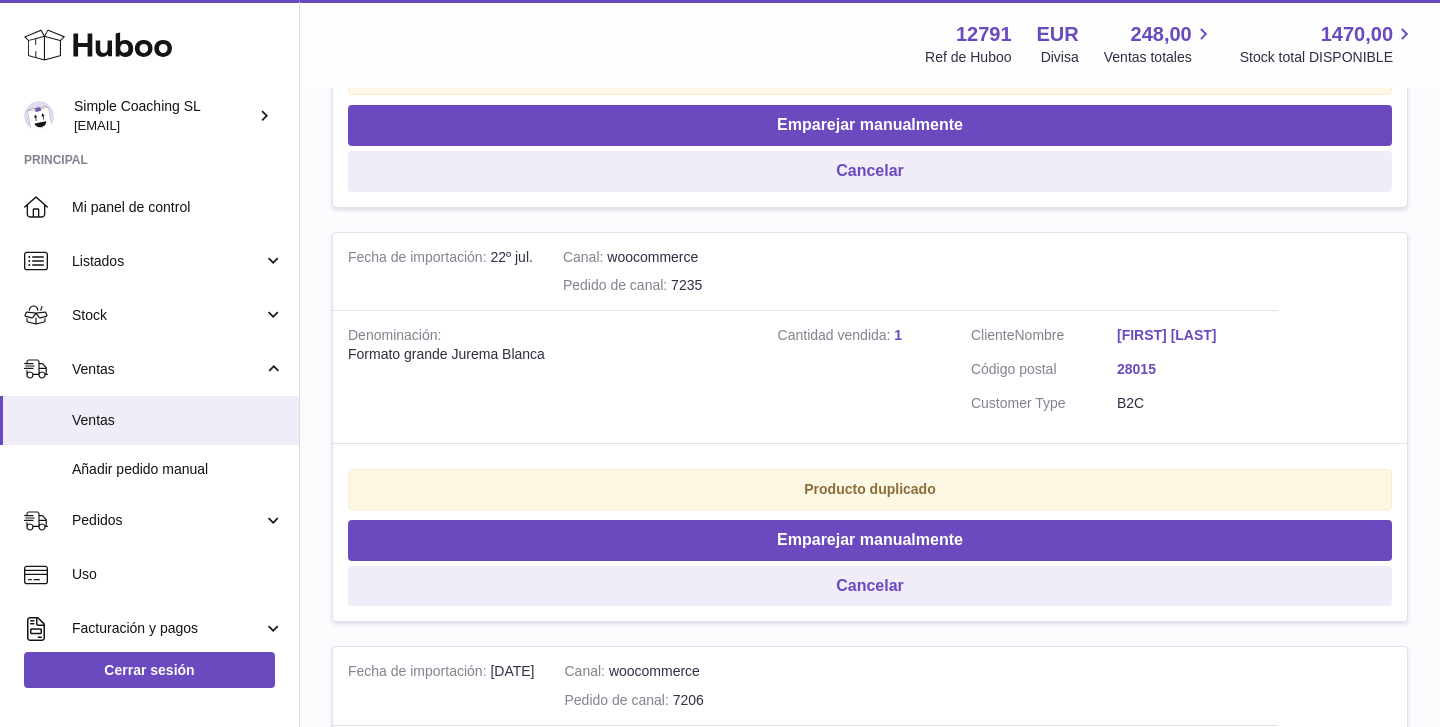 scroll, scrollTop: 1125, scrollLeft: 0, axis: vertical 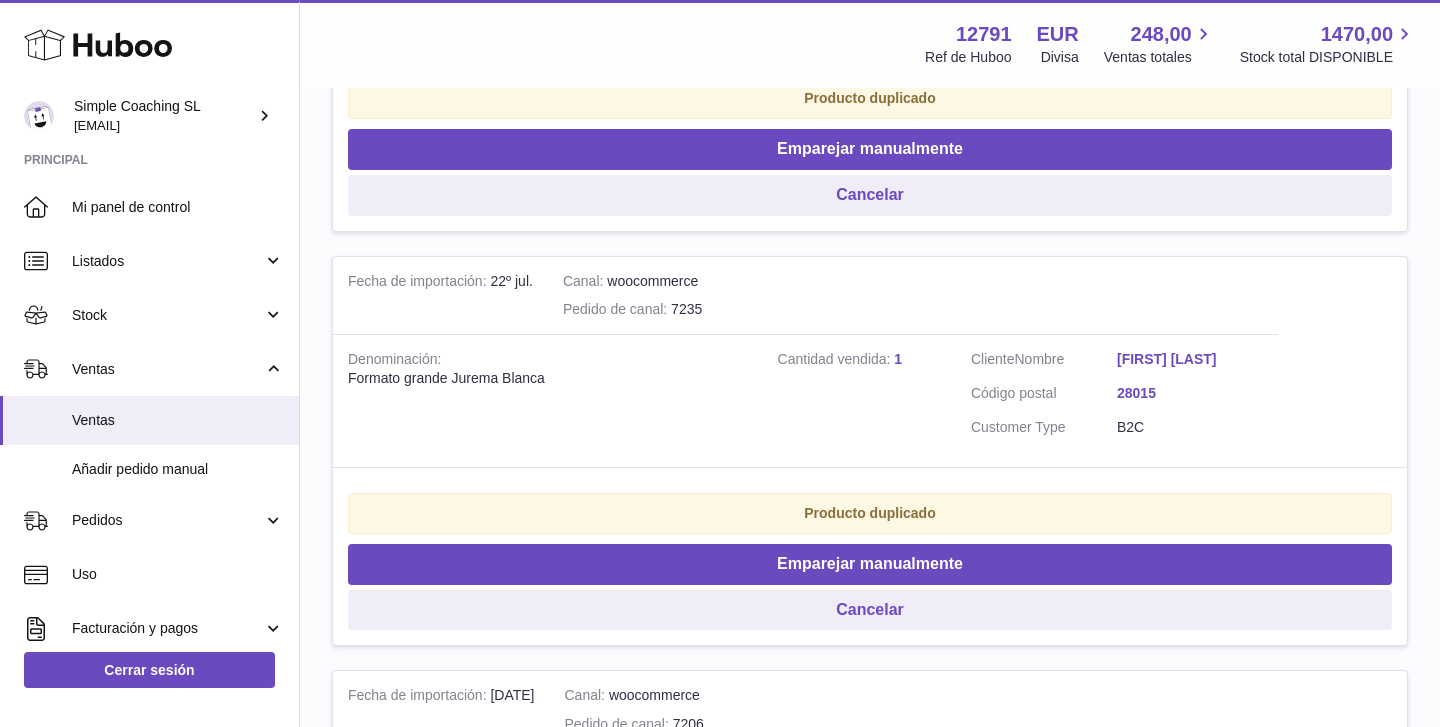 click on "Cliente  Nombre   Rosario Janza    Código postal   28015   Customer Type   B2C" at bounding box center (1117, 400) 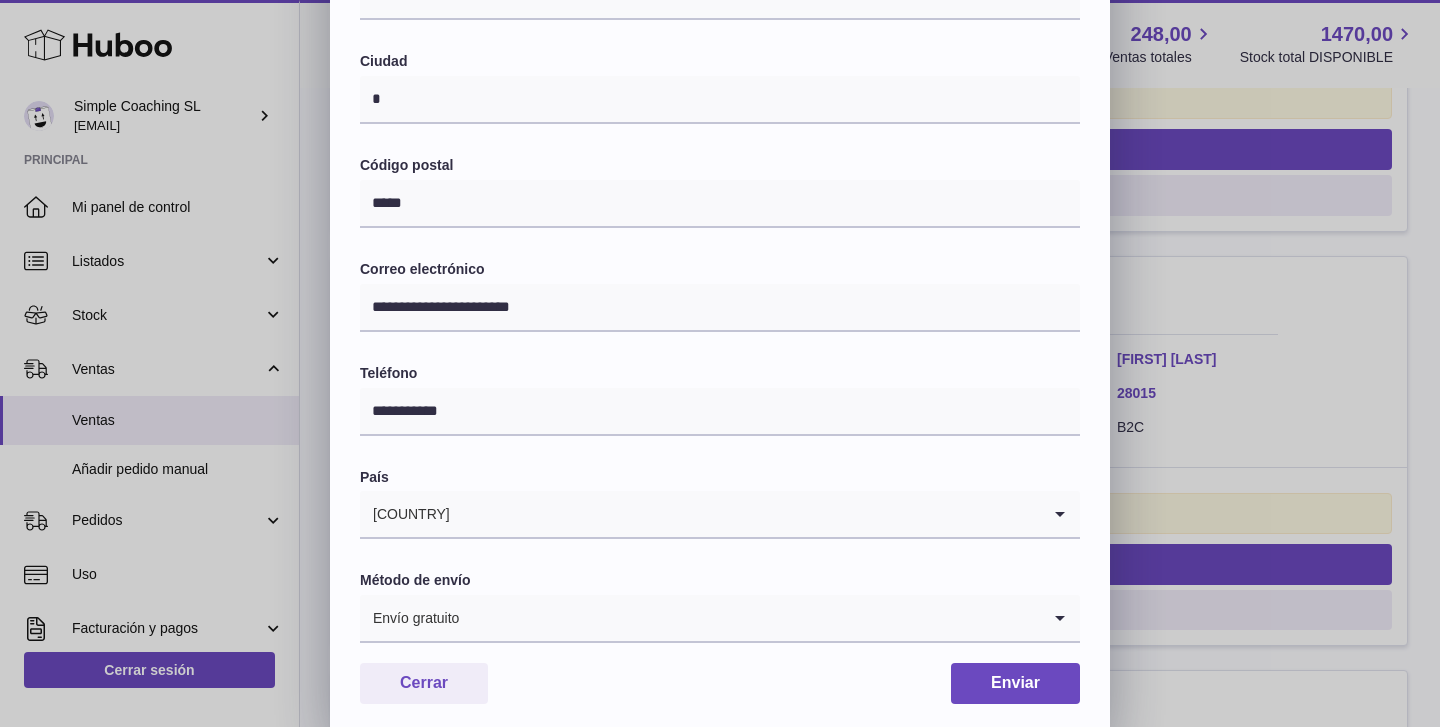 scroll, scrollTop: 465, scrollLeft: 0, axis: vertical 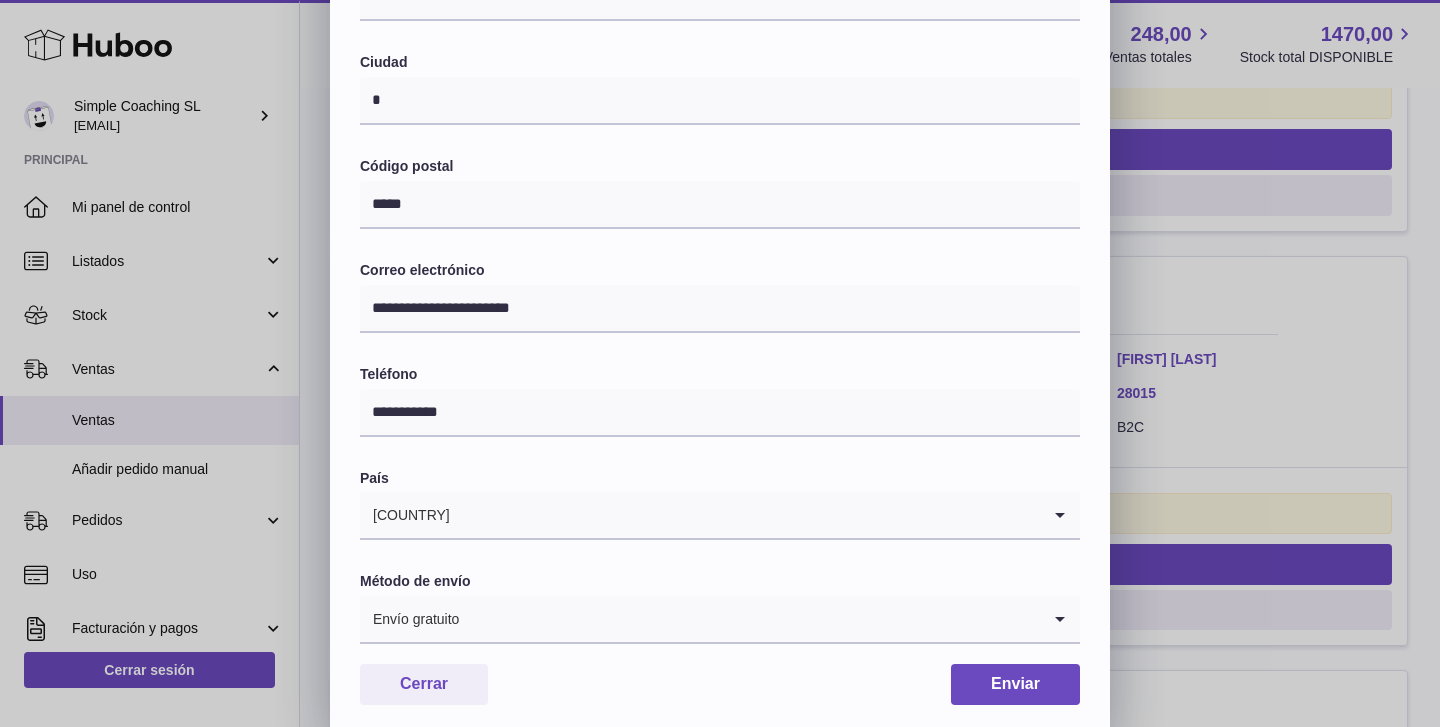 click on "**********" at bounding box center [720, 135] 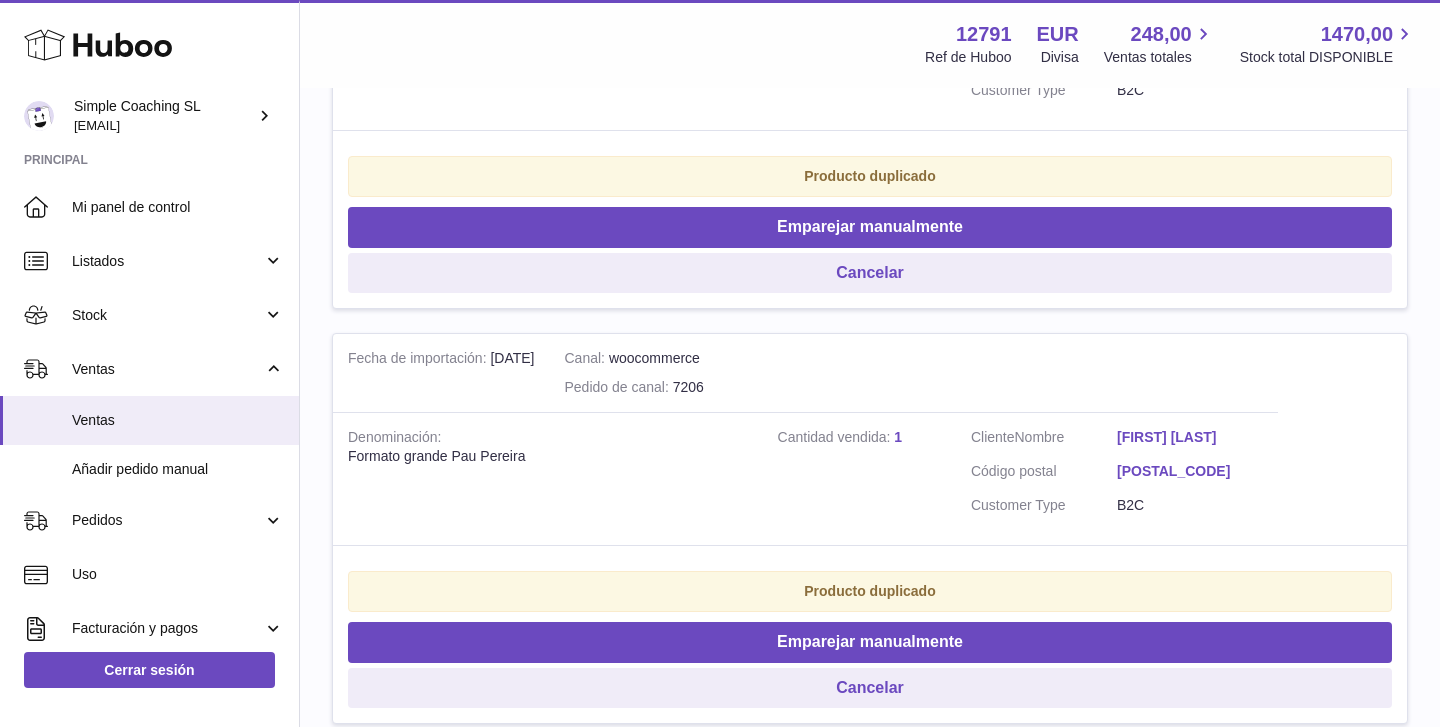 scroll, scrollTop: 1538, scrollLeft: 0, axis: vertical 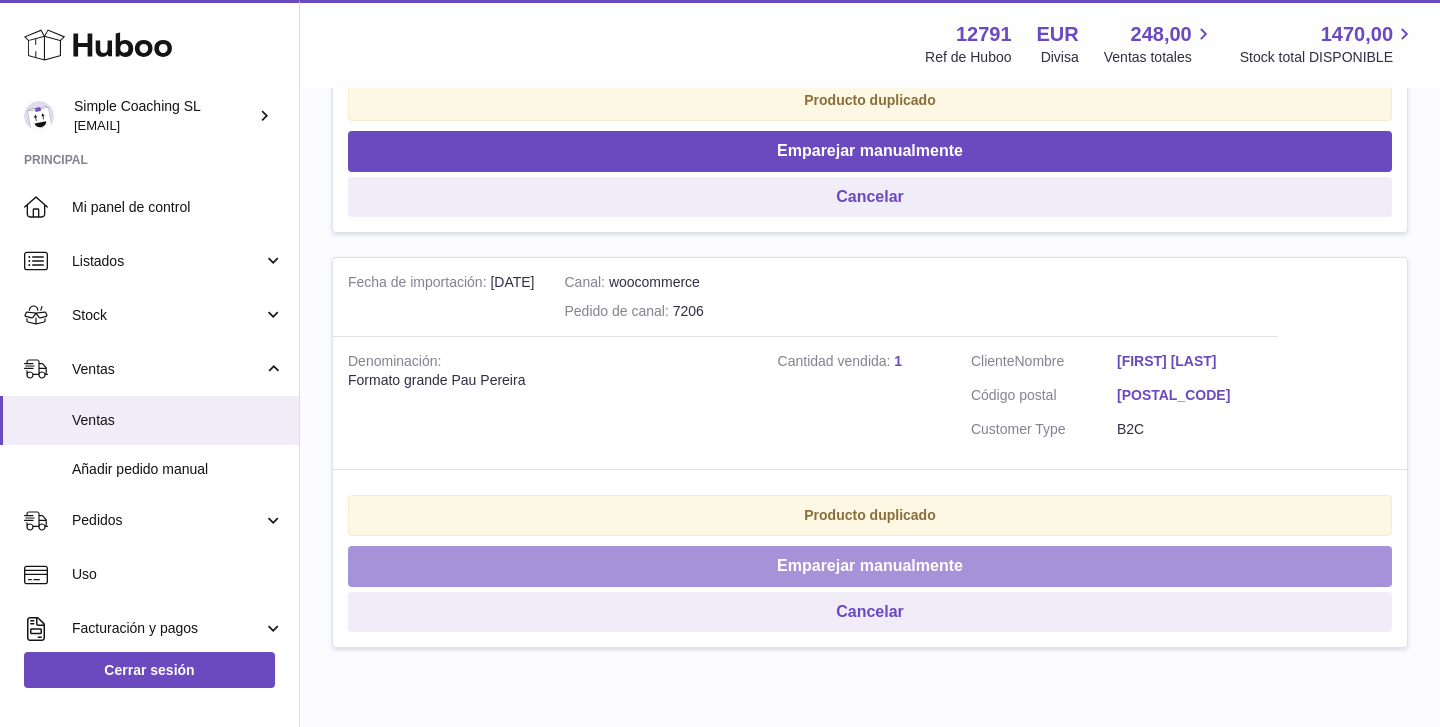 click on "Emparejar manualmente" at bounding box center [870, 566] 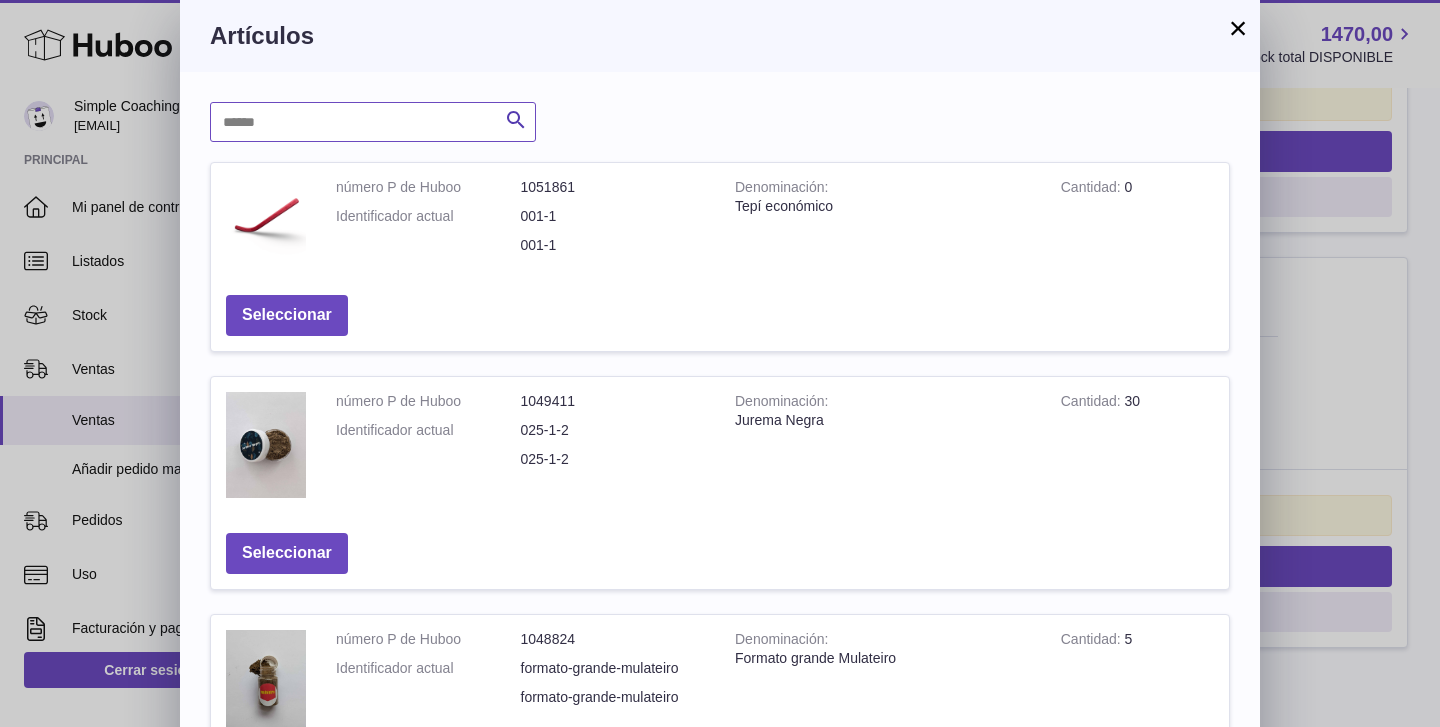 click at bounding box center (373, 122) 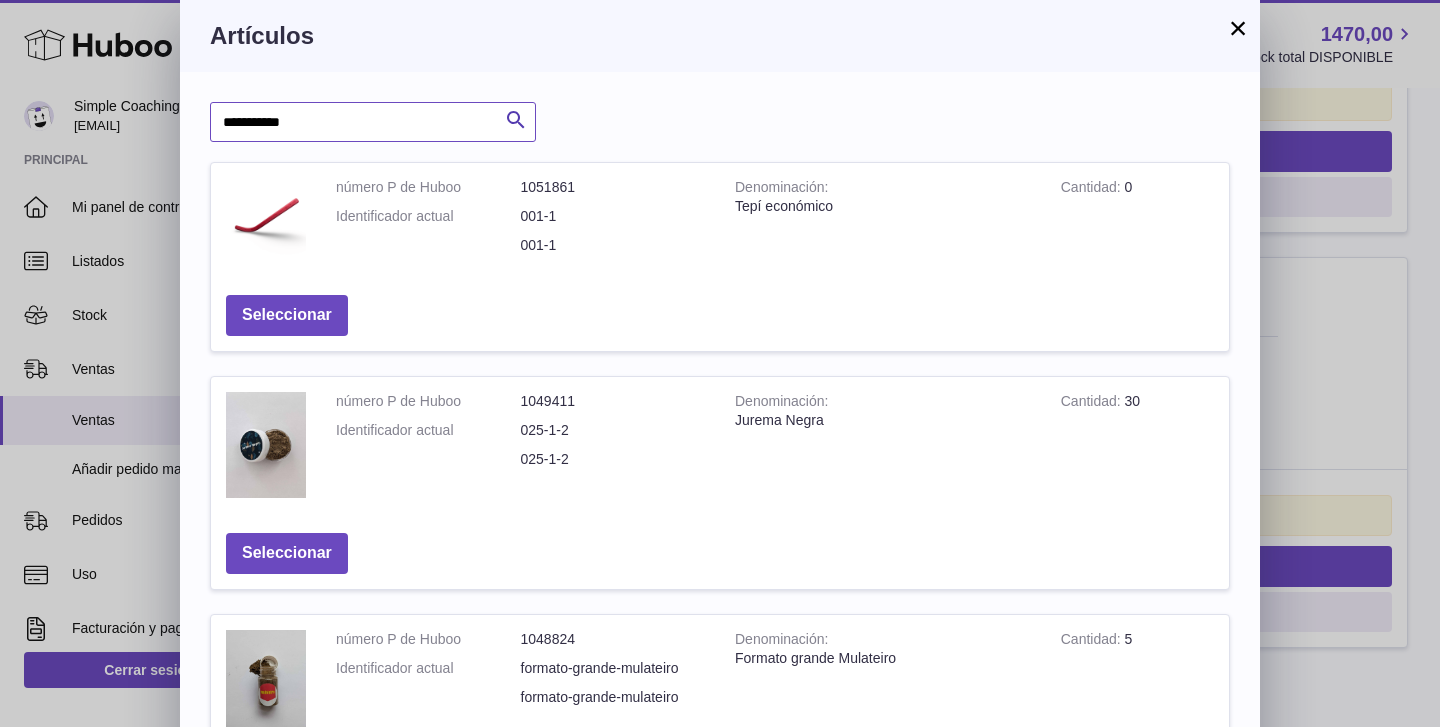 type on "**********" 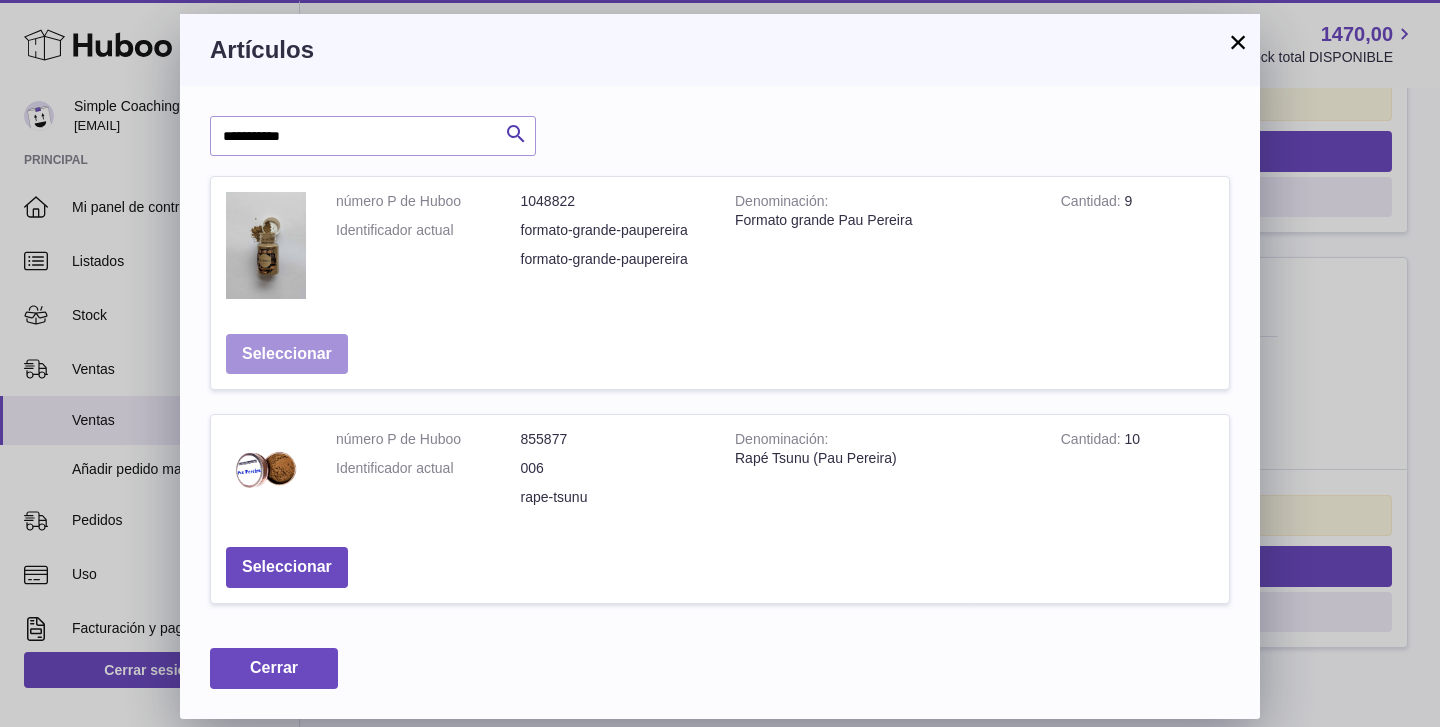 click on "Seleccionar" at bounding box center (287, 354) 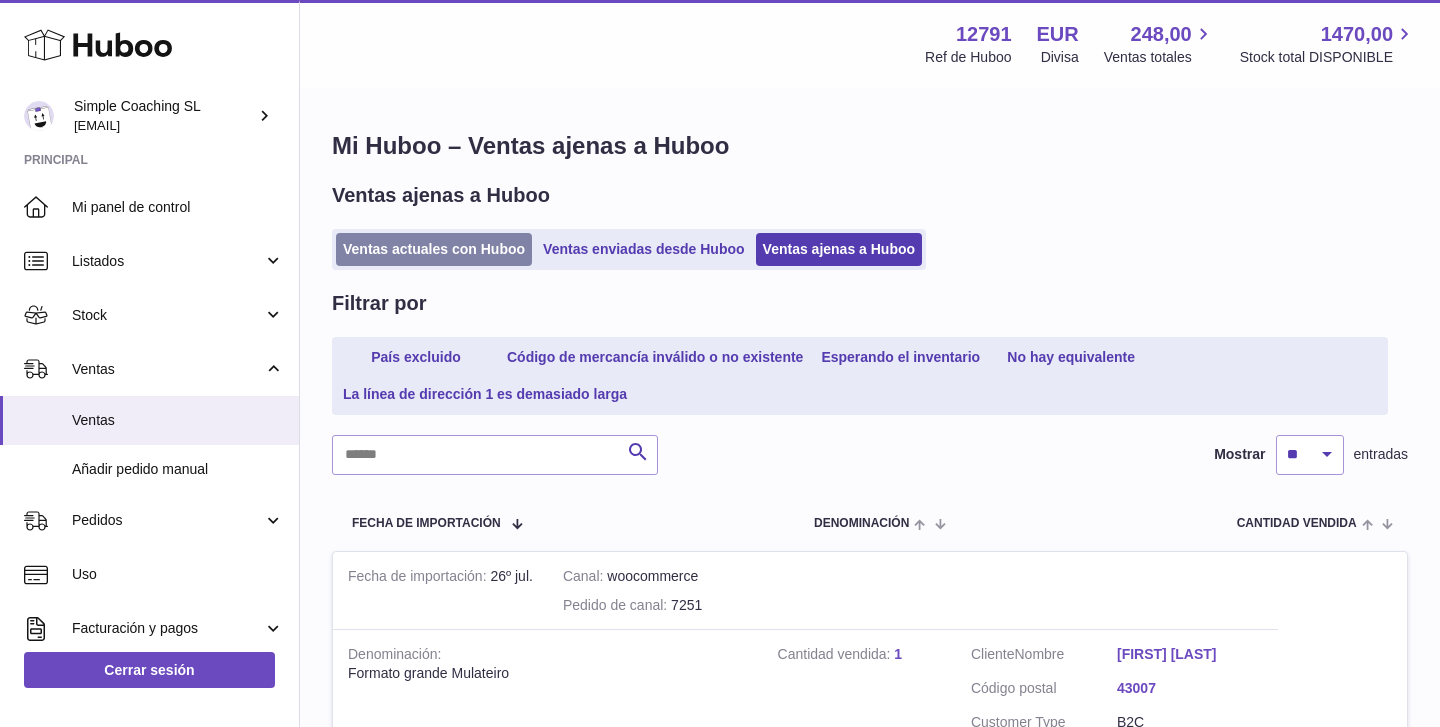 scroll, scrollTop: -1, scrollLeft: 0, axis: vertical 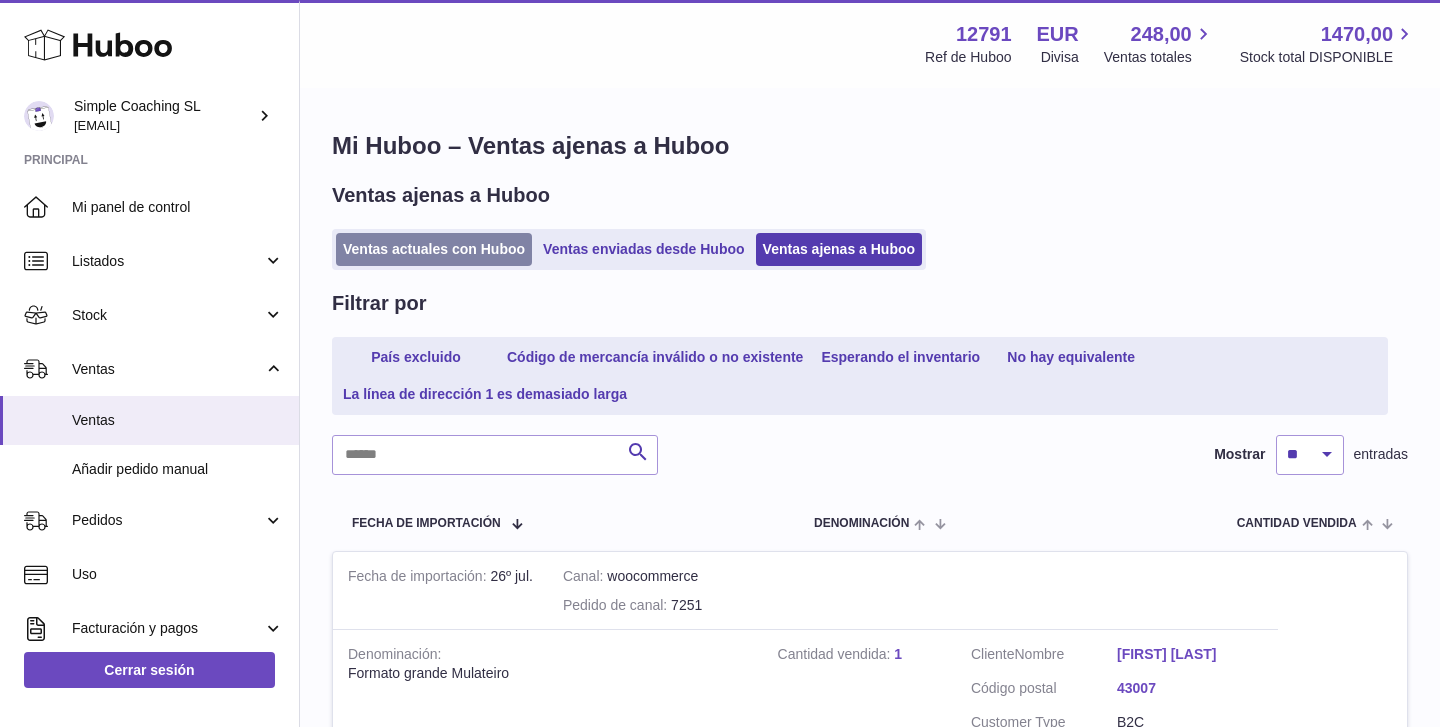 click on "Ventas actuales con Huboo" at bounding box center (434, 249) 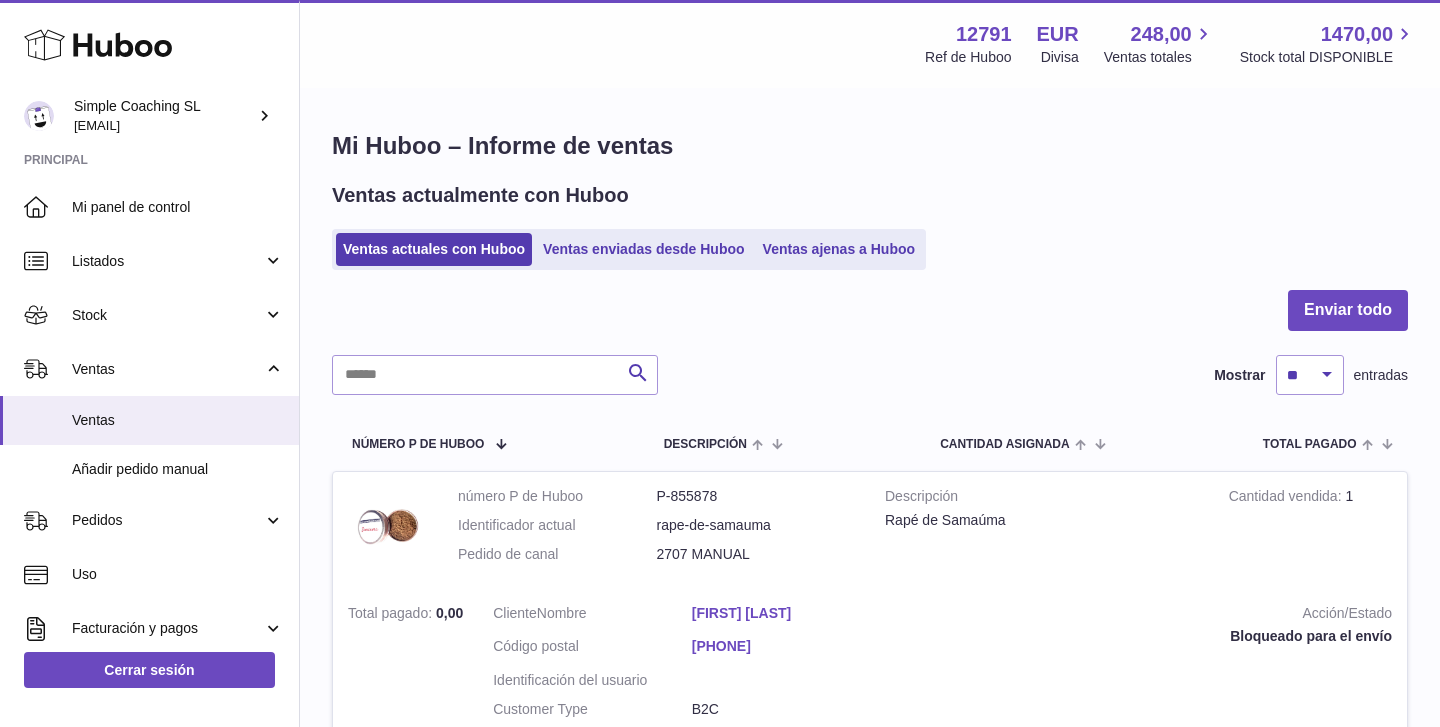 scroll, scrollTop: 0, scrollLeft: 0, axis: both 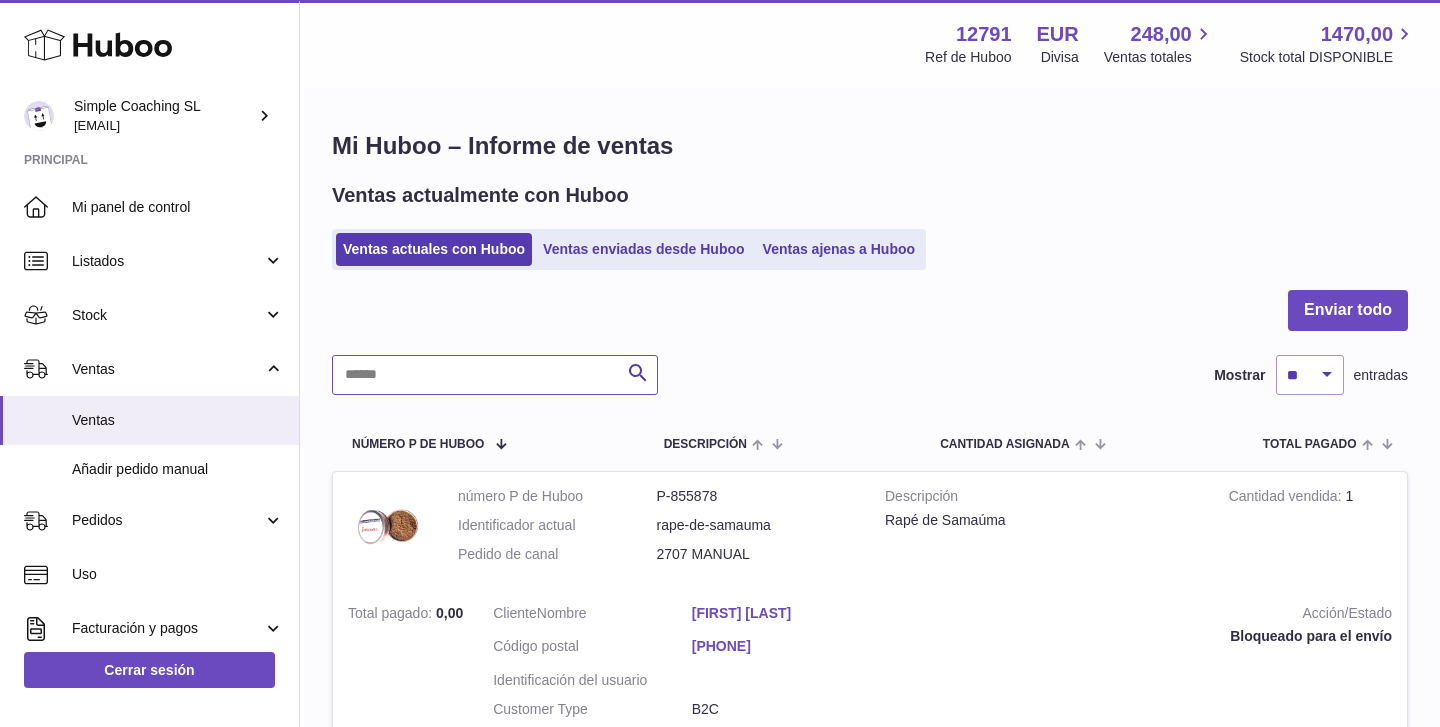 click at bounding box center [495, 375] 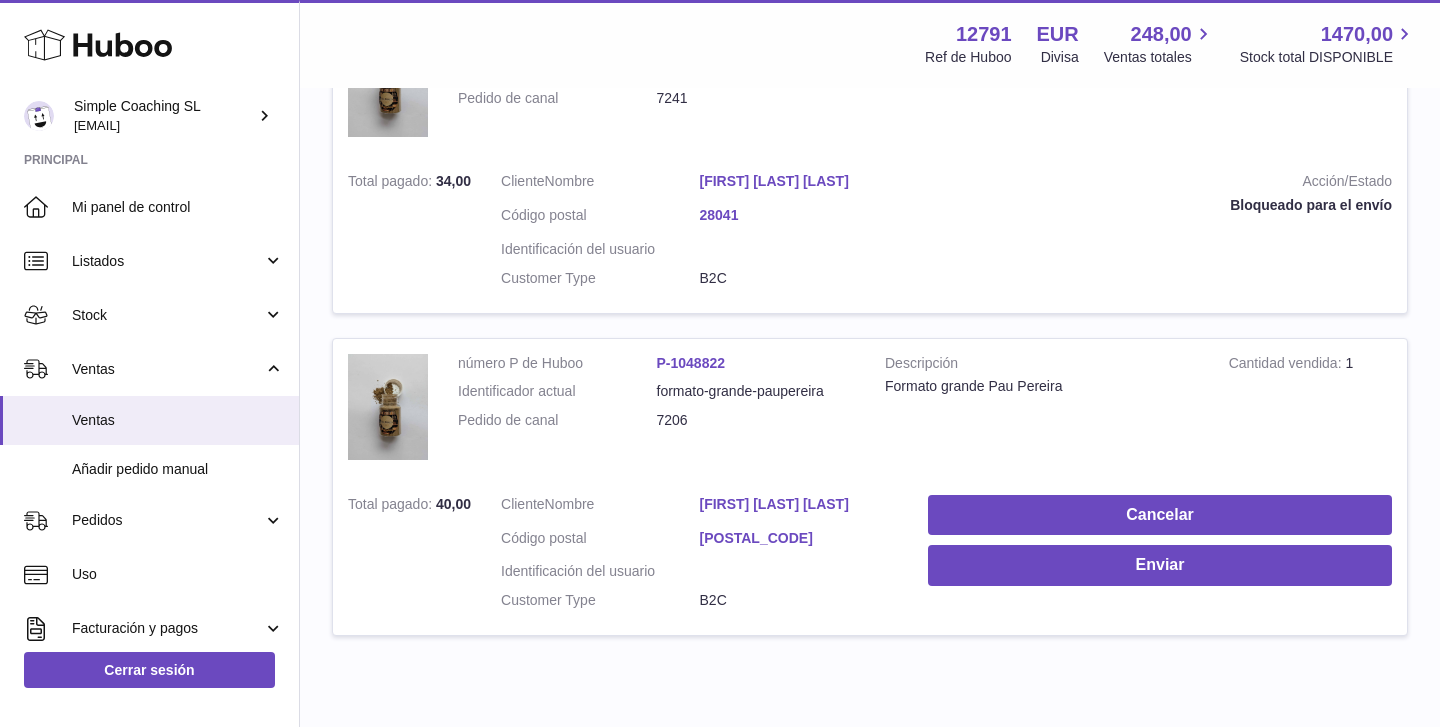 scroll, scrollTop: 457, scrollLeft: 0, axis: vertical 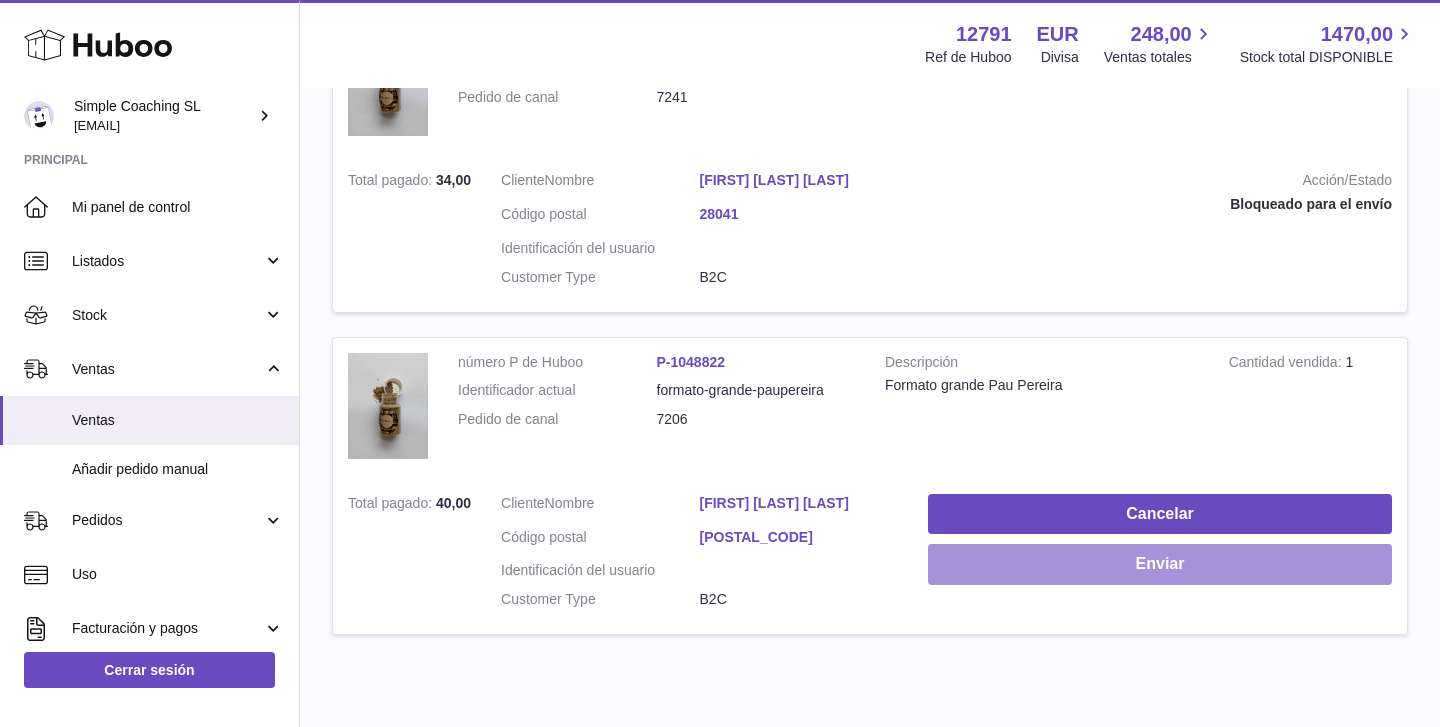 click on "Enviar" at bounding box center (1160, 564) 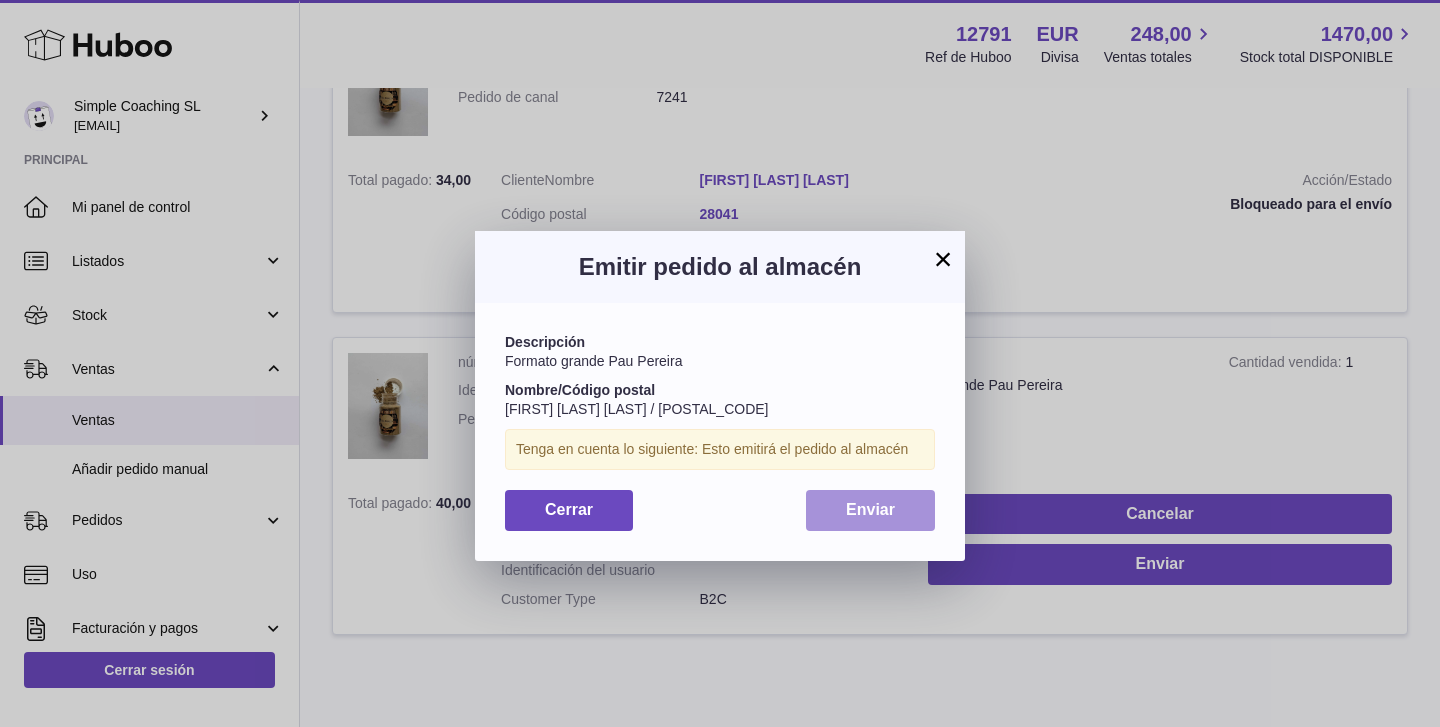 click on "Enviar" at bounding box center (870, 510) 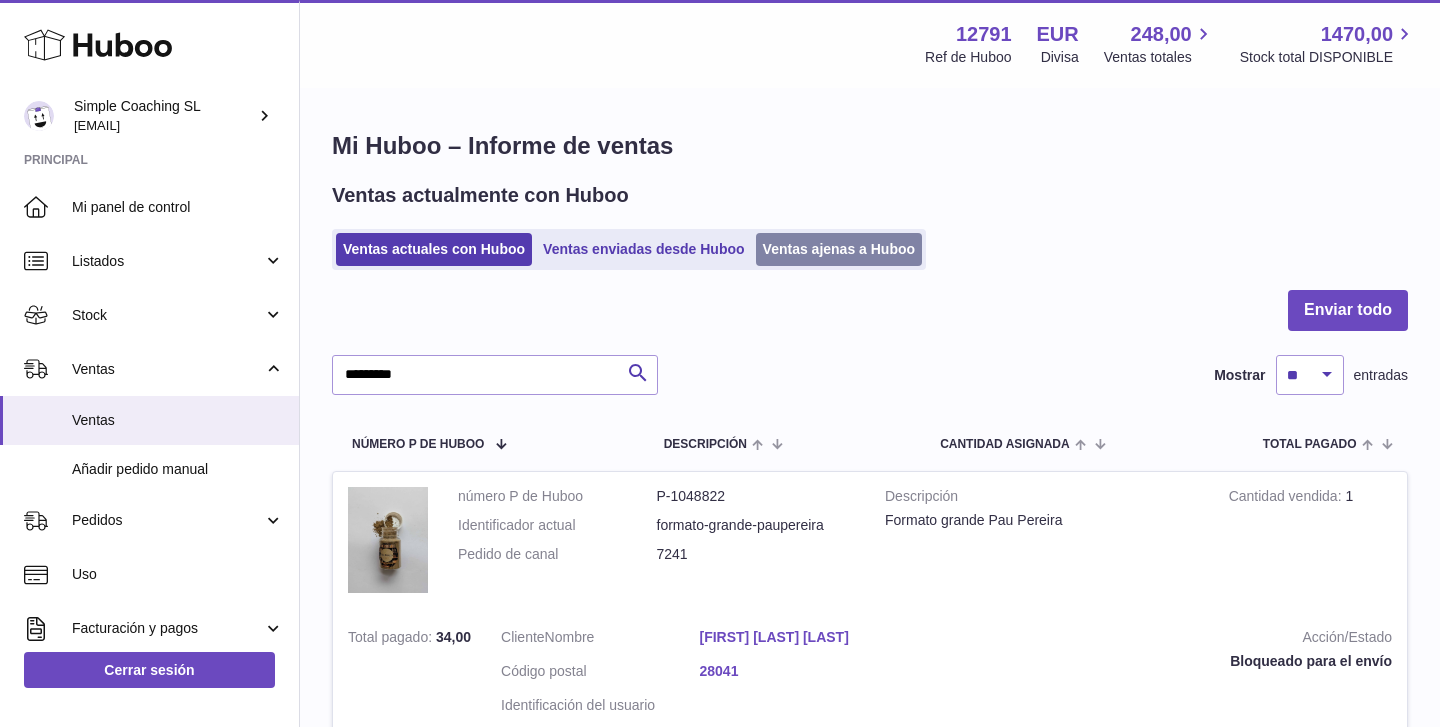 scroll, scrollTop: 0, scrollLeft: 0, axis: both 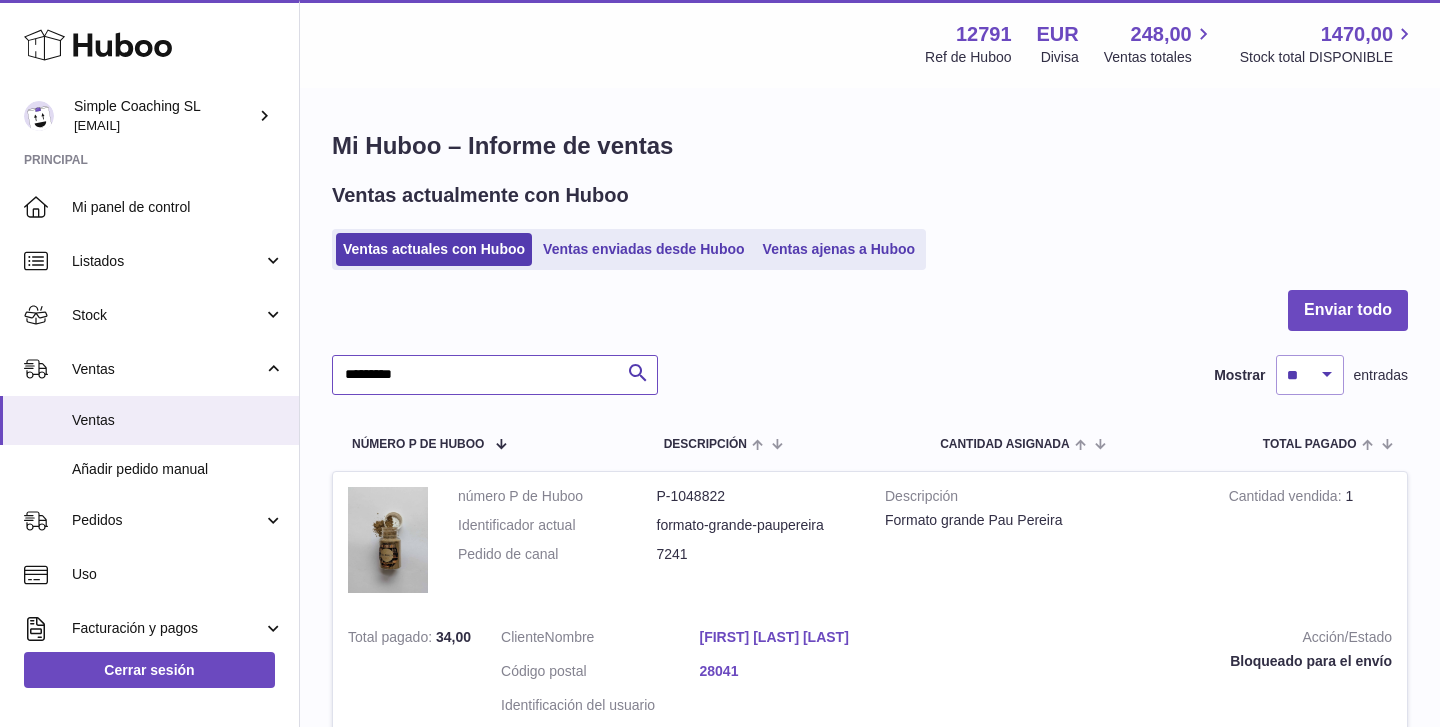 click on "*********" at bounding box center (495, 375) 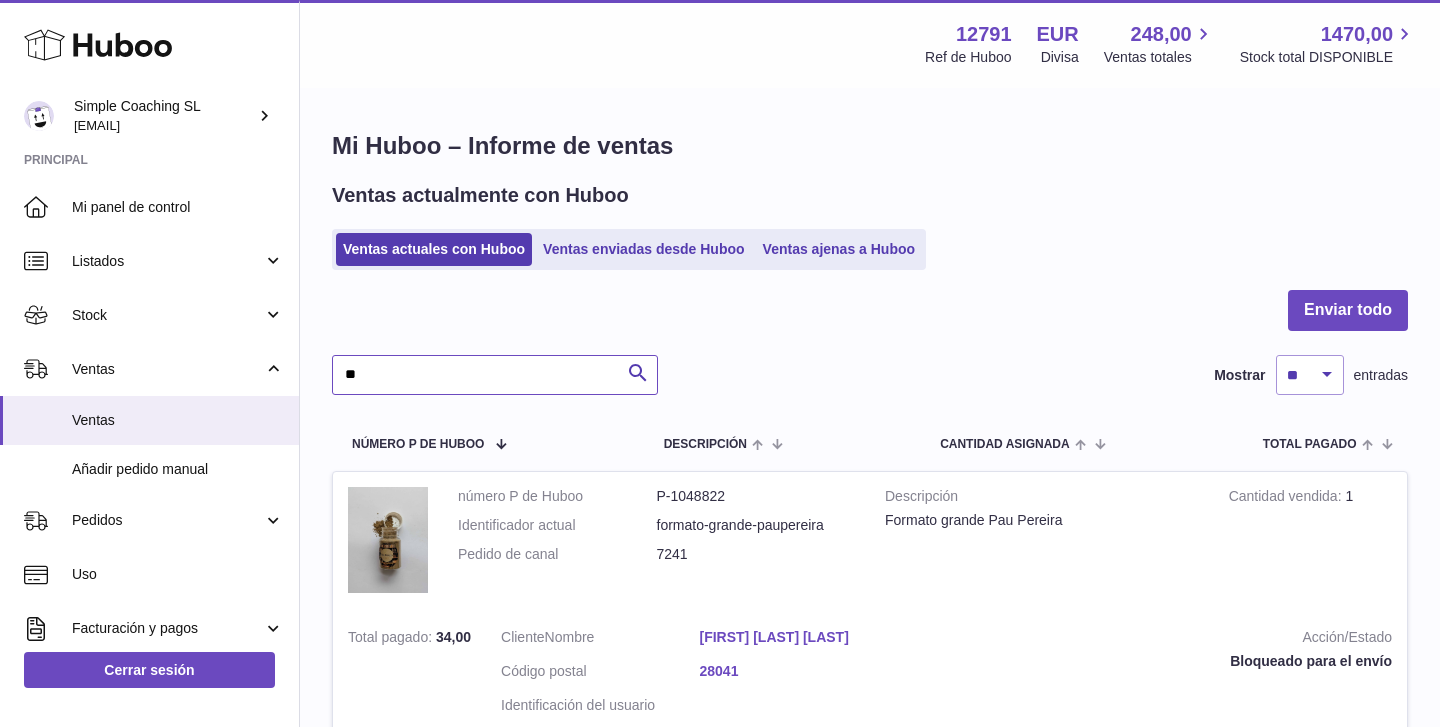 type on "*" 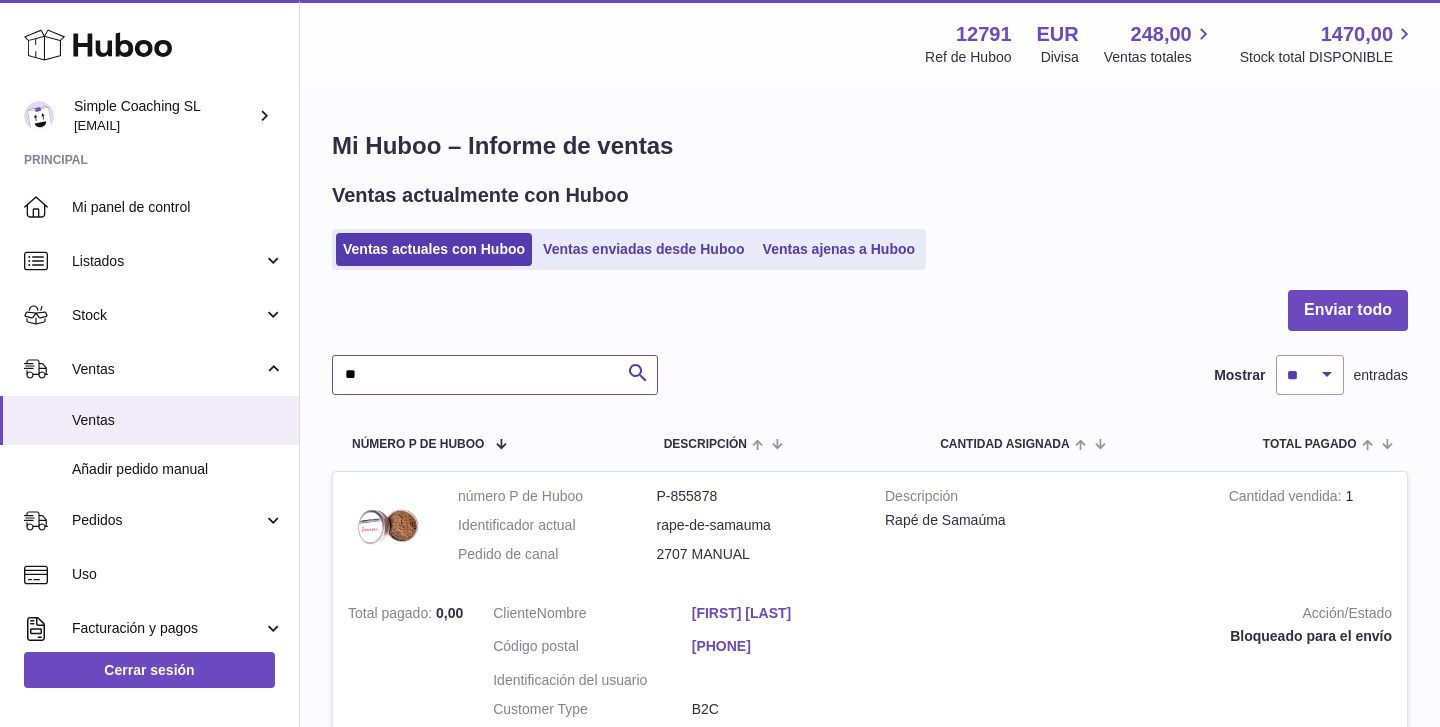 scroll, scrollTop: 0, scrollLeft: 0, axis: both 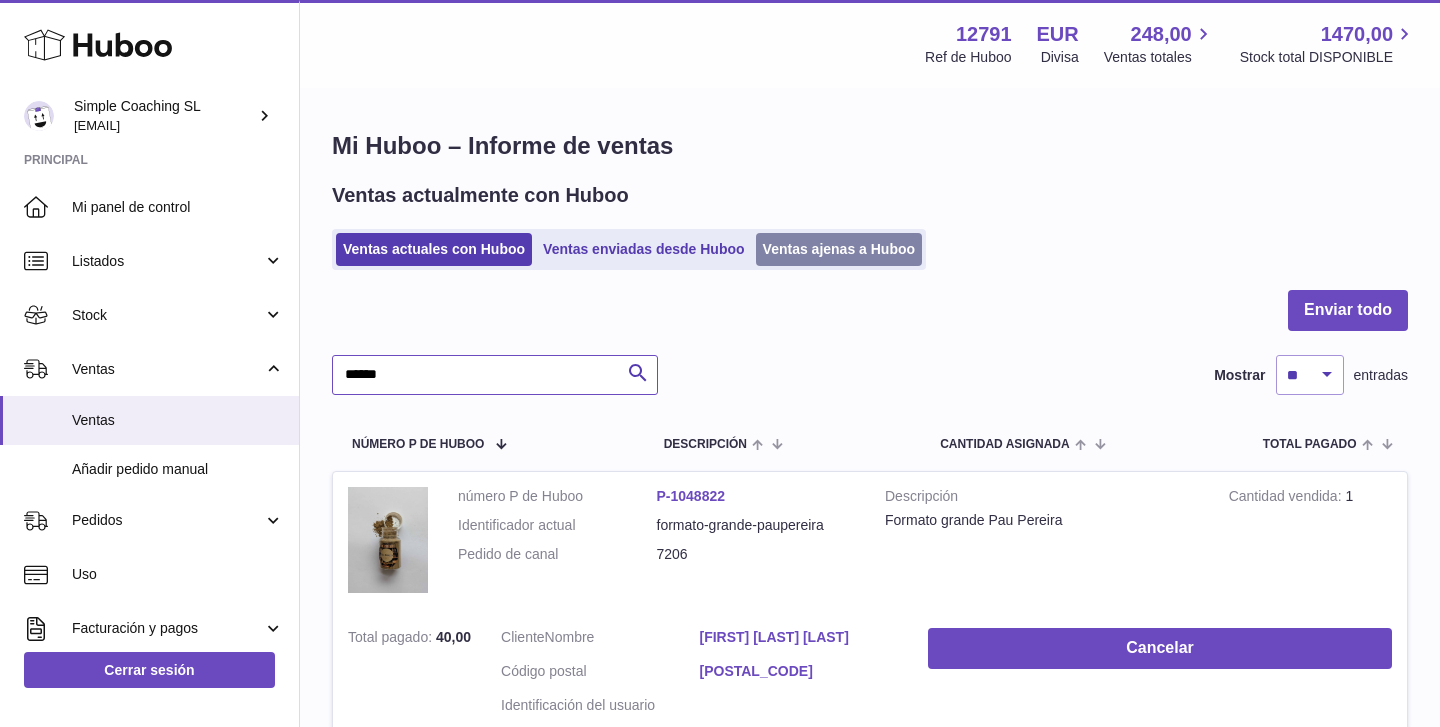 type on "*****" 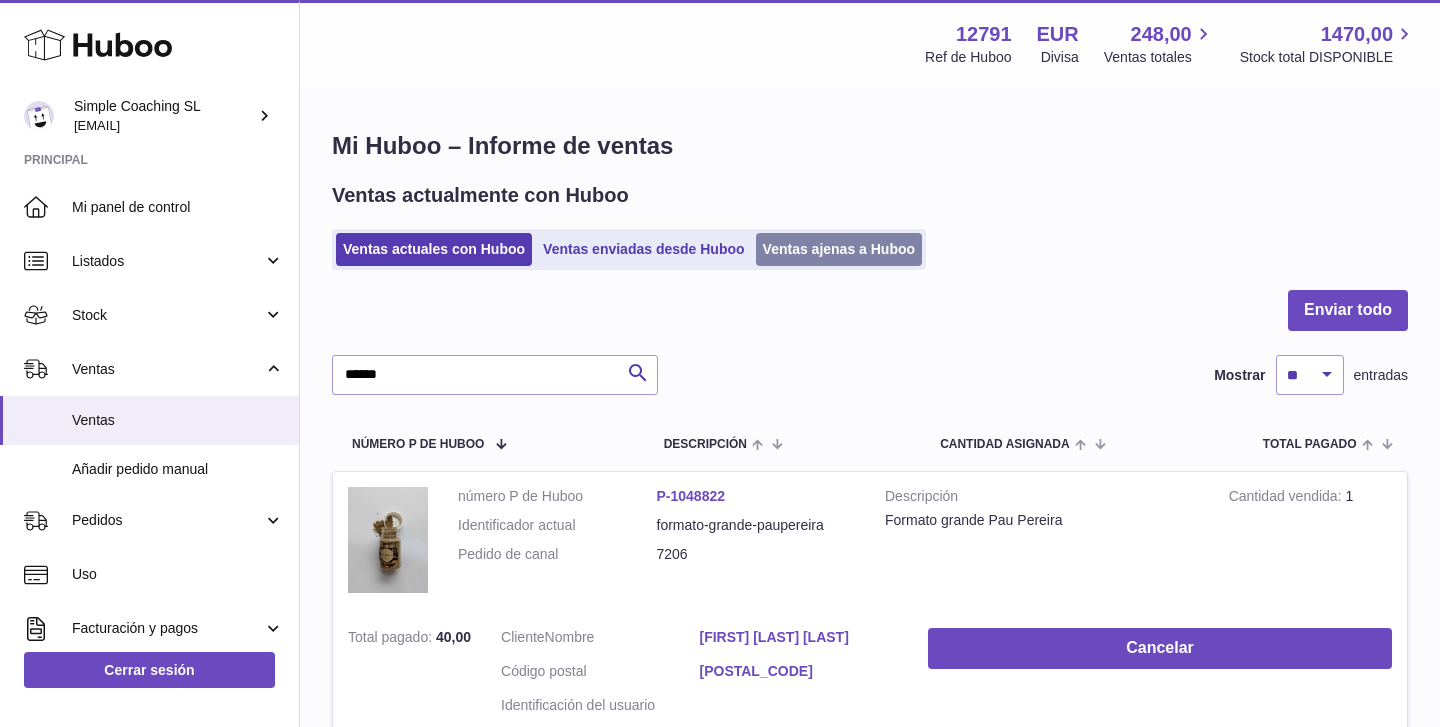 click on "Ventas ajenas a Huboo" at bounding box center [839, 249] 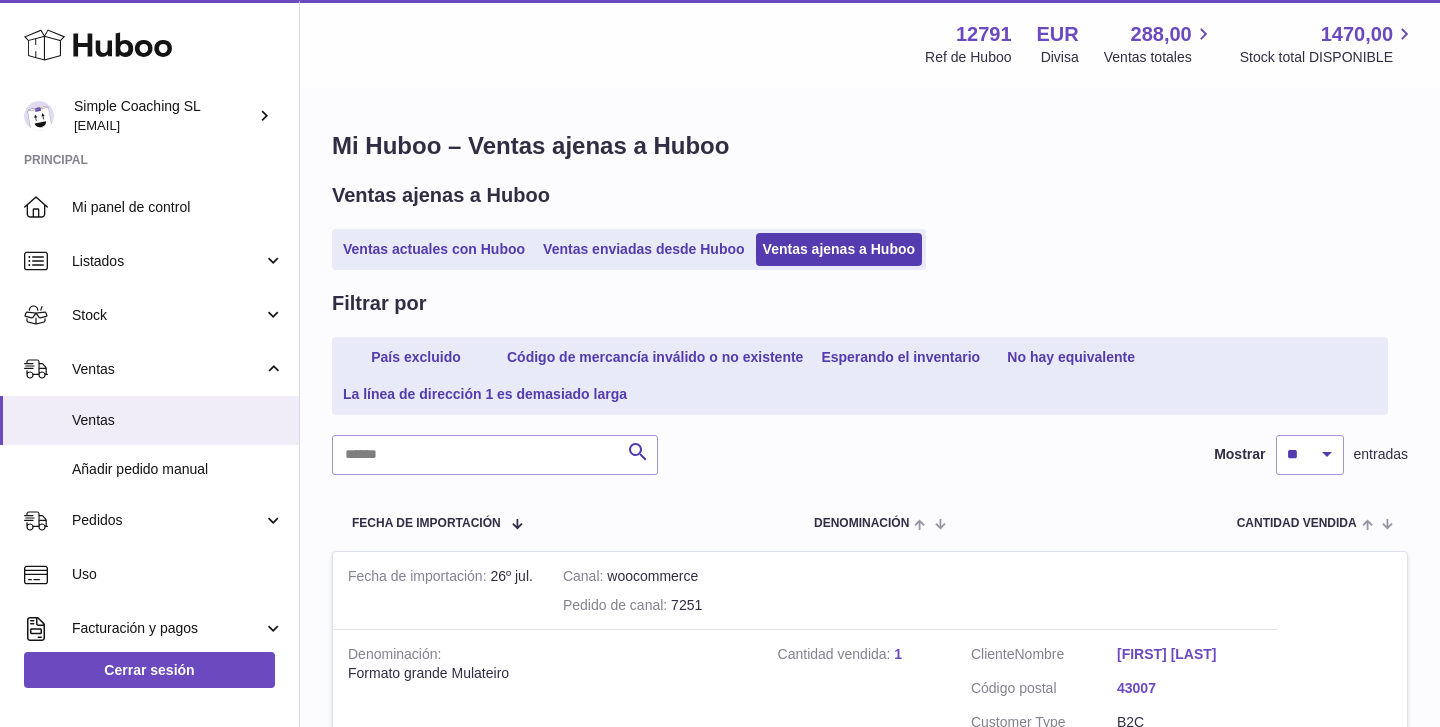 scroll, scrollTop: 0, scrollLeft: 0, axis: both 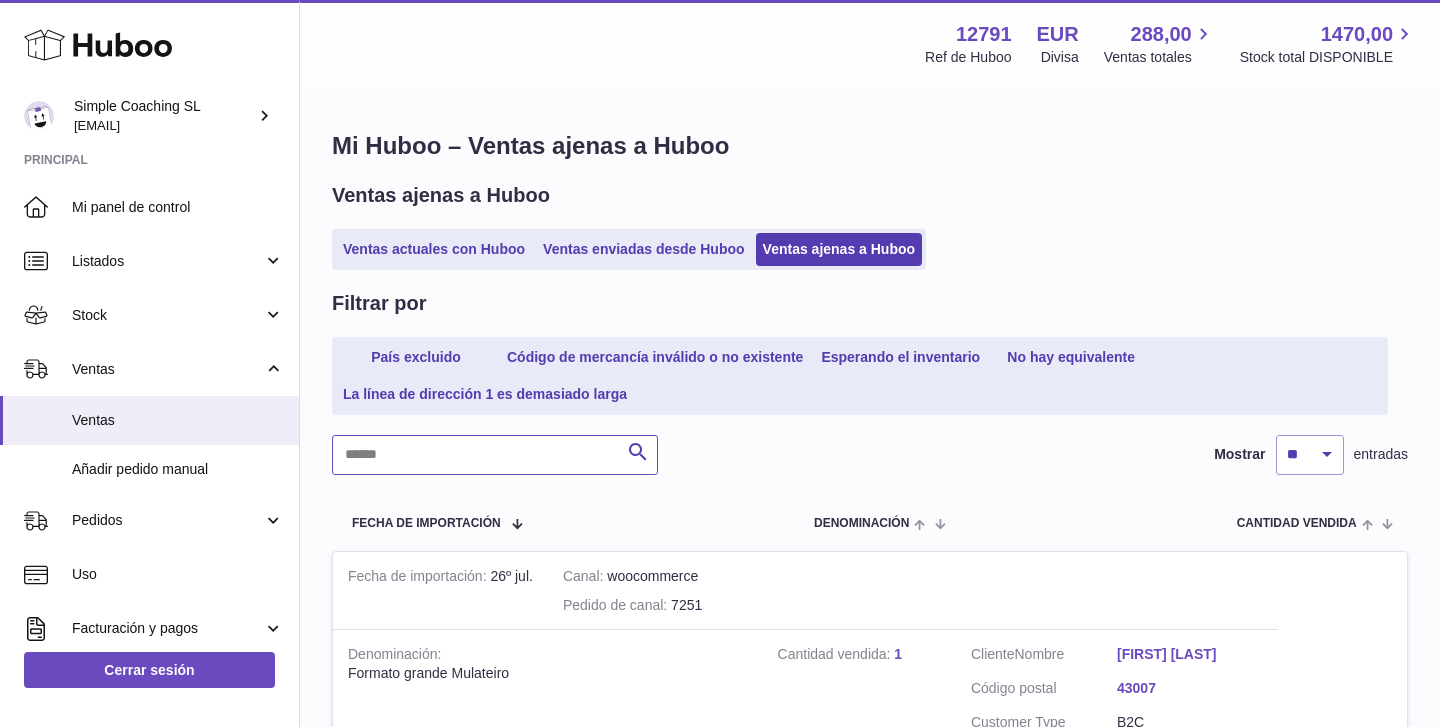 click at bounding box center (495, 455) 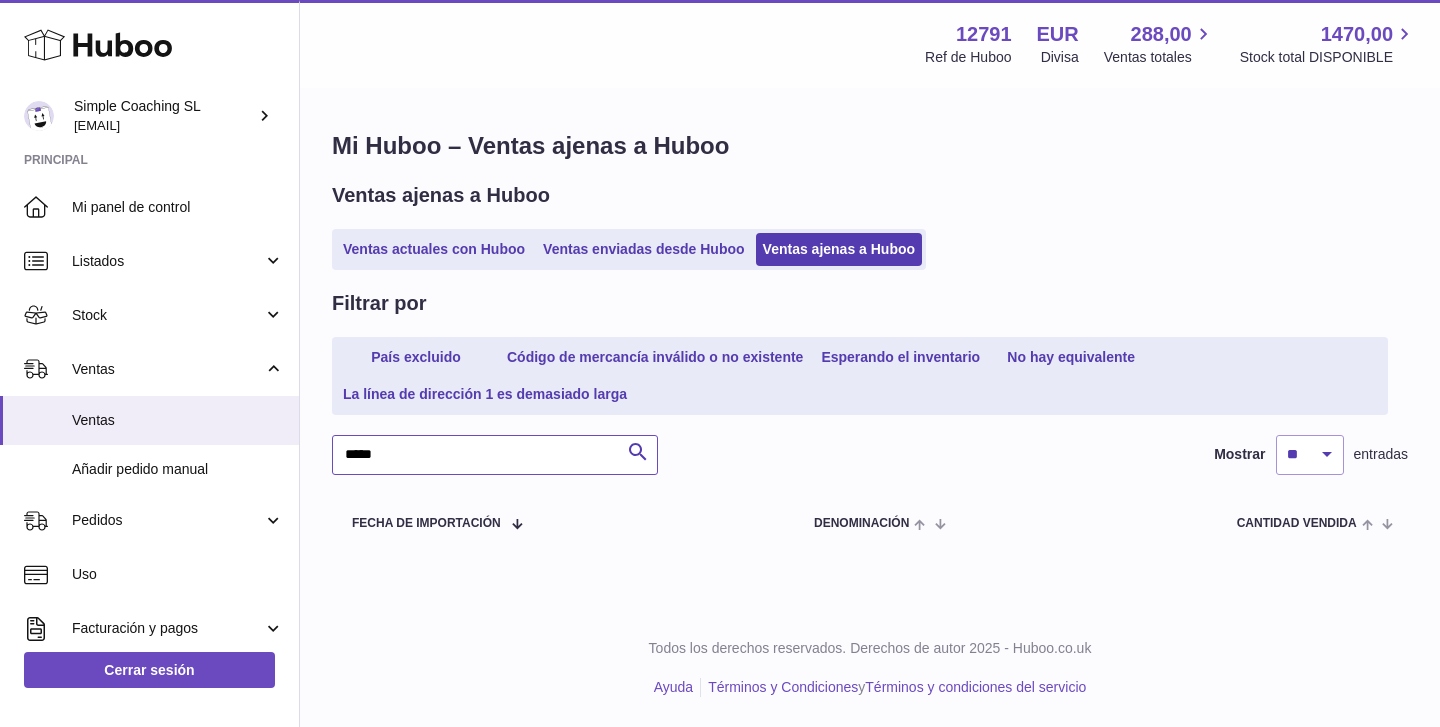 scroll, scrollTop: 0, scrollLeft: 0, axis: both 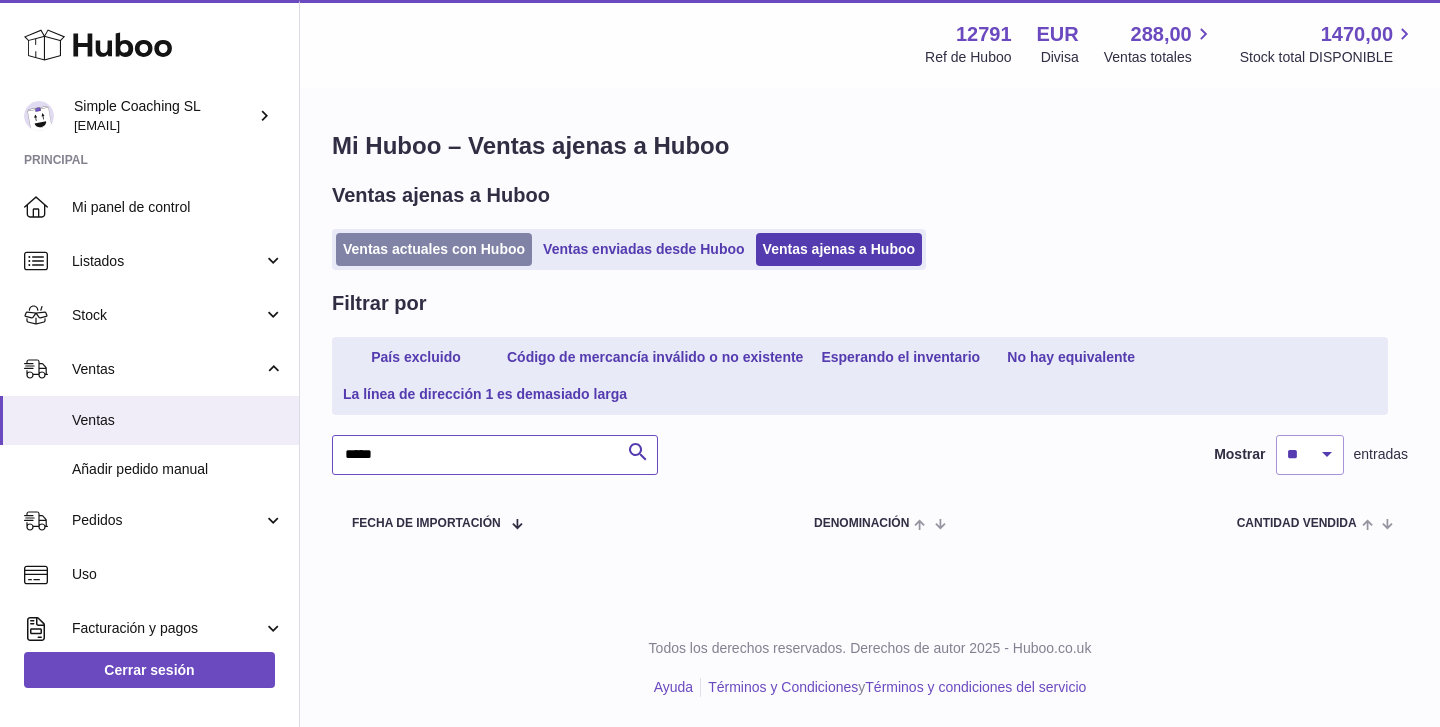 type on "*****" 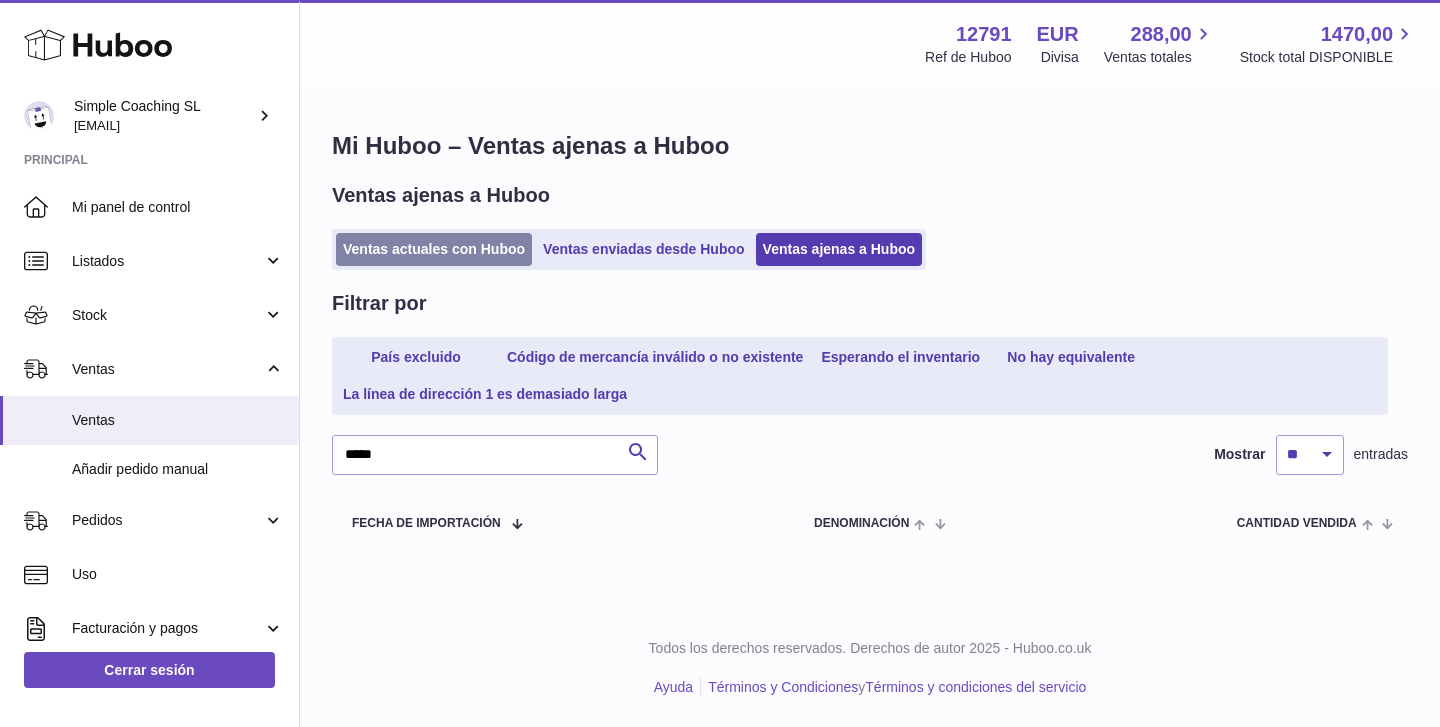 click on "Ventas actuales con Huboo" at bounding box center [434, 249] 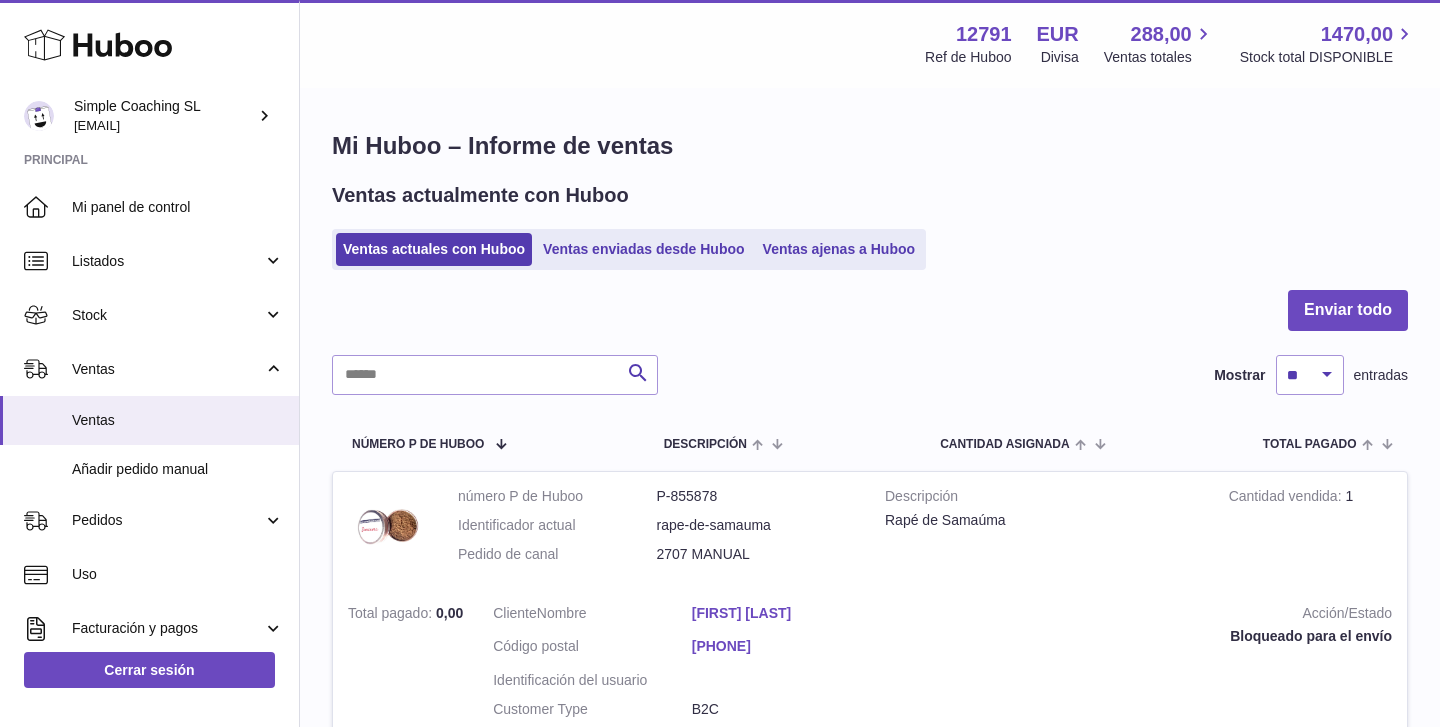 scroll, scrollTop: 0, scrollLeft: 0, axis: both 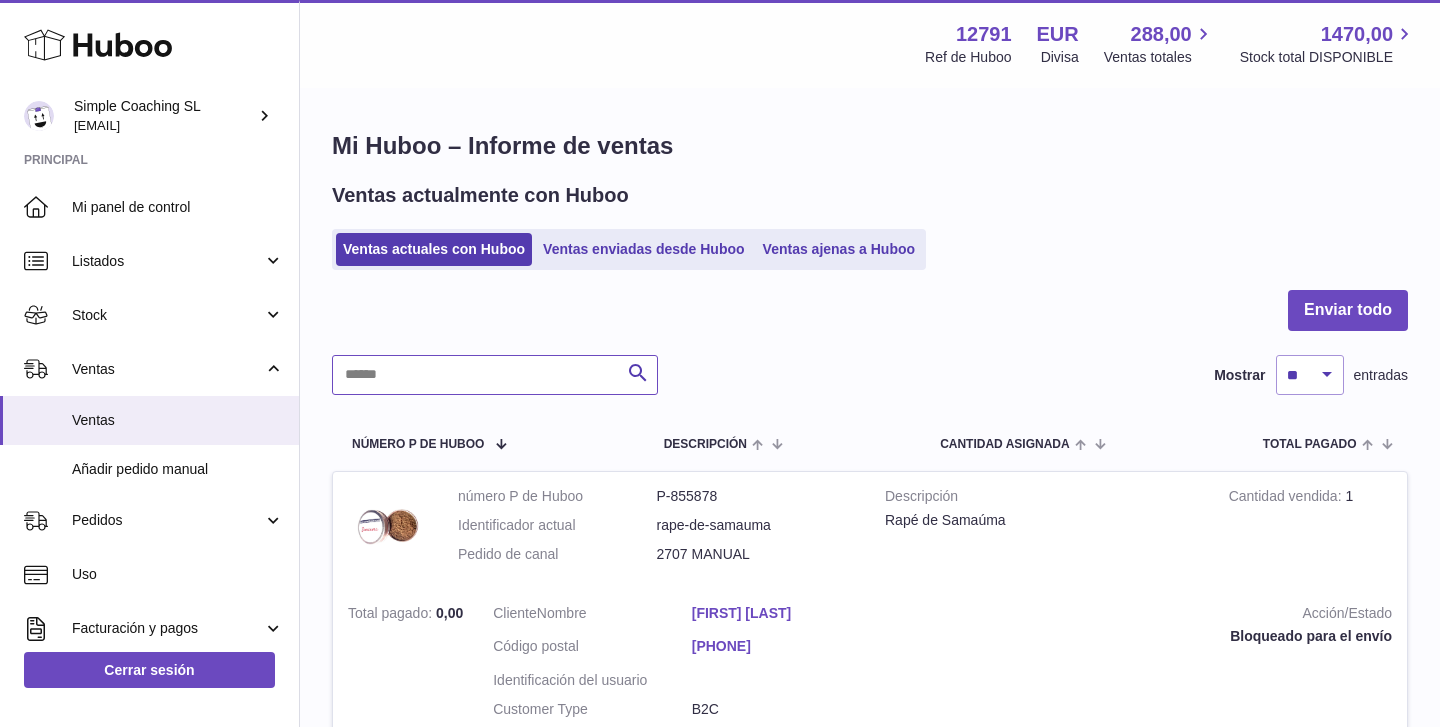 click at bounding box center (495, 375) 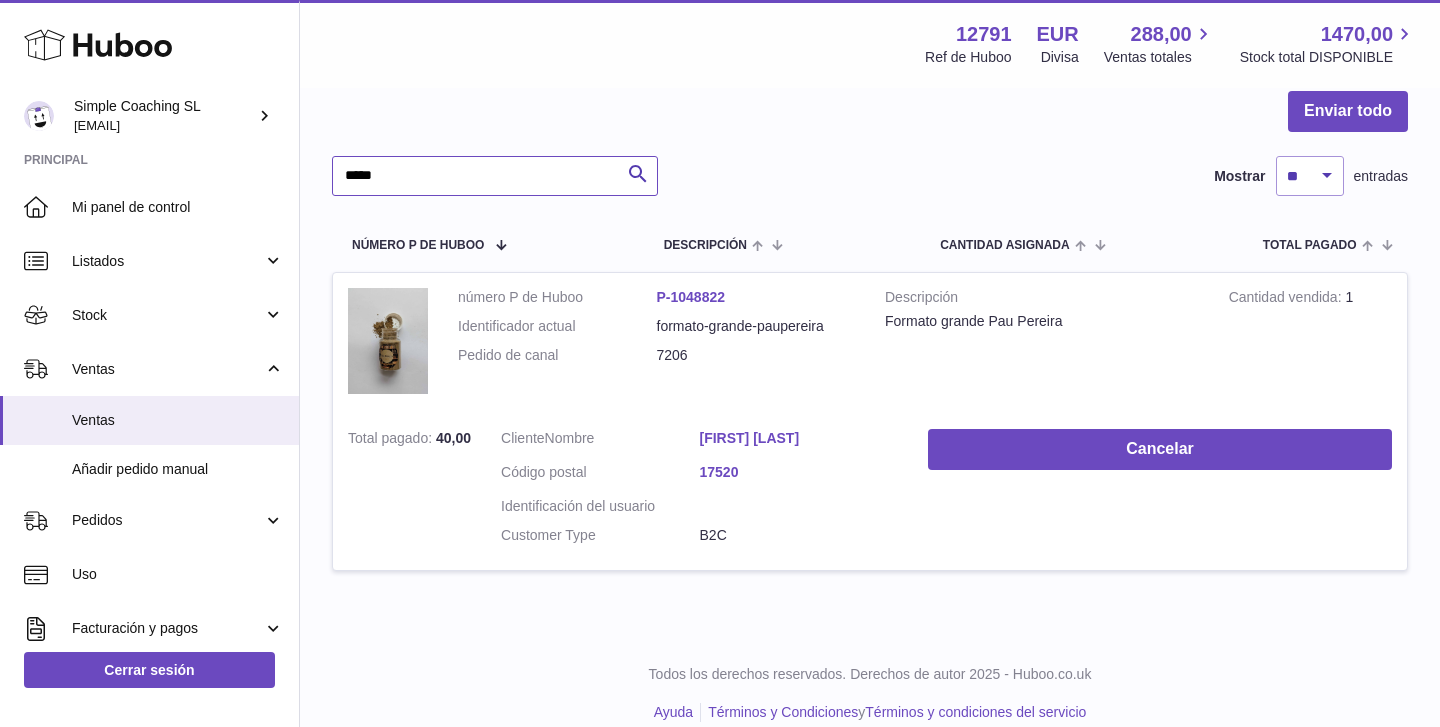 scroll, scrollTop: 202, scrollLeft: 0, axis: vertical 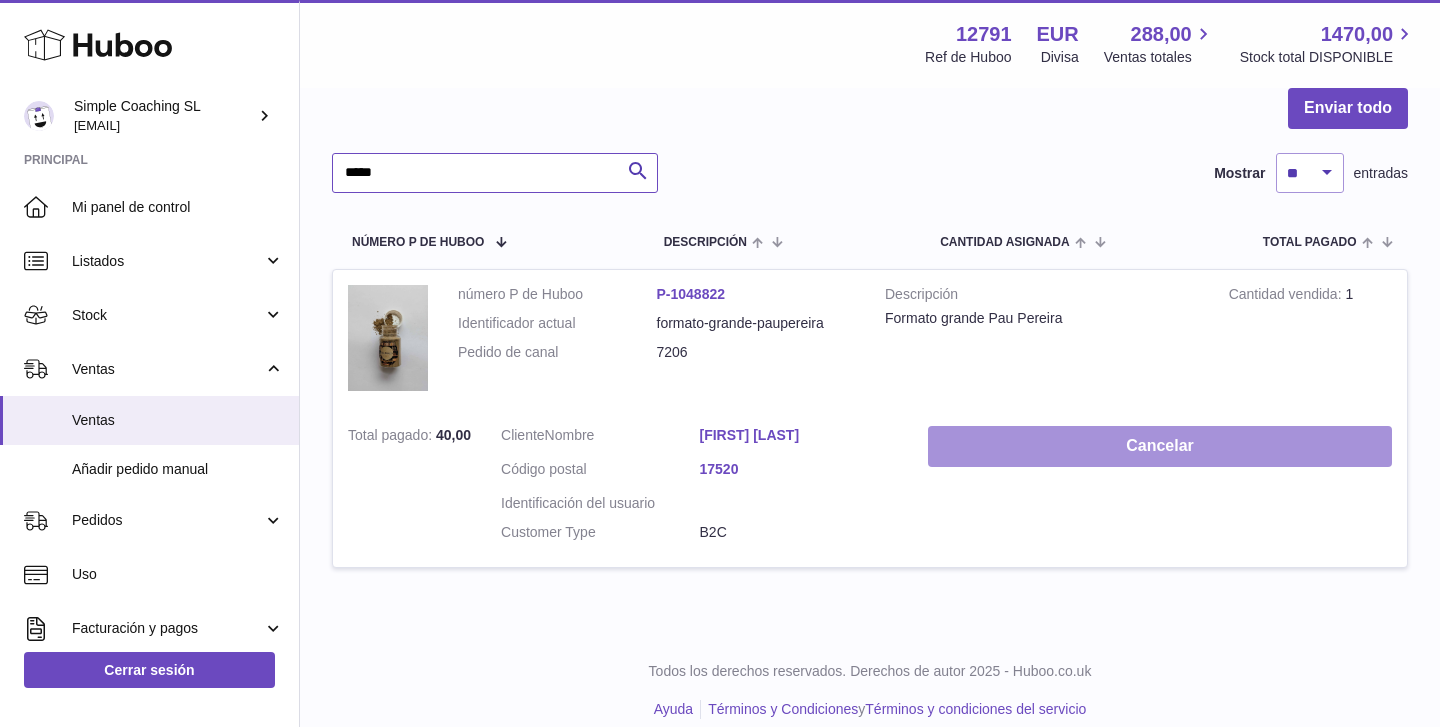 type on "*****" 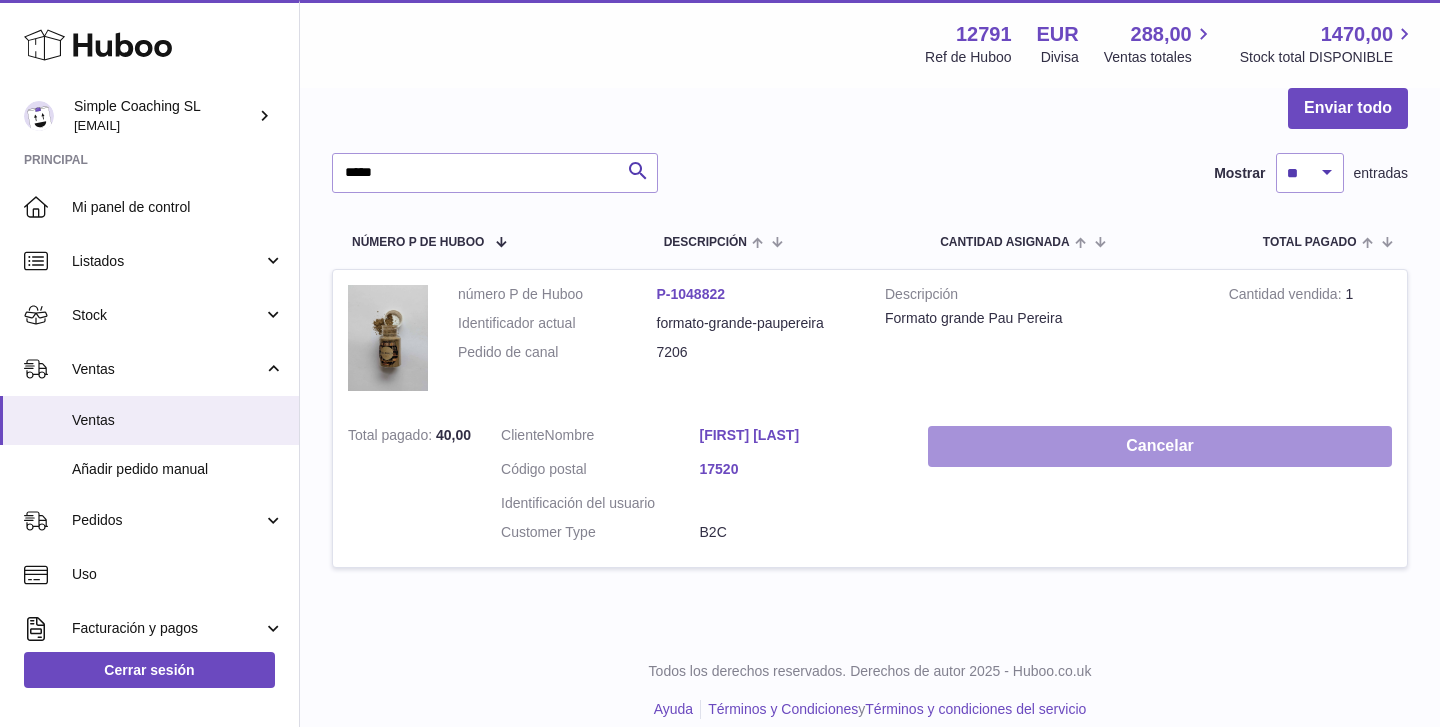 click on "Cancelar" at bounding box center [1160, 446] 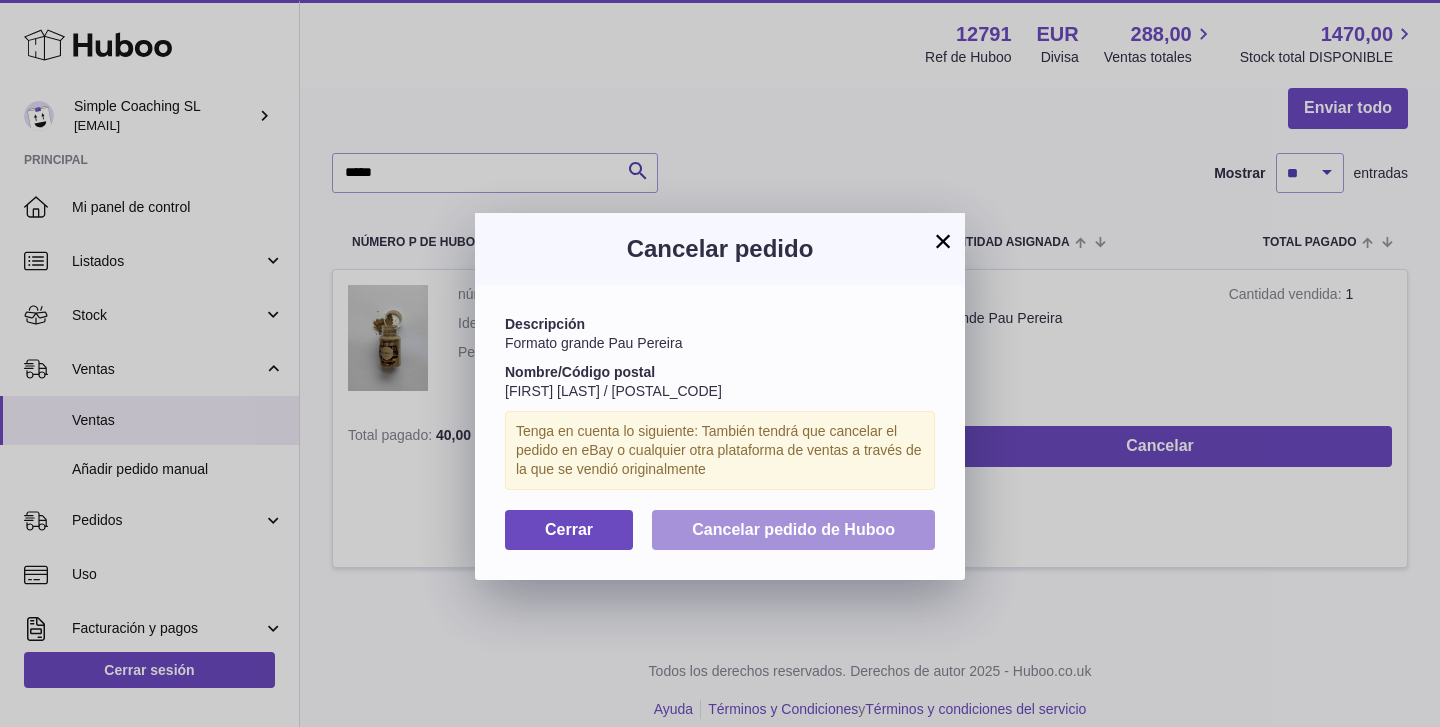 click on "Cancelar pedido de Huboo" at bounding box center [793, 529] 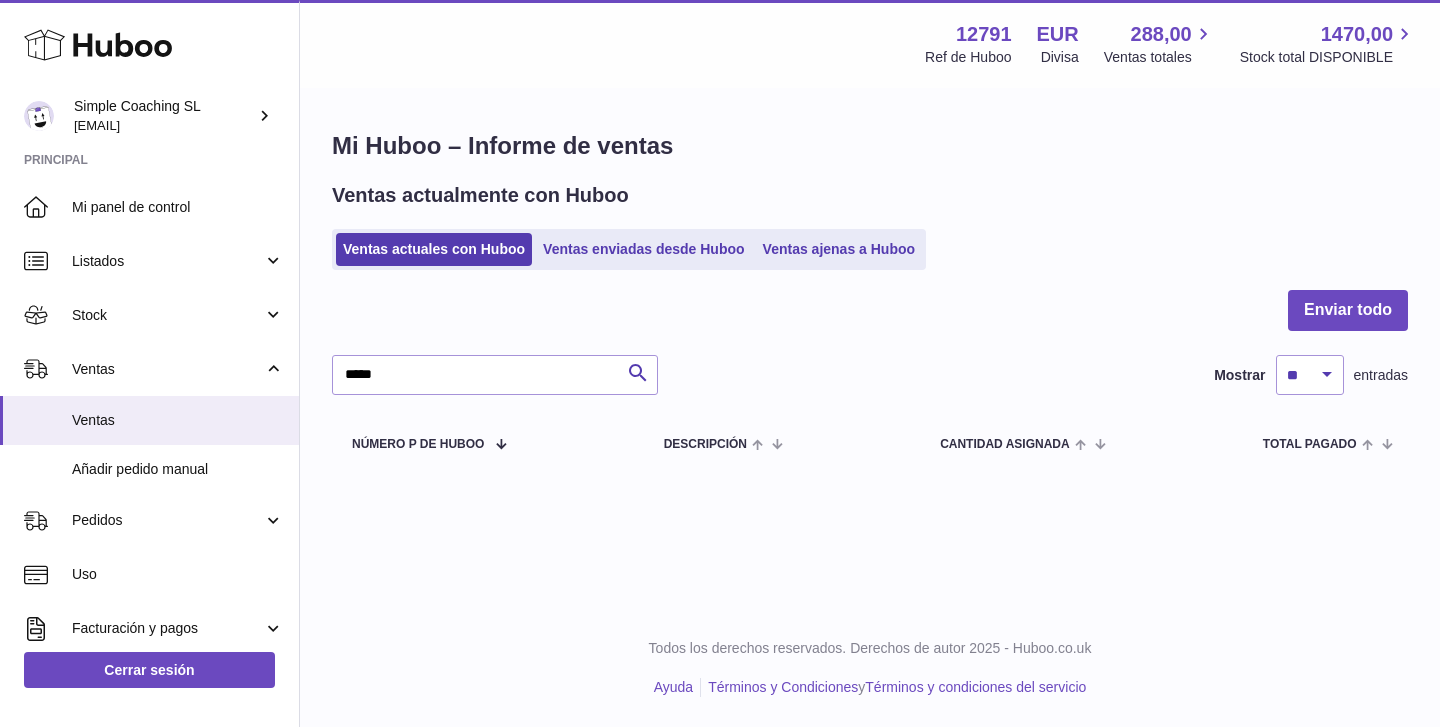 scroll, scrollTop: 0, scrollLeft: 0, axis: both 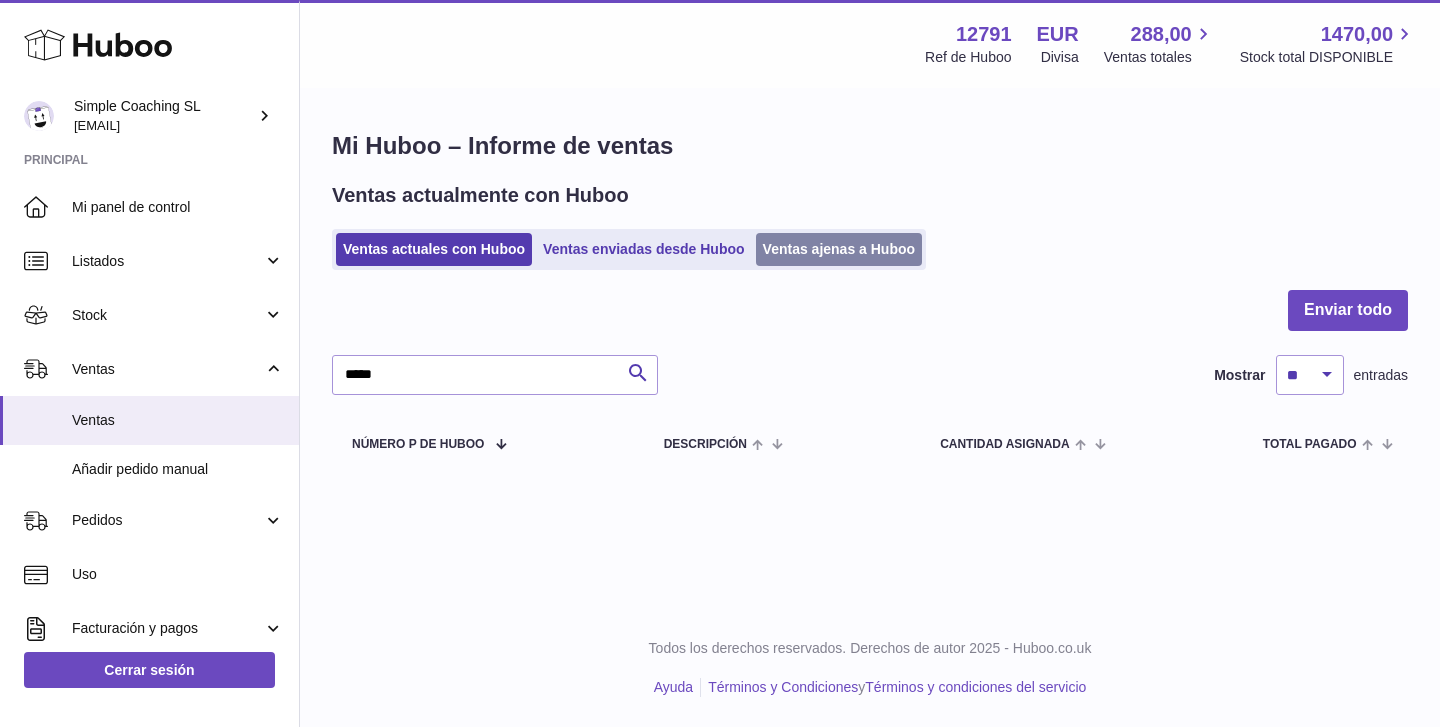 click on "Ventas ajenas a Huboo" at bounding box center (839, 249) 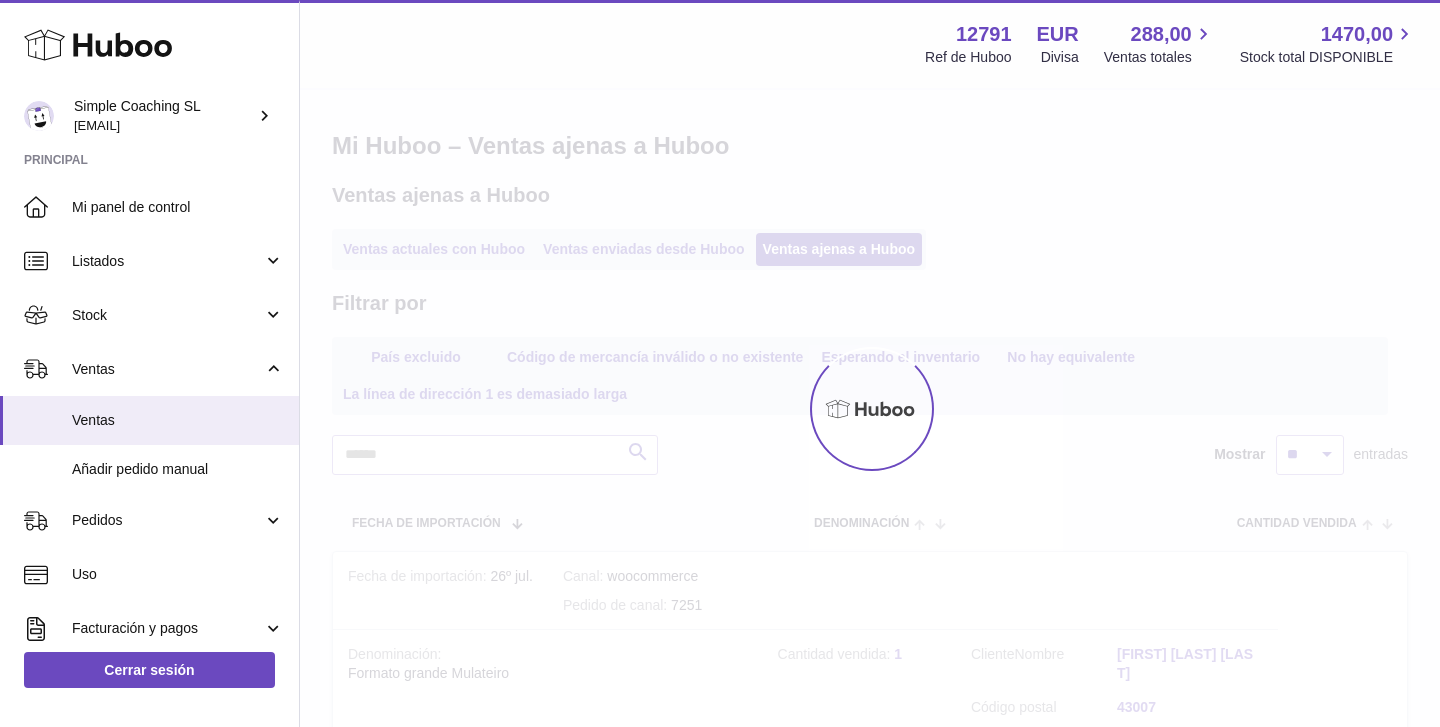 scroll, scrollTop: 0, scrollLeft: 0, axis: both 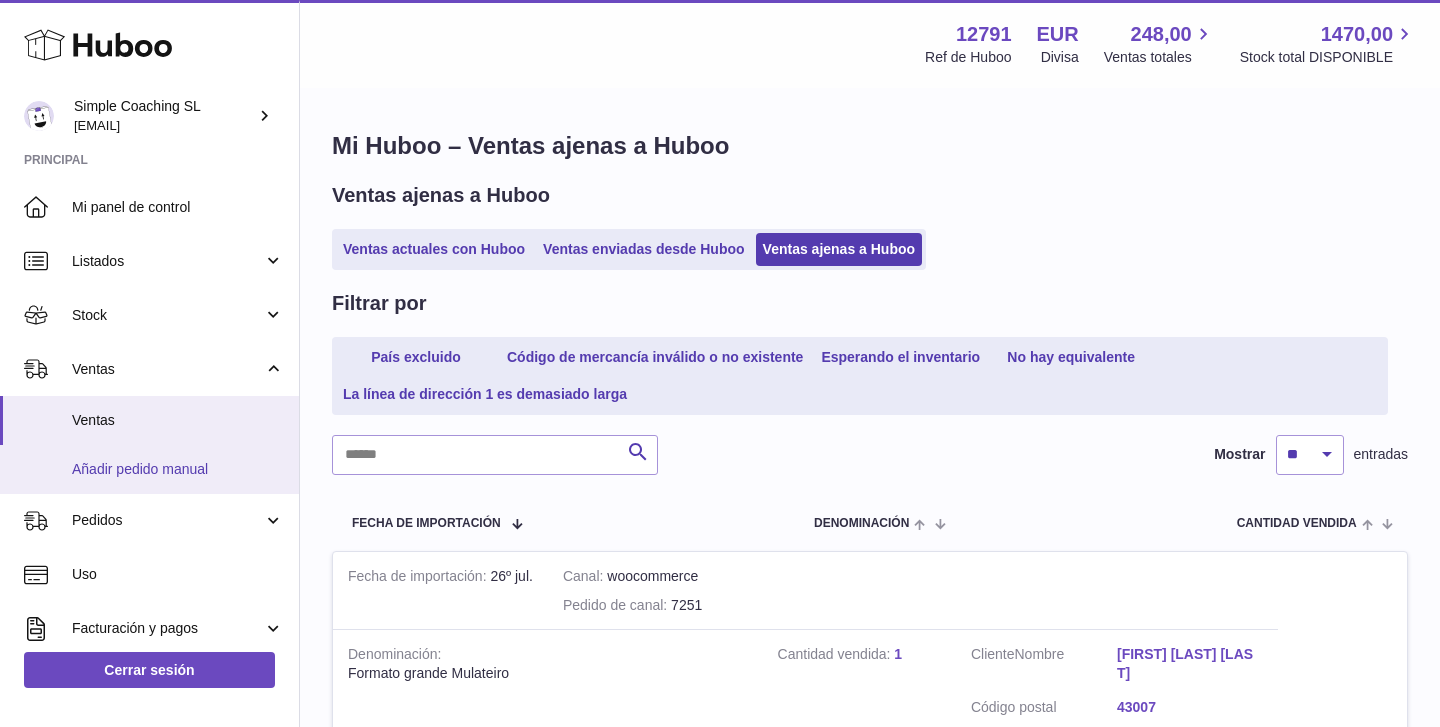 click on "Añadir pedido manual" at bounding box center [178, 469] 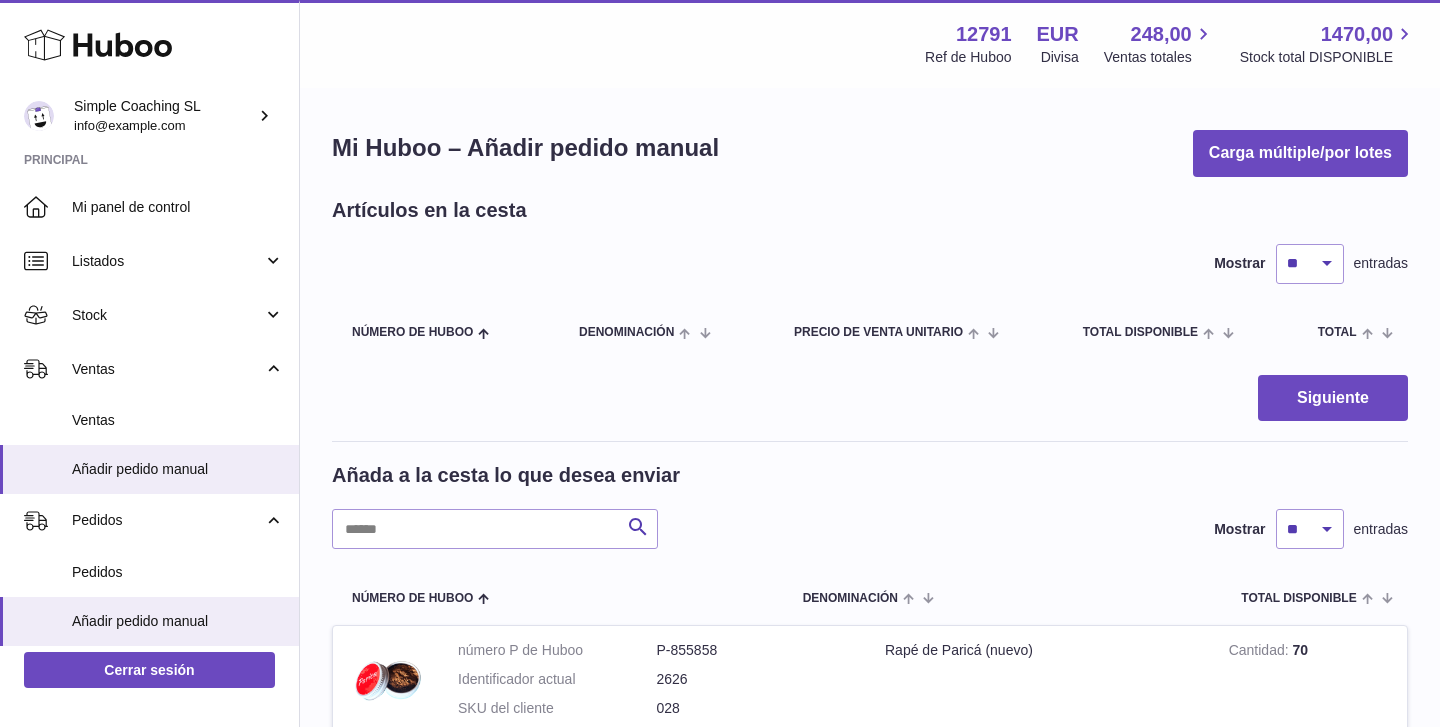 scroll, scrollTop: 0, scrollLeft: 0, axis: both 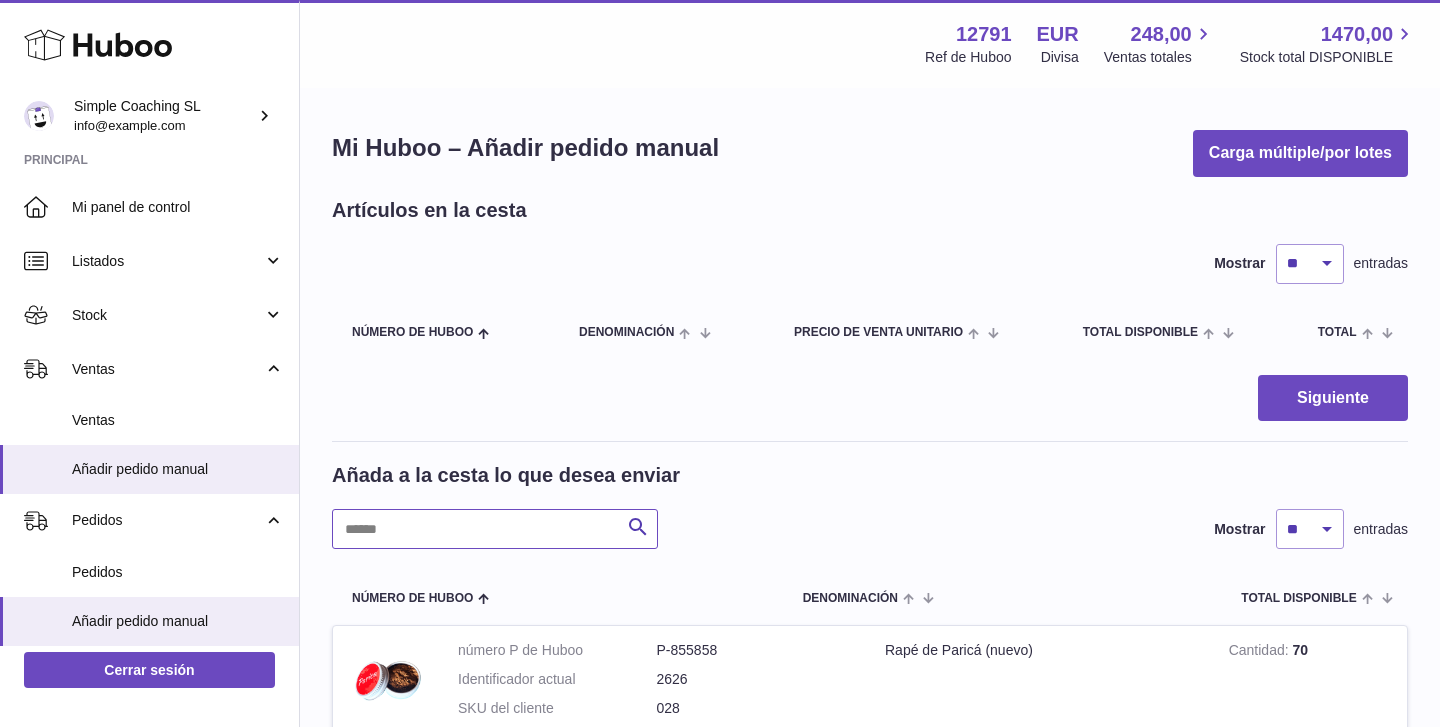click at bounding box center [495, 529] 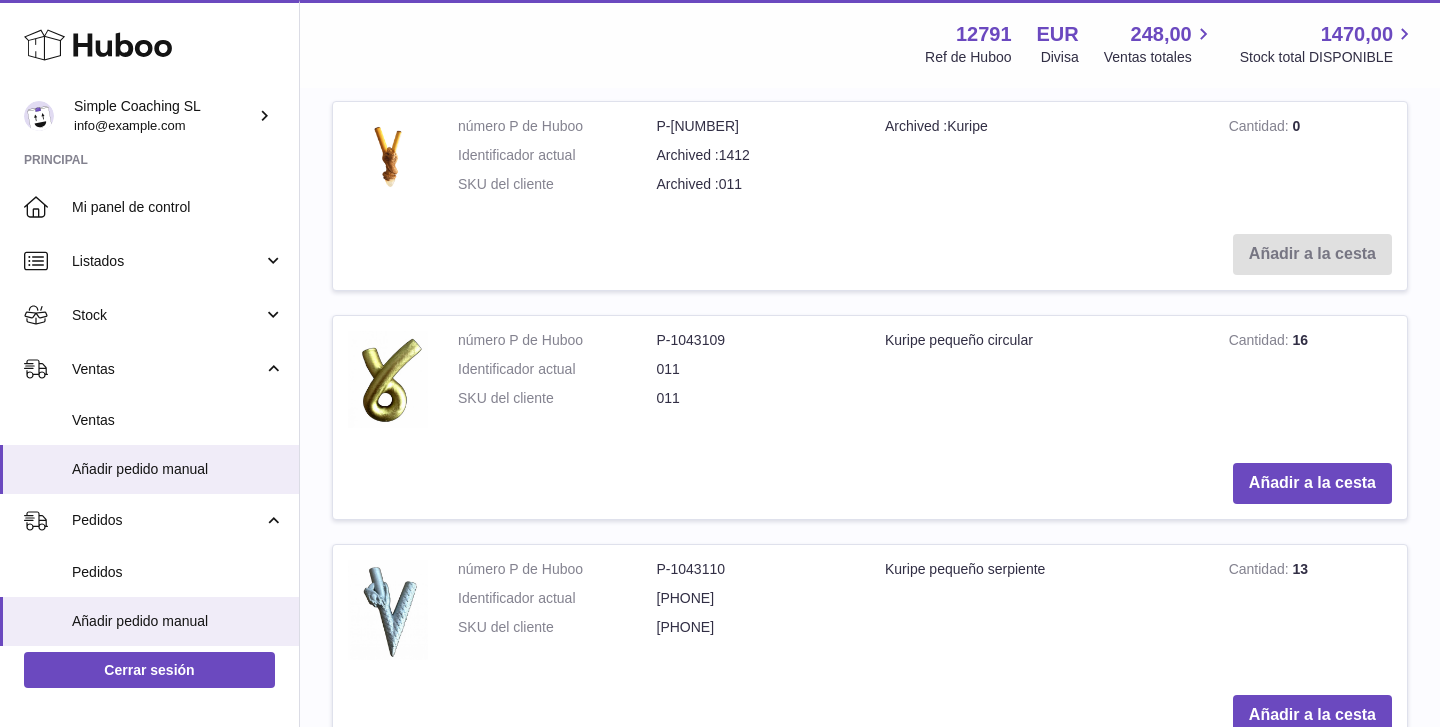 scroll, scrollTop: 524, scrollLeft: 0, axis: vertical 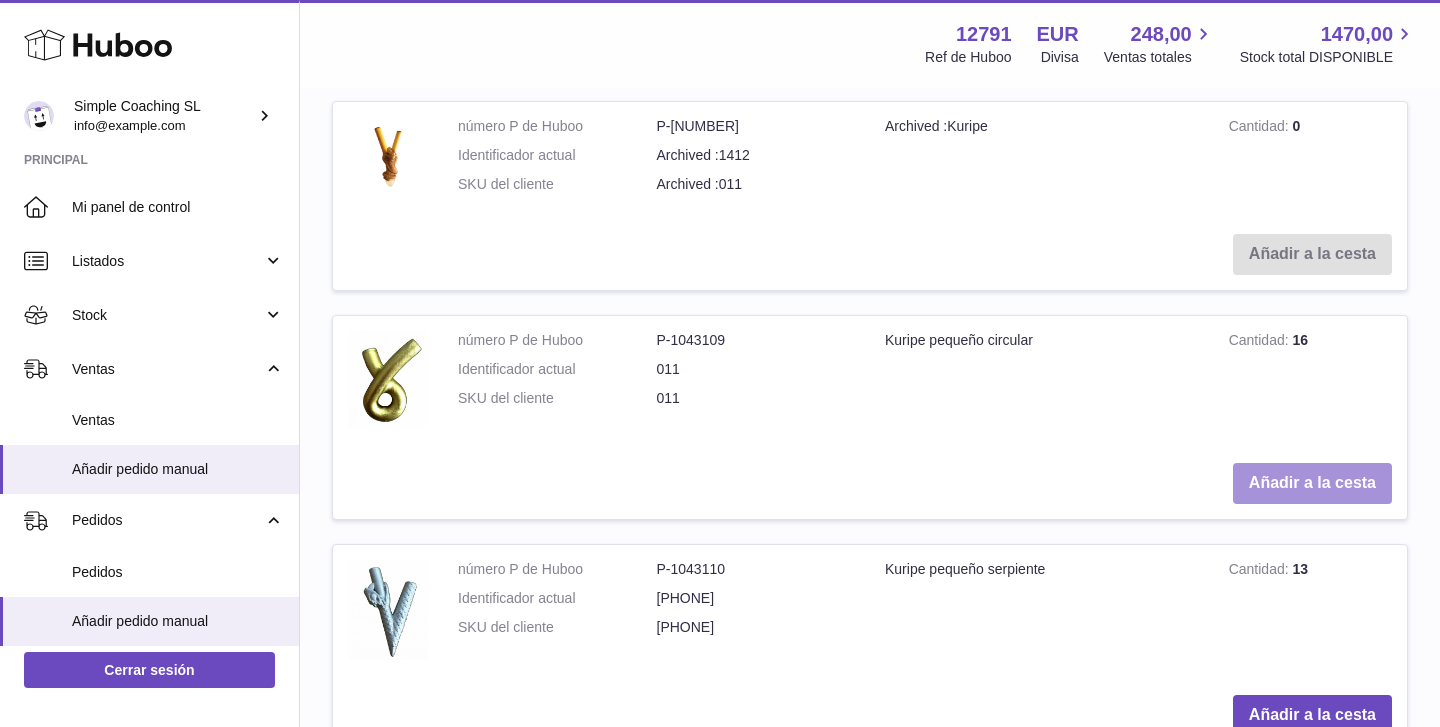 click on "Añadir a la cesta" at bounding box center (1312, 483) 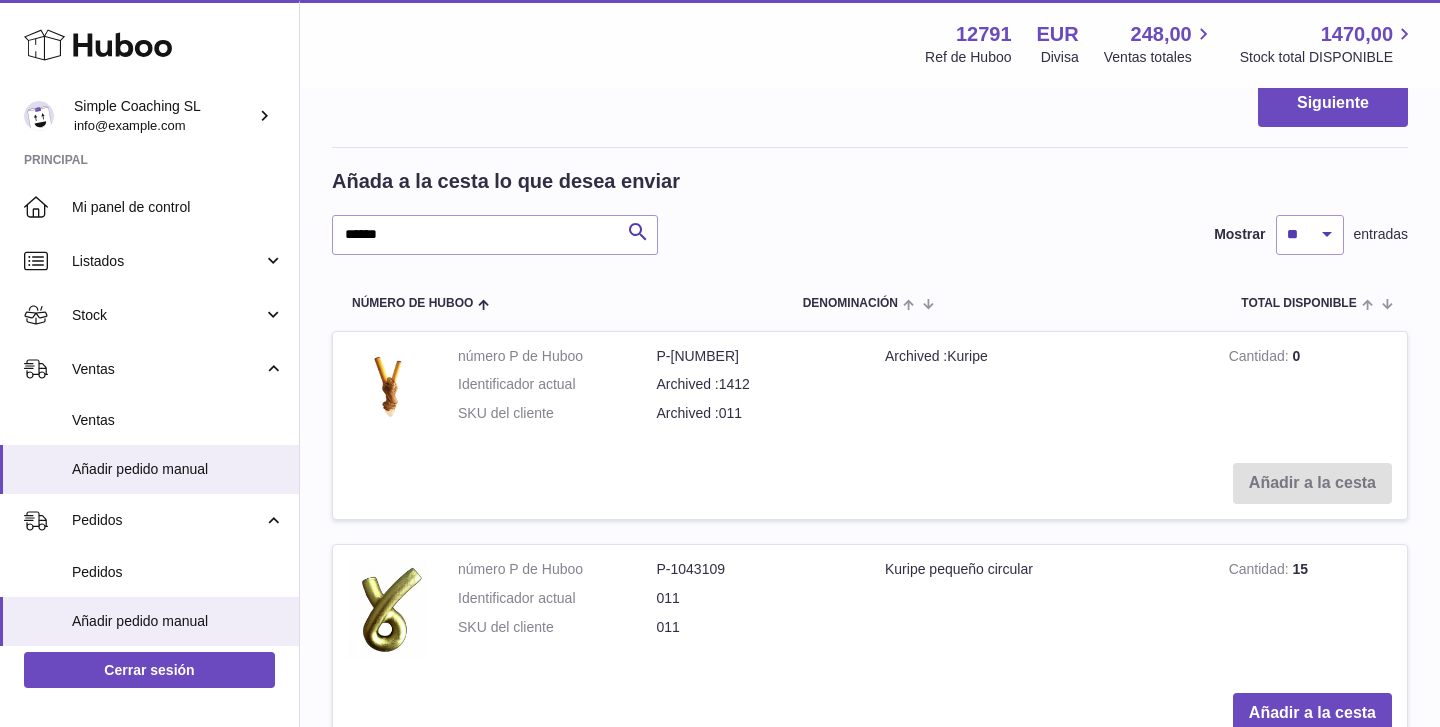 scroll, scrollTop: 456, scrollLeft: 0, axis: vertical 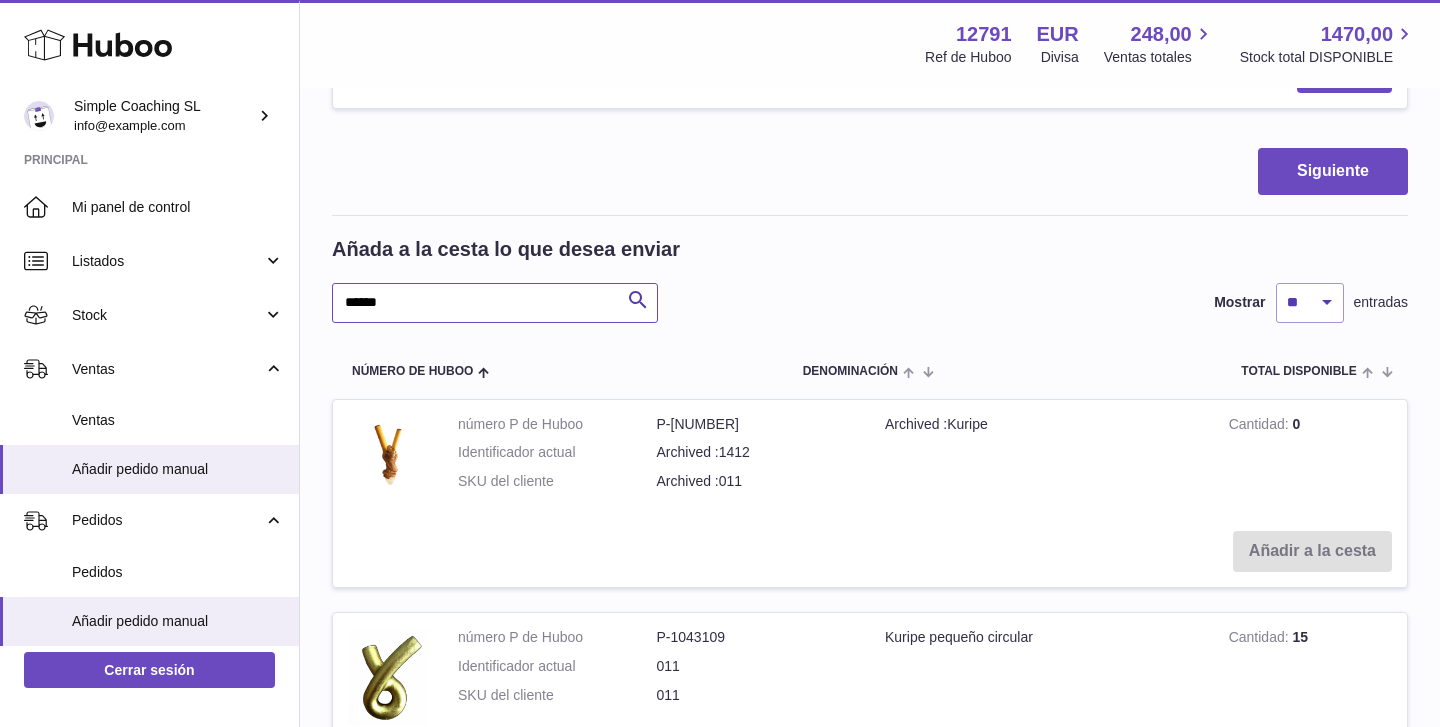 drag, startPoint x: 481, startPoint y: 286, endPoint x: 456, endPoint y: 286, distance: 25 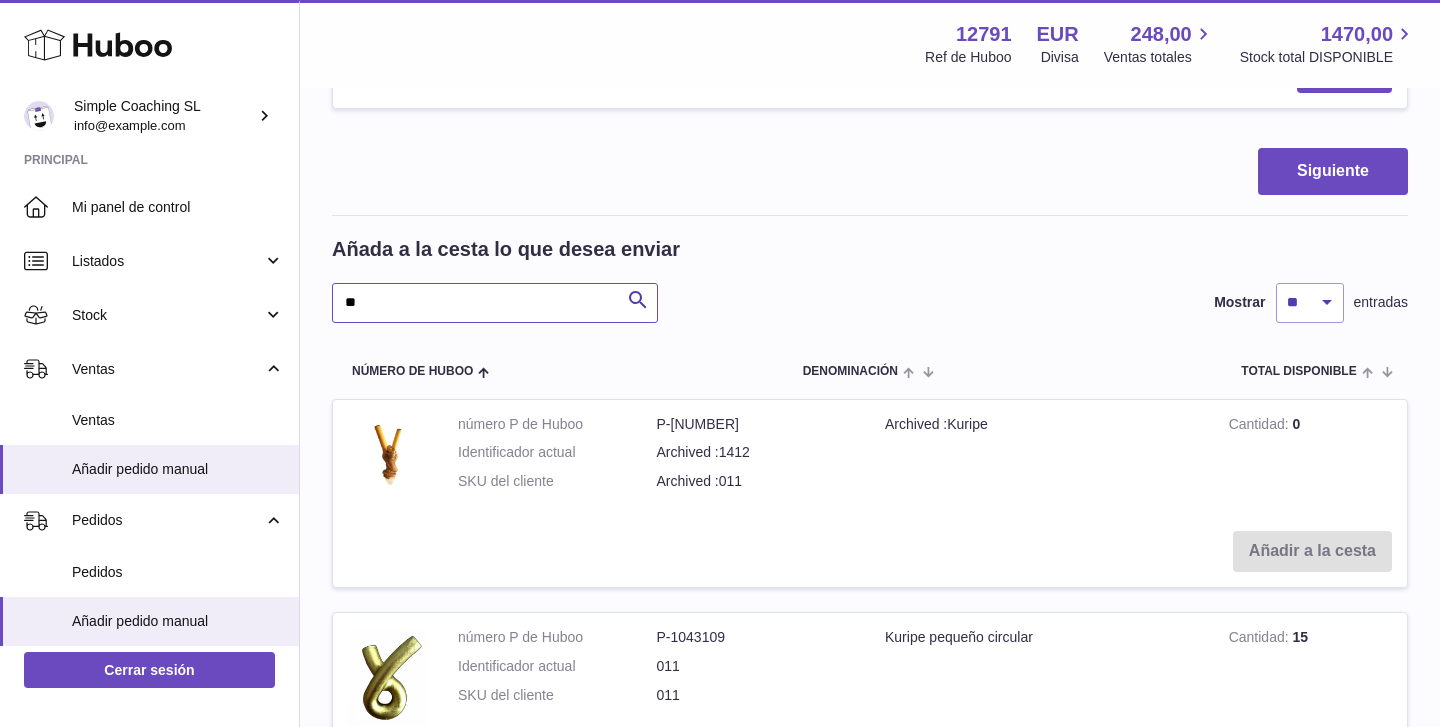 type on "*" 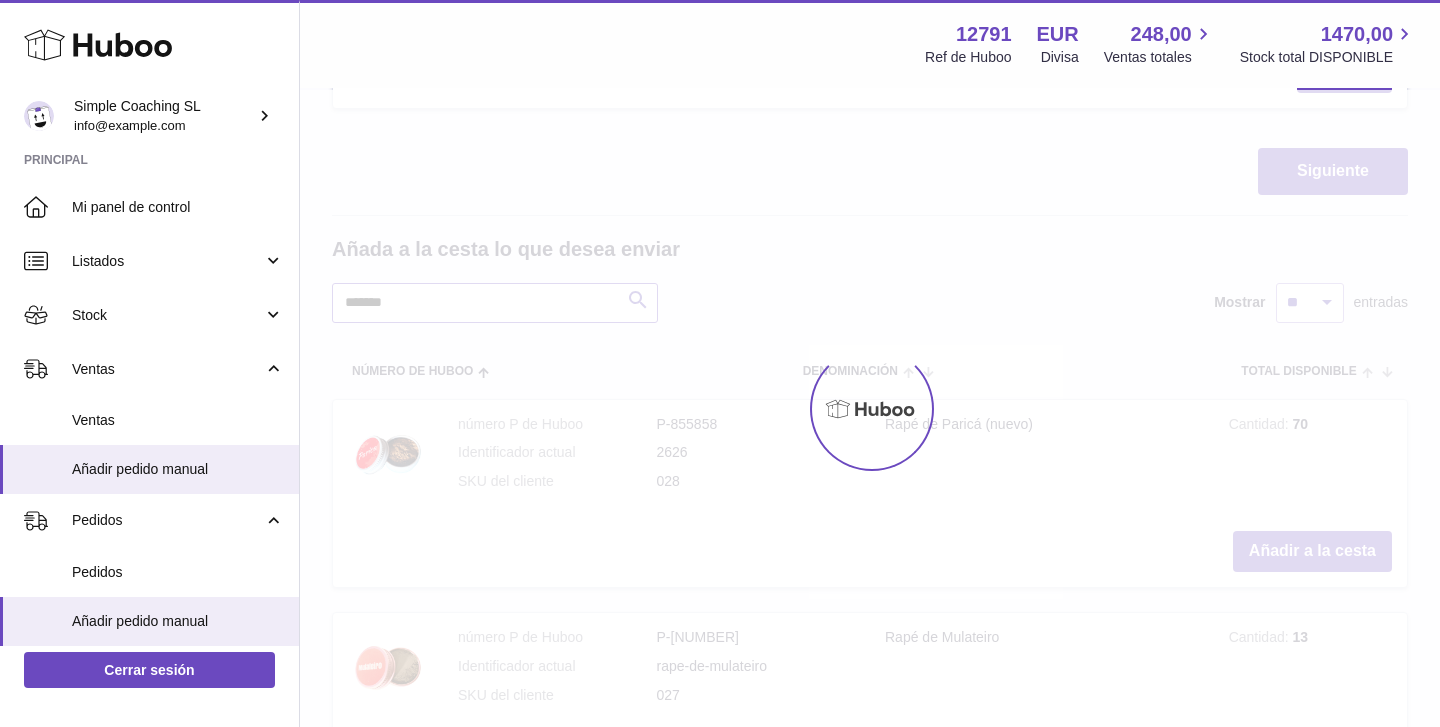 type on "*******" 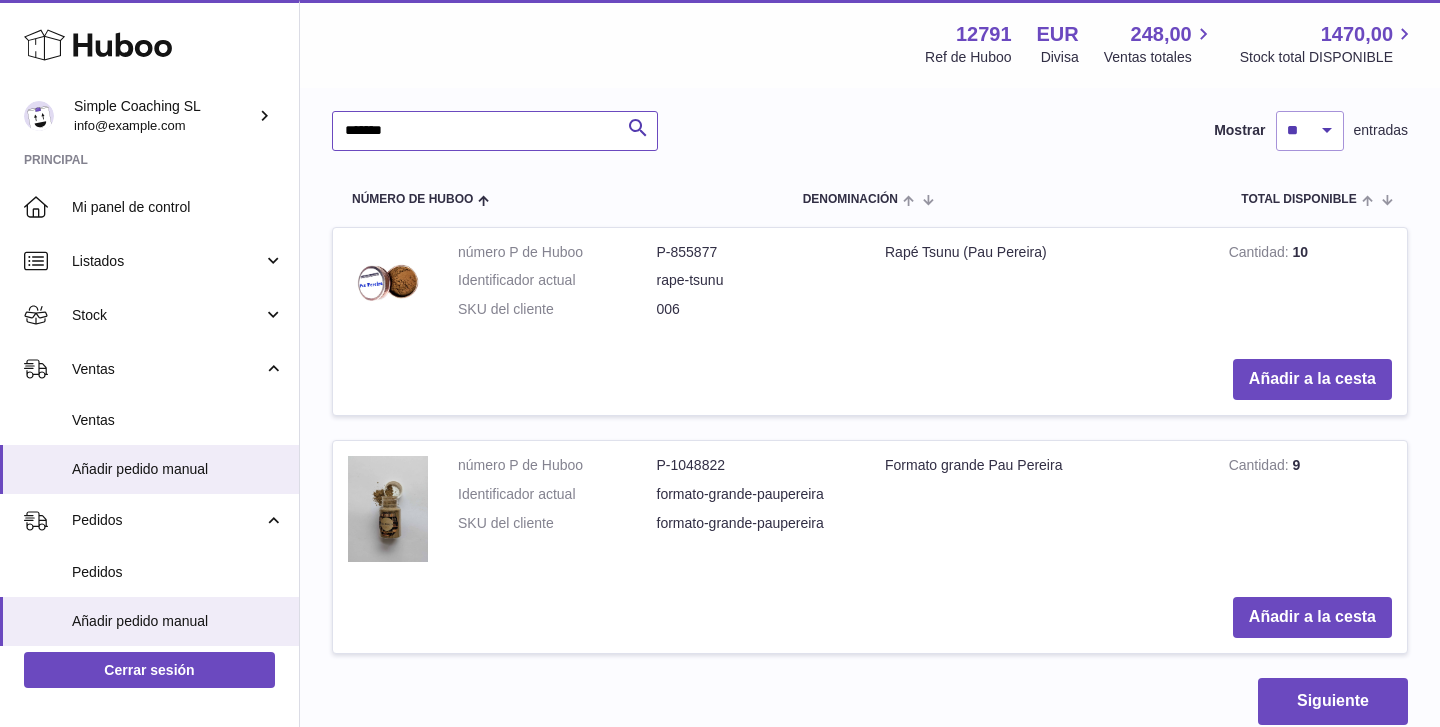 scroll, scrollTop: 629, scrollLeft: 0, axis: vertical 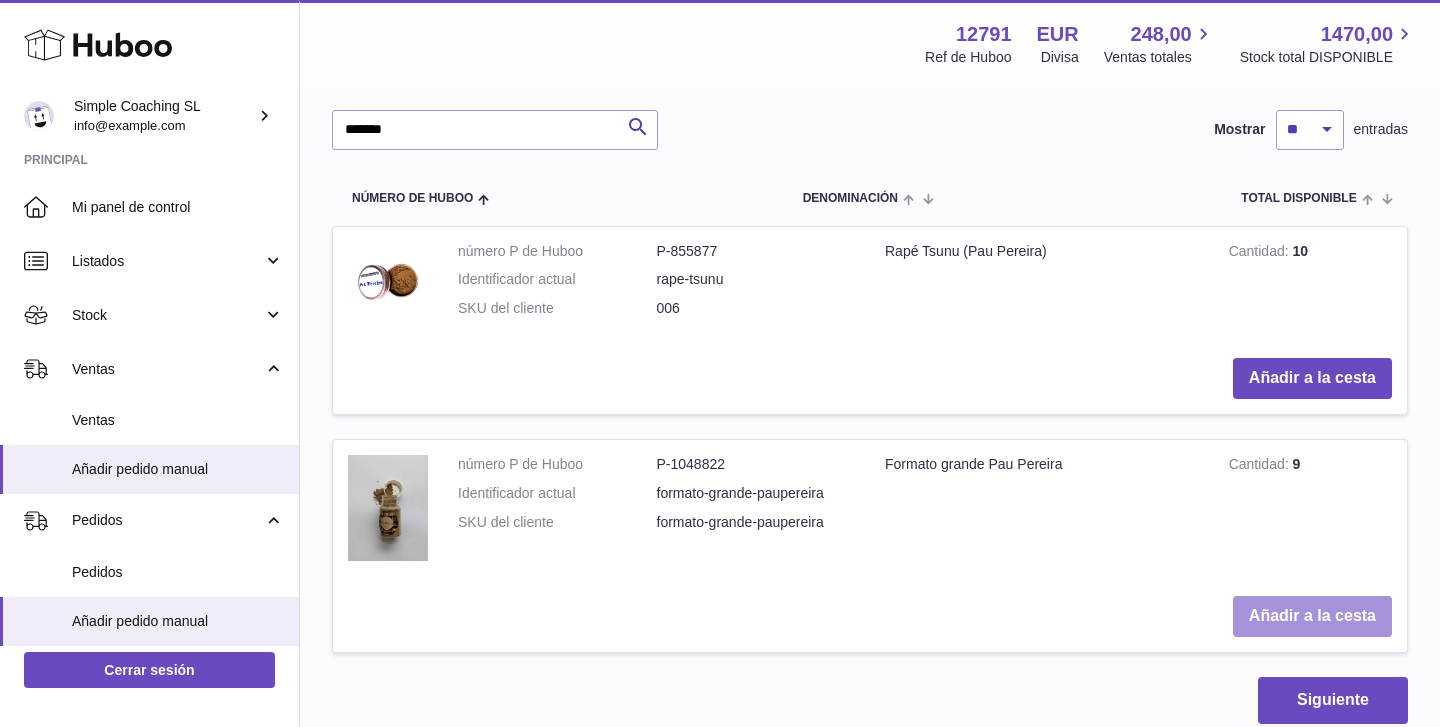 click on "Añadir a la cesta" at bounding box center [1312, 616] 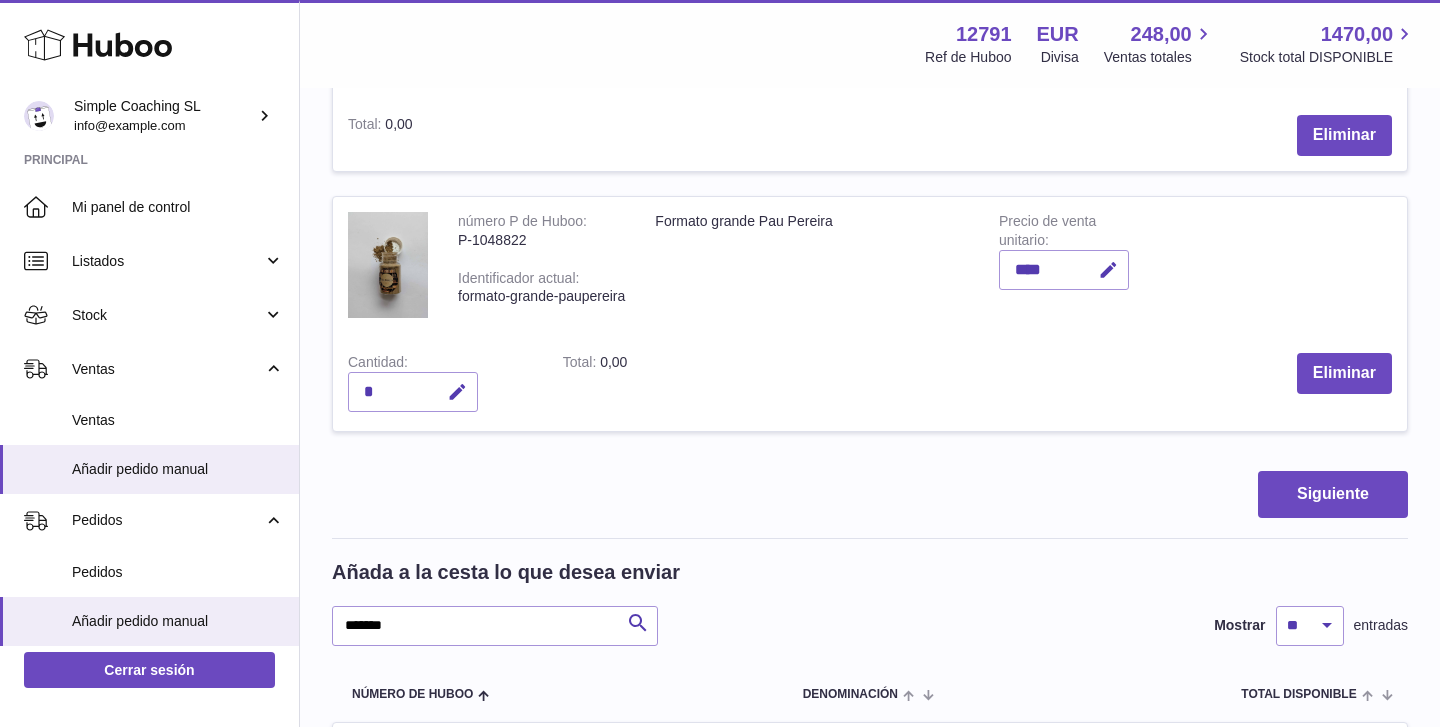 scroll, scrollTop: 394, scrollLeft: 0, axis: vertical 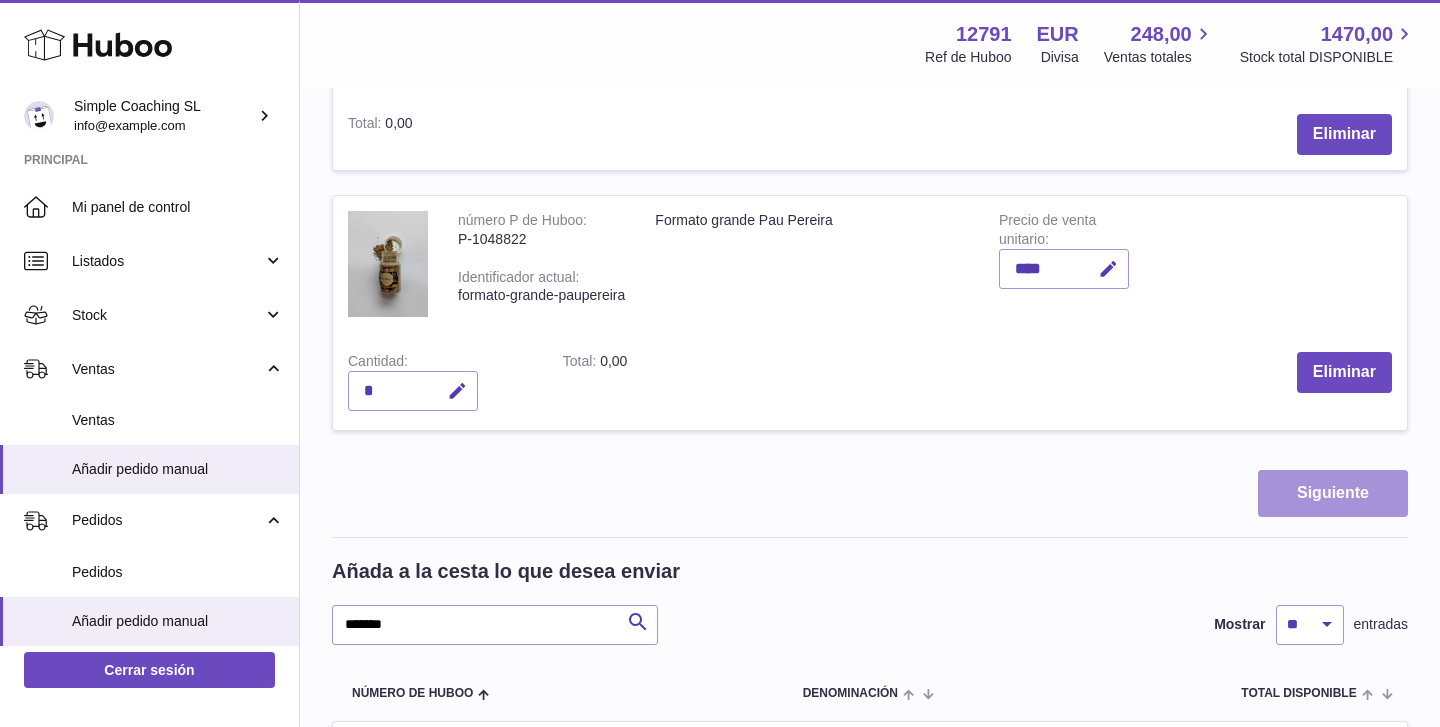 click on "Siguiente" at bounding box center (1333, 493) 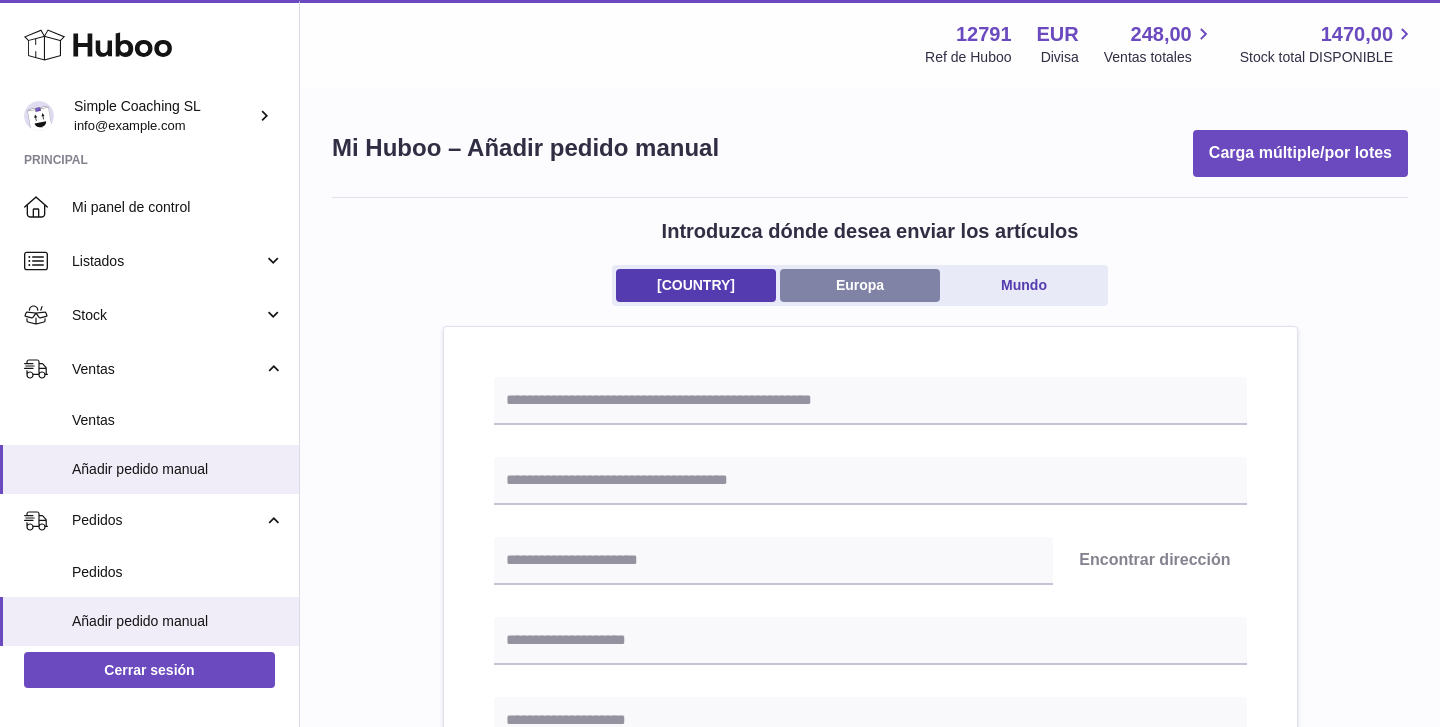 click on "Europa" at bounding box center [860, 285] 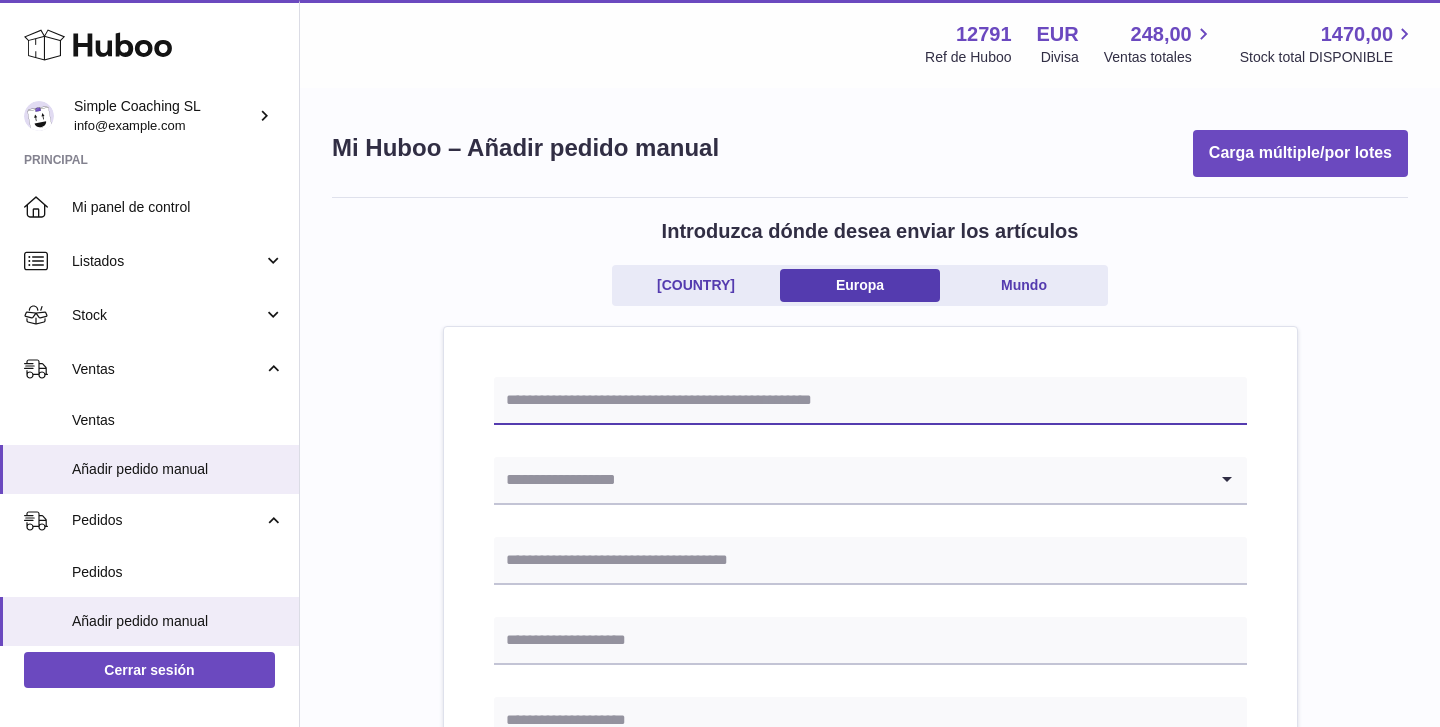 click at bounding box center (870, 401) 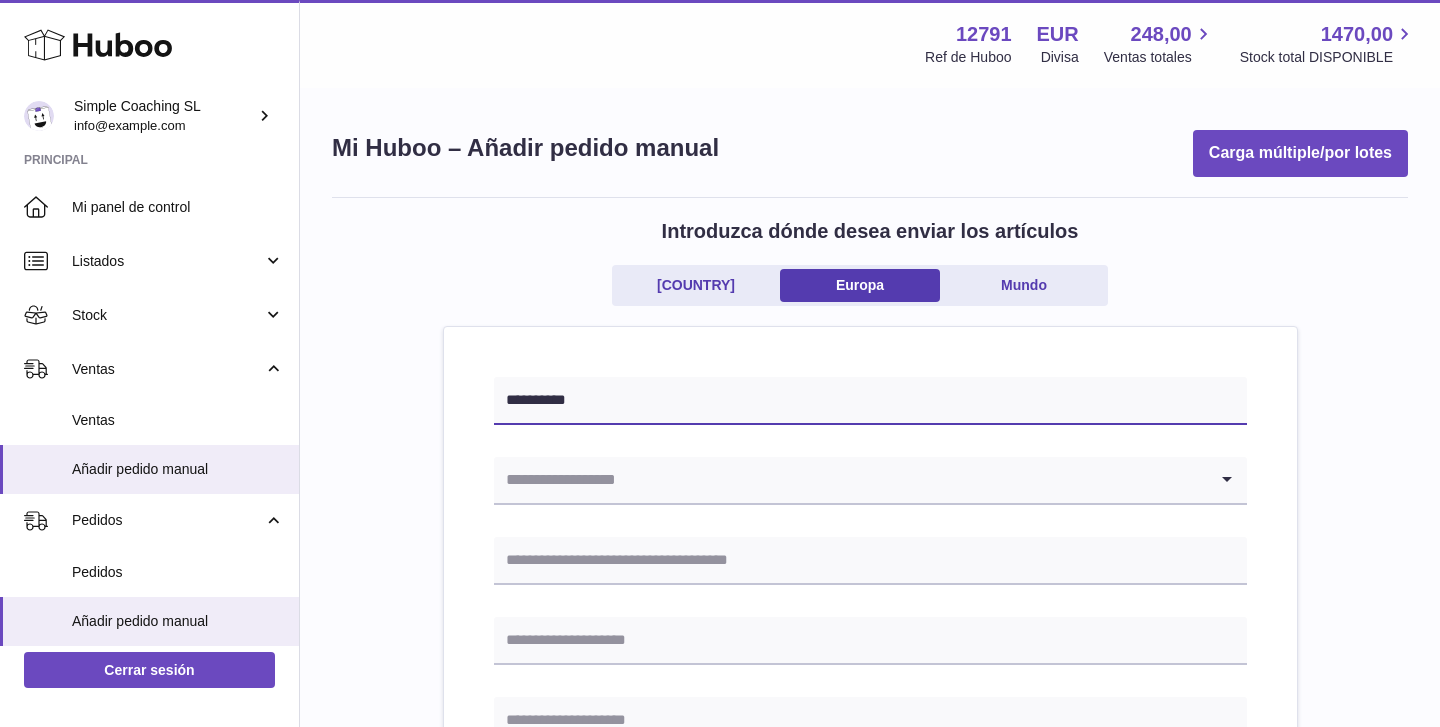 type on "**********" 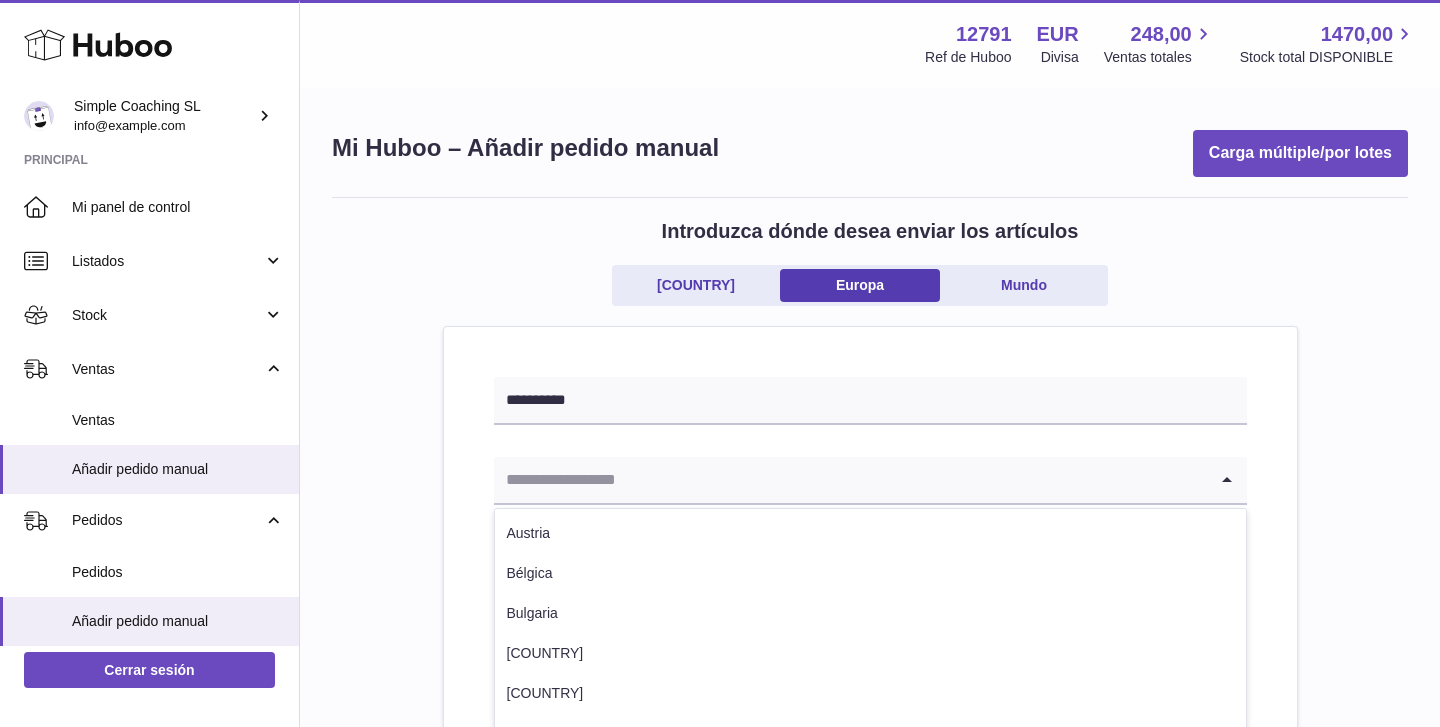 click at bounding box center [850, 480] 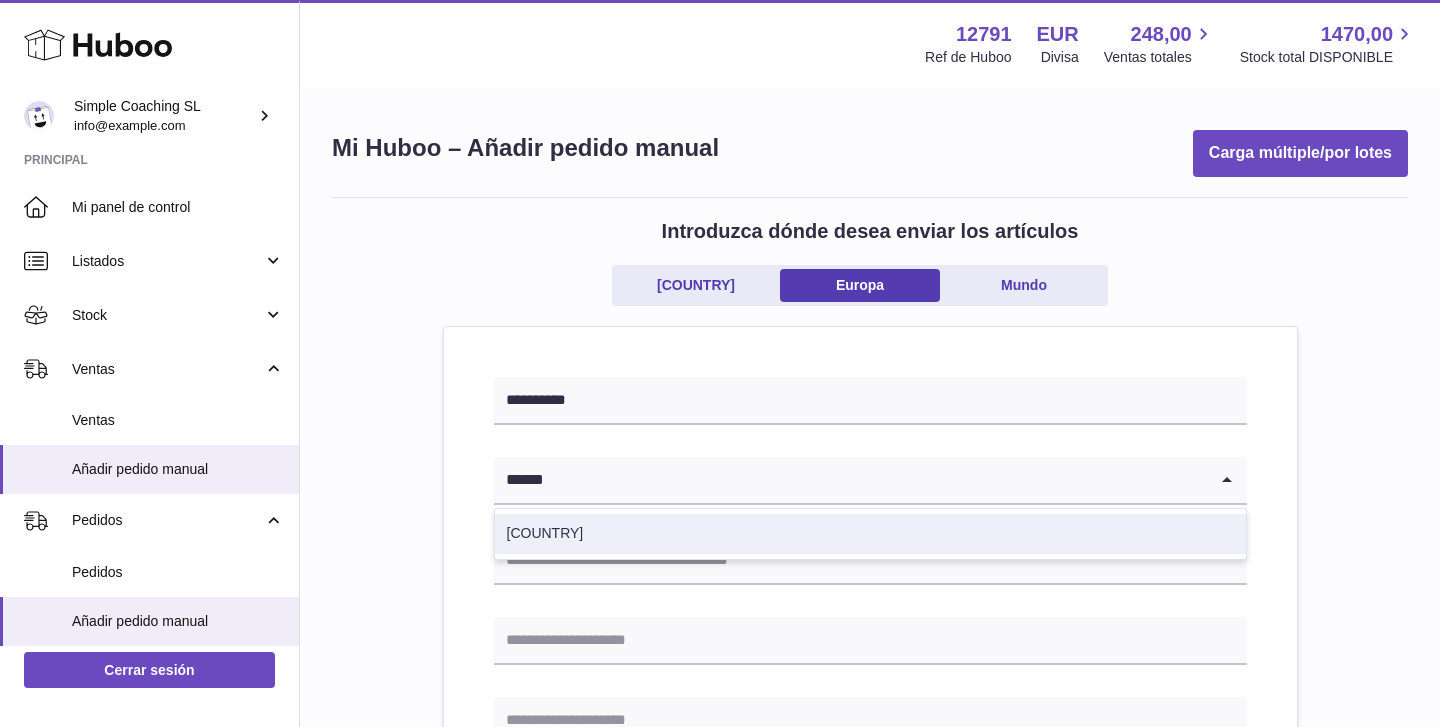 click on "España" at bounding box center (870, 534) 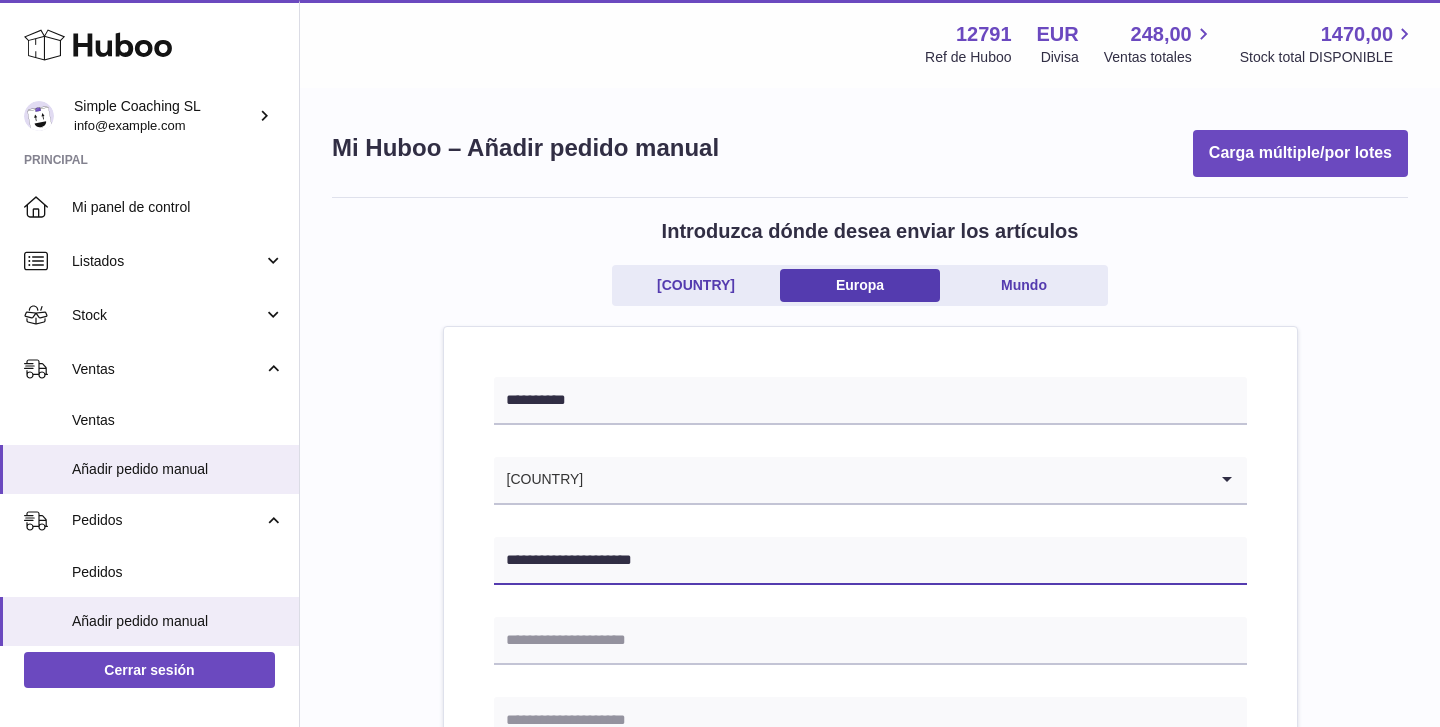 type on "**********" 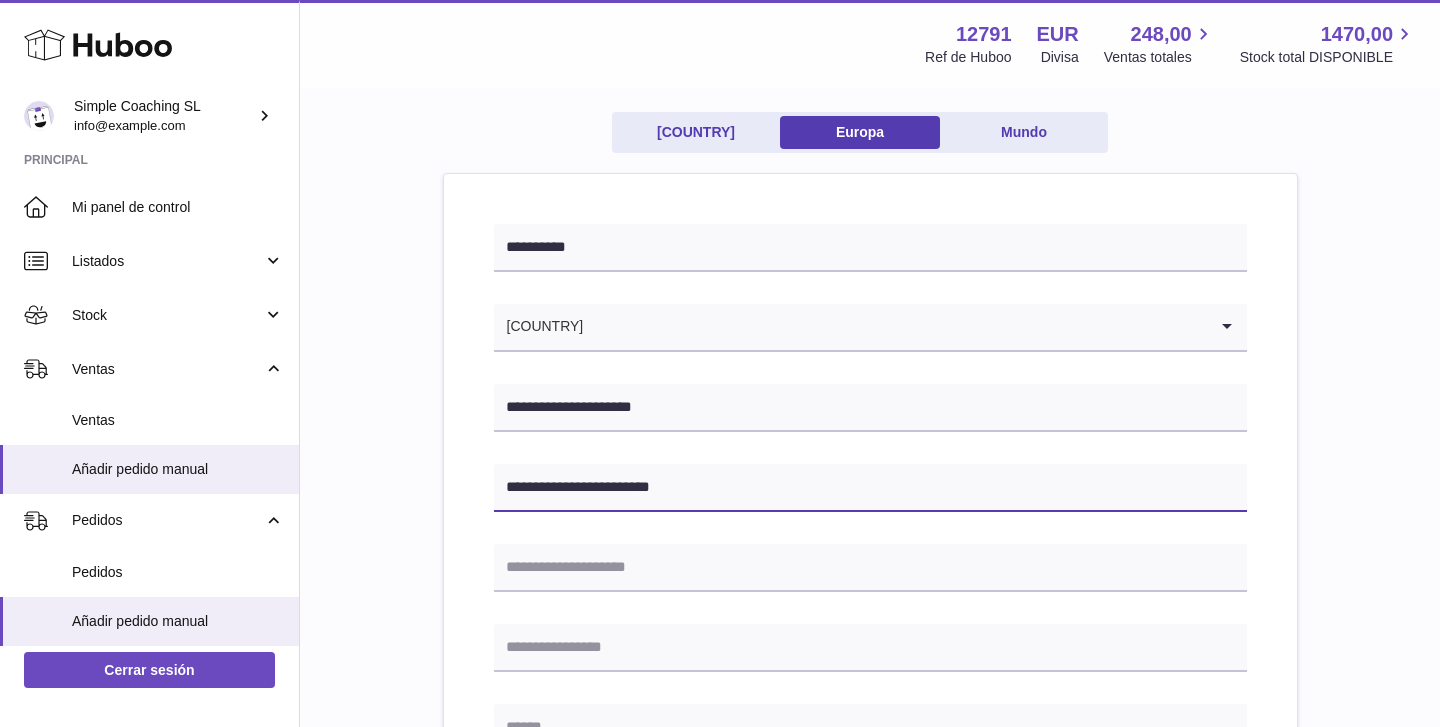 scroll, scrollTop: 184, scrollLeft: 0, axis: vertical 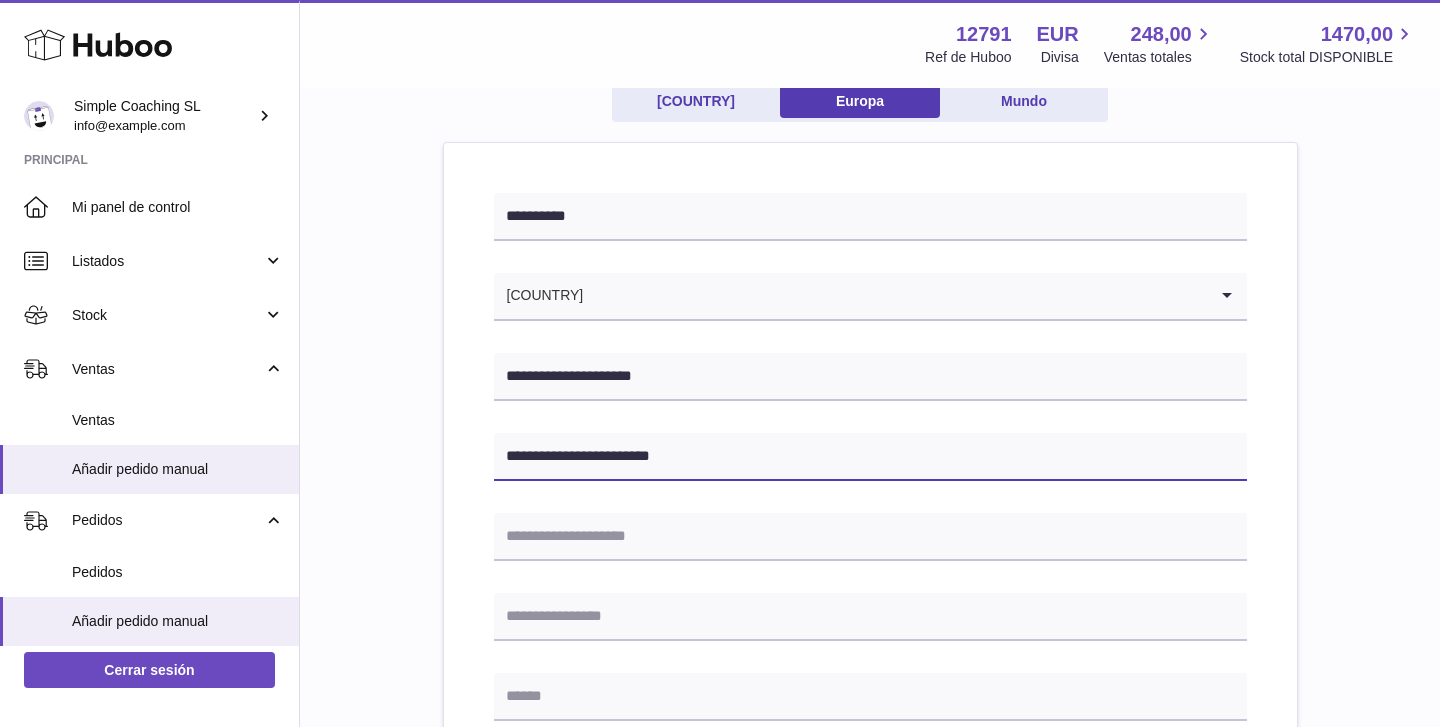type on "**********" 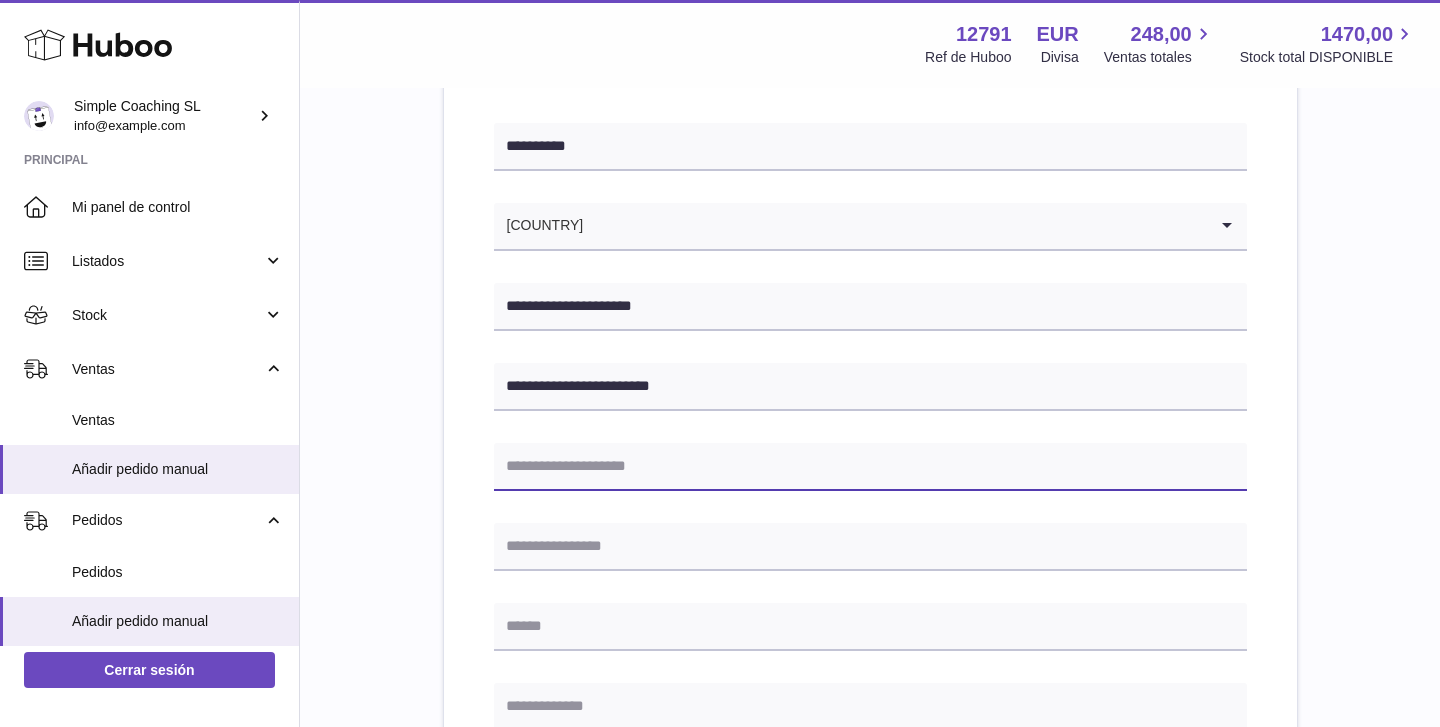 scroll, scrollTop: 255, scrollLeft: 0, axis: vertical 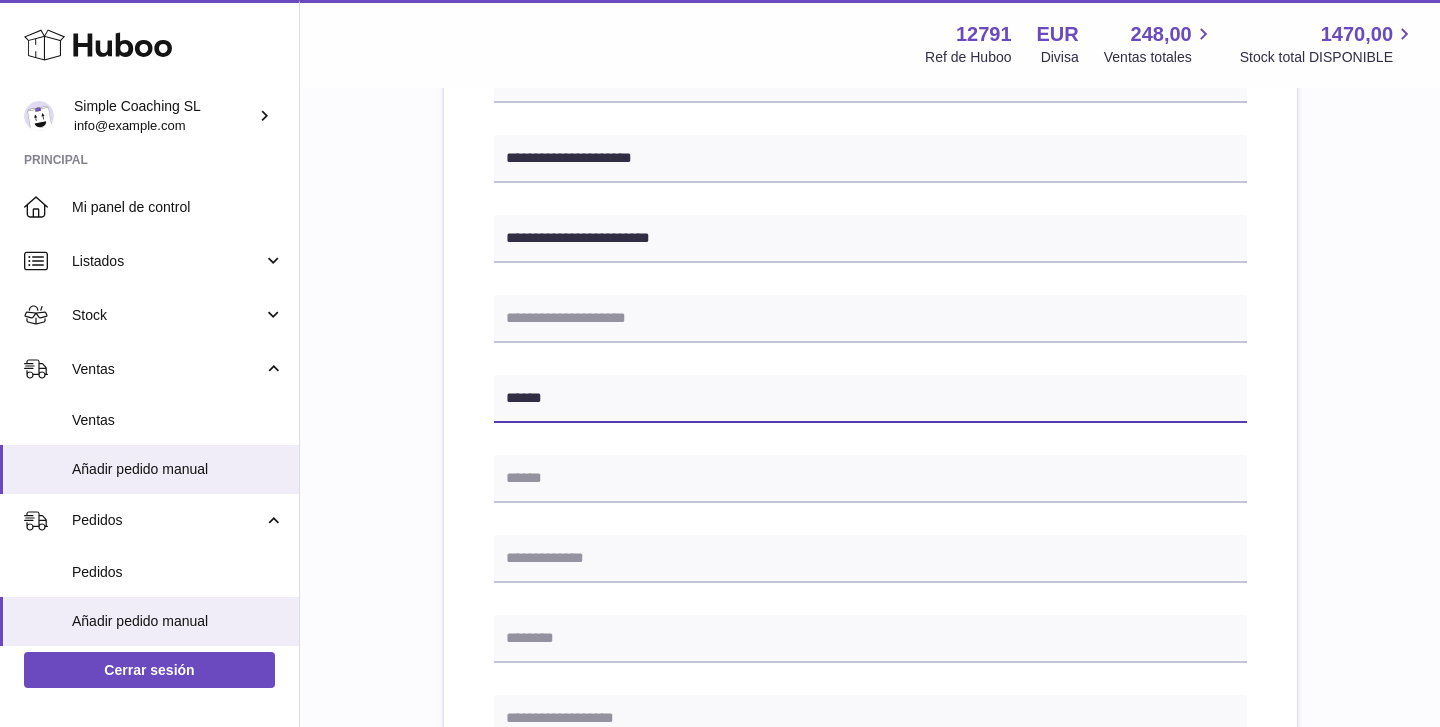 type on "******" 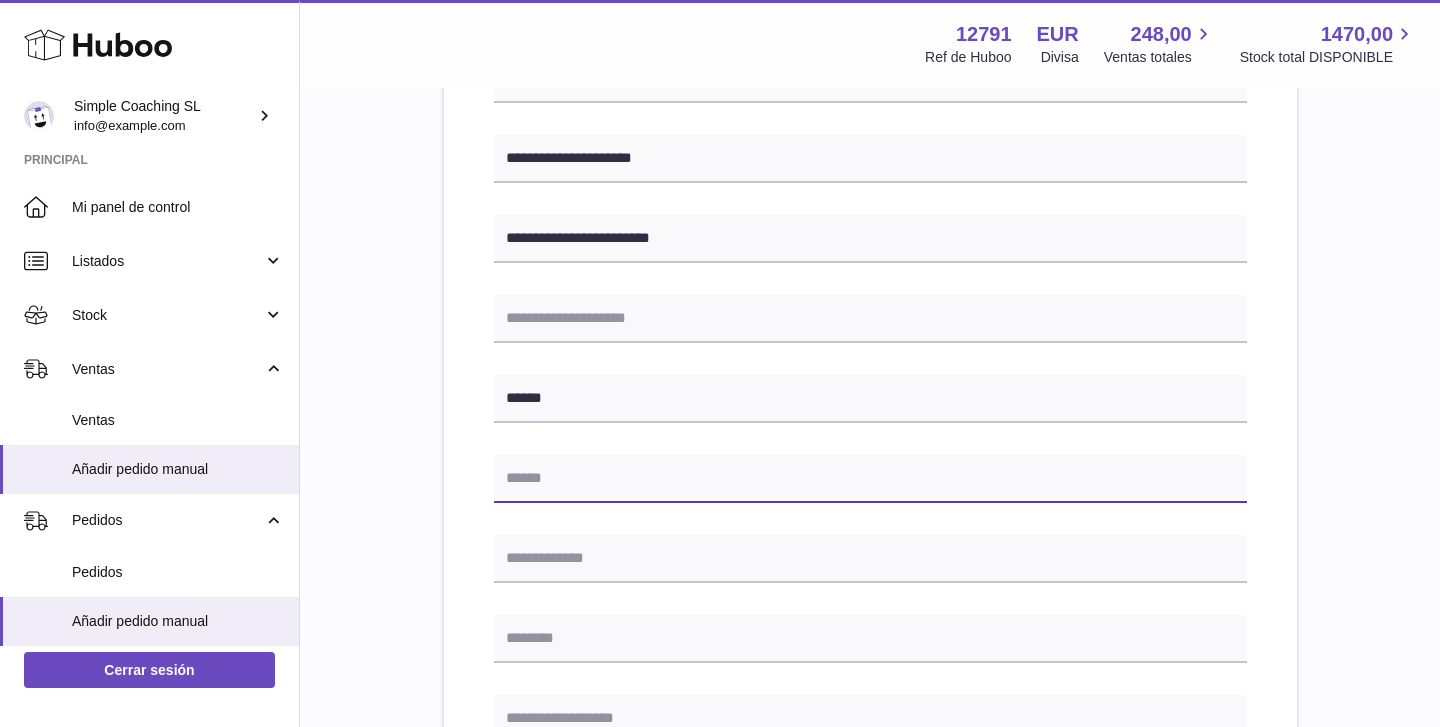 click at bounding box center [870, 479] 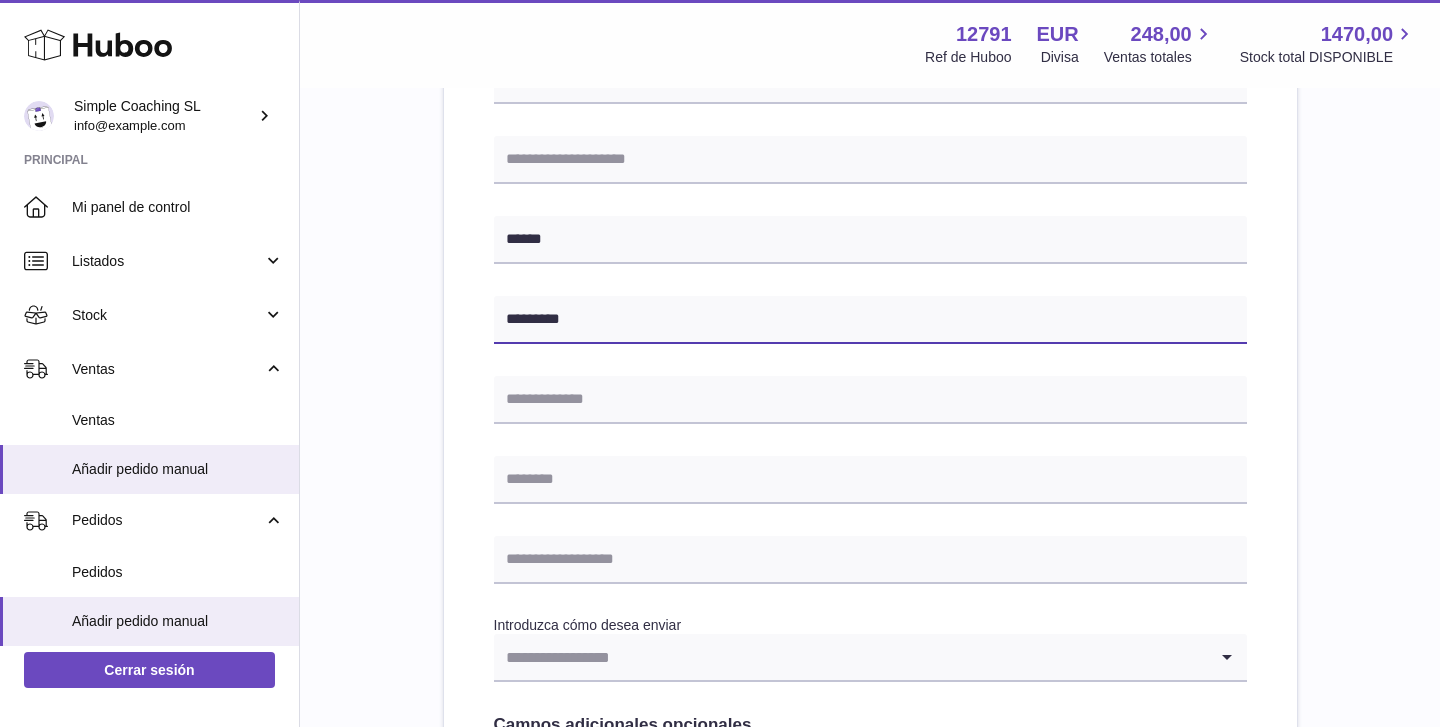 scroll, scrollTop: 595, scrollLeft: 0, axis: vertical 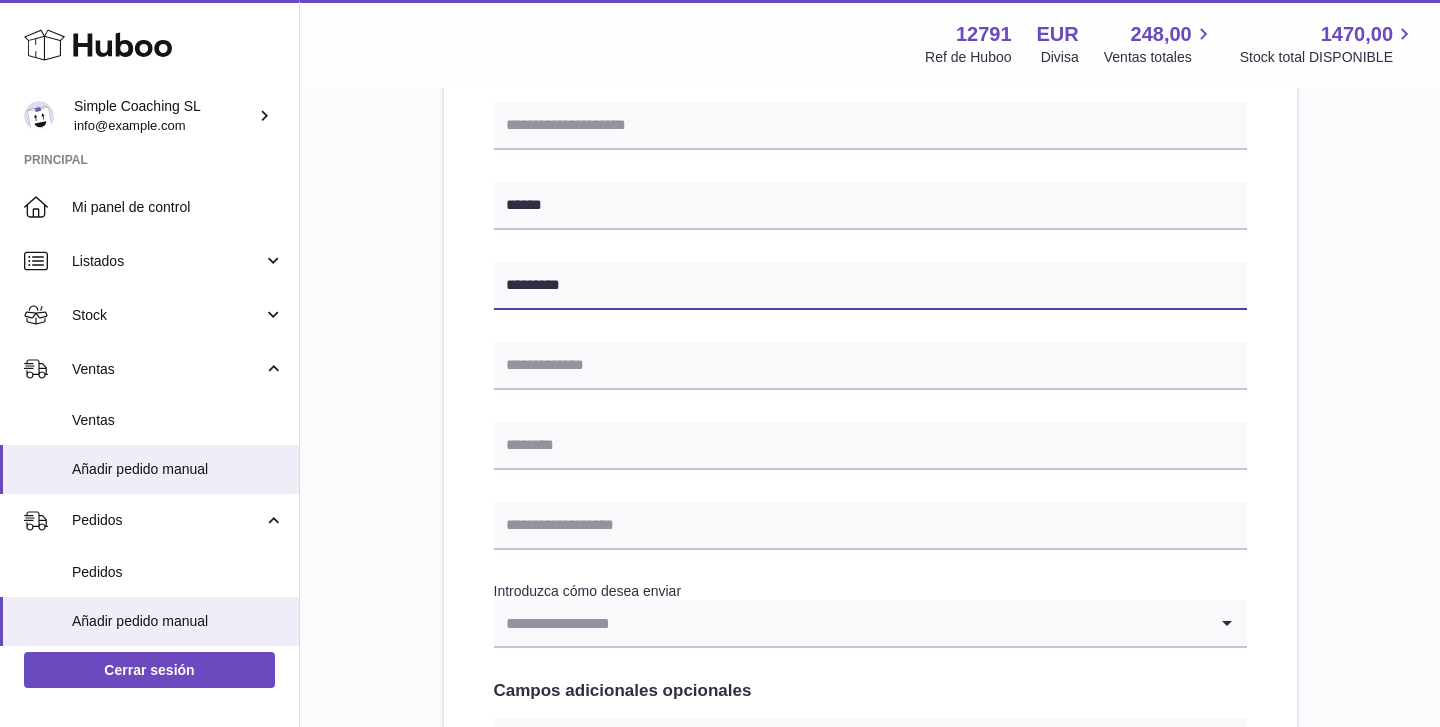 type on "*********" 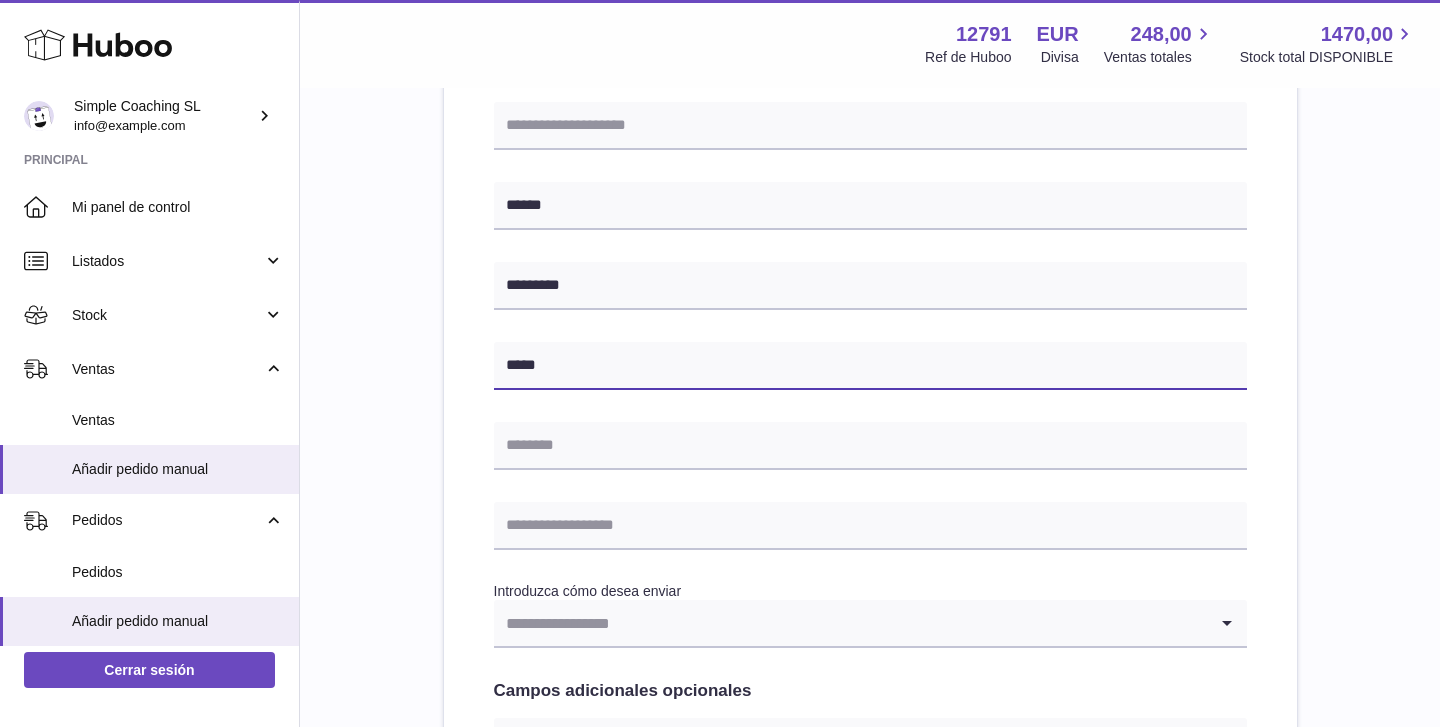 type on "*****" 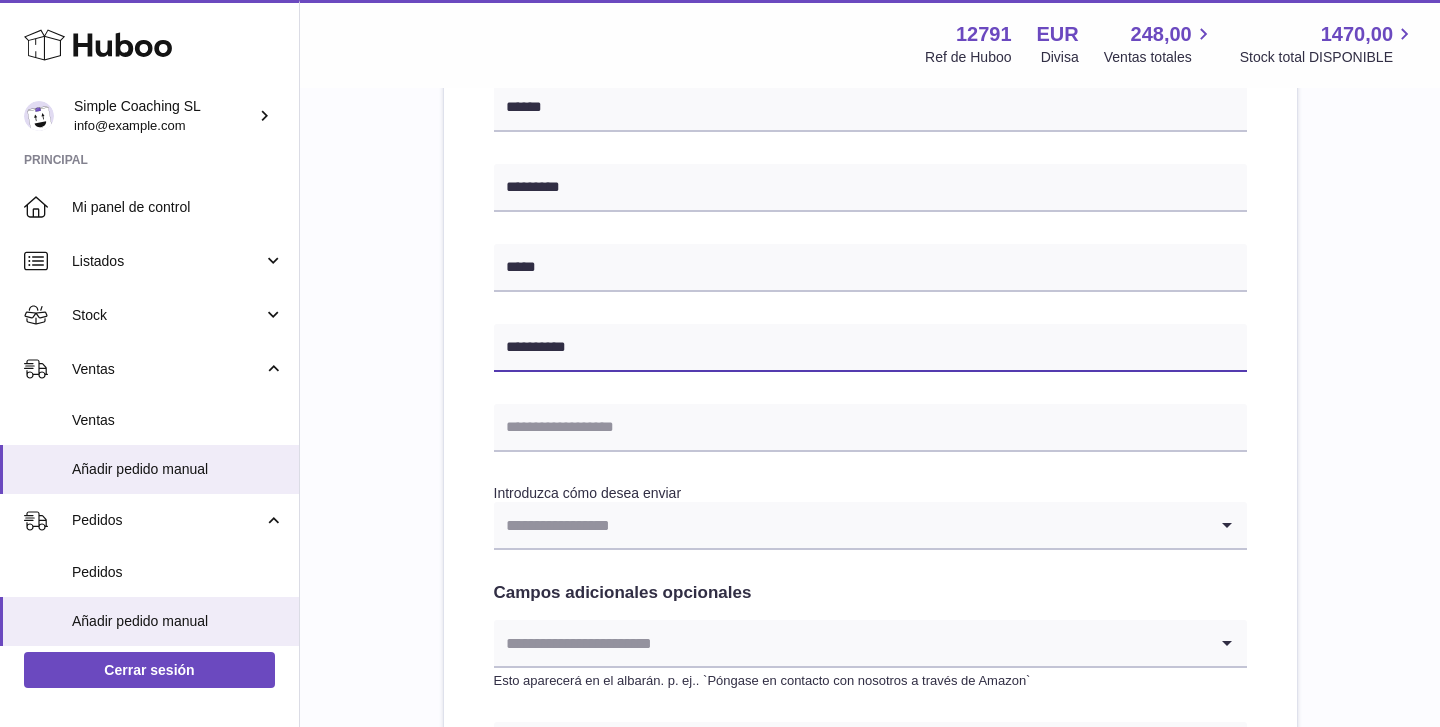 scroll, scrollTop: 695, scrollLeft: 0, axis: vertical 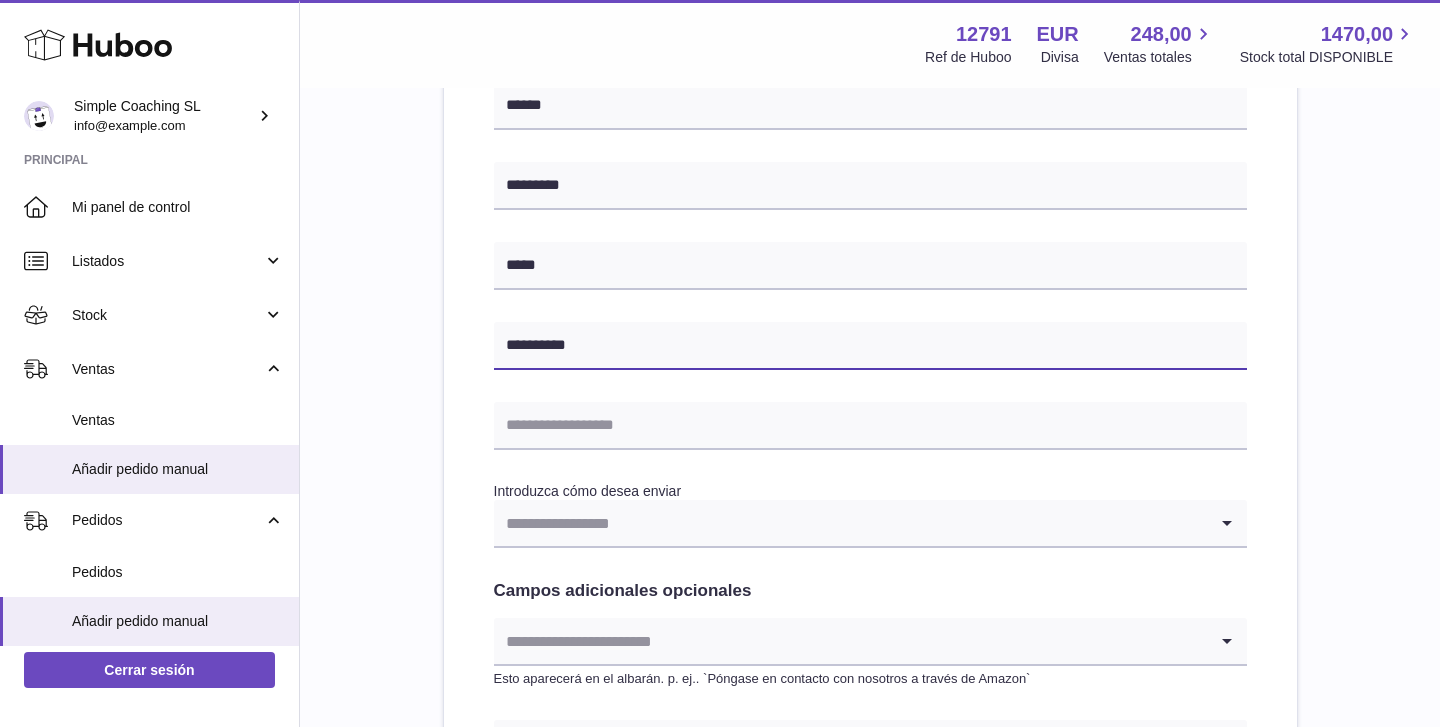 type on "**********" 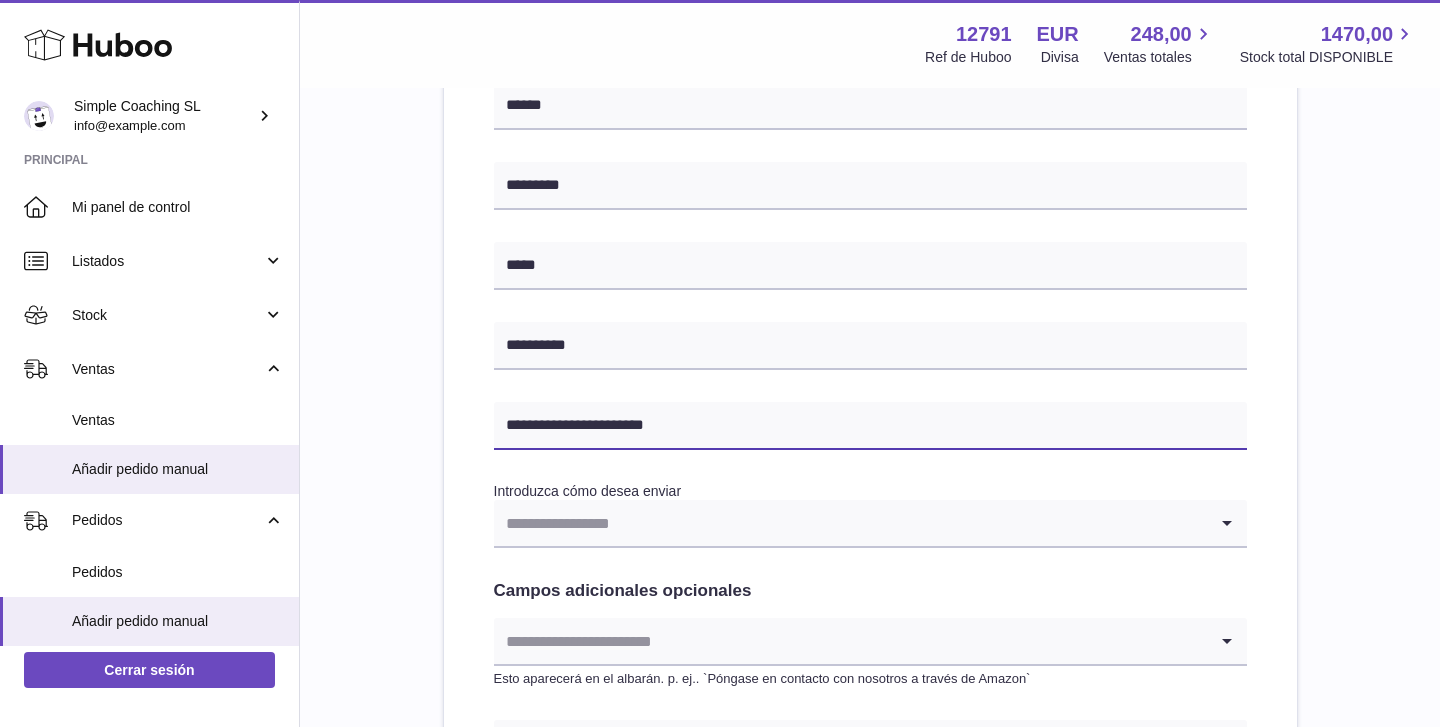 type on "**********" 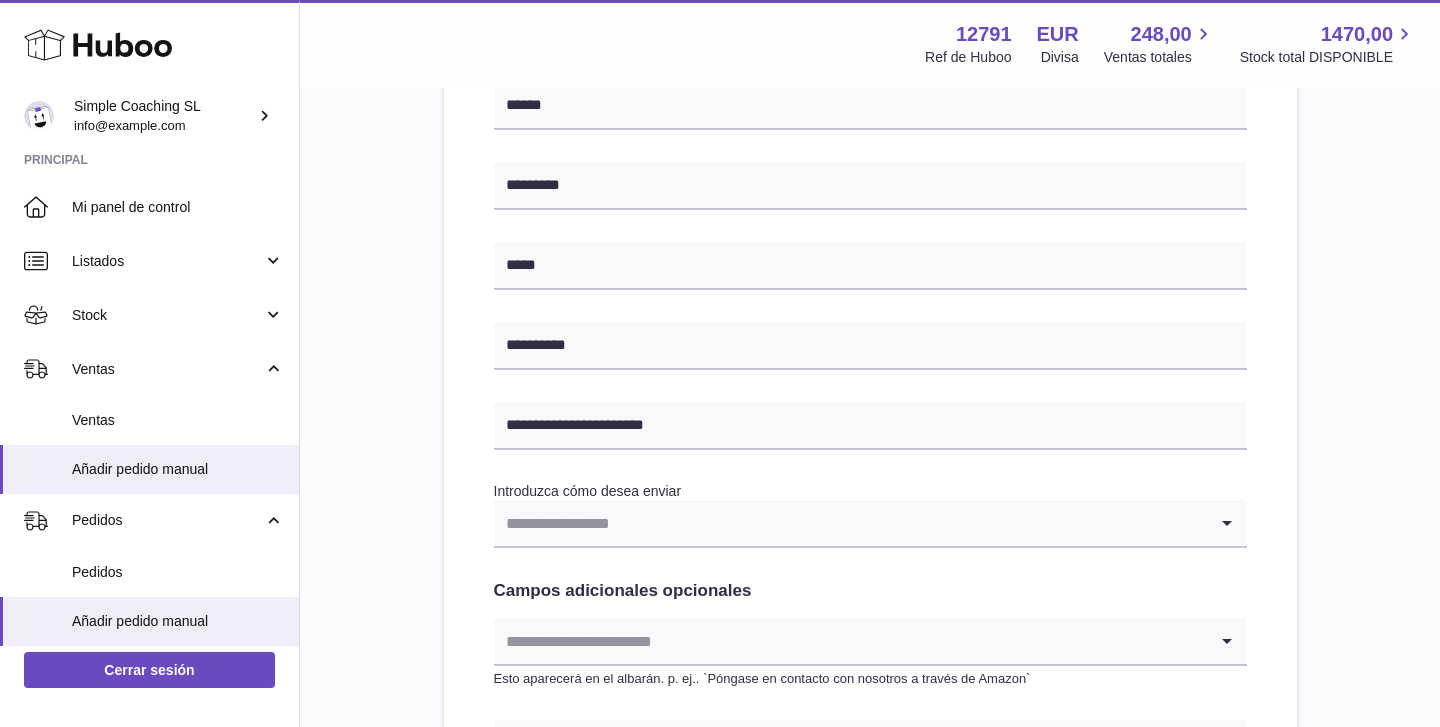 click at bounding box center [850, 523] 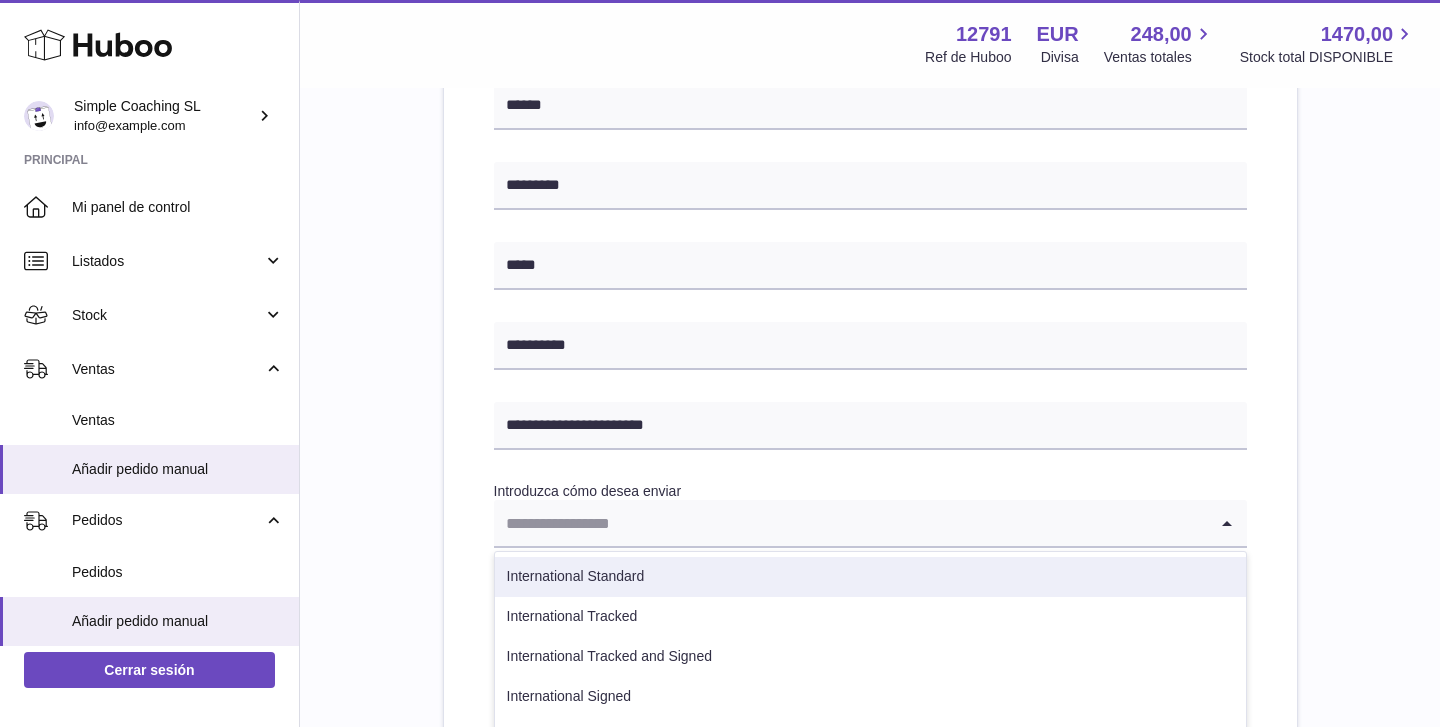 click on "International Standard" at bounding box center (870, 577) 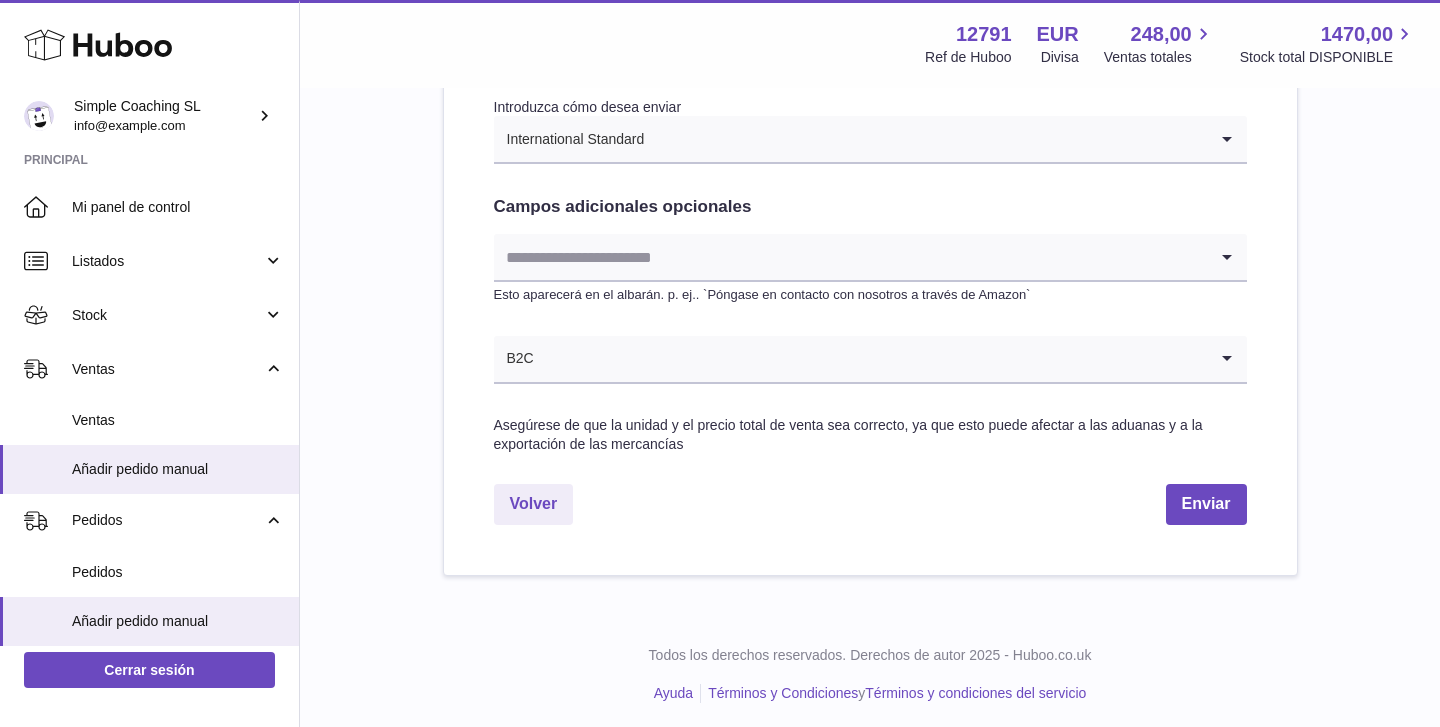 scroll, scrollTop: 1077, scrollLeft: 0, axis: vertical 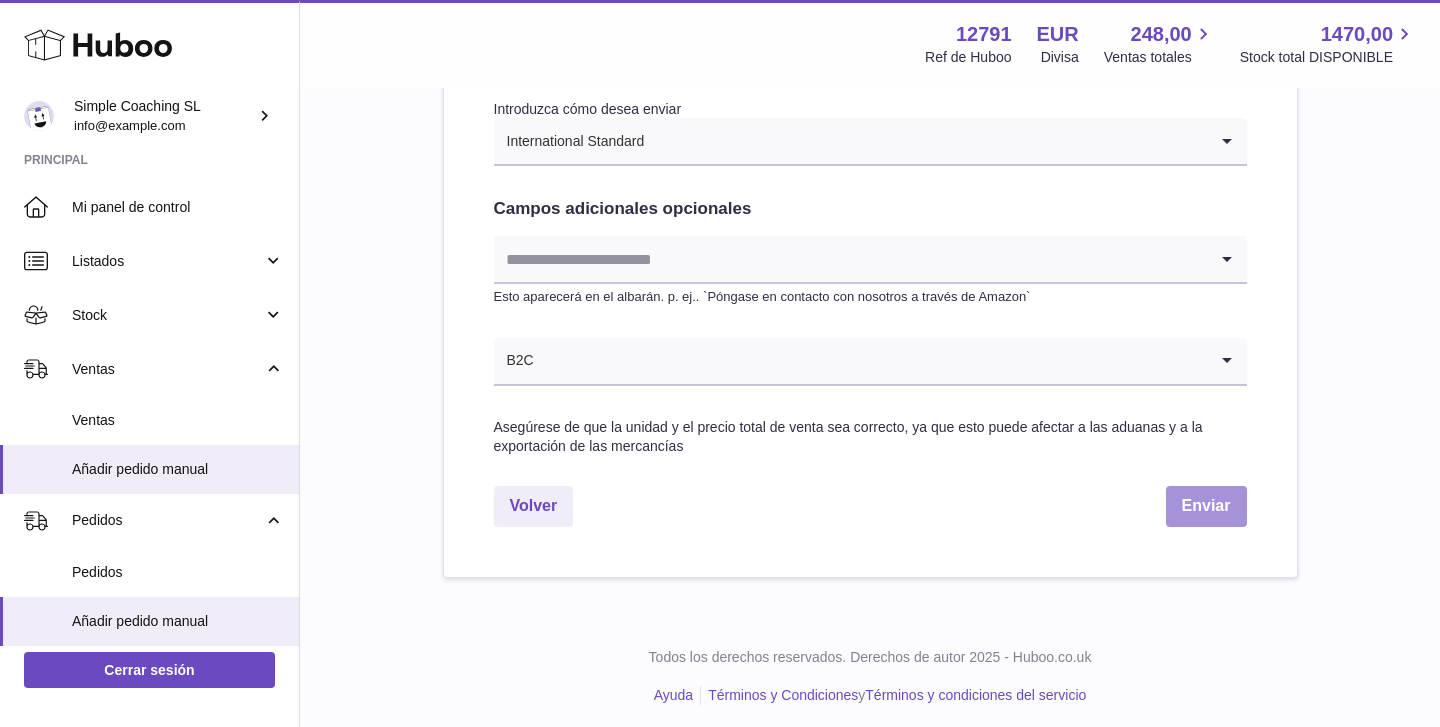 click on "Enviar" at bounding box center [1206, 506] 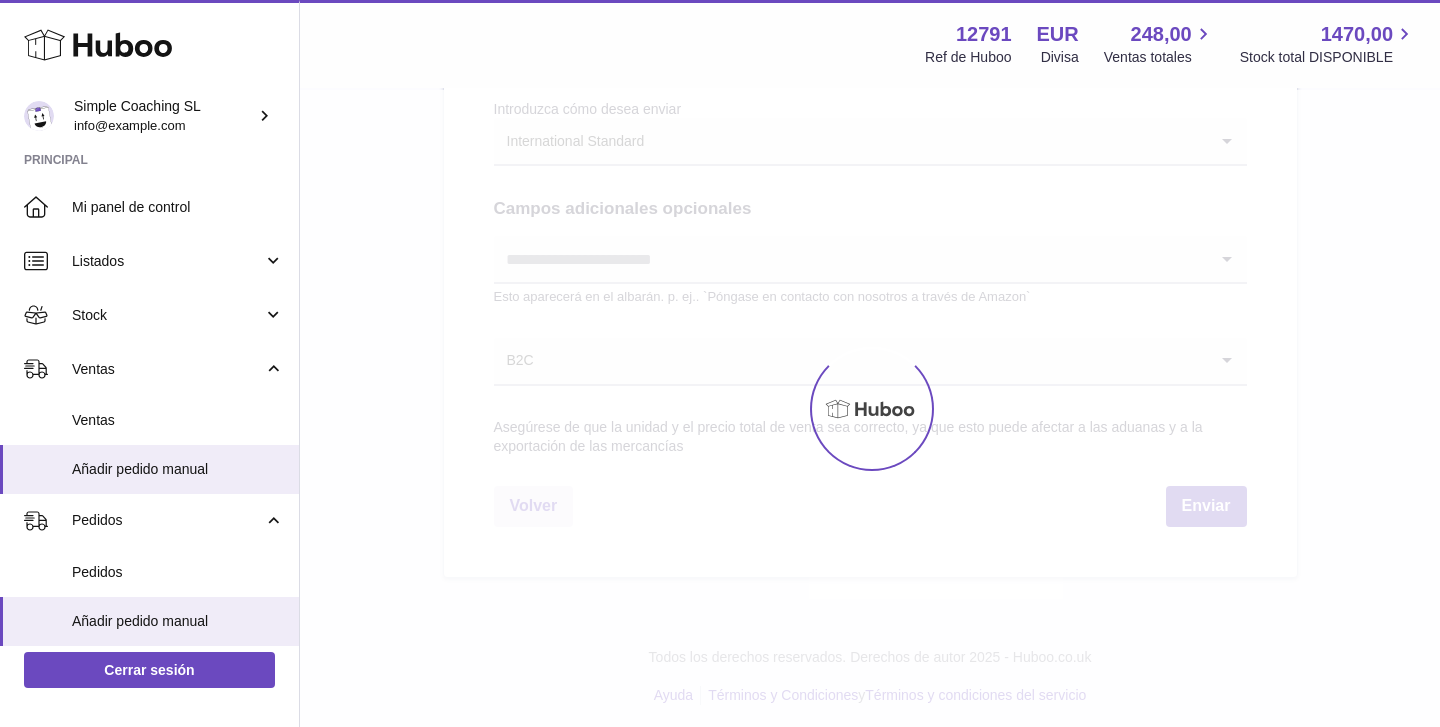 scroll, scrollTop: 0, scrollLeft: 0, axis: both 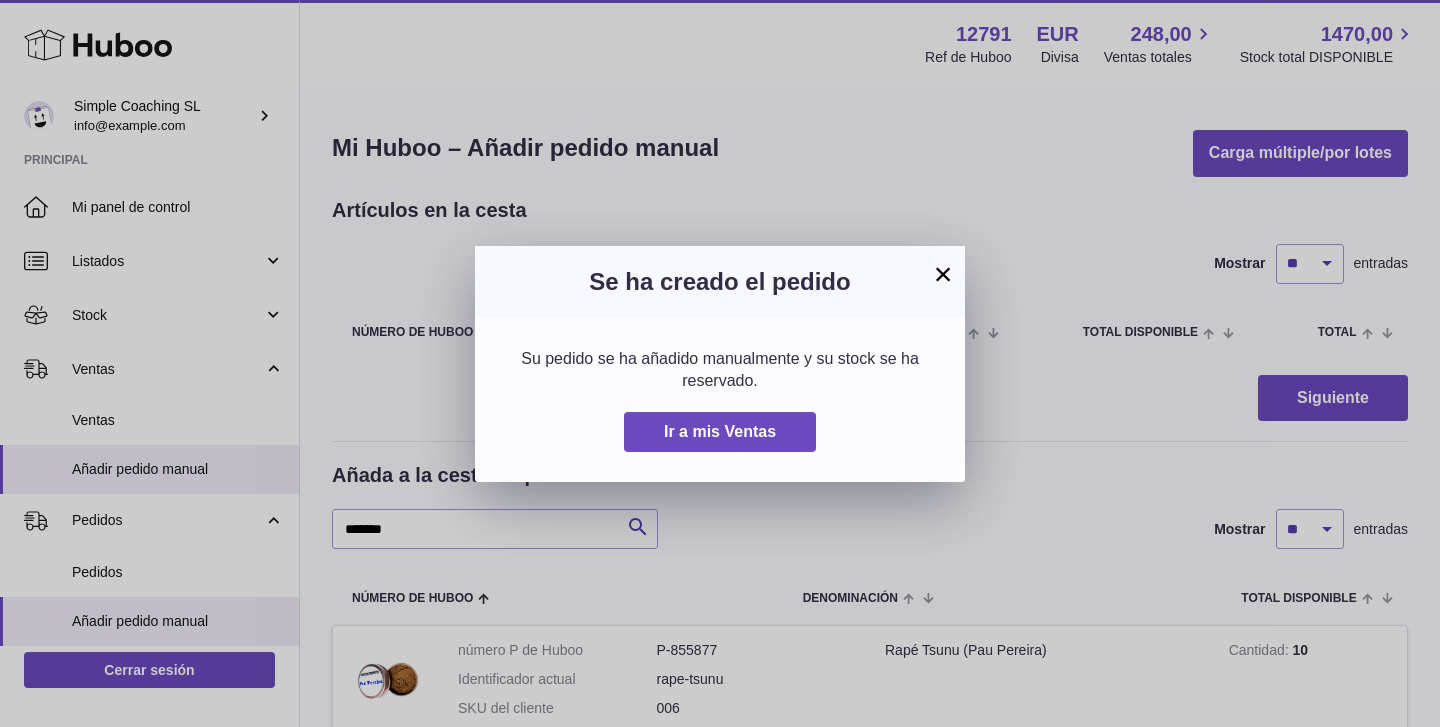 click on "×" at bounding box center [943, 274] 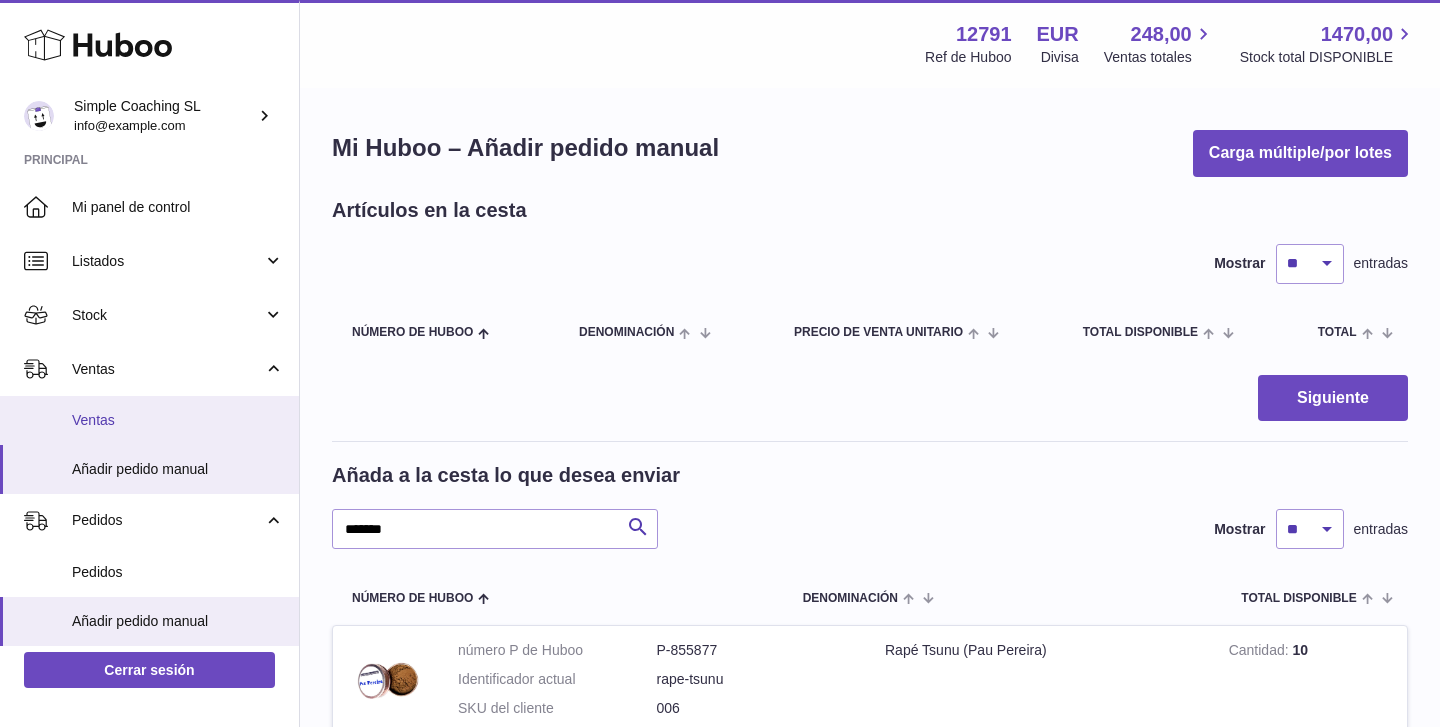 click on "Ventas" at bounding box center [149, 420] 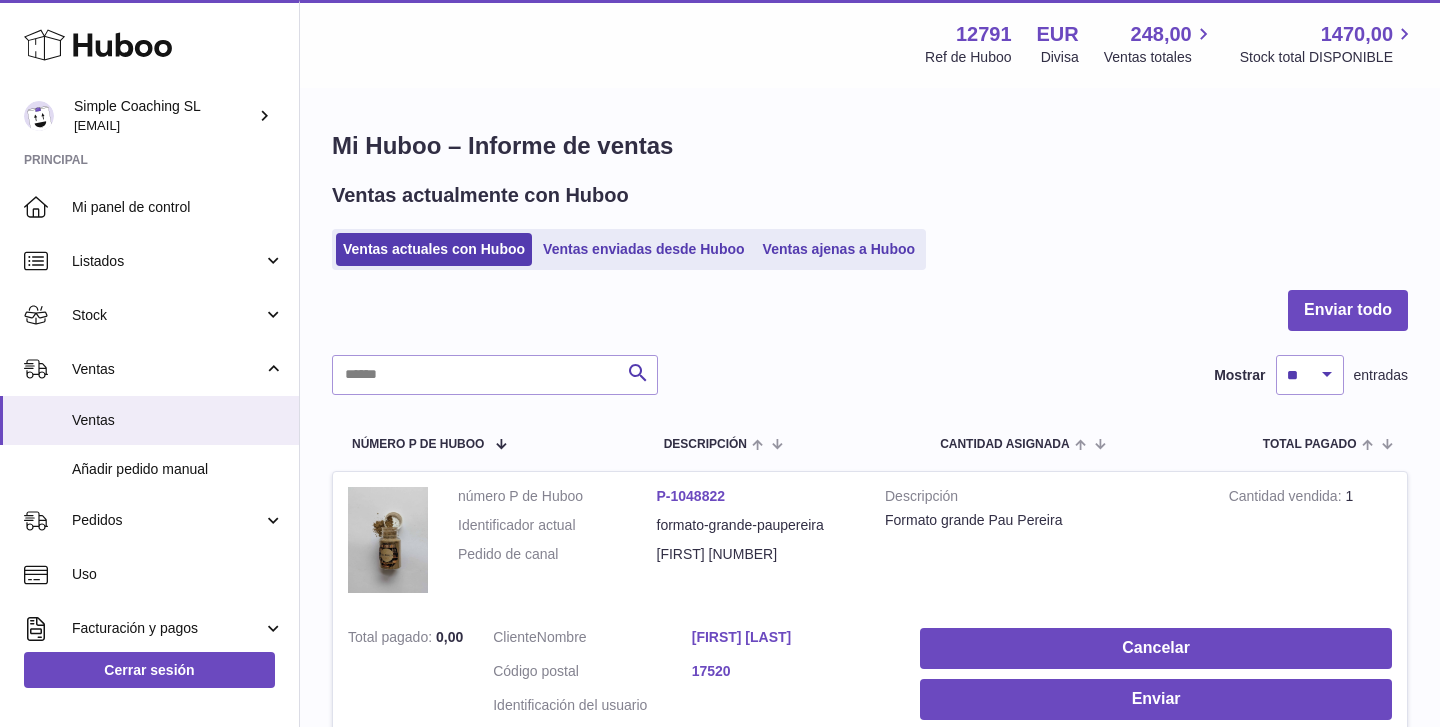 scroll, scrollTop: 0, scrollLeft: 0, axis: both 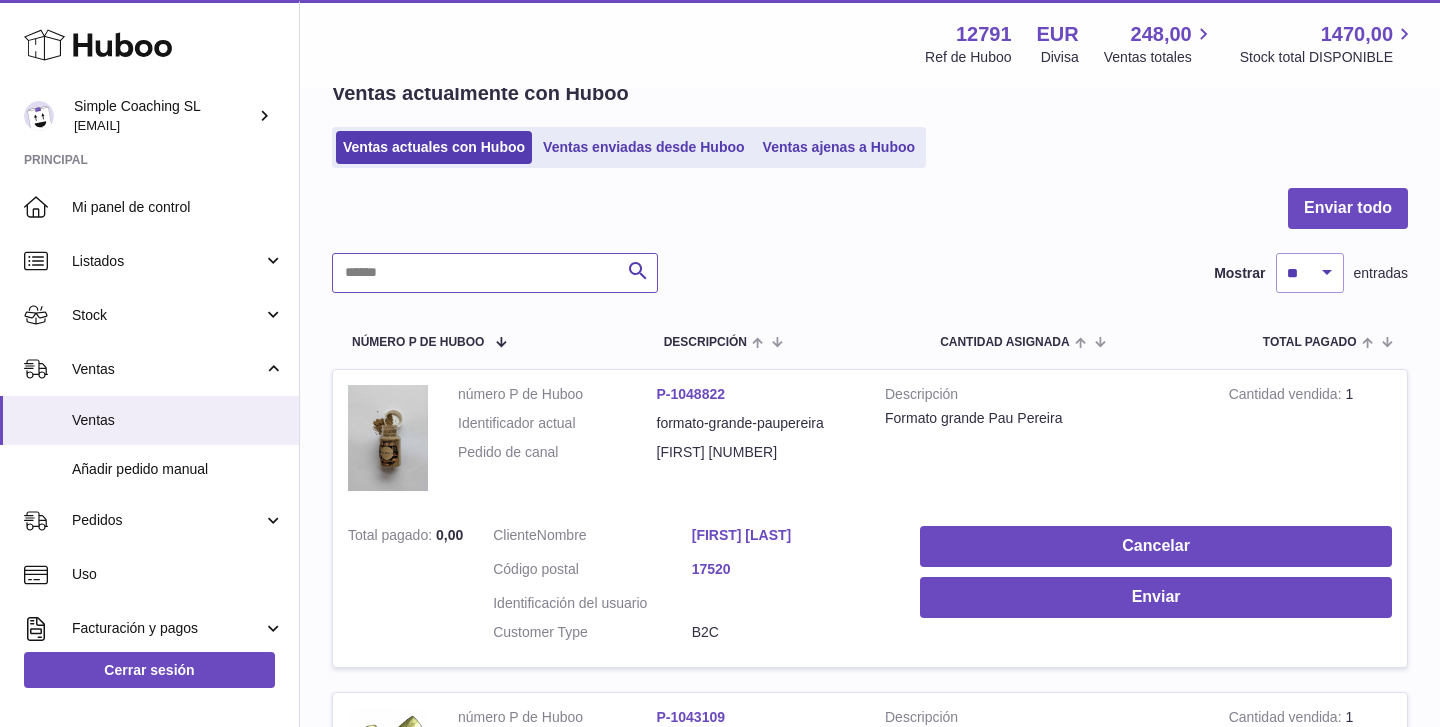 click at bounding box center [495, 273] 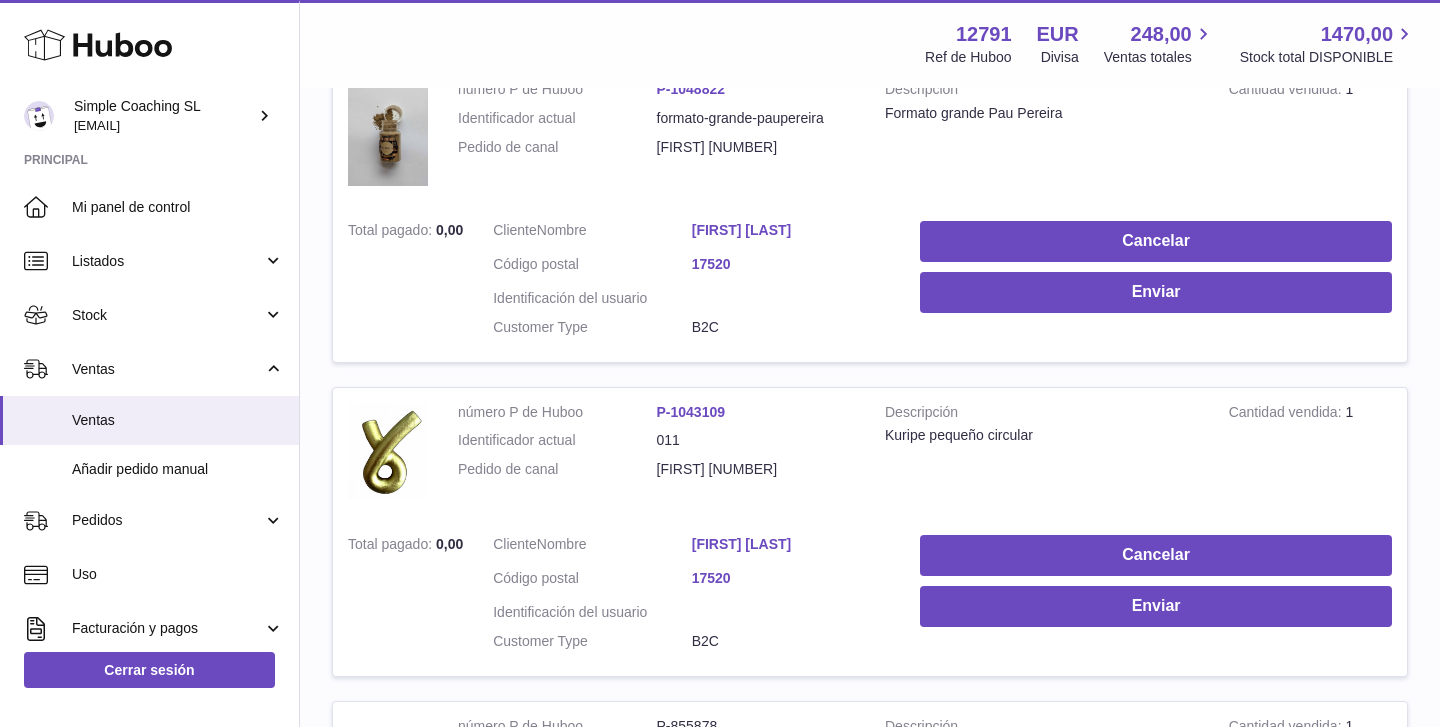scroll, scrollTop: 463, scrollLeft: 0, axis: vertical 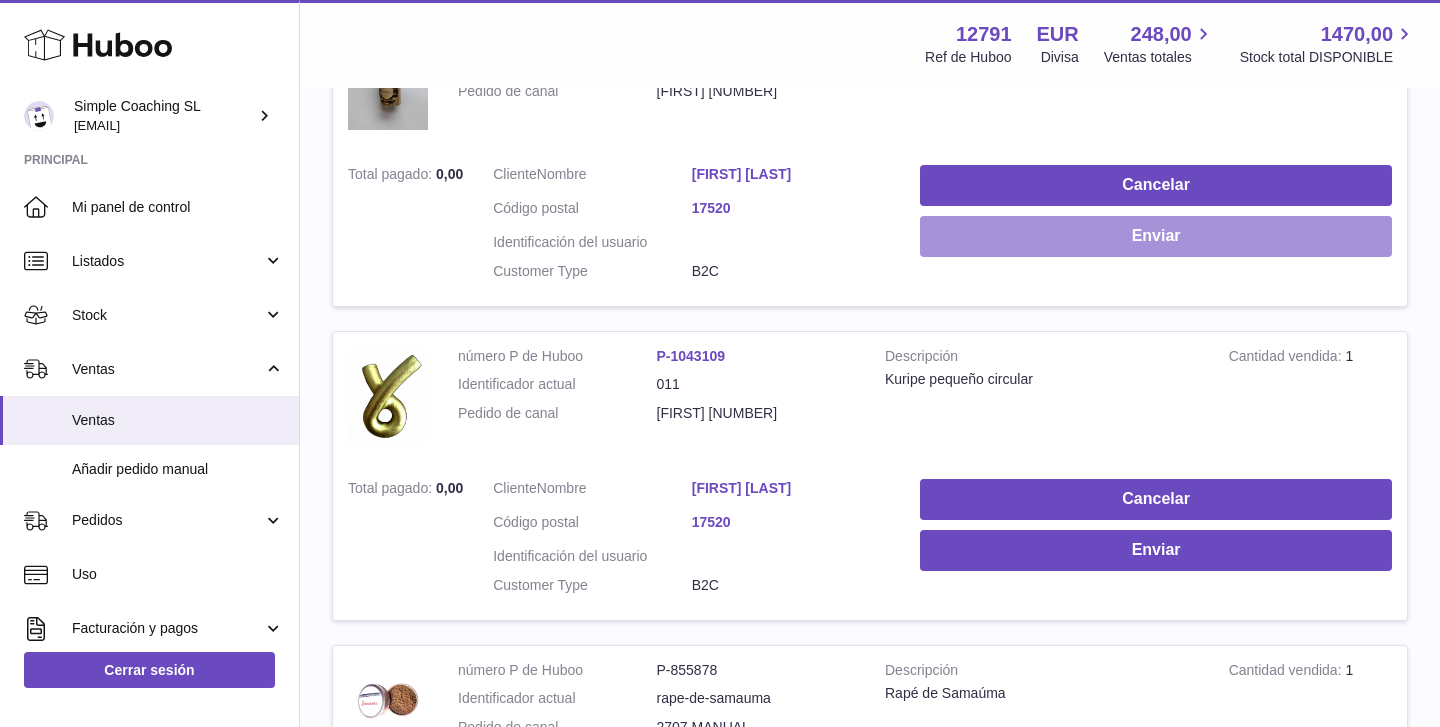 click on "Enviar" at bounding box center [1156, 236] 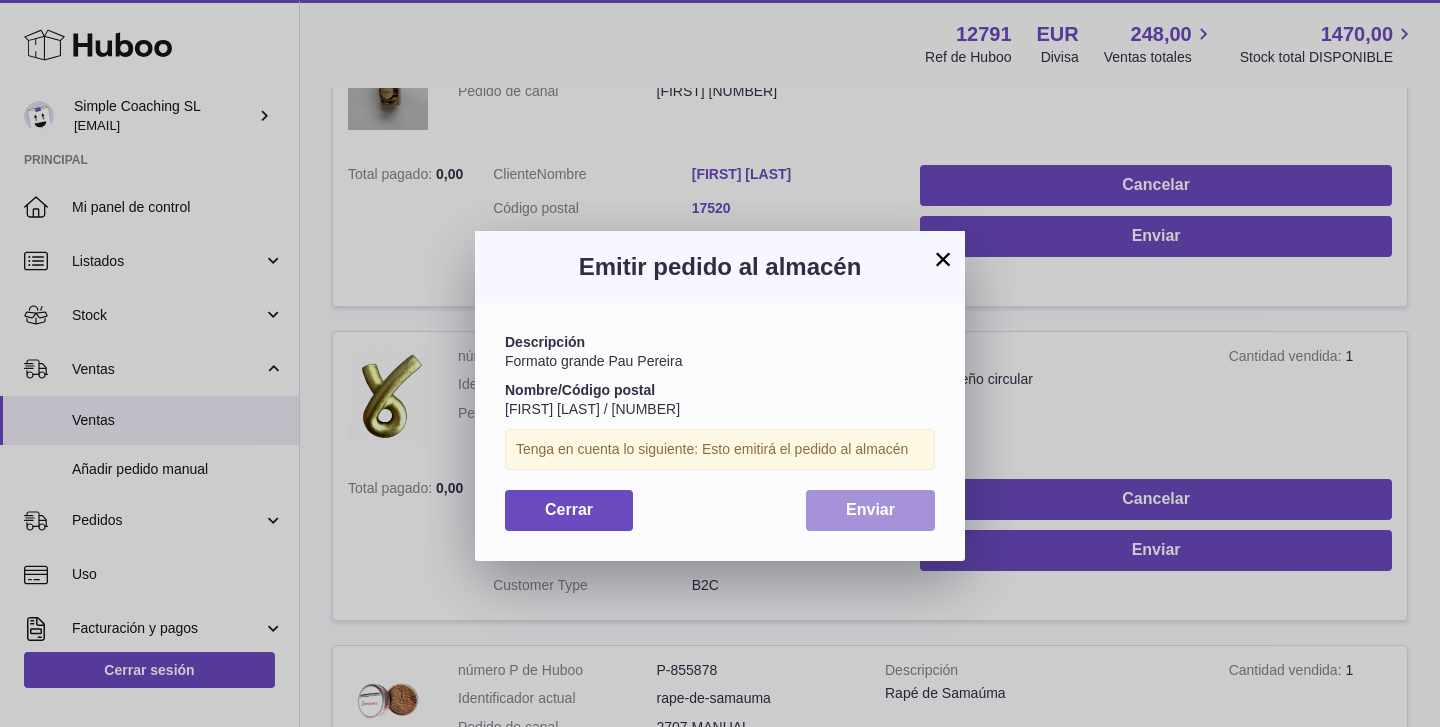 click on "Enviar" at bounding box center [870, 510] 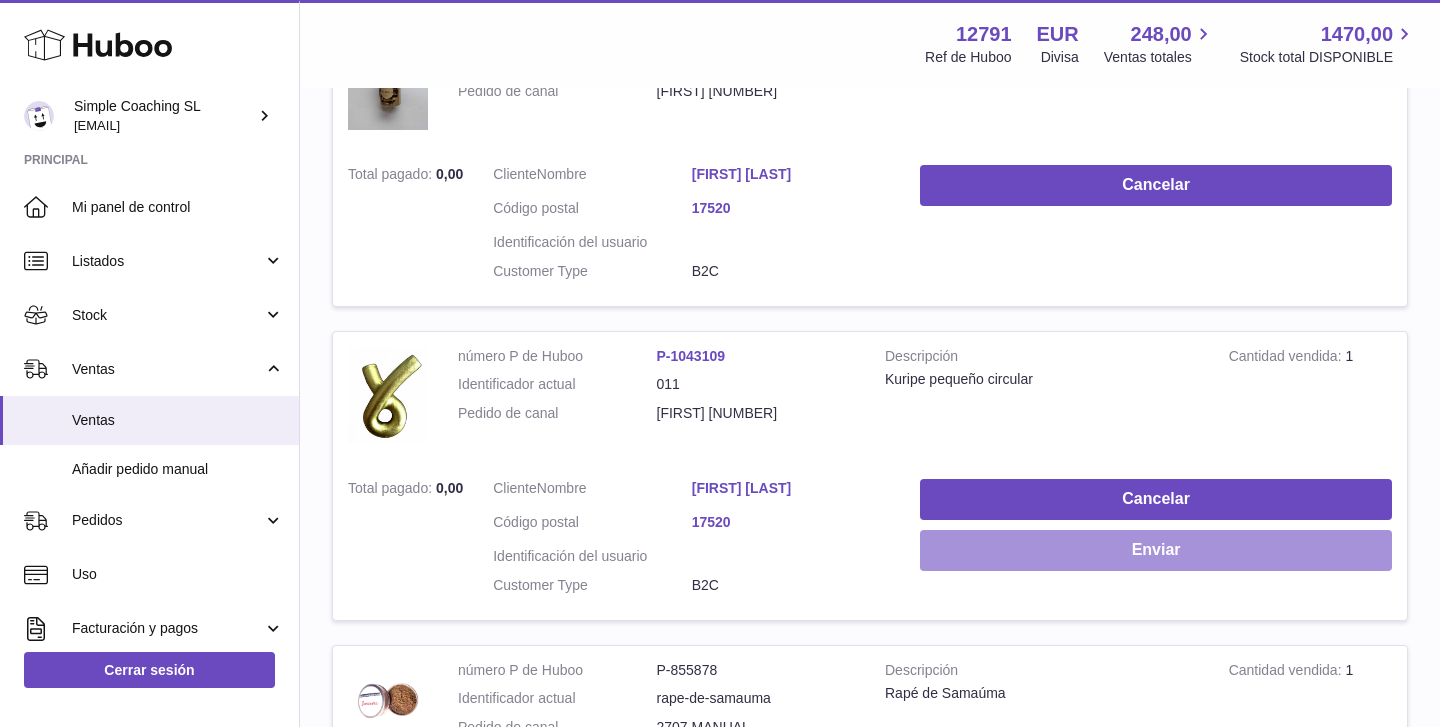 click on "Enviar" at bounding box center (1156, 550) 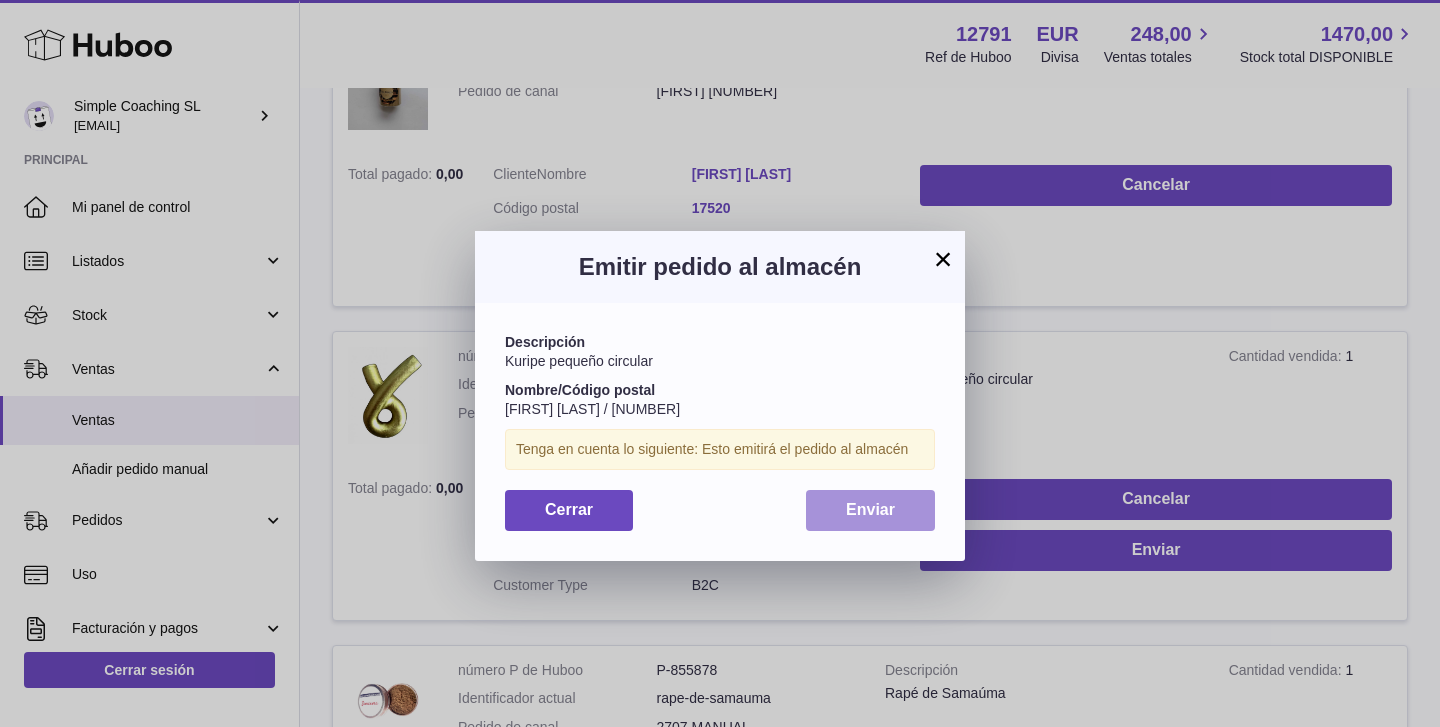 click on "Enviar" at bounding box center (870, 509) 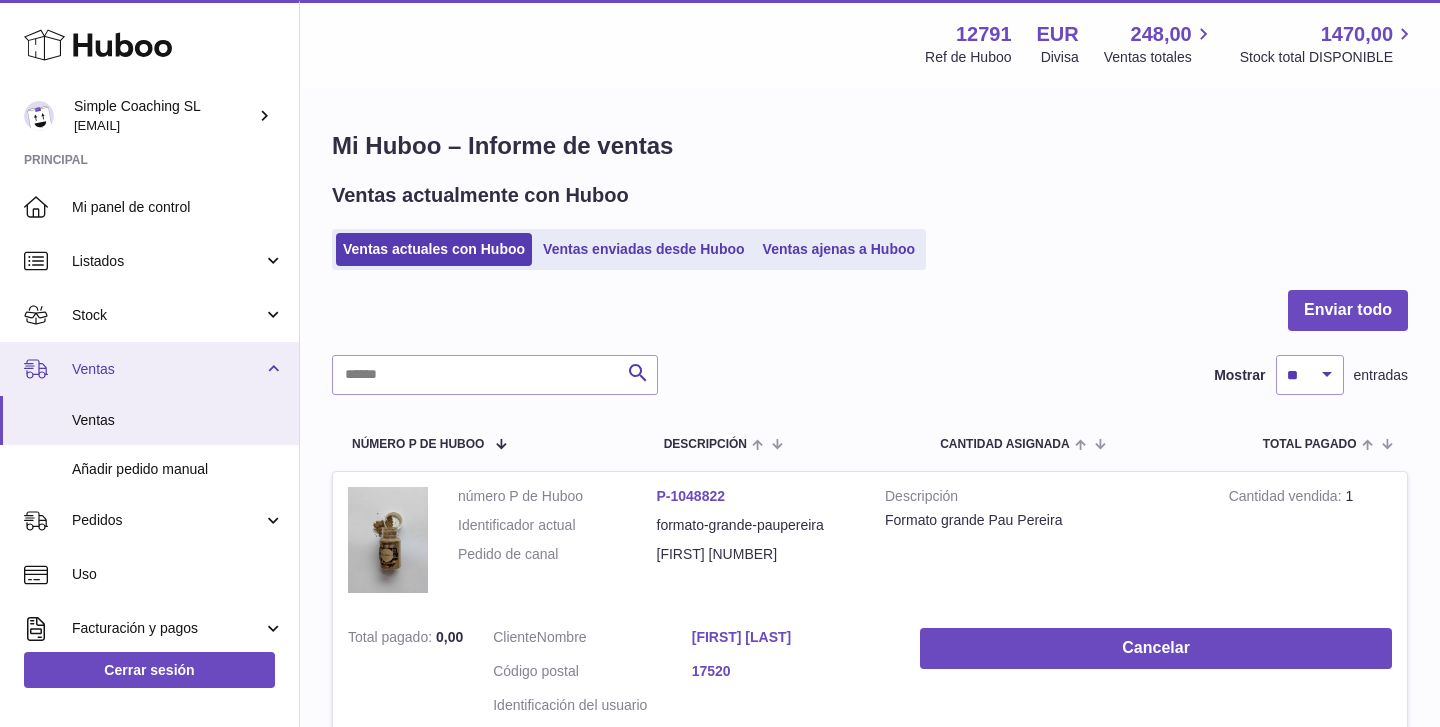scroll, scrollTop: 0, scrollLeft: 0, axis: both 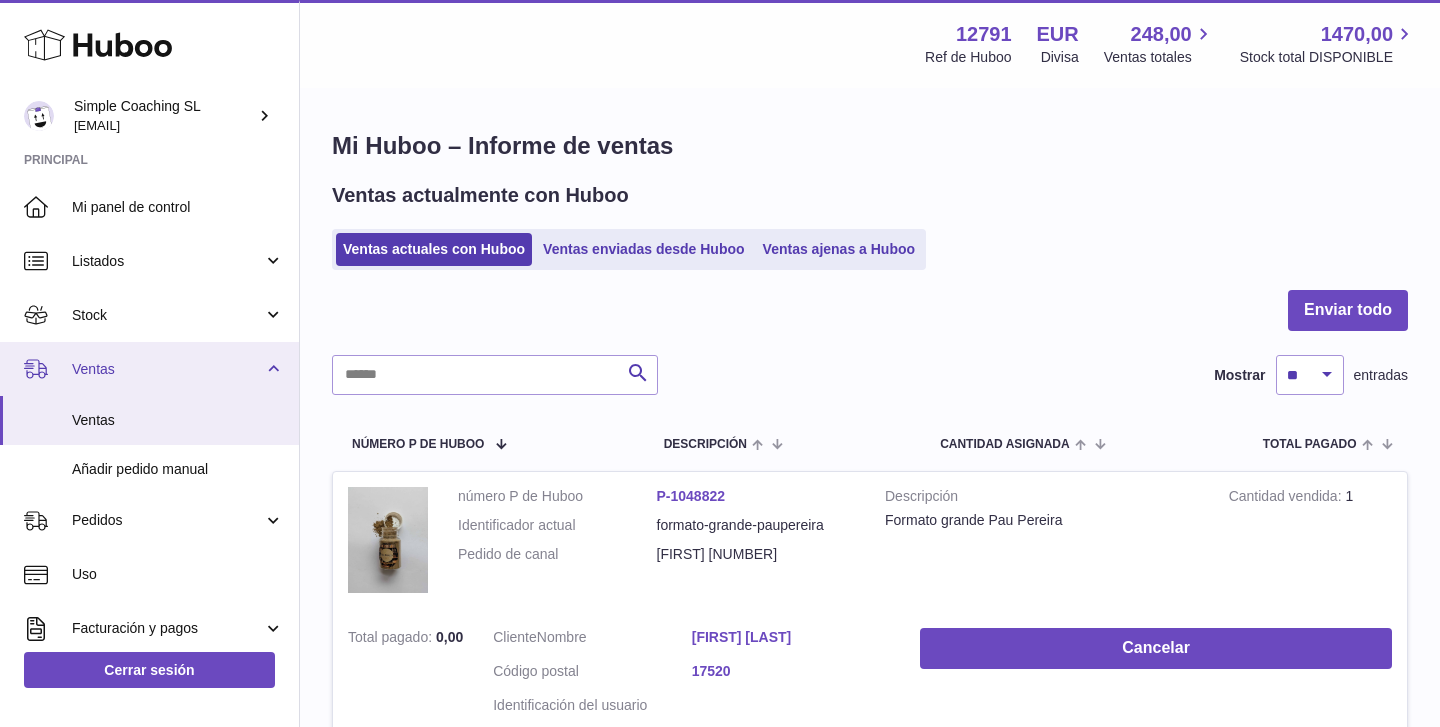 click on "Ventas" at bounding box center (167, 369) 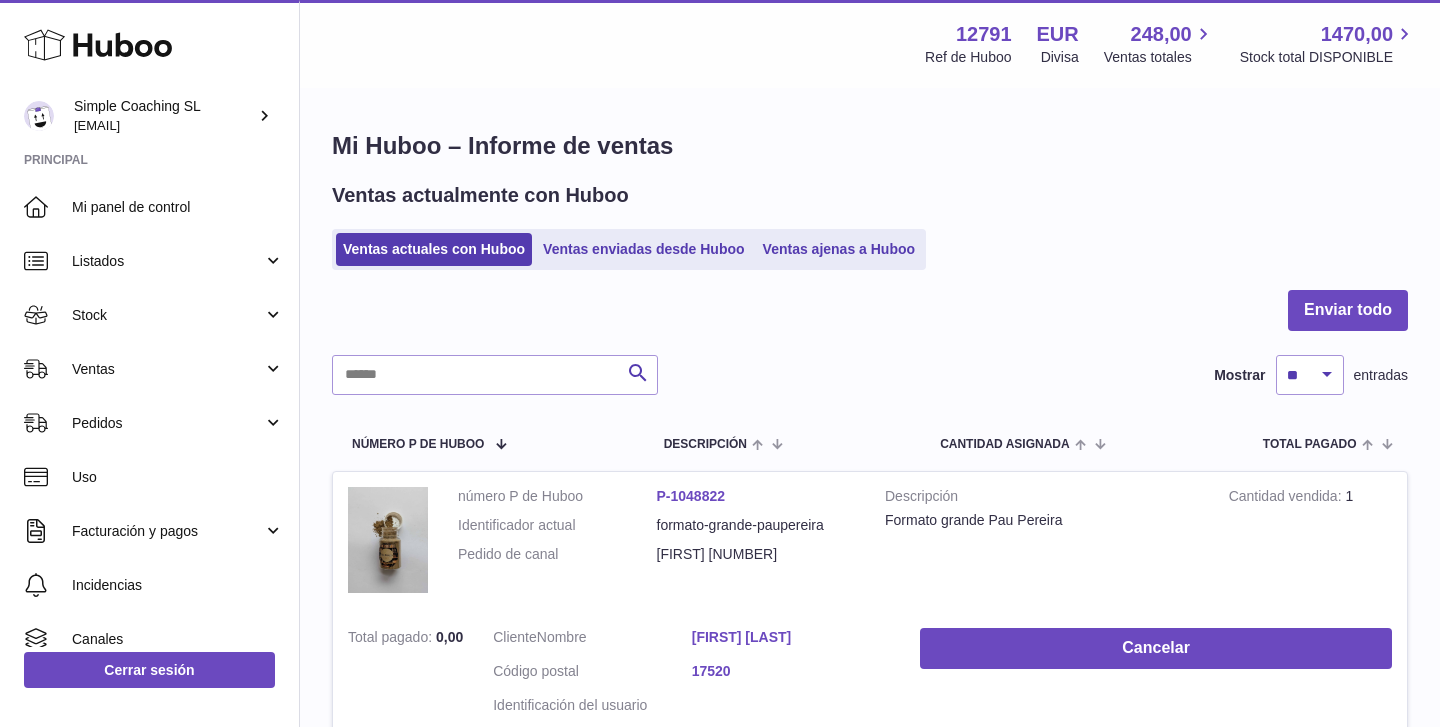 scroll, scrollTop: 0, scrollLeft: 0, axis: both 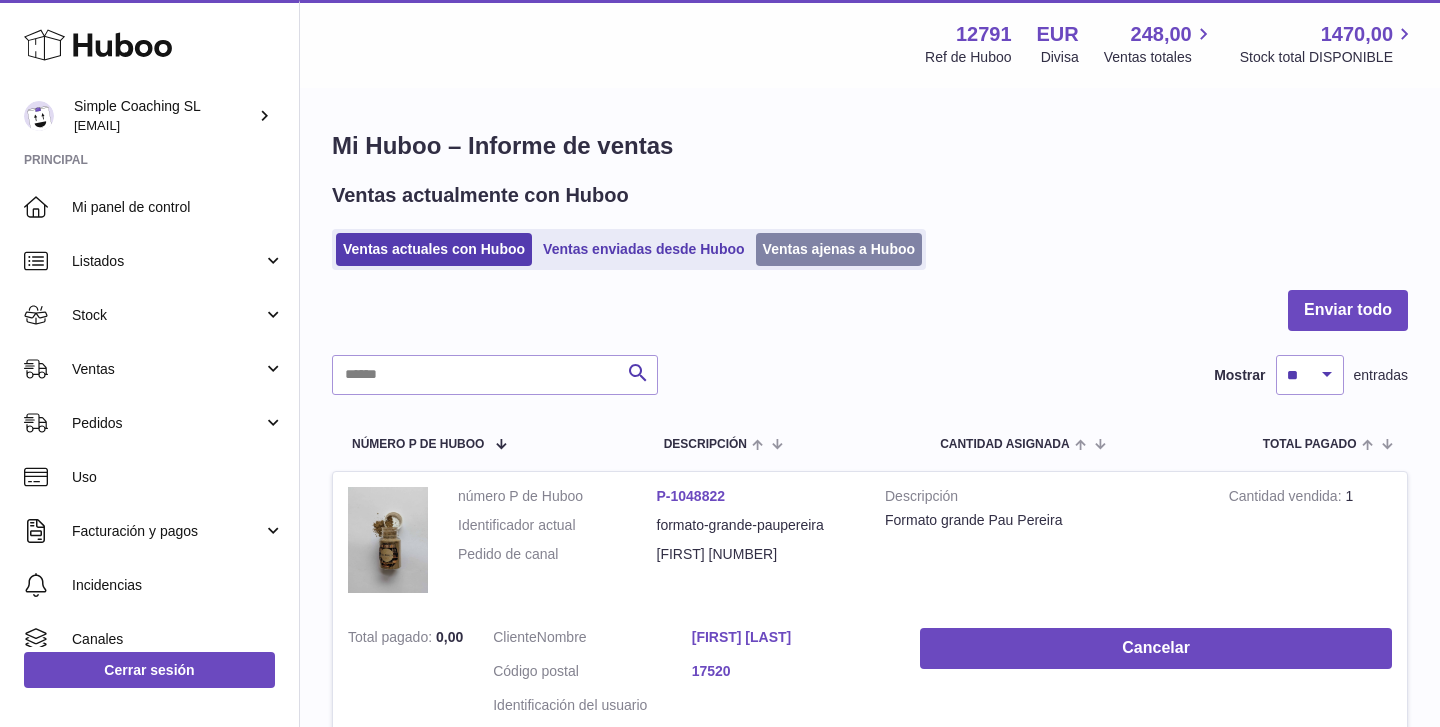 click on "Ventas ajenas a Huboo" at bounding box center (839, 249) 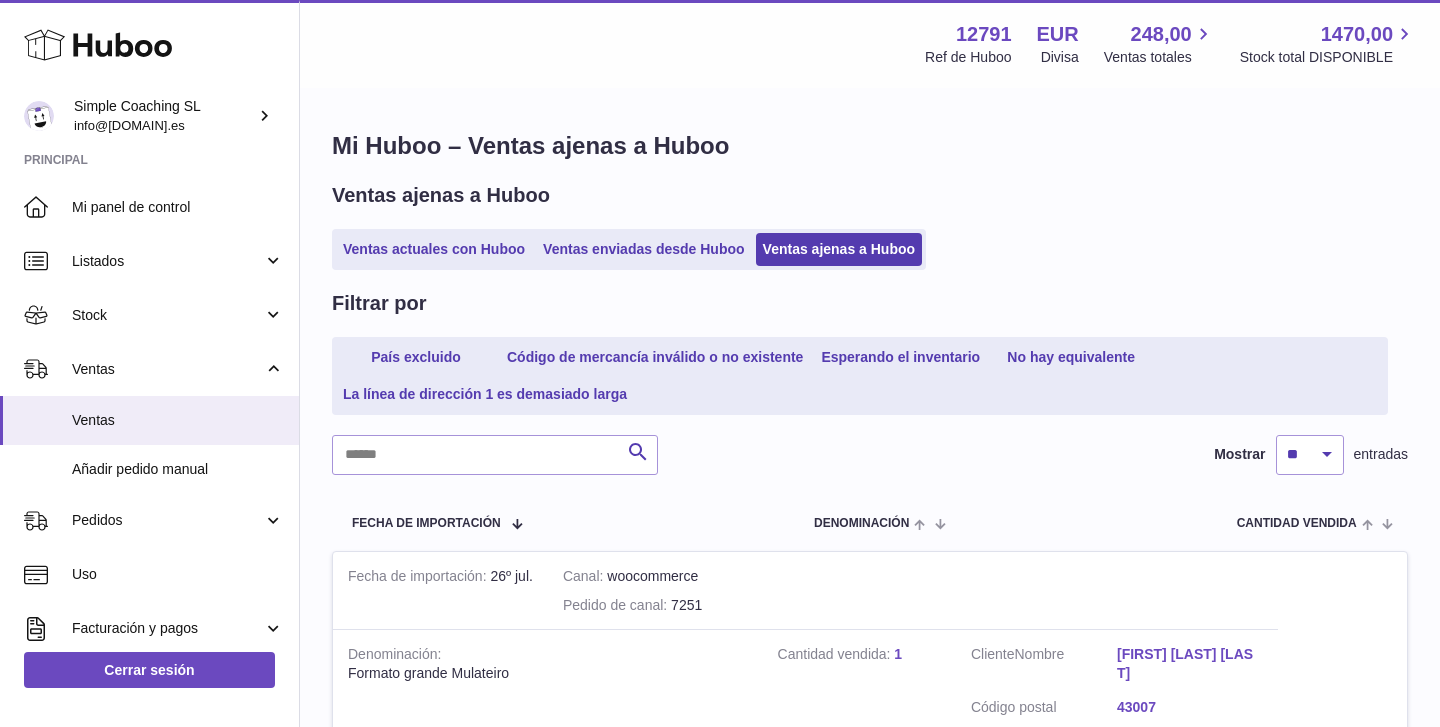 scroll, scrollTop: 0, scrollLeft: 0, axis: both 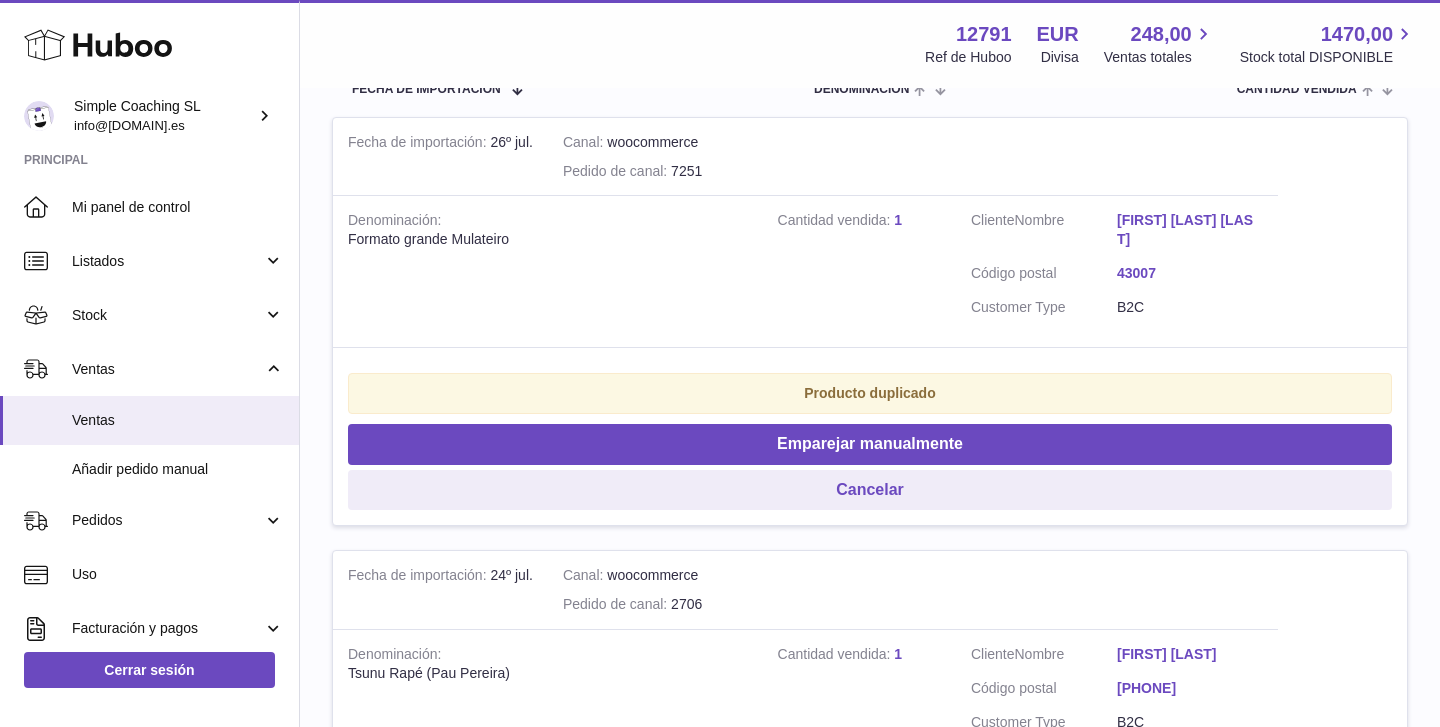click on "[FIRST] [LAST] [LAST]" at bounding box center (1190, 230) 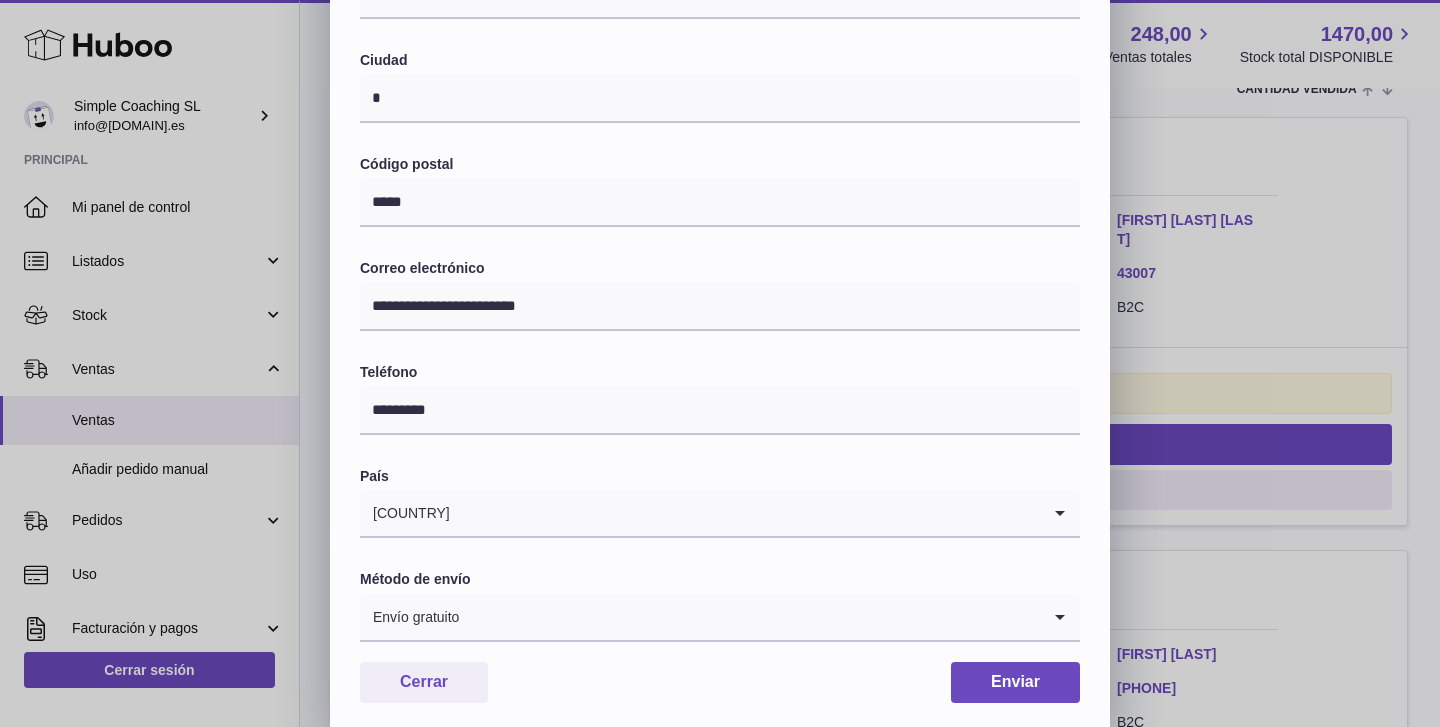 scroll, scrollTop: 465, scrollLeft: 0, axis: vertical 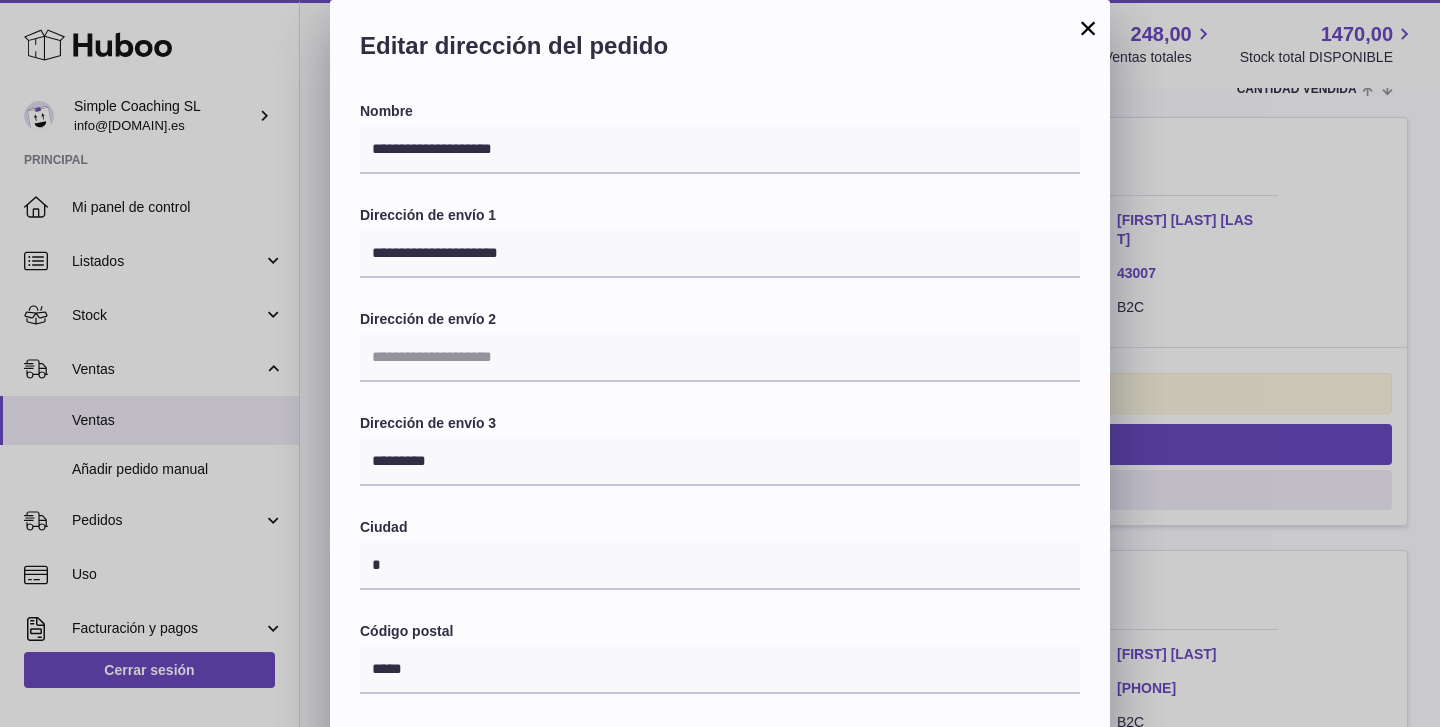 click on "×   Editar dirección del pedido   Nombre   [NAME]
Dirección de envío 1   [ADDRESS]
Dirección de envío 2
Dirección de envío 3   [ADDRESS]
Ciudad   [CITY]
Código postal   [POSTAL_CODE]
Correo electrónico   [EMAIL]
Teléfono   [PHONE]
País
[COUNTRY]
Loading...
Método de envío
Envío gratuito
Loading...
Cerrar" at bounding box center (720, 600) 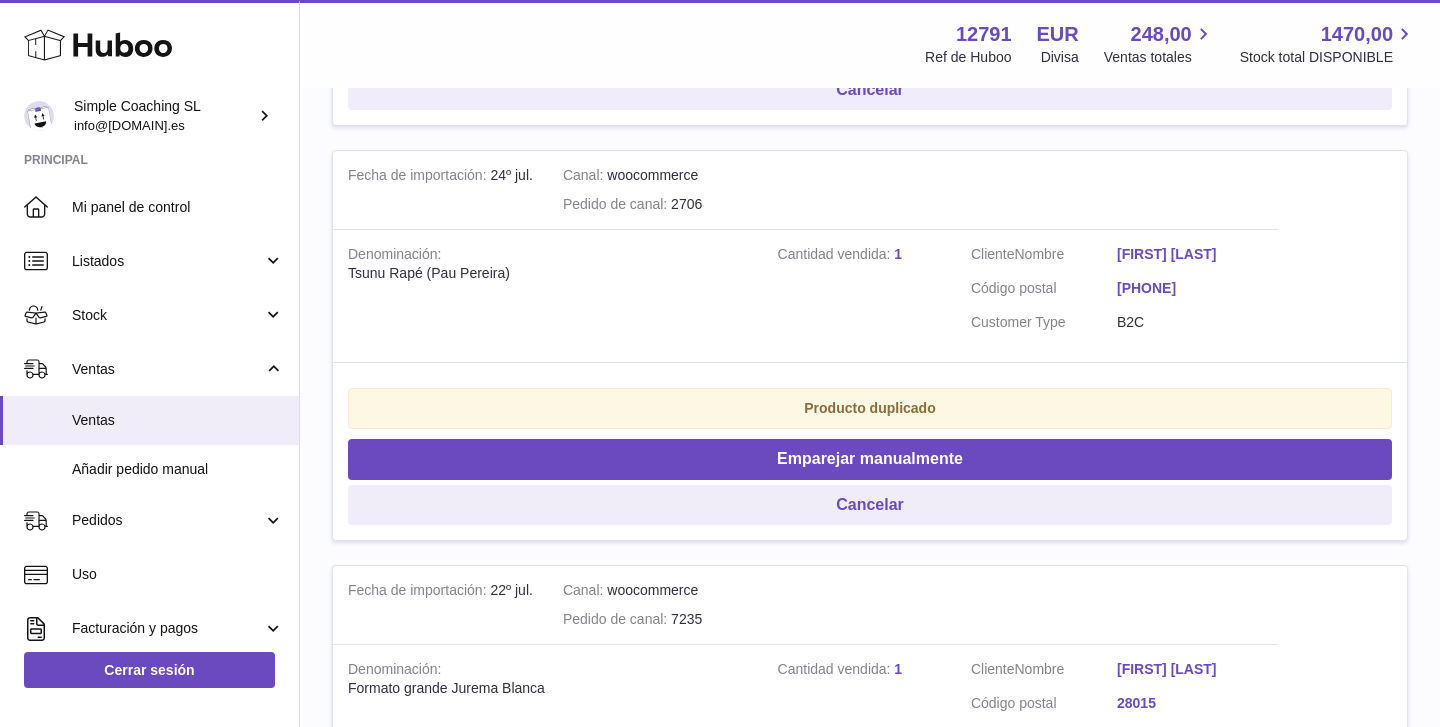 scroll, scrollTop: 840, scrollLeft: 0, axis: vertical 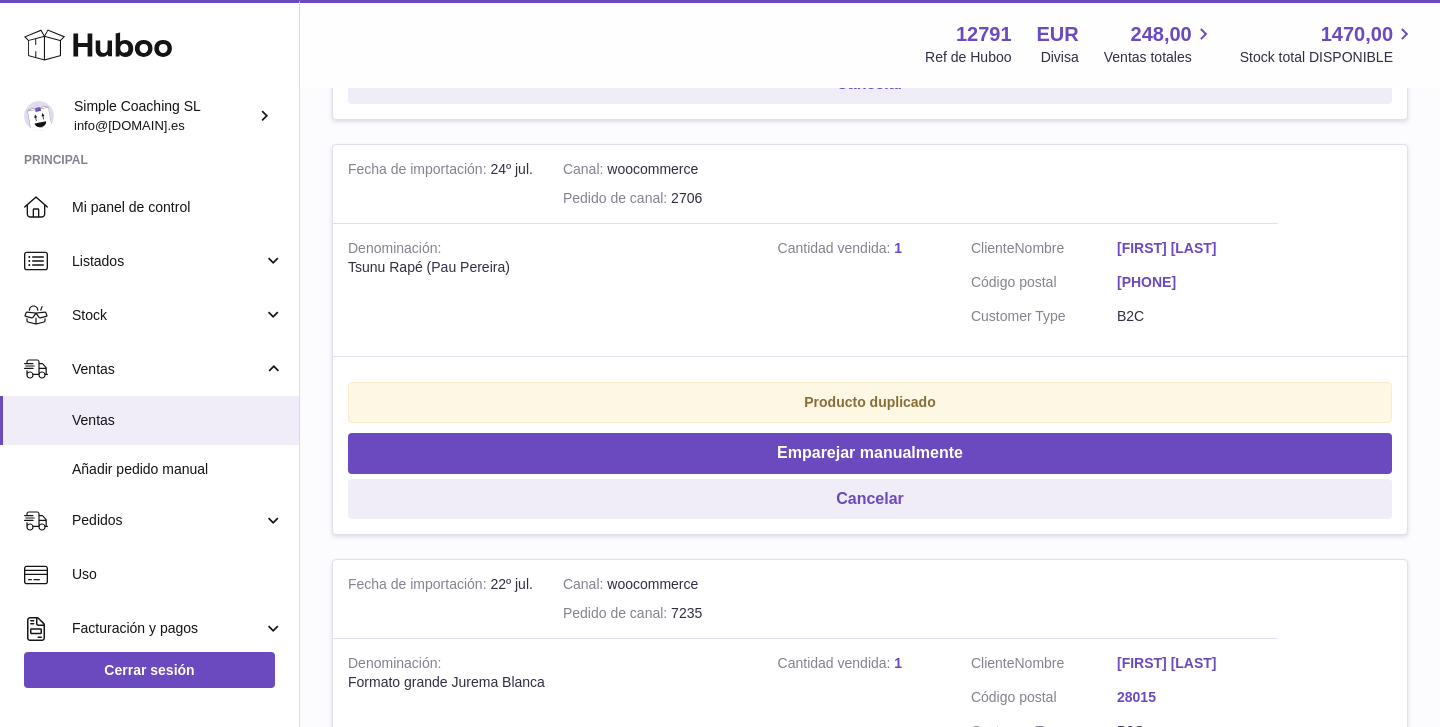 click on "[FIRST] [LAST]" at bounding box center (1190, 248) 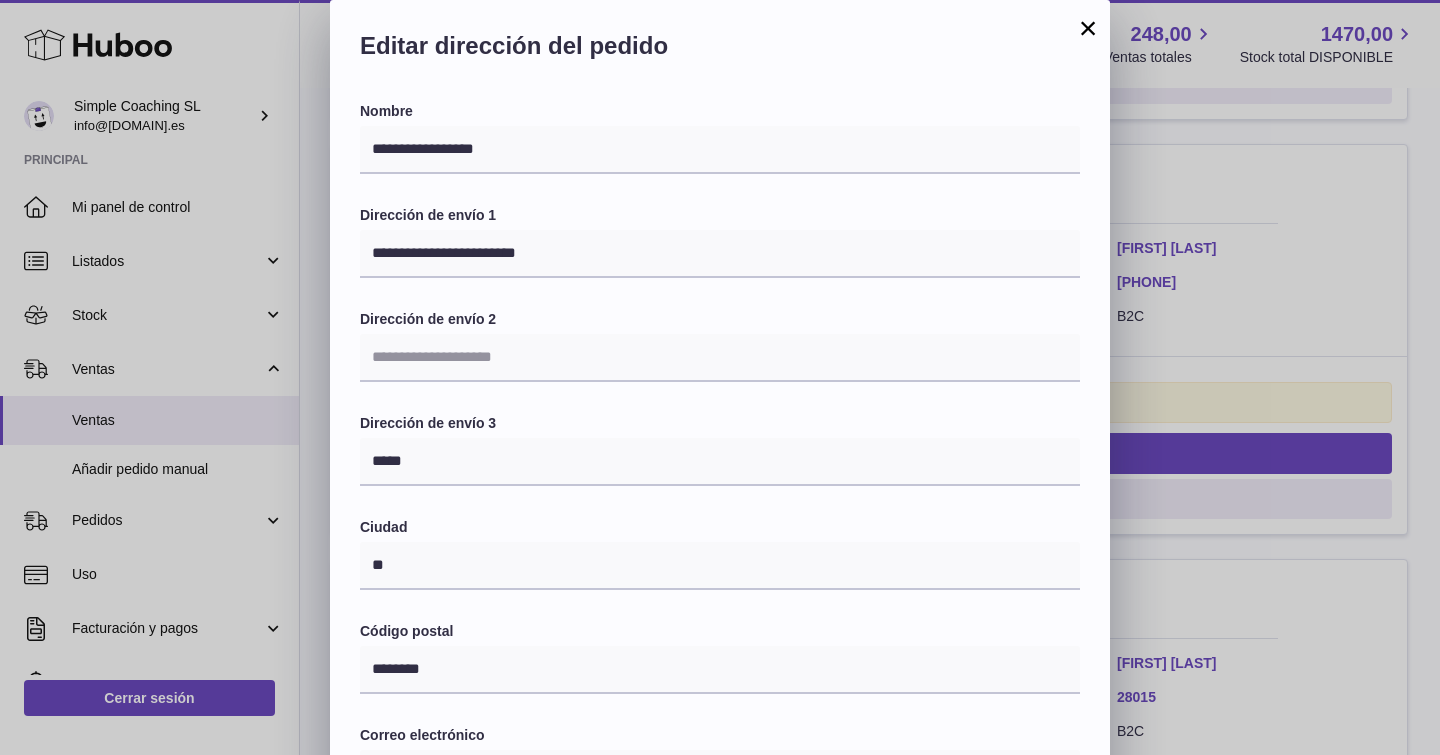 scroll, scrollTop: 0, scrollLeft: 0, axis: both 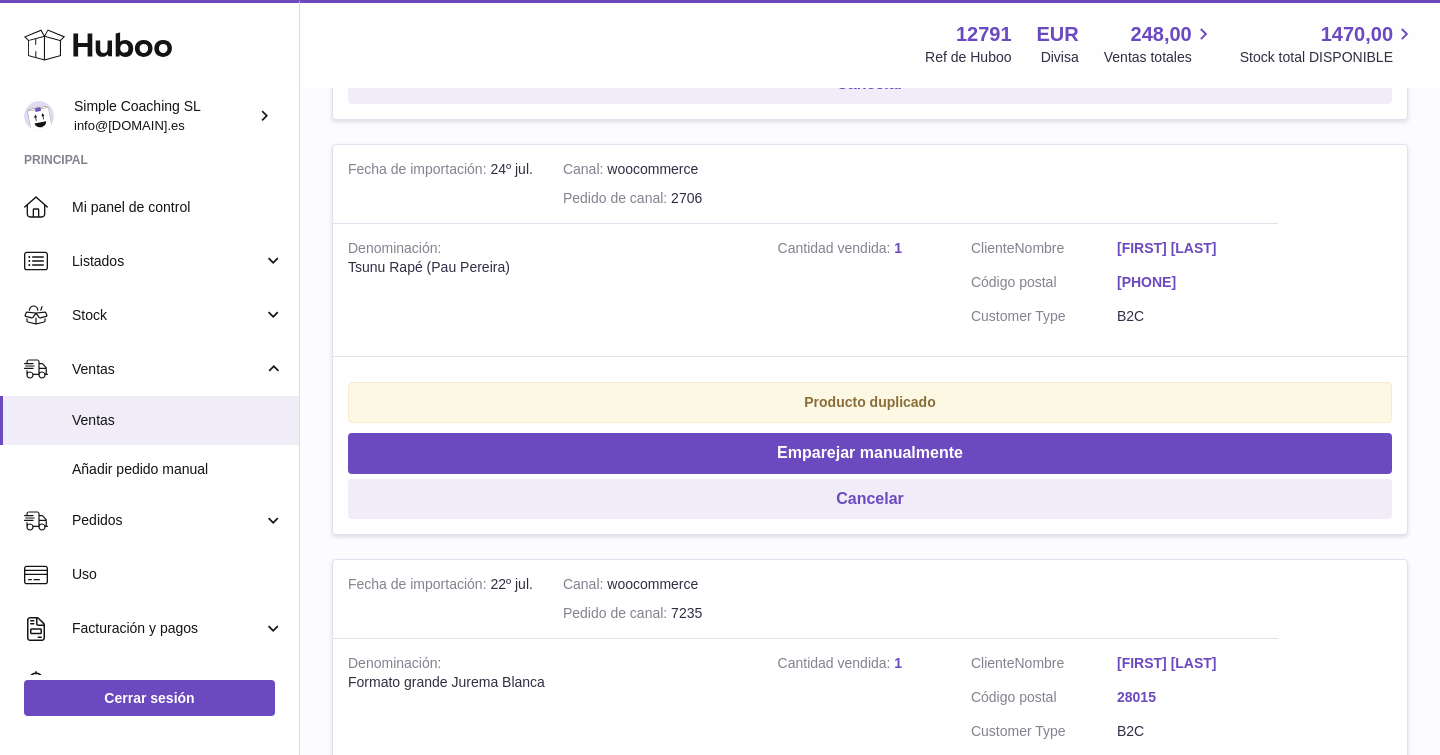 click at bounding box center (720, 377) 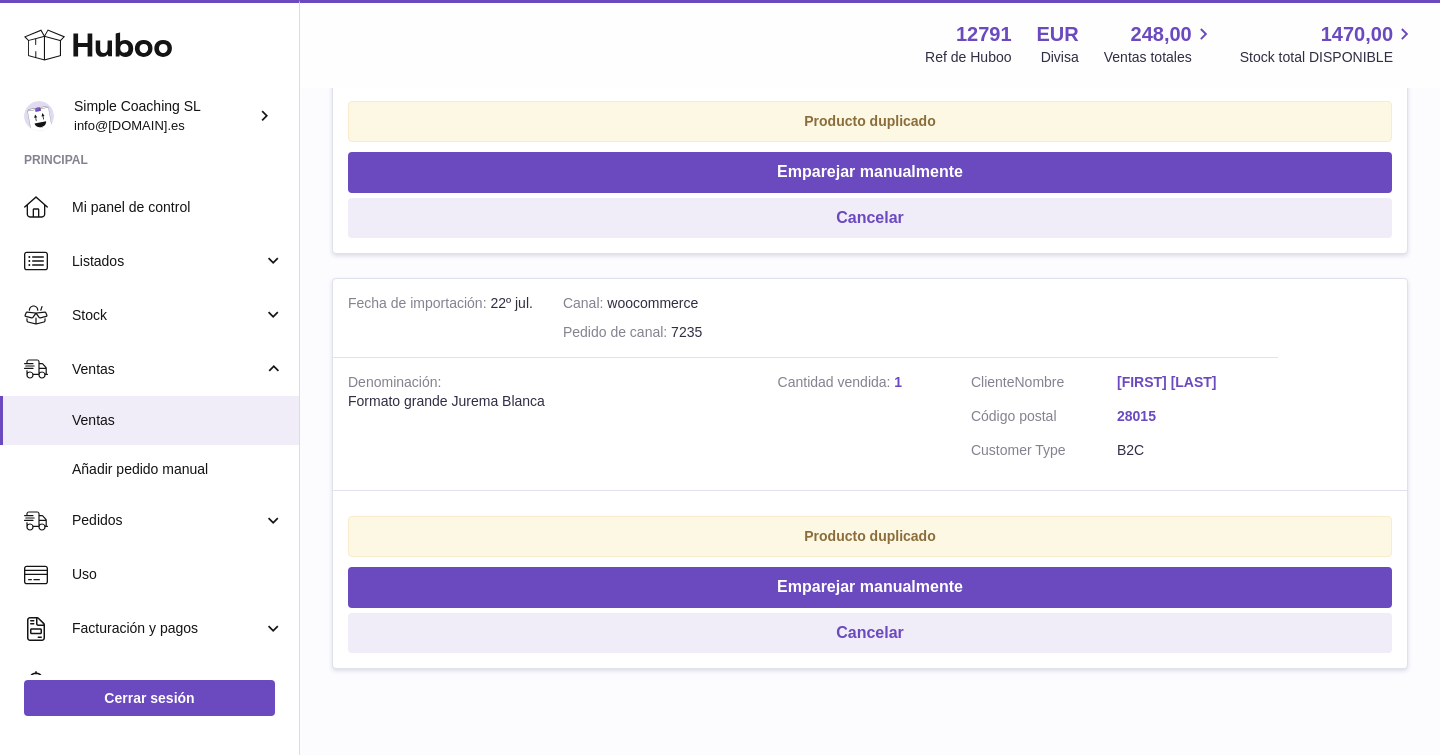 scroll, scrollTop: 1122, scrollLeft: 0, axis: vertical 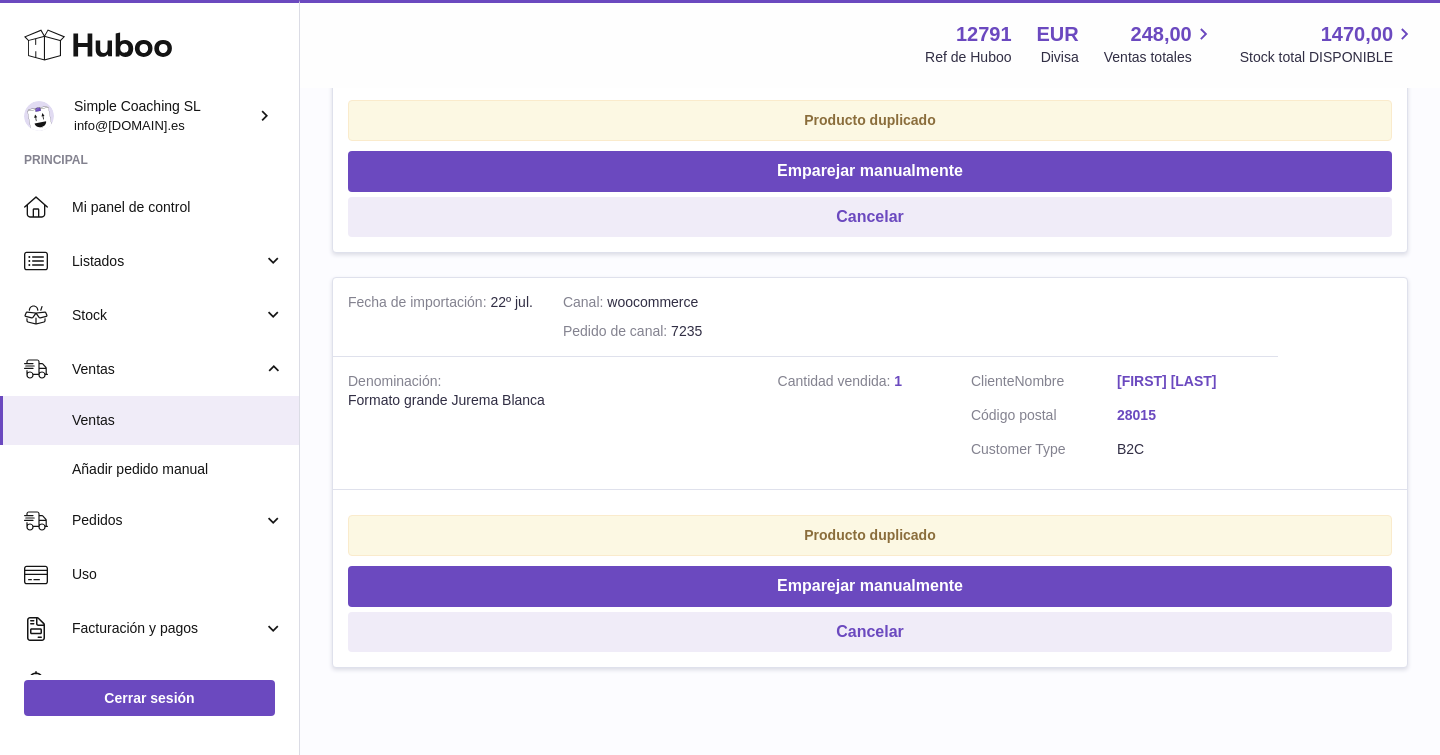 click on "[FIRST] [LAST]" at bounding box center [1190, 381] 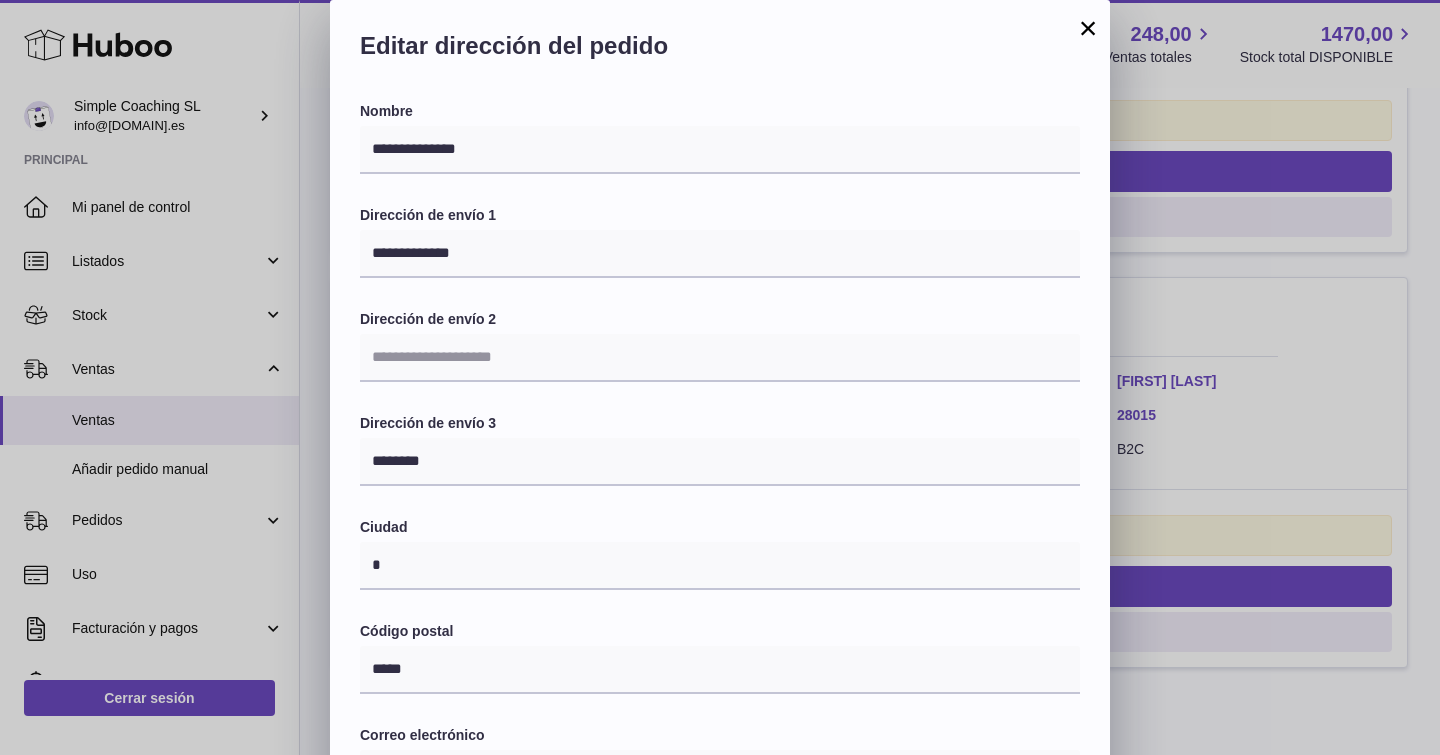 scroll, scrollTop: 0, scrollLeft: 0, axis: both 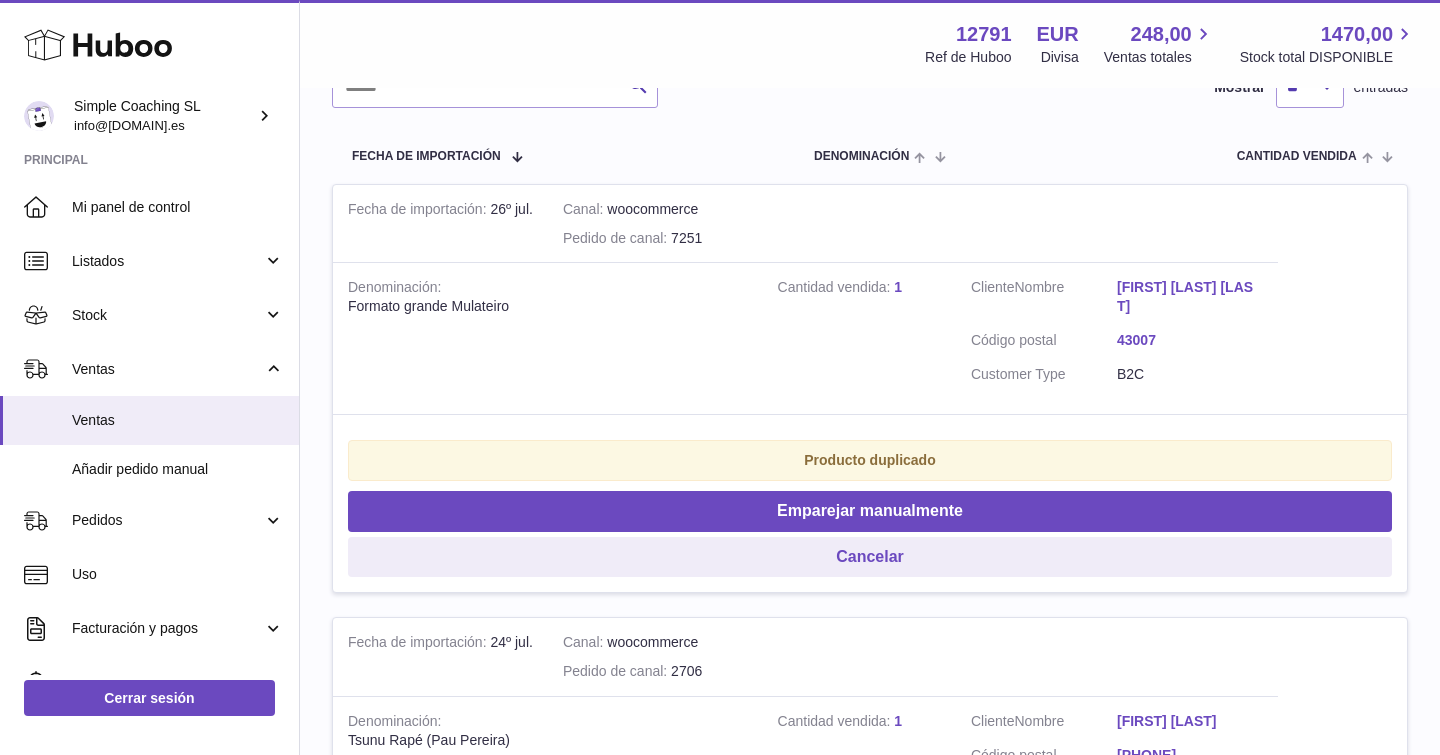 click on "[FIRST] [LAST] [LAST]" at bounding box center (1190, 297) 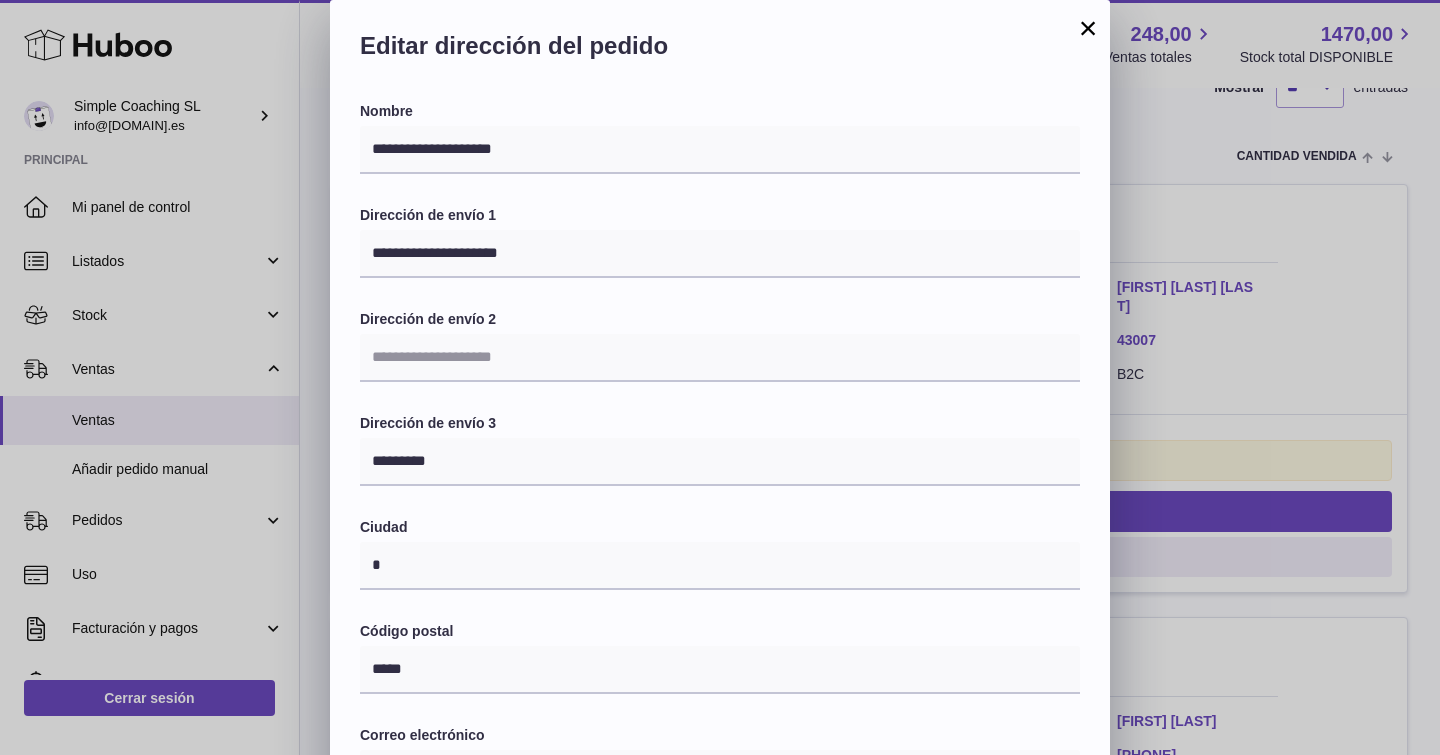 click on "×   Editar dirección del pedido   Nombre   [NAME]
Dirección de envío 1   [ADDRESS]
Dirección de envío 2
Dirección de envío 3   [ADDRESS]
Ciudad   [CITY]
Código postal   [POSTAL_CODE]
Correo electrónico   [EMAIL]
Teléfono   [PHONE]
País
[COUNTRY]
Loading...
Método de envío
Envío gratuito
Loading...
Cerrar" at bounding box center (720, 600) 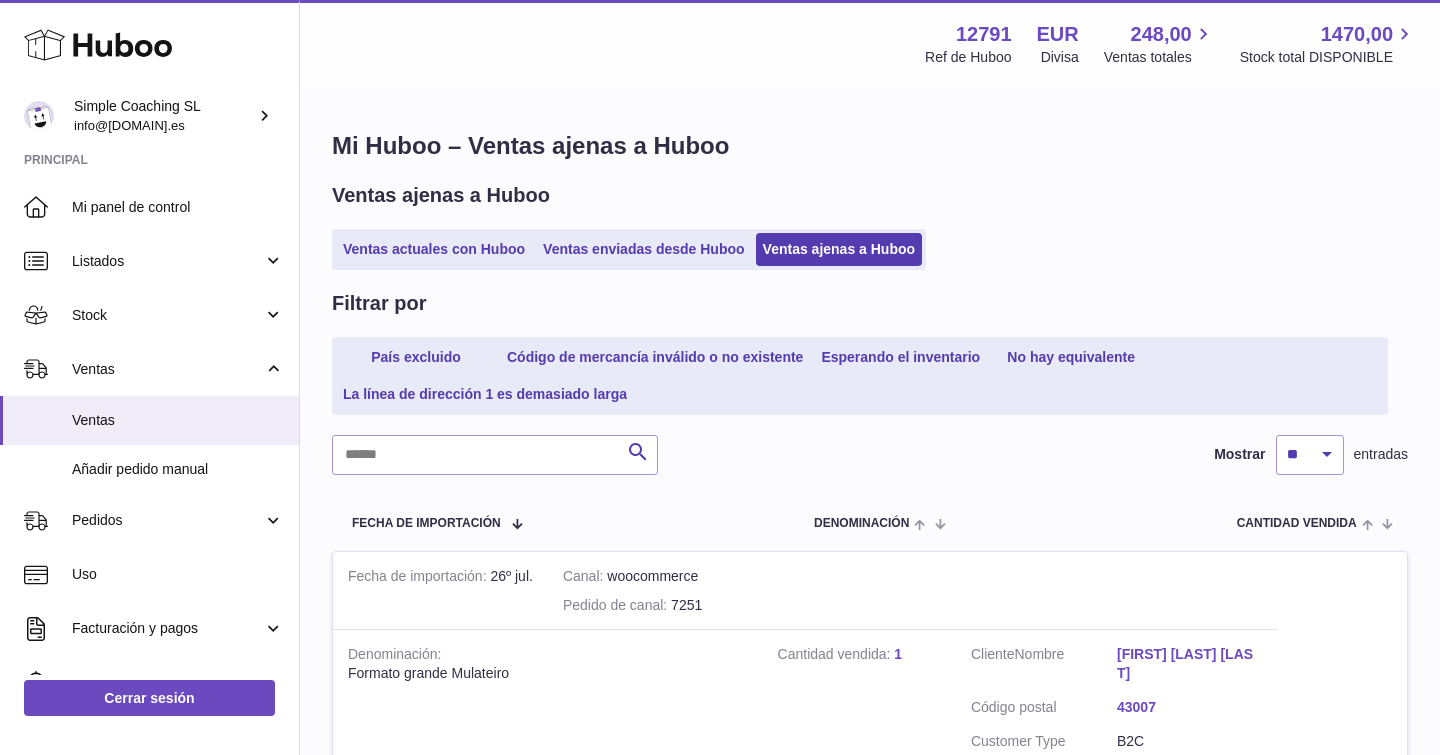 scroll, scrollTop: 0, scrollLeft: 0, axis: both 